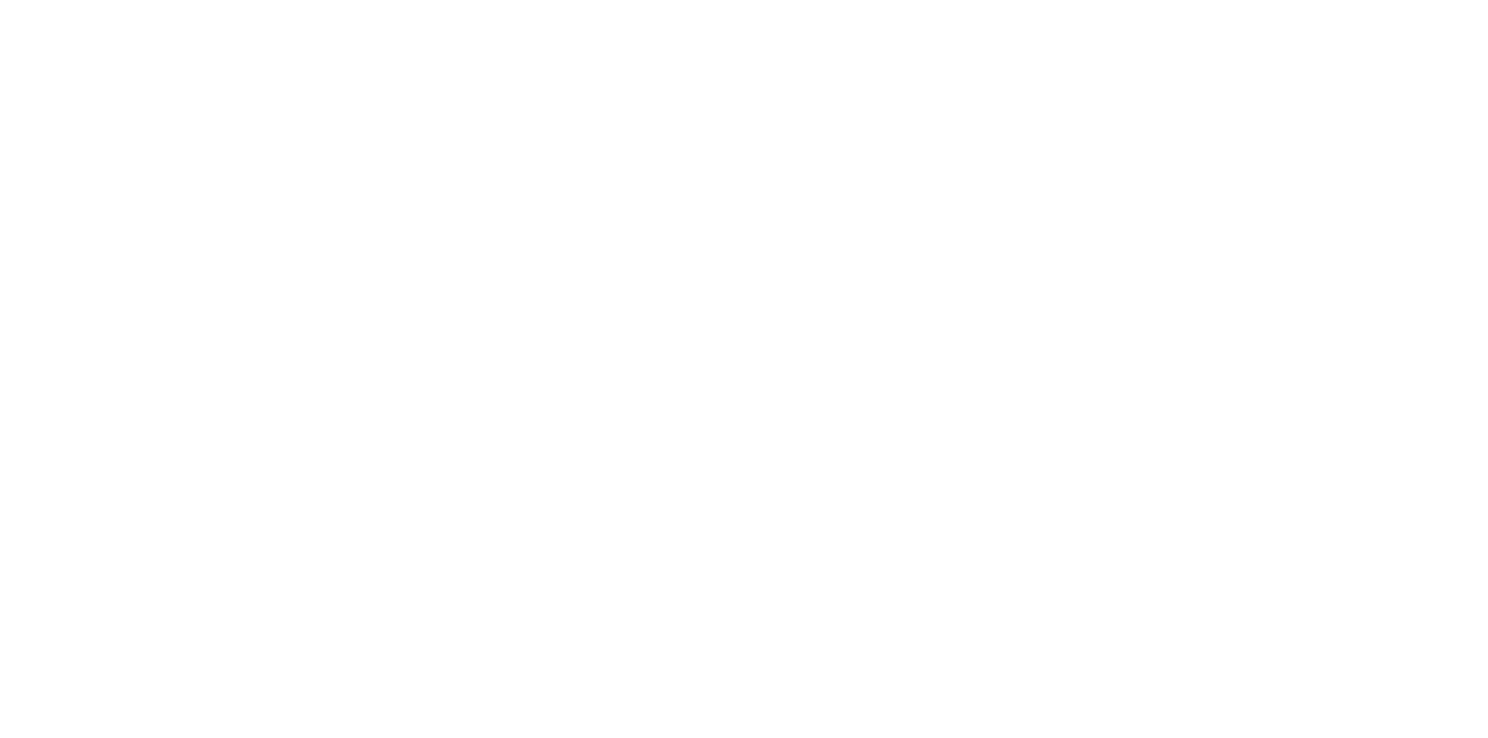 scroll, scrollTop: 0, scrollLeft: 0, axis: both 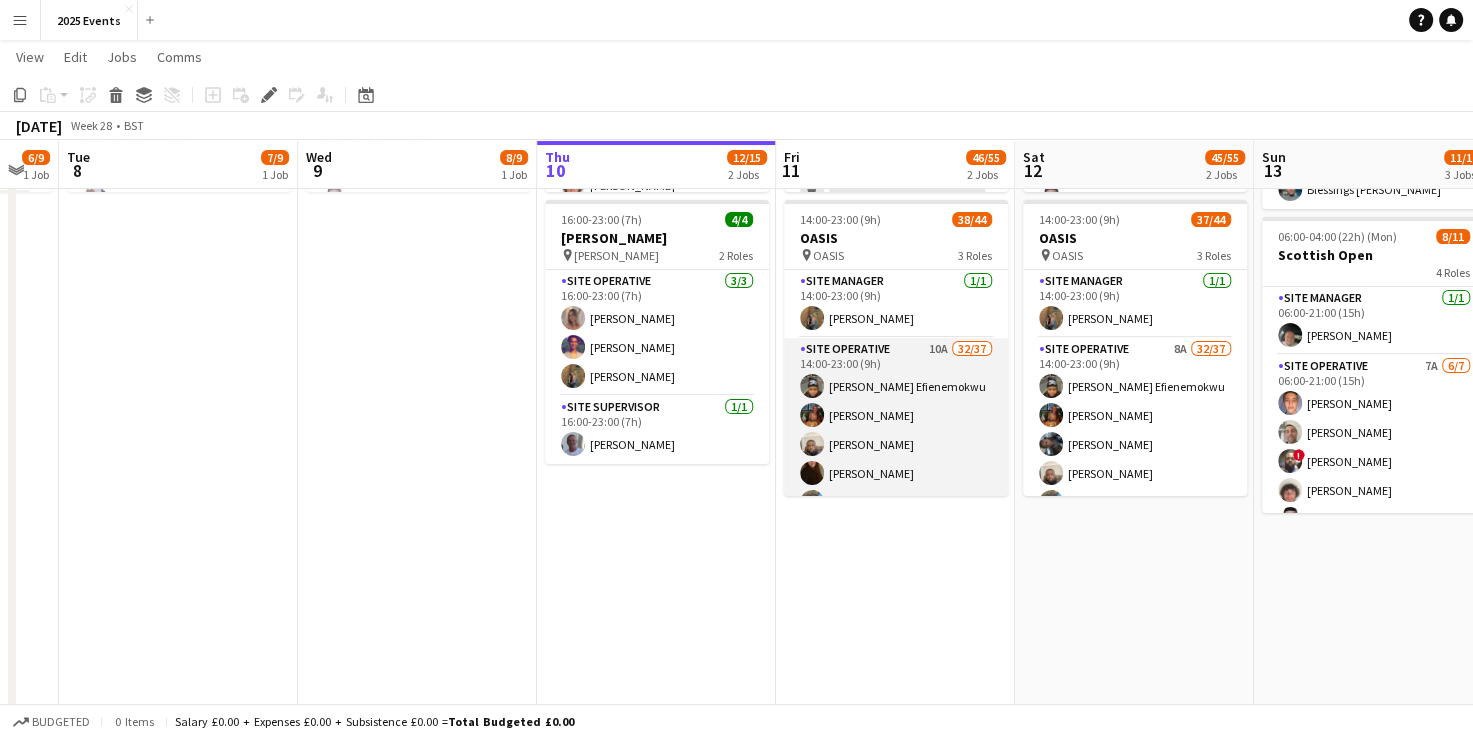 click on "Site Operative   10A   32/37   14:00-23:00 (9h)
Ijeoma Efienemokwu Chloe Rowbottom Anthony Odeh Veronika Plhalova Heth Makumbe Abigail Ayorinde ADEKEMI SADE OMOTOSHO Harley Evans Victoria Adeyemo-Eleyode Leonardo Scott Joshua Fidelis Viktoria Stetsenko Oguzie Onyeyirim Toluwalase Samuel AYENI Ofonime Gabriel Godstime Osahon Levi Wilbourn katie turner Erin Chatburn Rokeeb Yakub Zainab Adefowope Jessica Ballard Voke Emmanuella Opuama Efemena Victoria Opuama Oluwakemisola Osasuyi Dan Jefferies Taofeek Kazeem Reduanur Rahman Anthony Cleaver Sadia Afrin Afsana Sharmin Jessica Jablonski
single-neutral-actions
single-neutral-actions
single-neutral-actions
single-neutral-actions
single-neutral-actions" at bounding box center (896, 894) 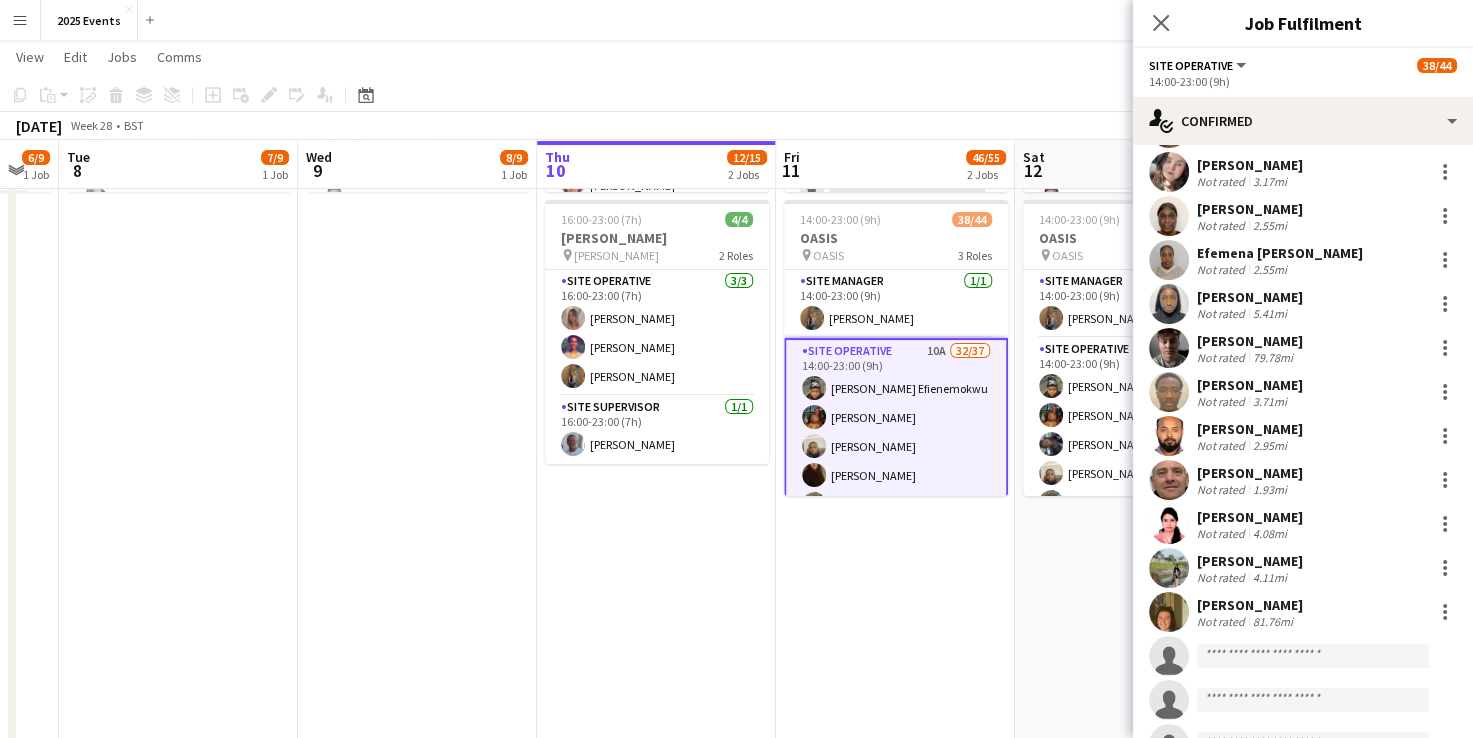 scroll, scrollTop: 1118, scrollLeft: 0, axis: vertical 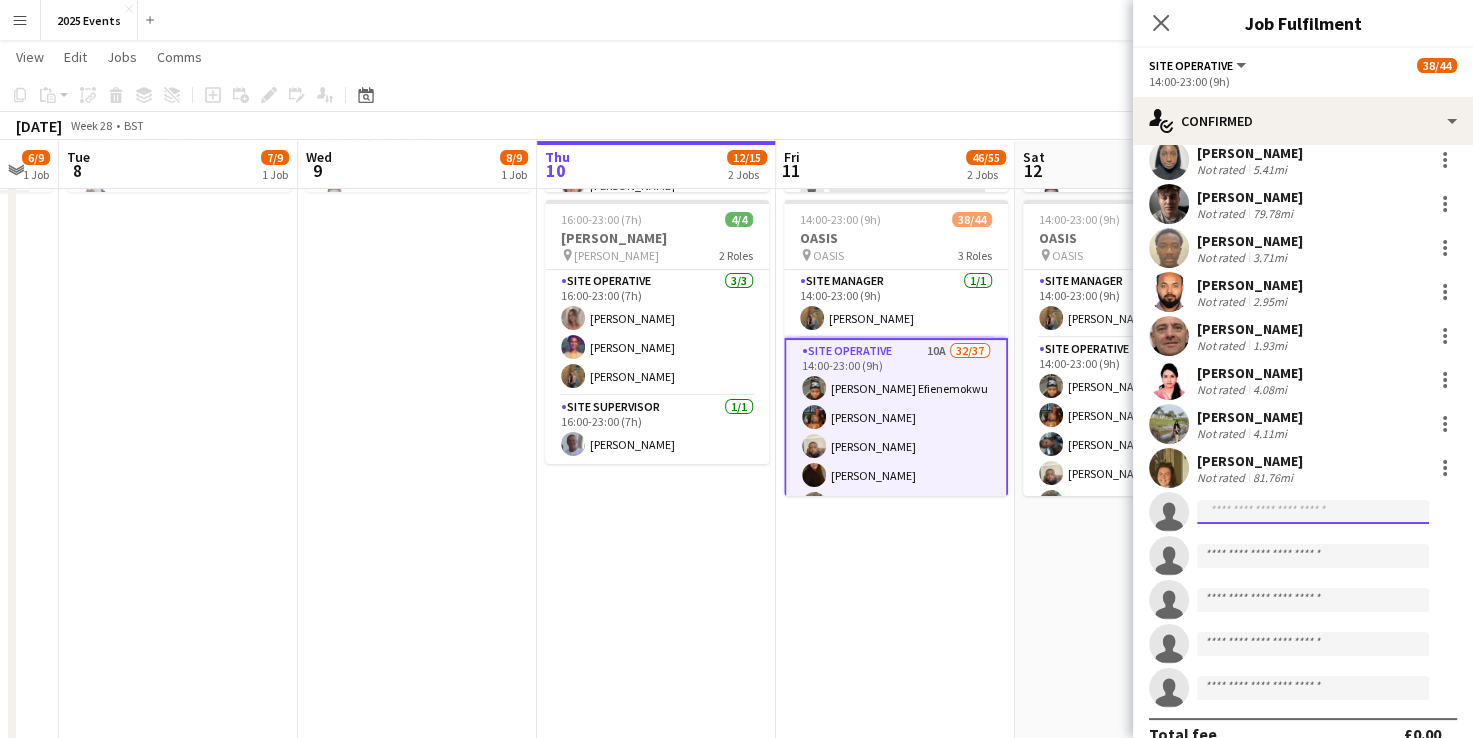 click 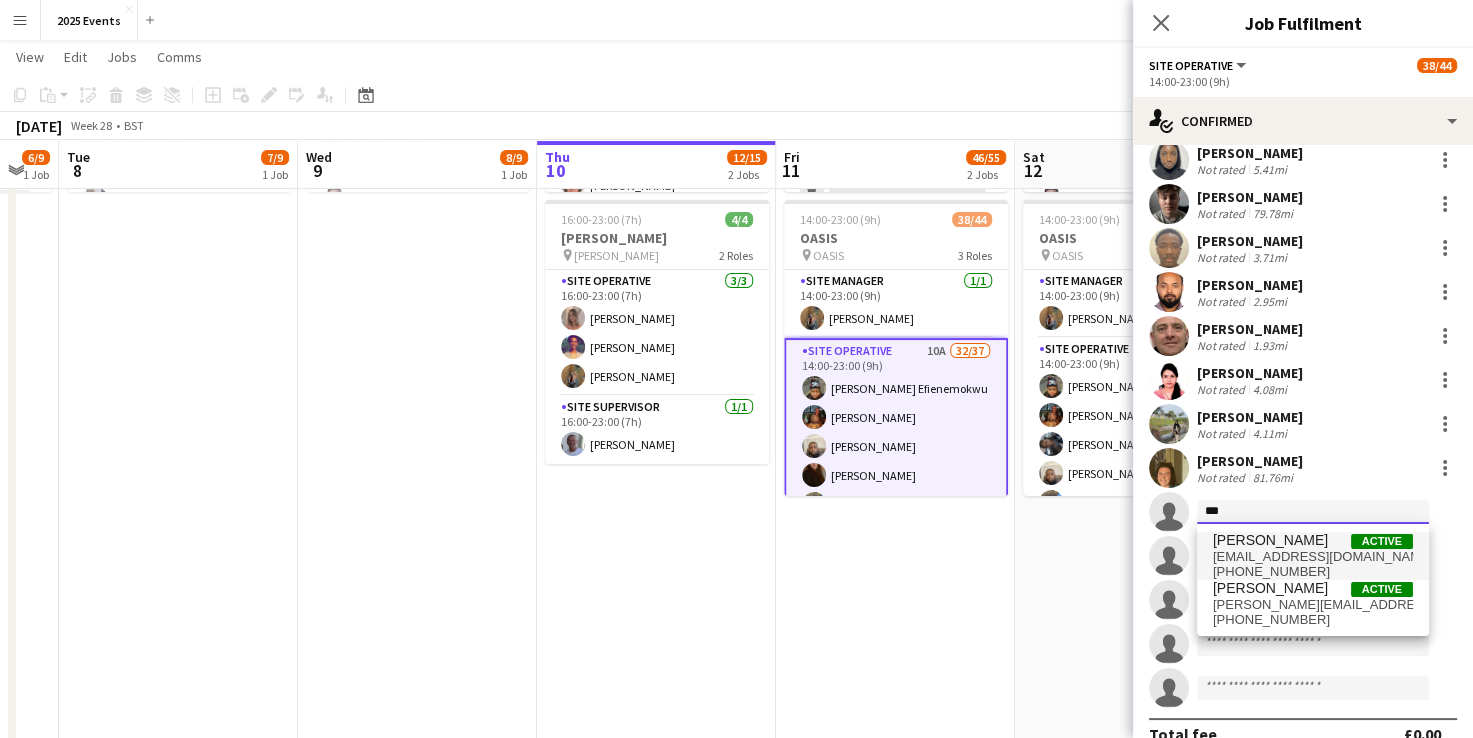 type on "***" 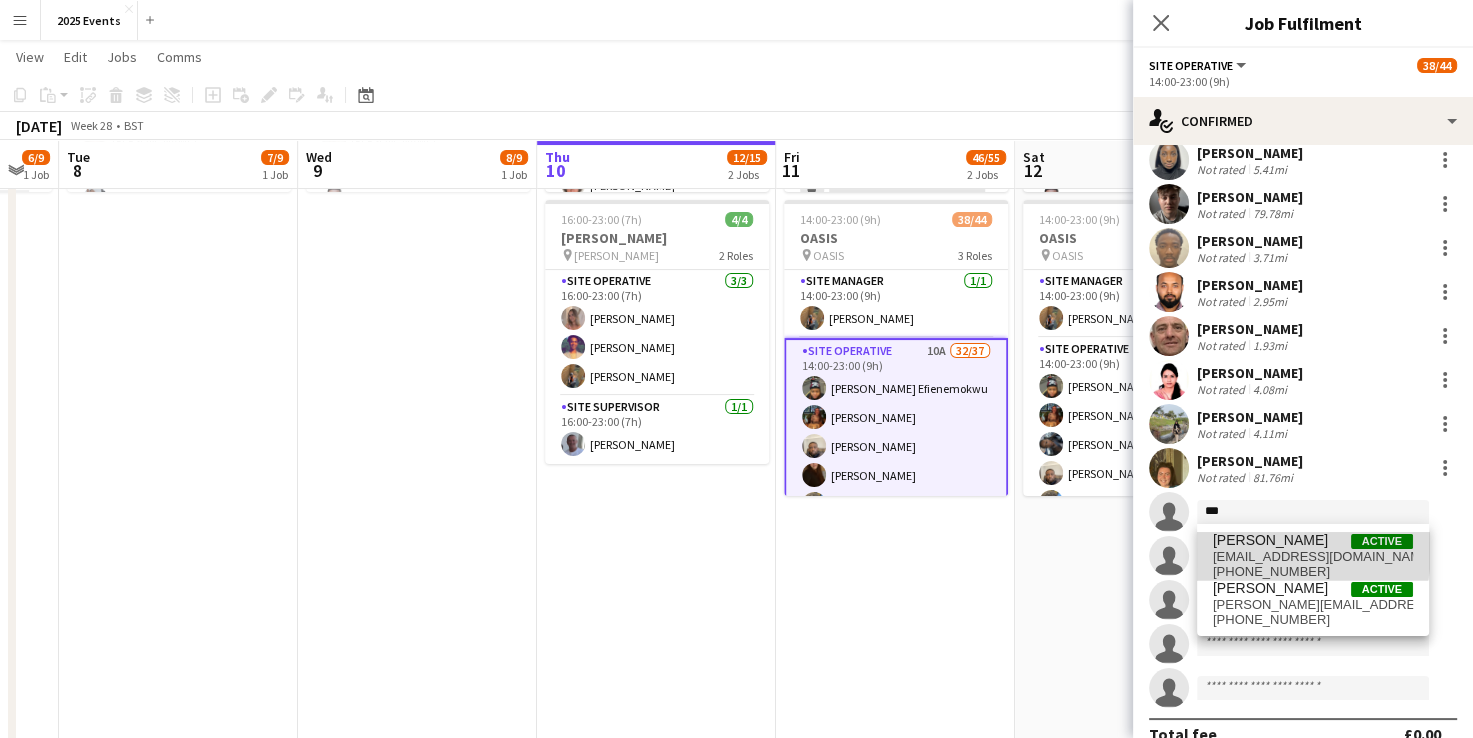 click on "Aaron Martin" at bounding box center [1270, 540] 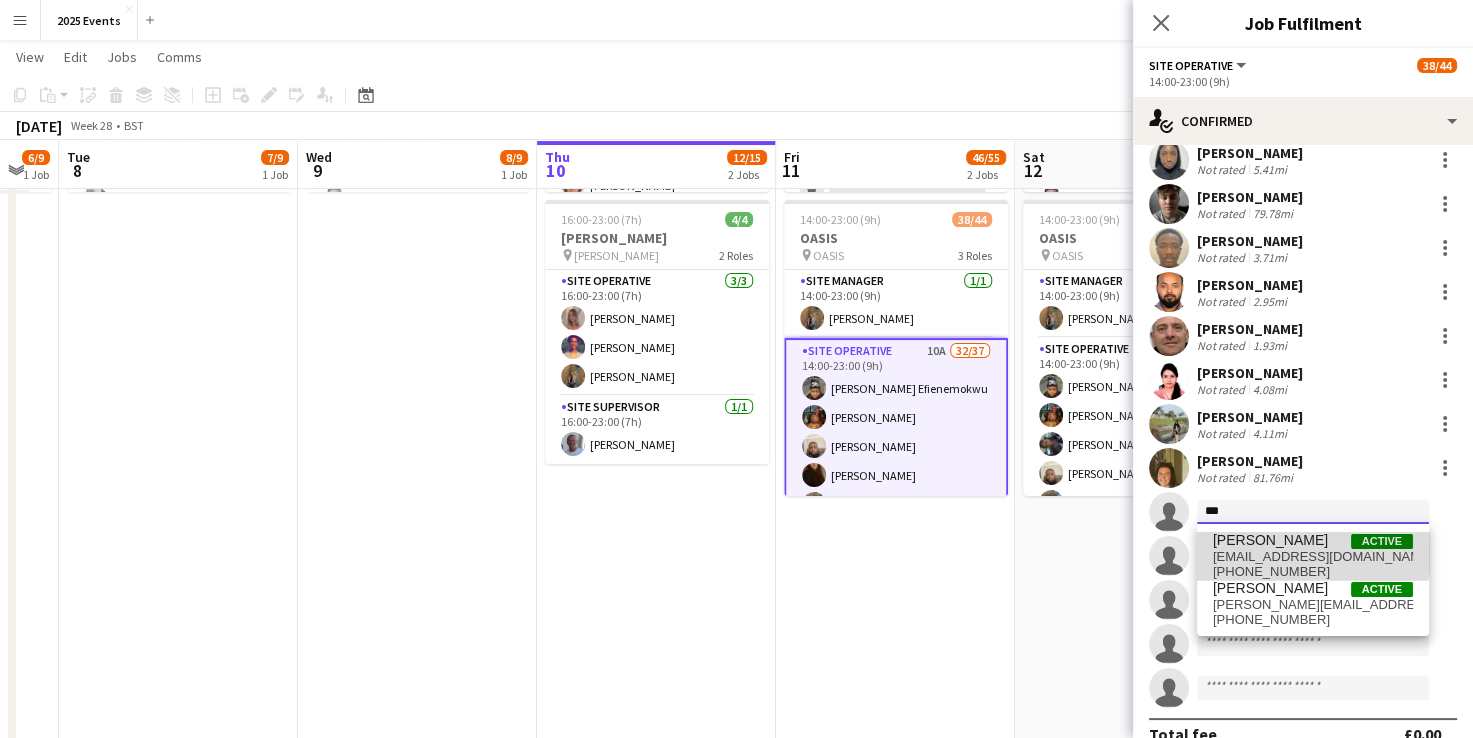 type 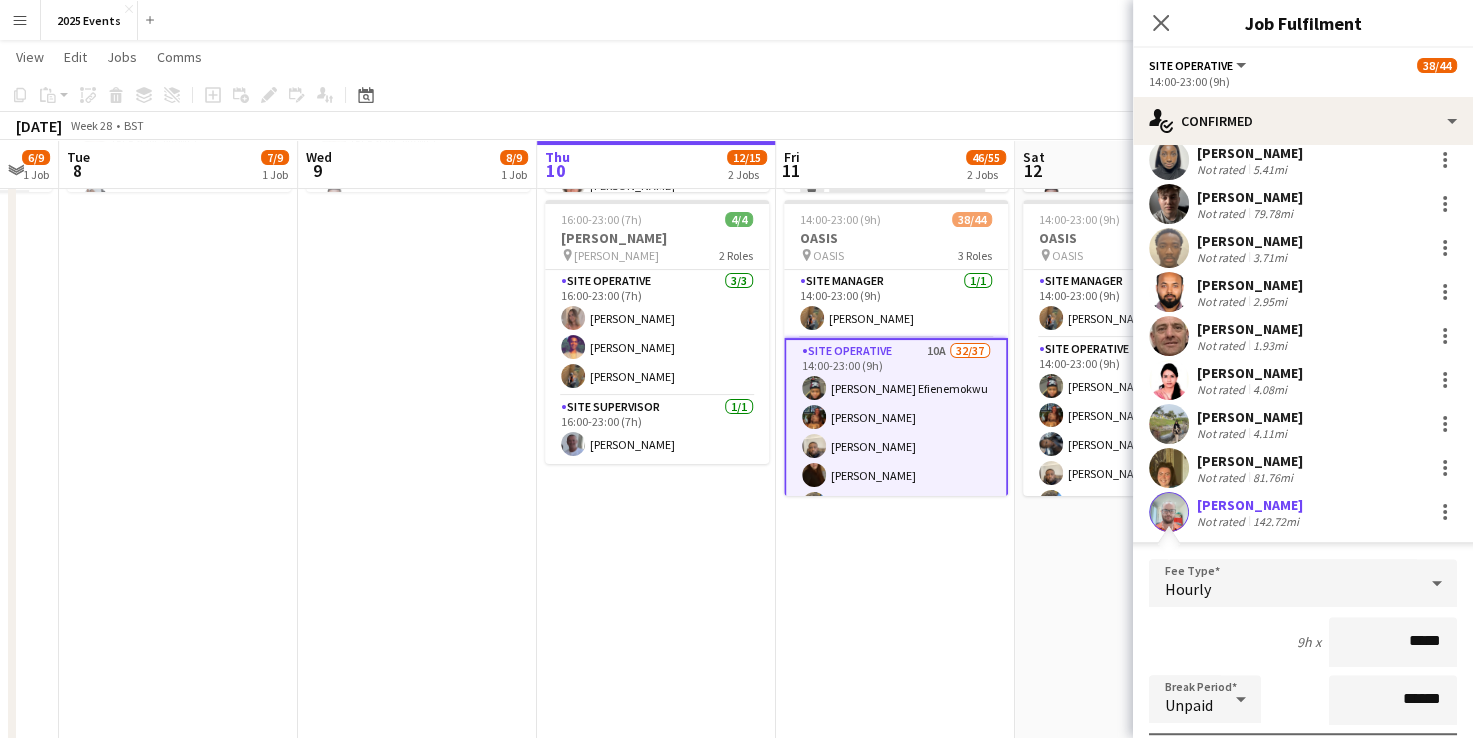 scroll, scrollTop: 1539, scrollLeft: 0, axis: vertical 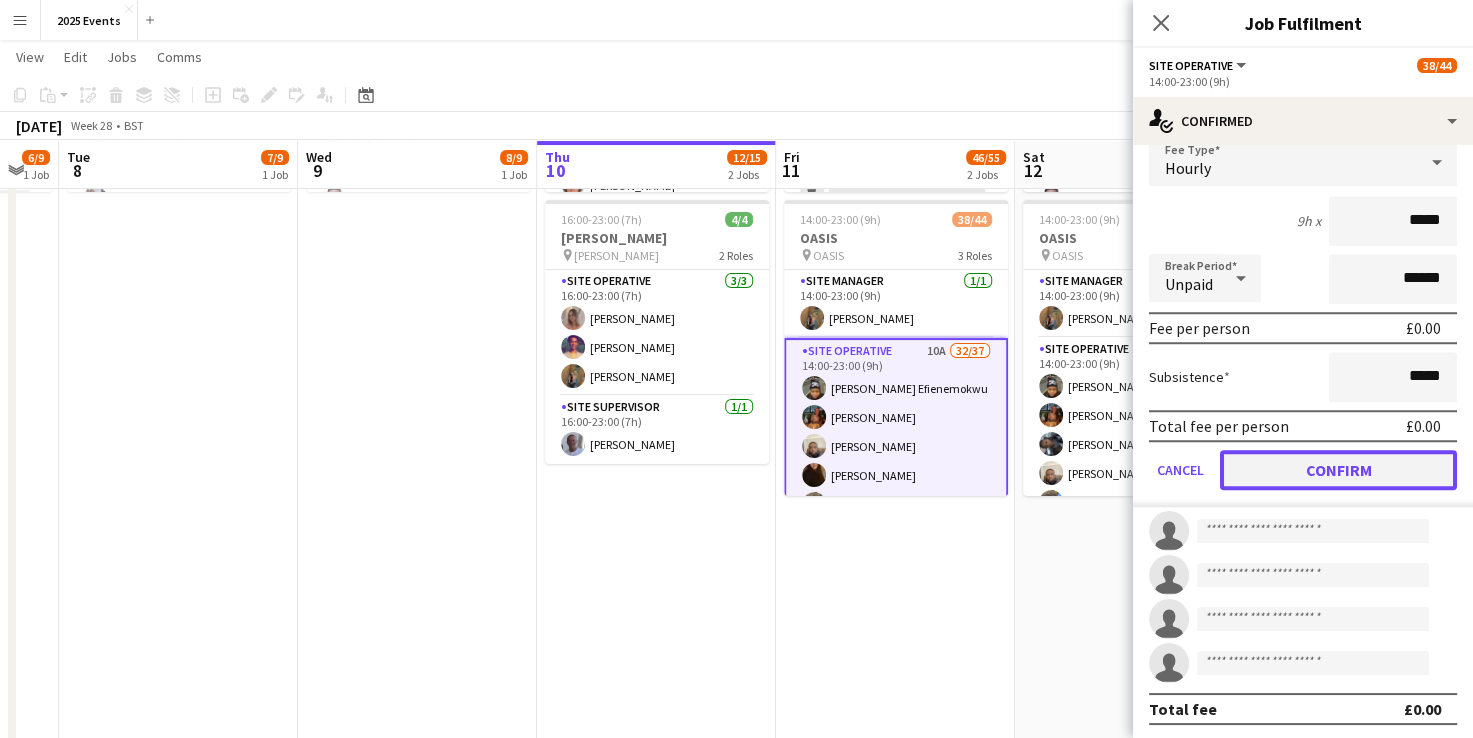click on "Confirm" at bounding box center [1338, 470] 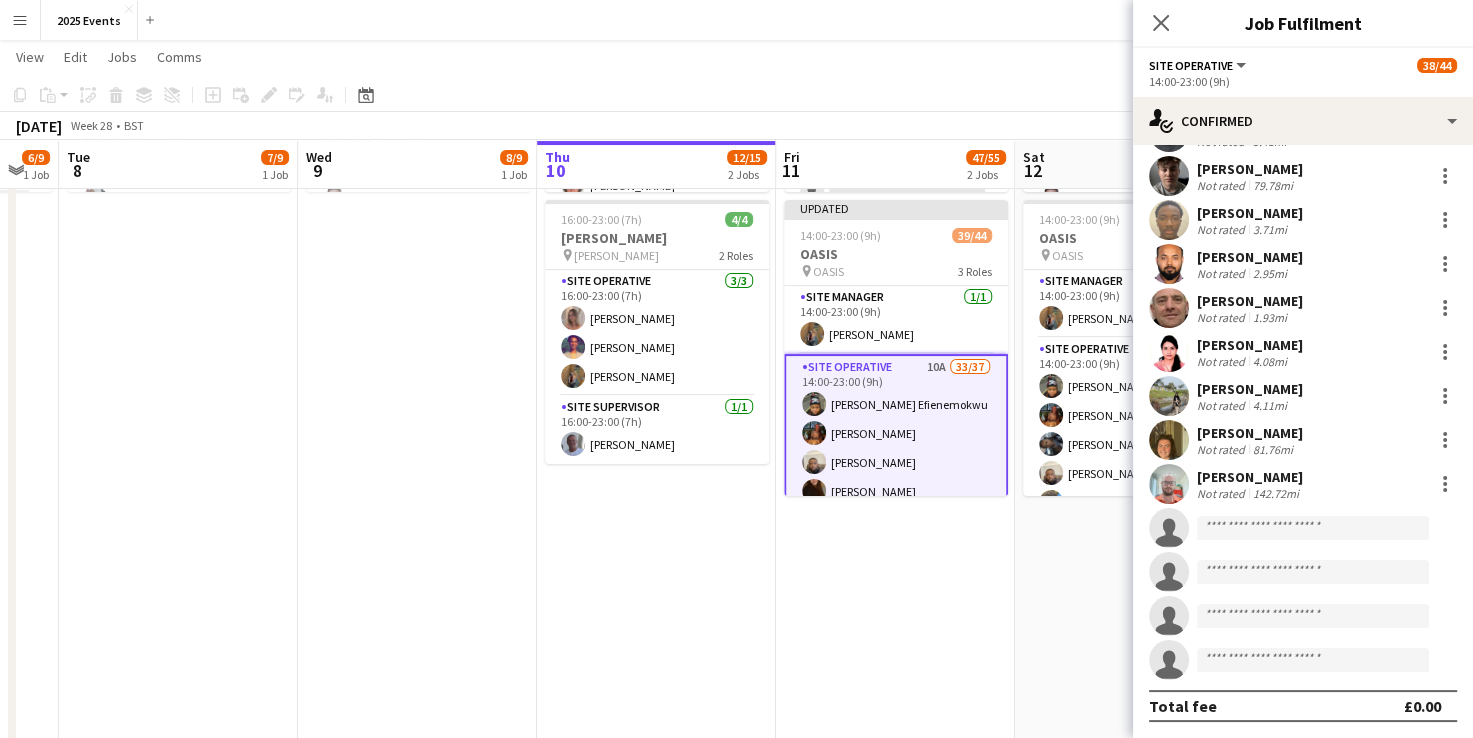 scroll, scrollTop: 1145, scrollLeft: 0, axis: vertical 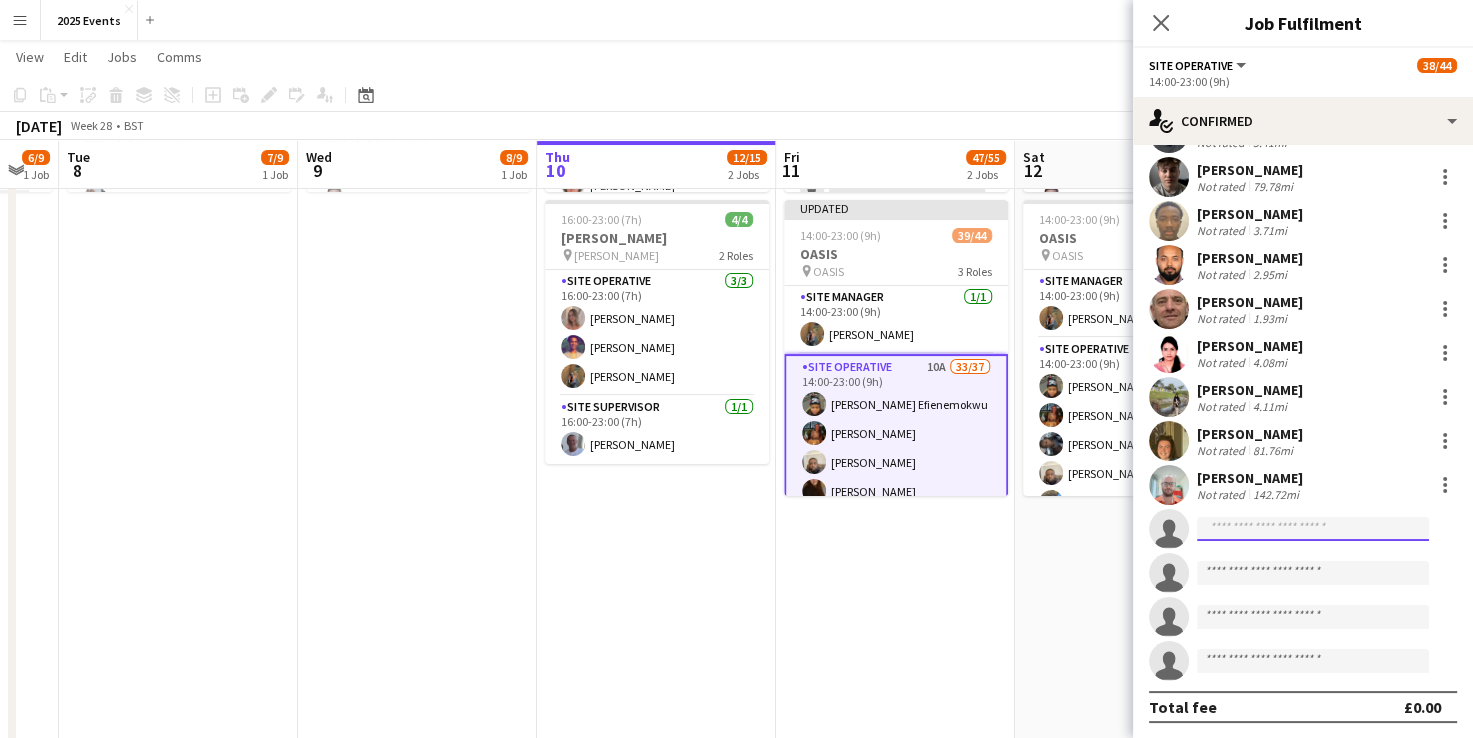 click 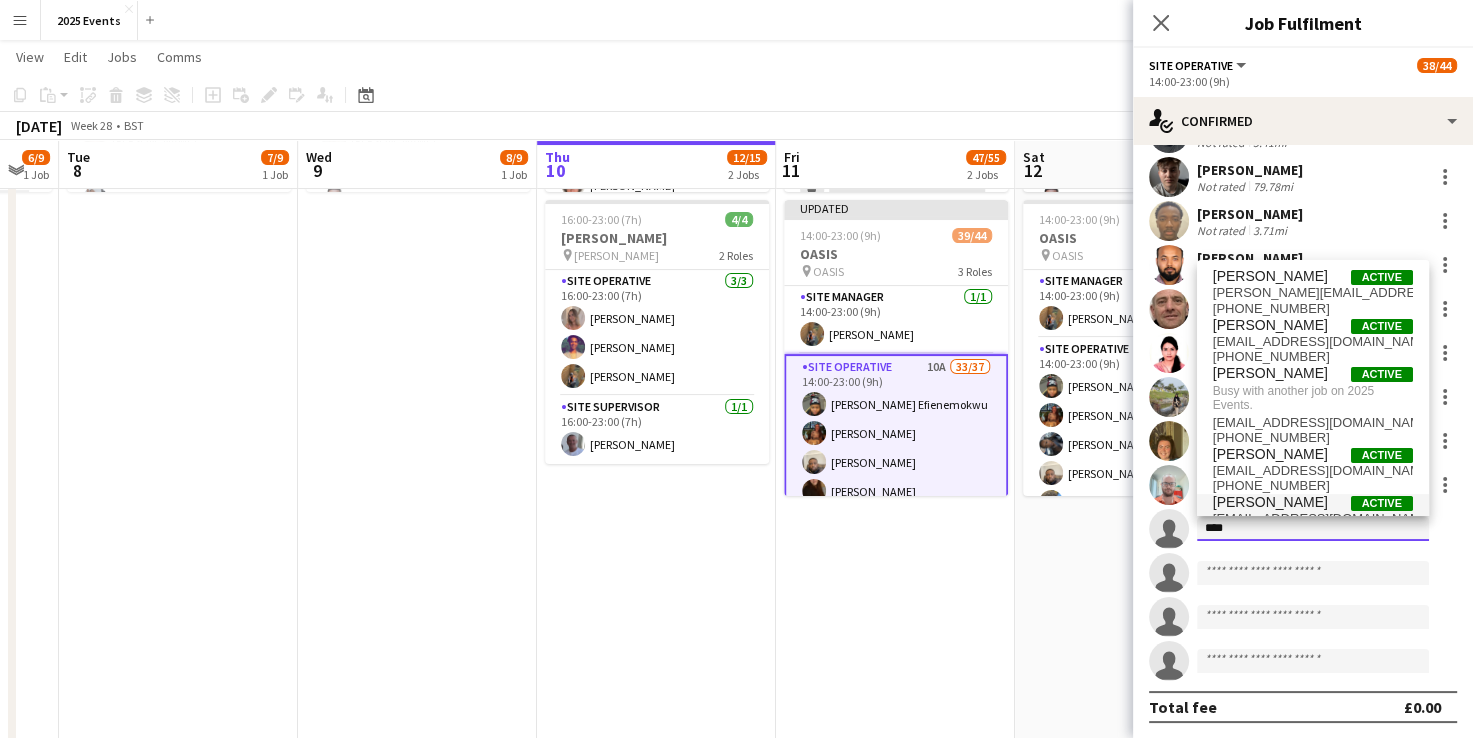 type on "****" 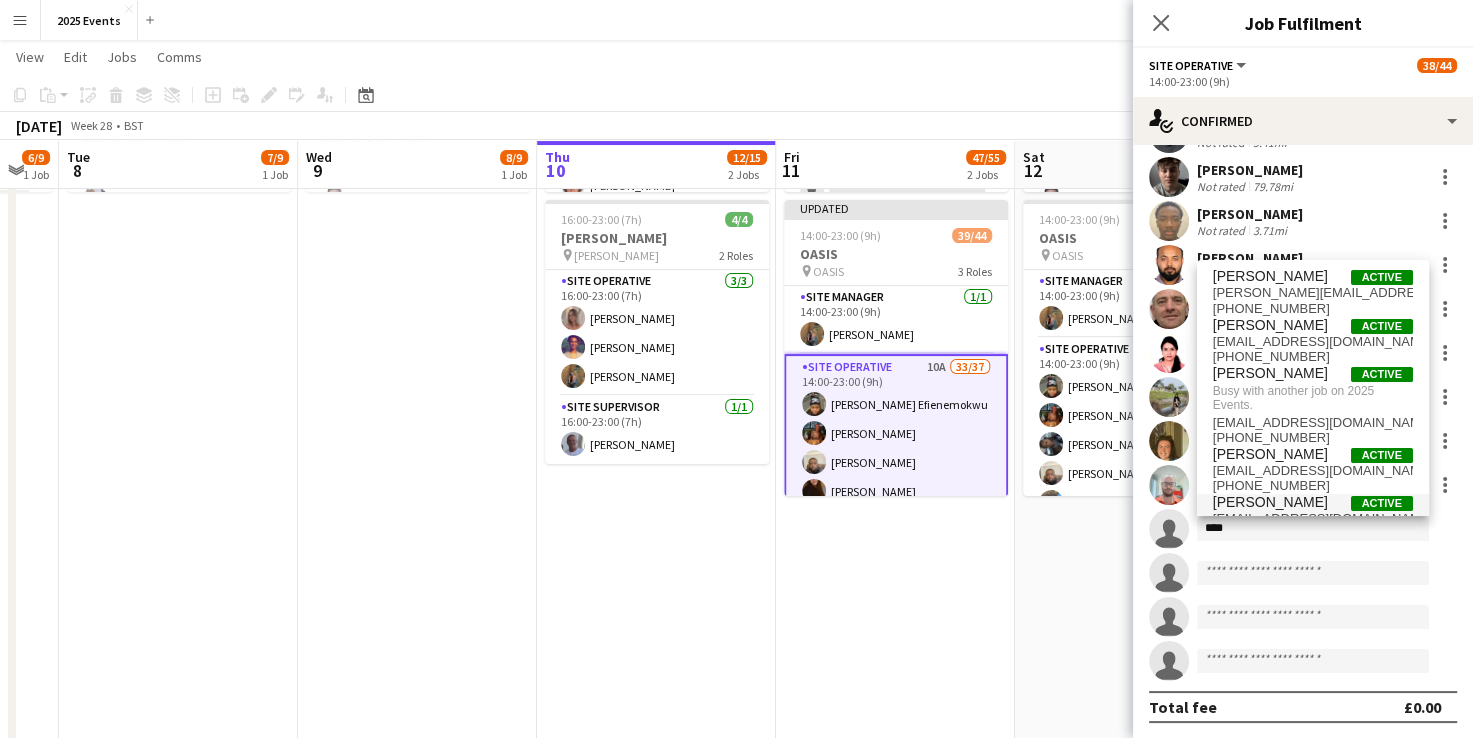 click on "josh martin" at bounding box center [1270, 502] 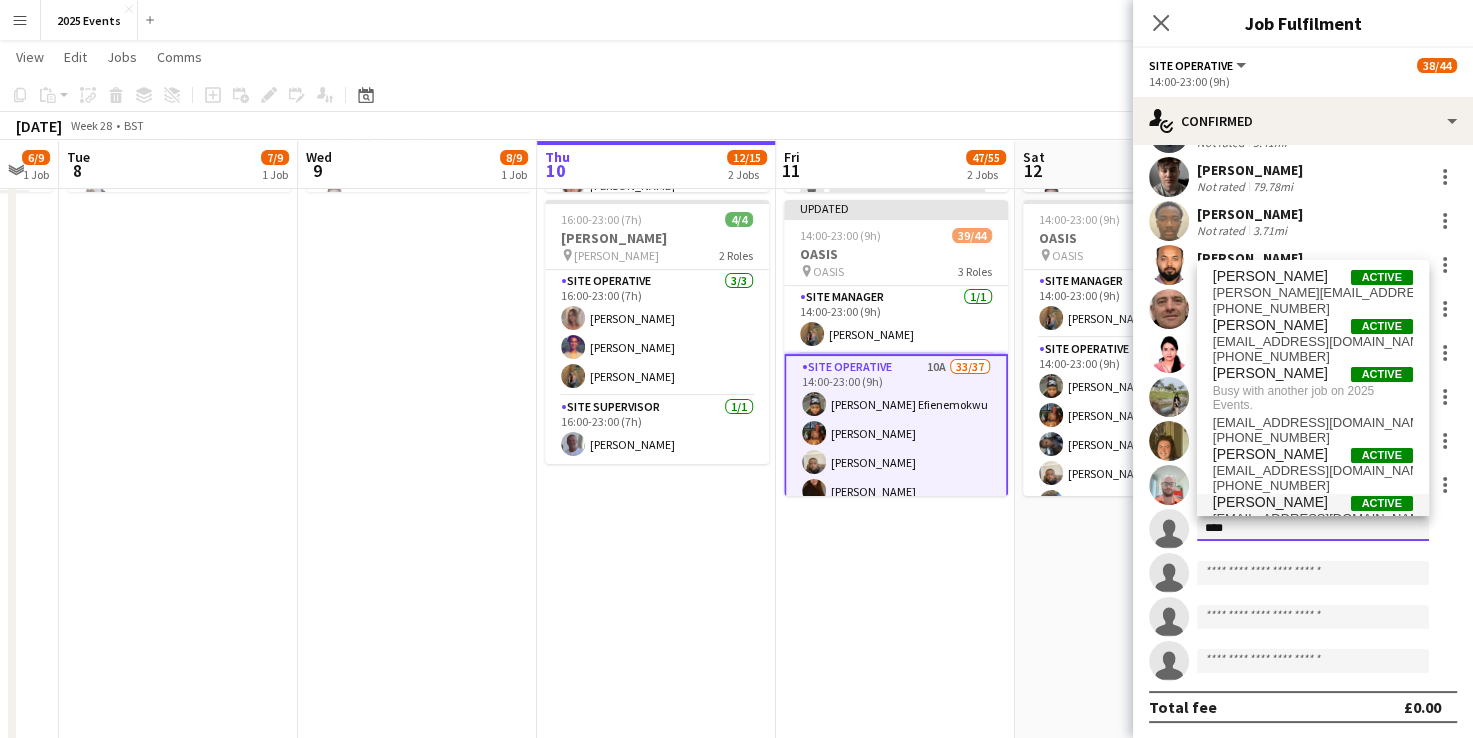 type 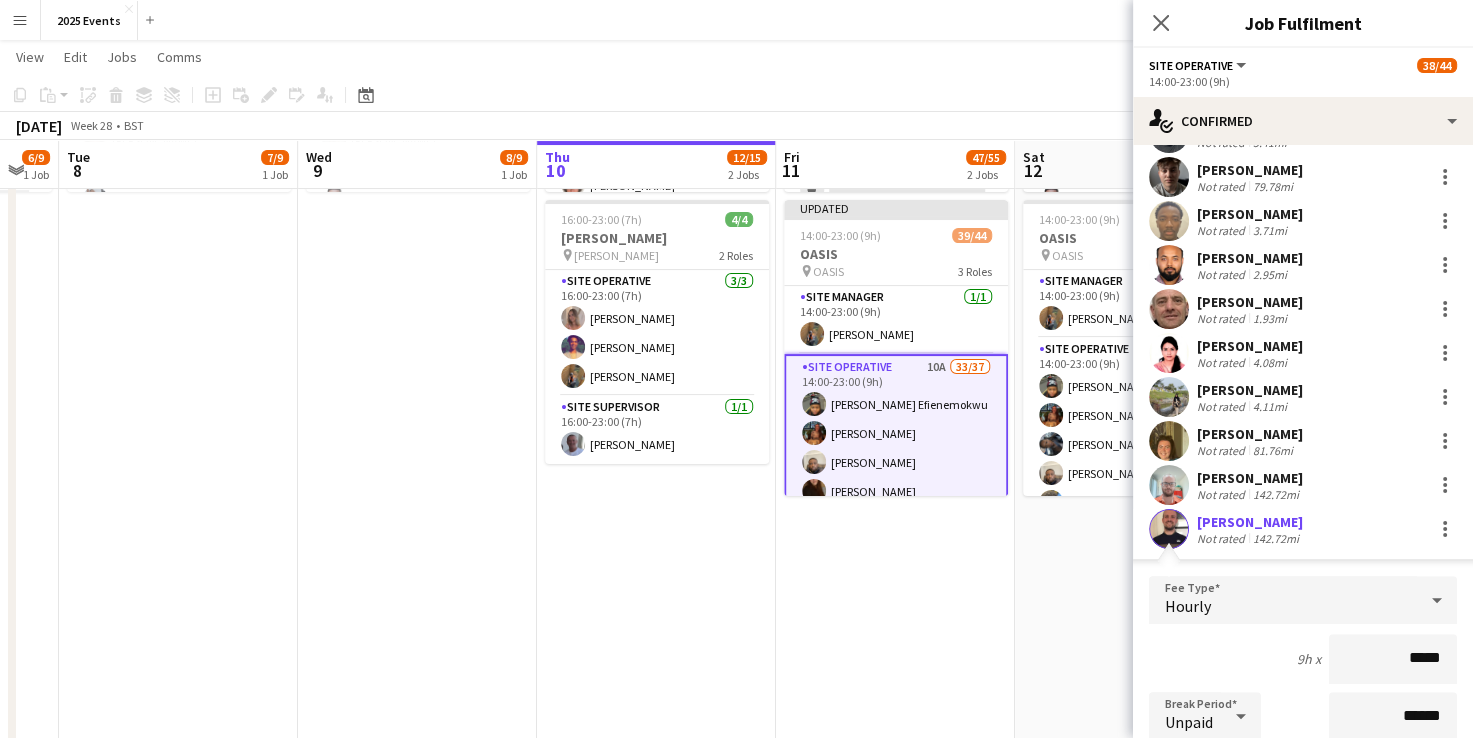 scroll, scrollTop: 1539, scrollLeft: 0, axis: vertical 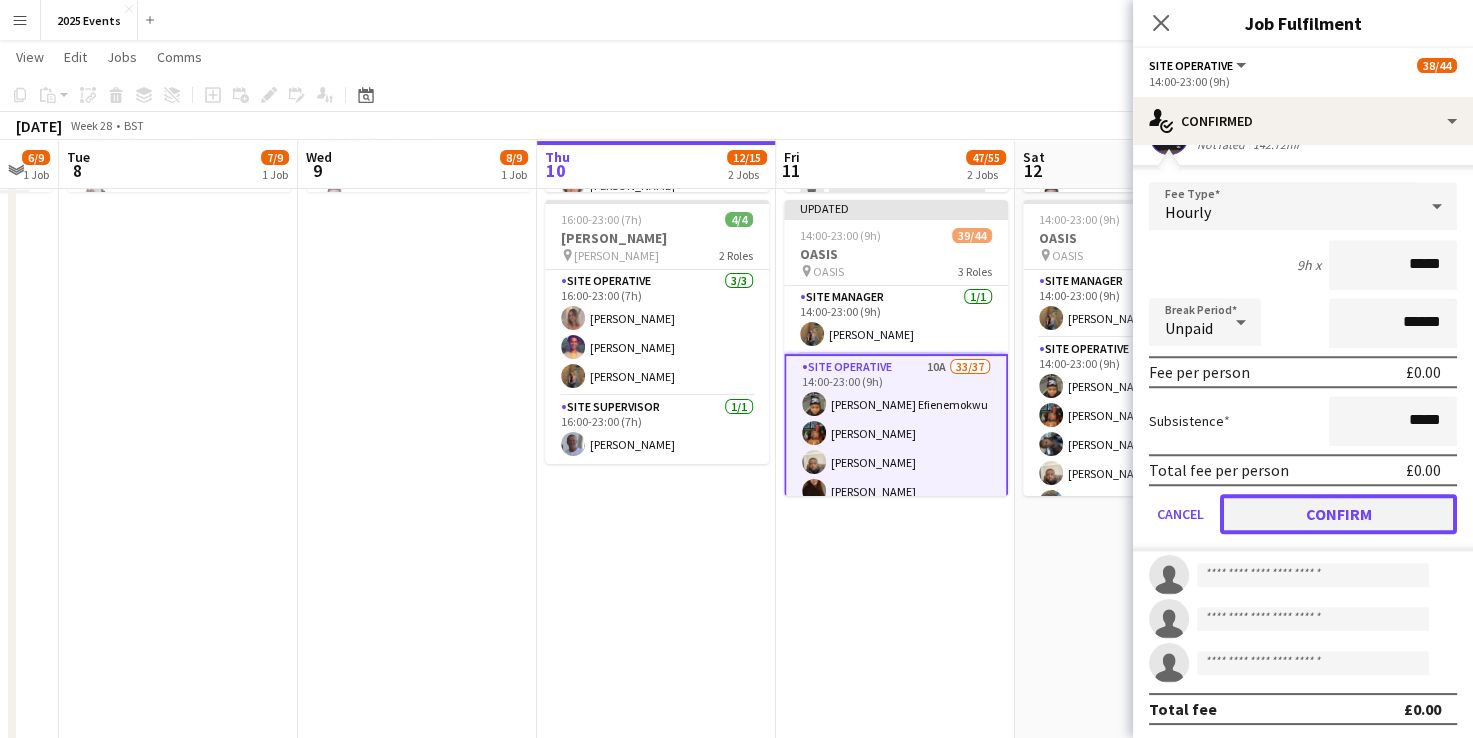 click on "Confirm" at bounding box center [1338, 514] 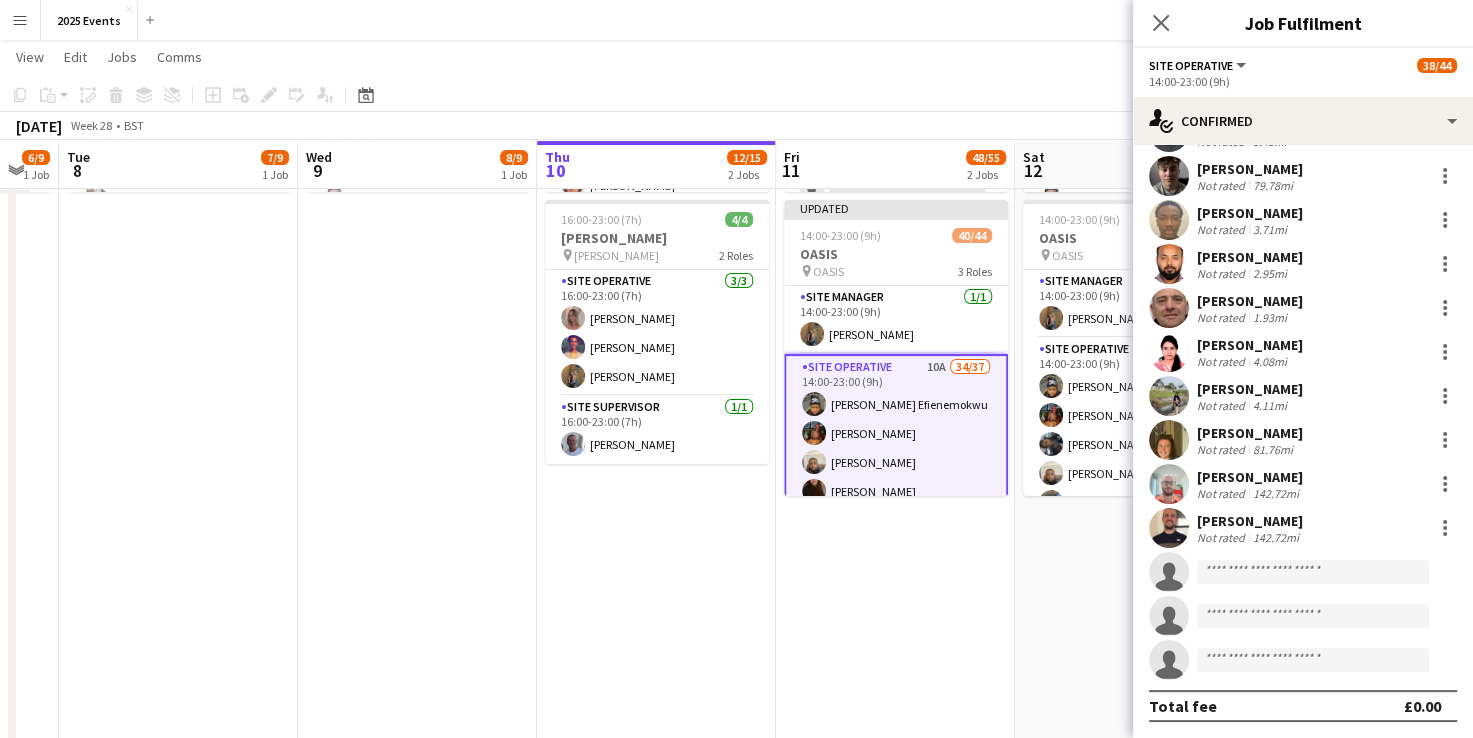 scroll, scrollTop: 1145, scrollLeft: 0, axis: vertical 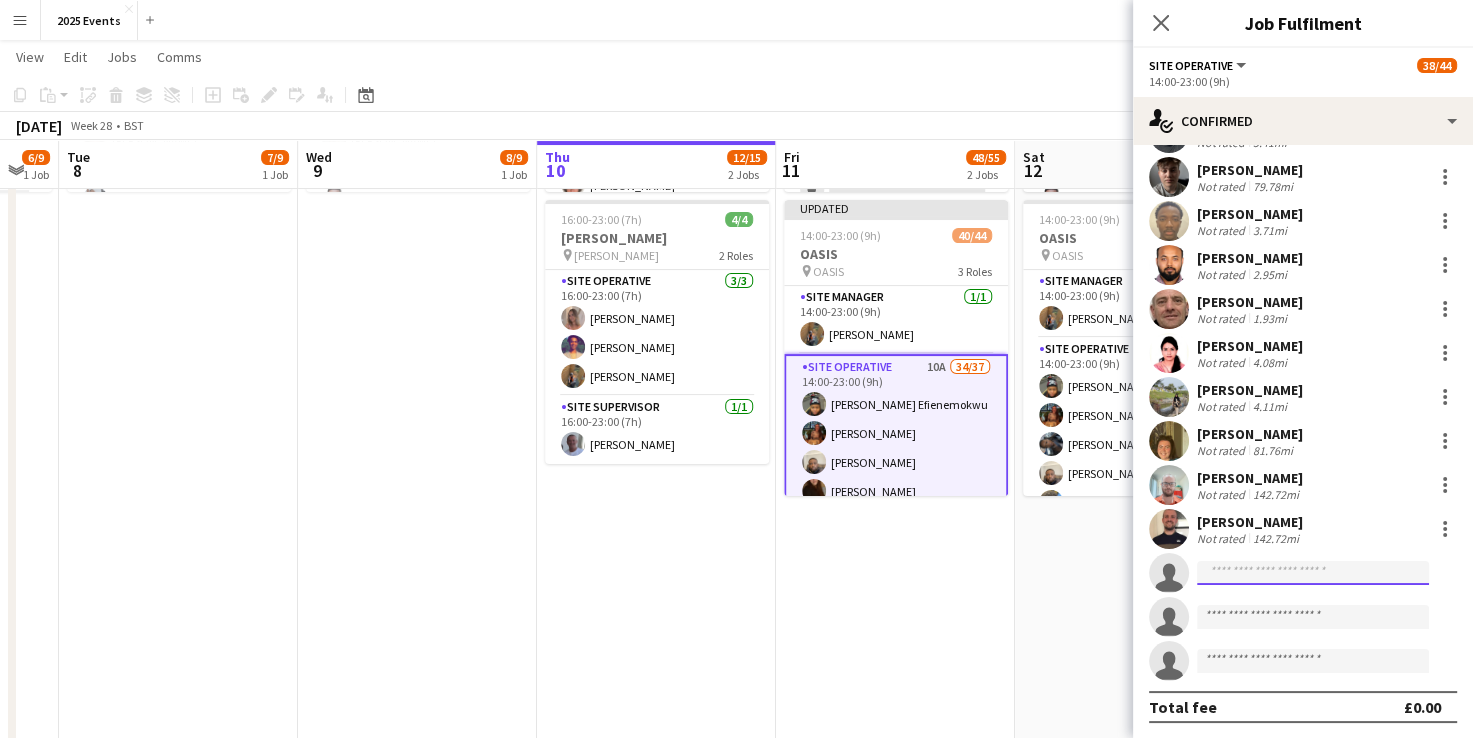 click 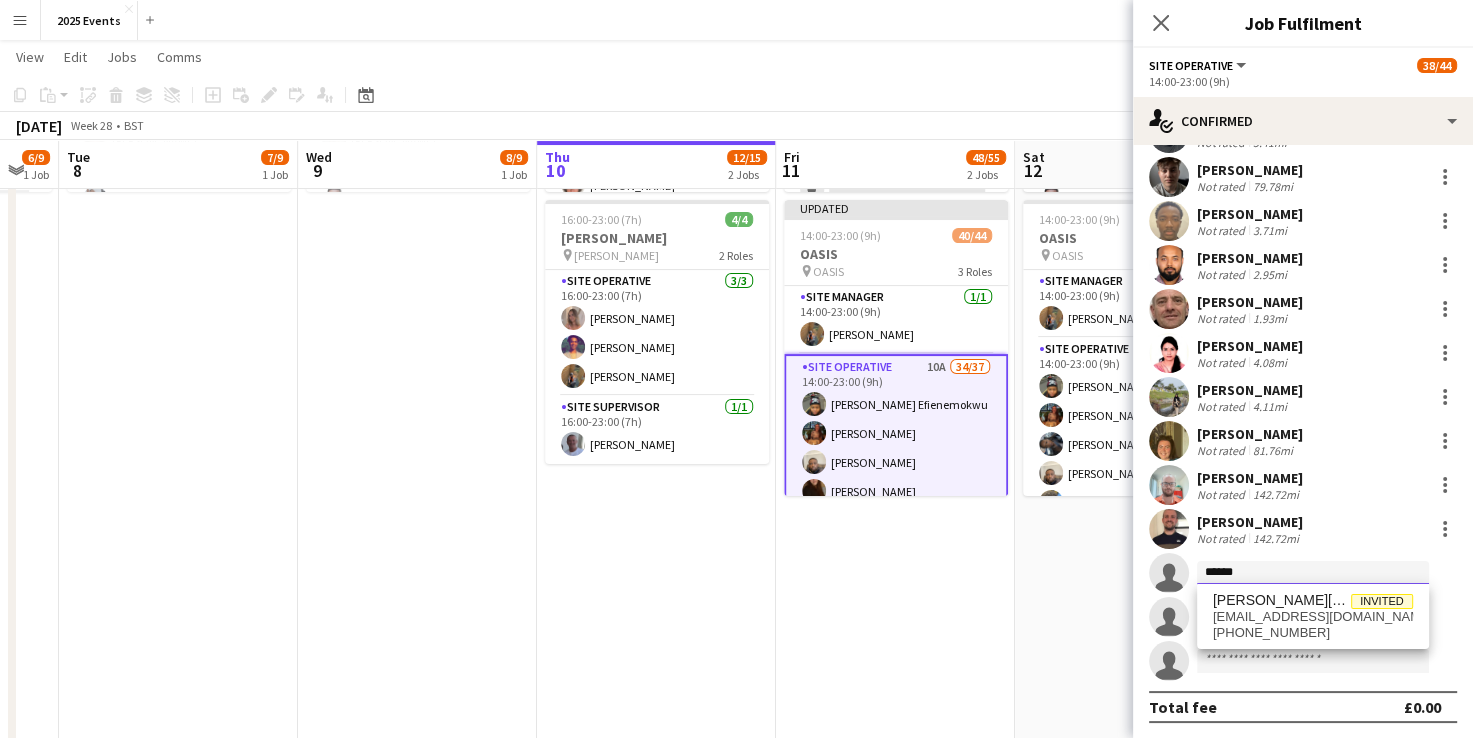 type on "******" 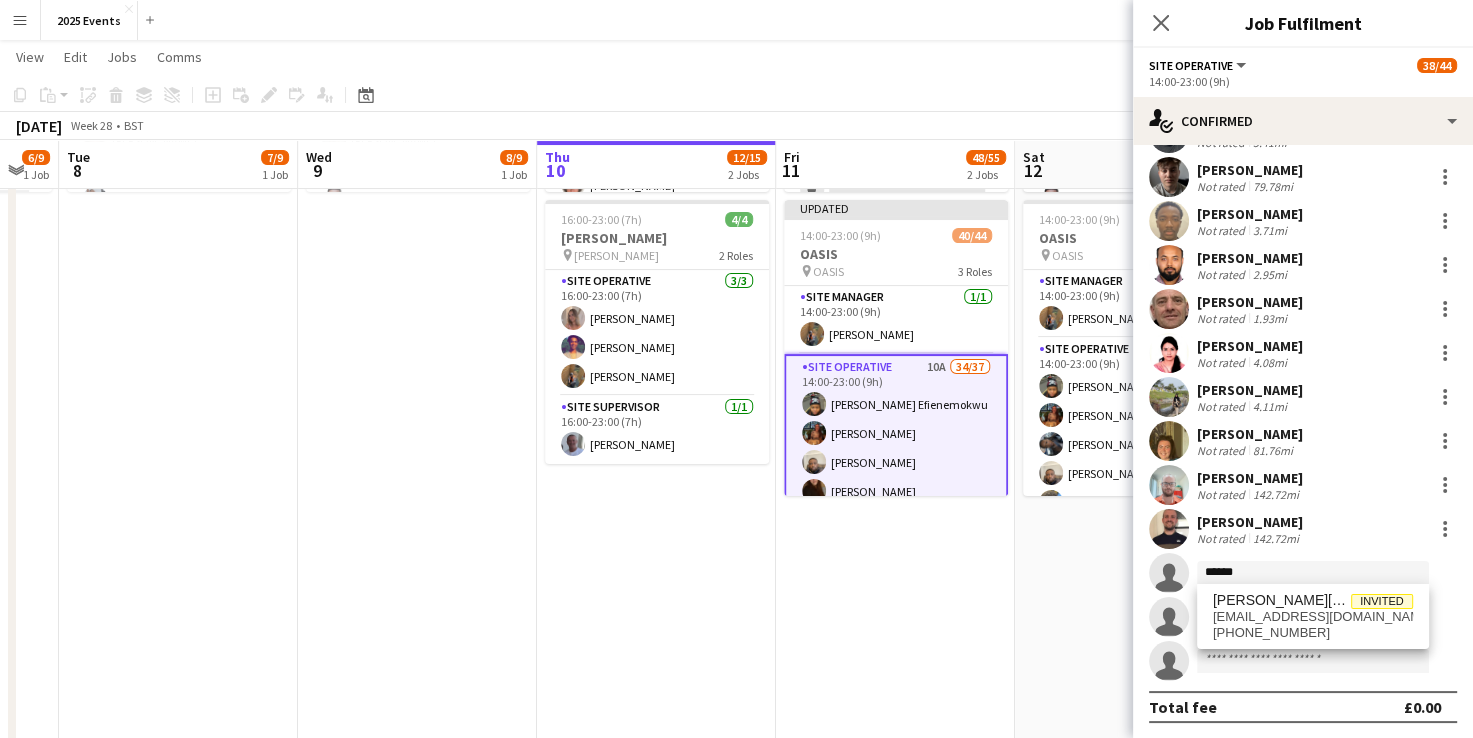 click on "06:00-04:00 (22h) (Sat)   8/11   Scottish Open   4 Roles   Site Manager   1/1   06:00-21:00 (15h)
Josh Tutty  Site Operative   7A   6/7   06:00-21:00 (15h)
Billy Bartholomew Scott Holmes ! Kenneth Onyegbula Thomas Roberts stephen ugbome Olivia Gill
single-neutral-actions
Site Supervisor   1/1   06:00-21:00 (15h)
Alfie Day  Site Operative   6A   0/2   20:00-04:00 (8h)
single-neutral-actions
single-neutral-actions
Updated   14:00-23:00 (9h)    40/44   OASIS
pin
OASIS   3 Roles   Site Manager   1/1   14:00-23:00 (9h)
Shak Siad  Site Operative   10A   34/37   14:00-23:00 (9h)
Ijeoma Efienemokwu Chloe Rowbottom Anthony Odeh Veronika Plhalova Heth Makumbe Abigail Ayorinde ADEKEMI SADE OMOTOSHO Harley Evans Victoria Adeyemo-Eleyode Leonardo Scott Joshua Fidelis Viktoria Stetsenko Oguzie Onyeyirim Toluwalase Samuel AYENI Ofonime Gabriel Godstime Osahon" at bounding box center [895, 860] 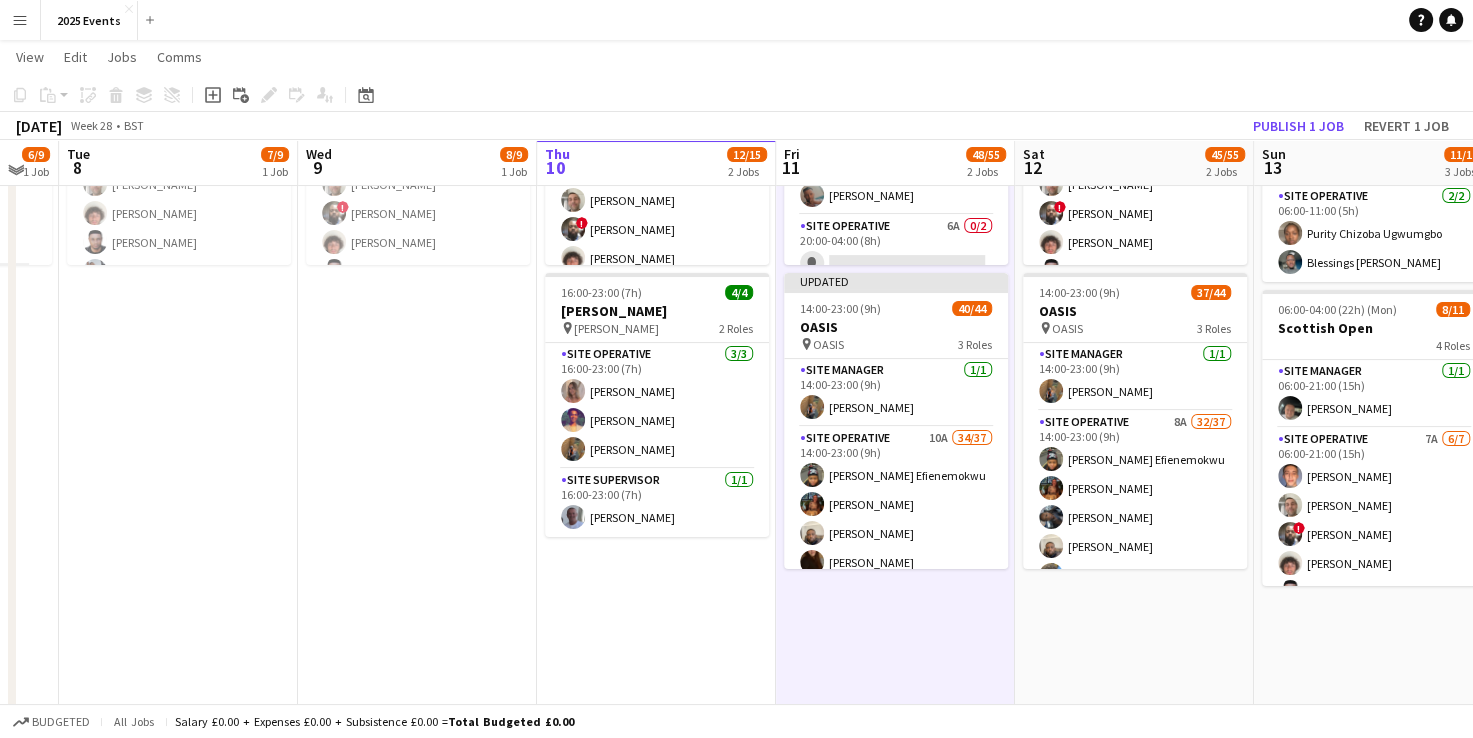 scroll, scrollTop: 260, scrollLeft: 0, axis: vertical 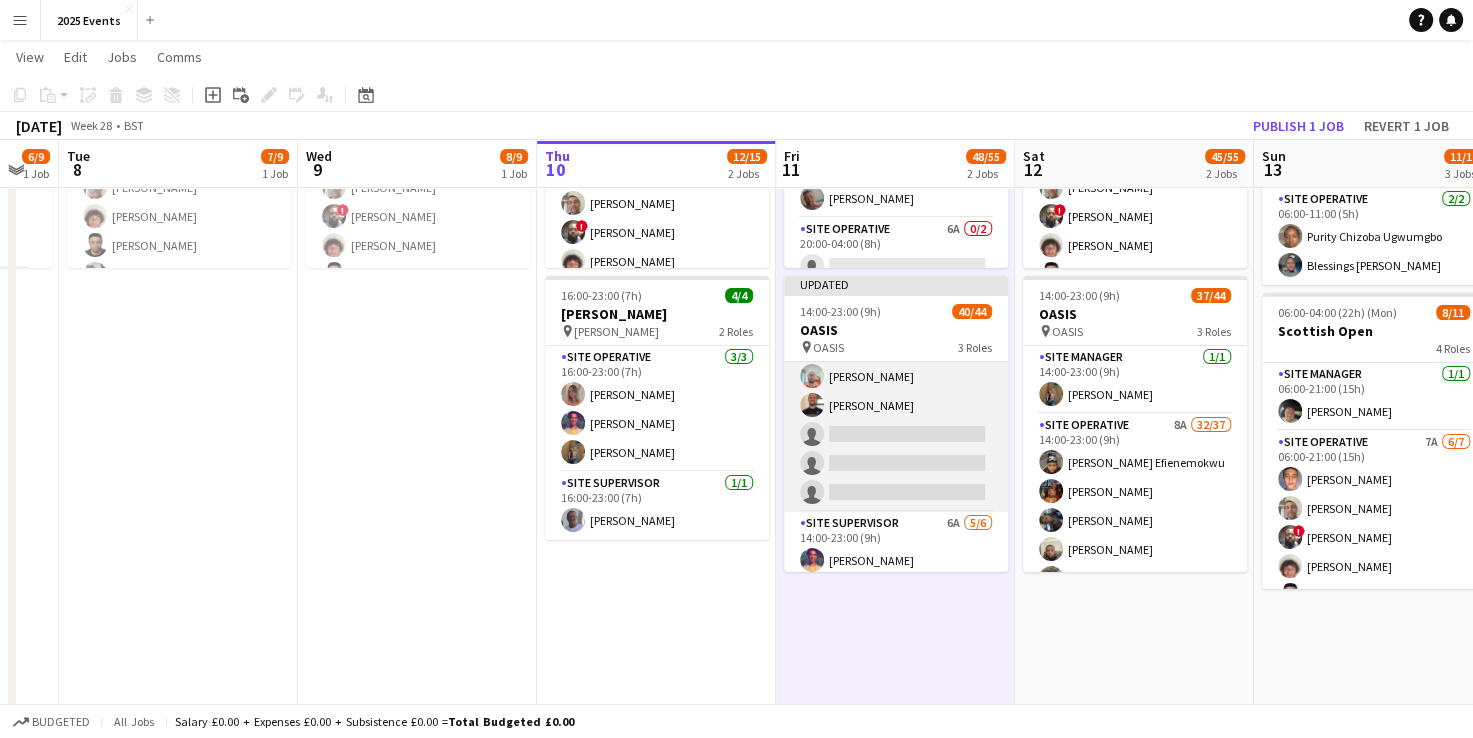 click on "Site Operative   10A   34/37   14:00-23:00 (9h)
Ijeoma Efienemokwu Chloe Rowbottom Anthony Odeh Veronika Plhalova Heth Makumbe Abigail Ayorinde ADEKEMI SADE OMOTOSHO Harley Evans Victoria Adeyemo-Eleyode Leonardo Scott Joshua Fidelis Viktoria Stetsenko Oguzie Onyeyirim Toluwalase Samuel AYENI Ofonime Gabriel Godstime Osahon Levi Wilbourn katie turner Erin Chatburn Rokeeb Yakub Zainab Adefowope Jessica Ballard Voke Emmanuella Opuama Efemena Victoria Opuama Oluwakemisola Osasuyi Dan Jefferies Taofeek Kazeem Reduanur Rahman Anthony Cleaver Sadia Afrin Afsana Sharmin Jessica Jablonski Aaron Martin josh martin
single-neutral-actions
single-neutral-actions
single-neutral-actions" at bounding box center (896, -44) 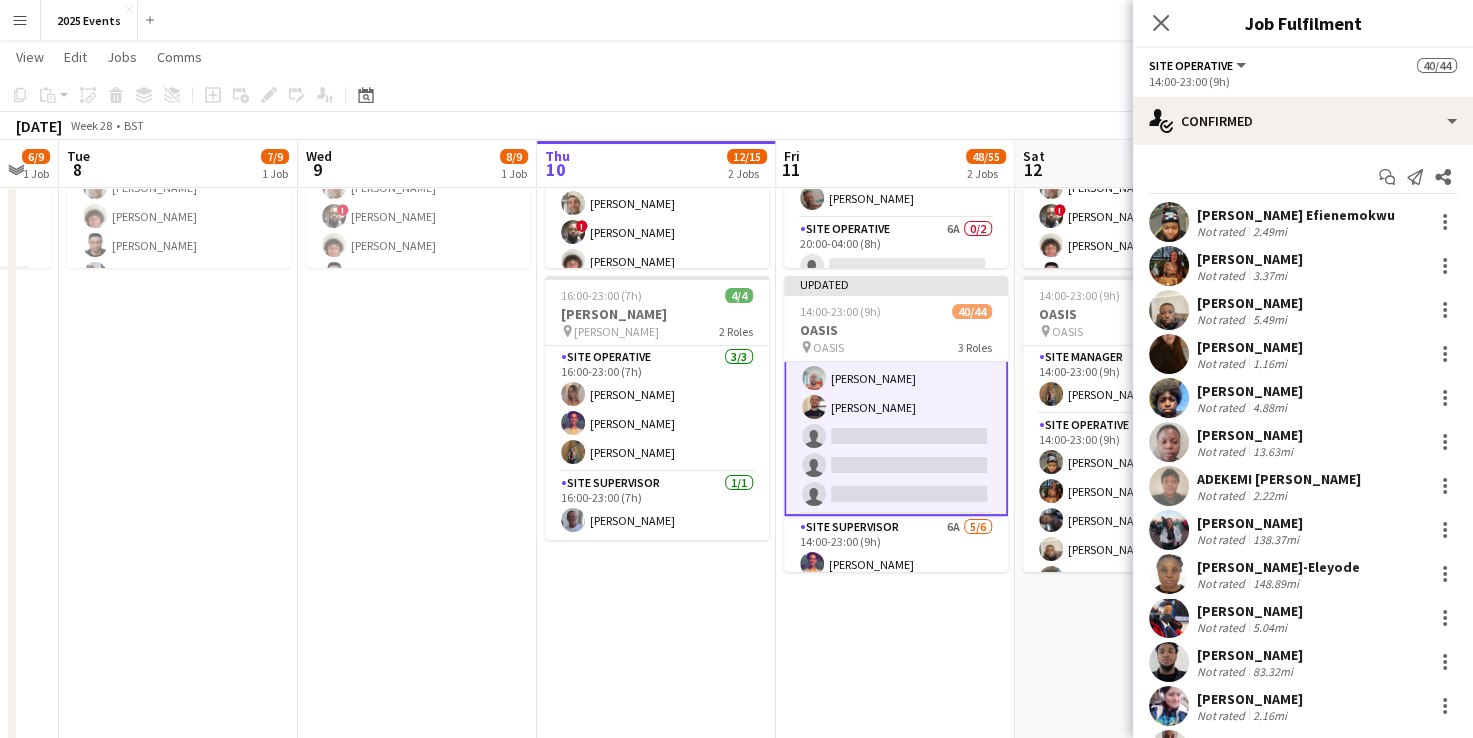 scroll, scrollTop: 1032, scrollLeft: 0, axis: vertical 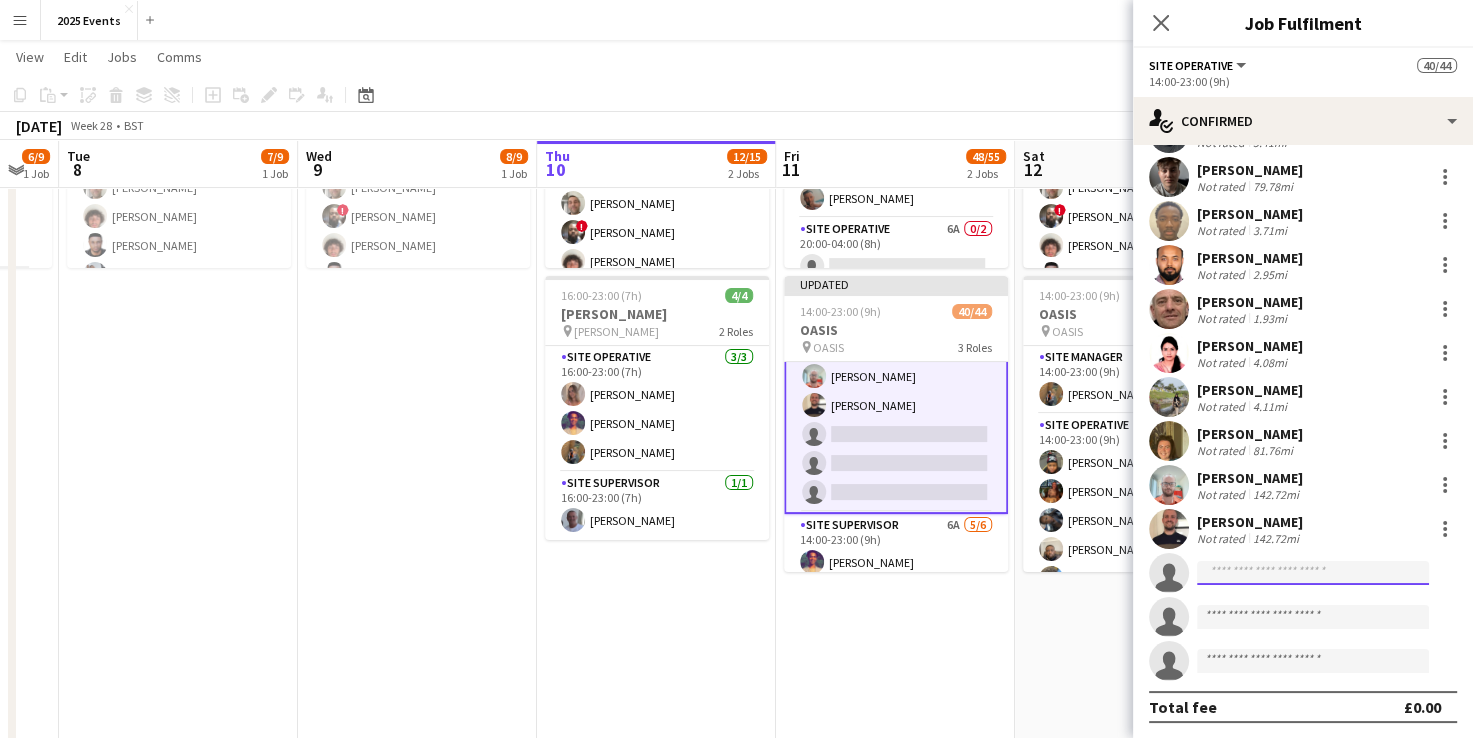 click 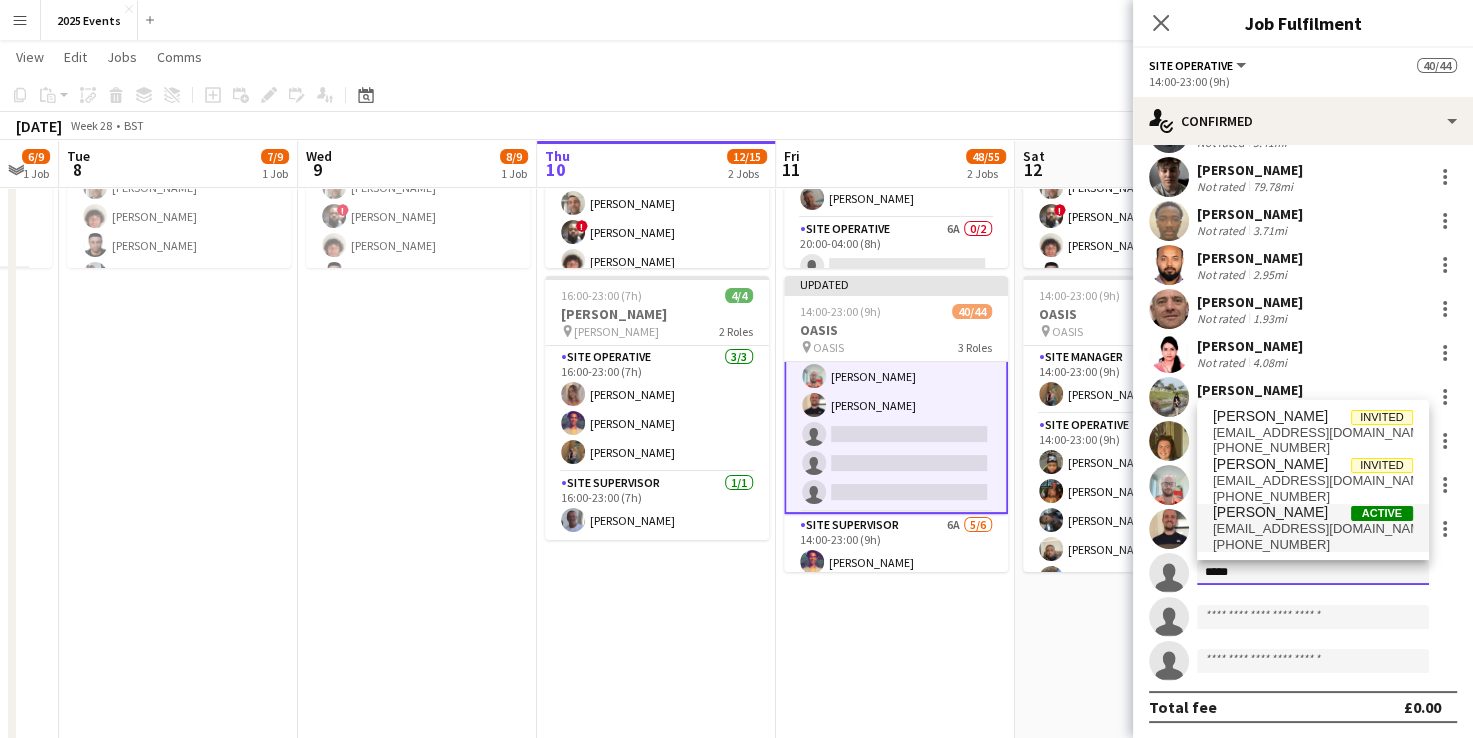 type on "****" 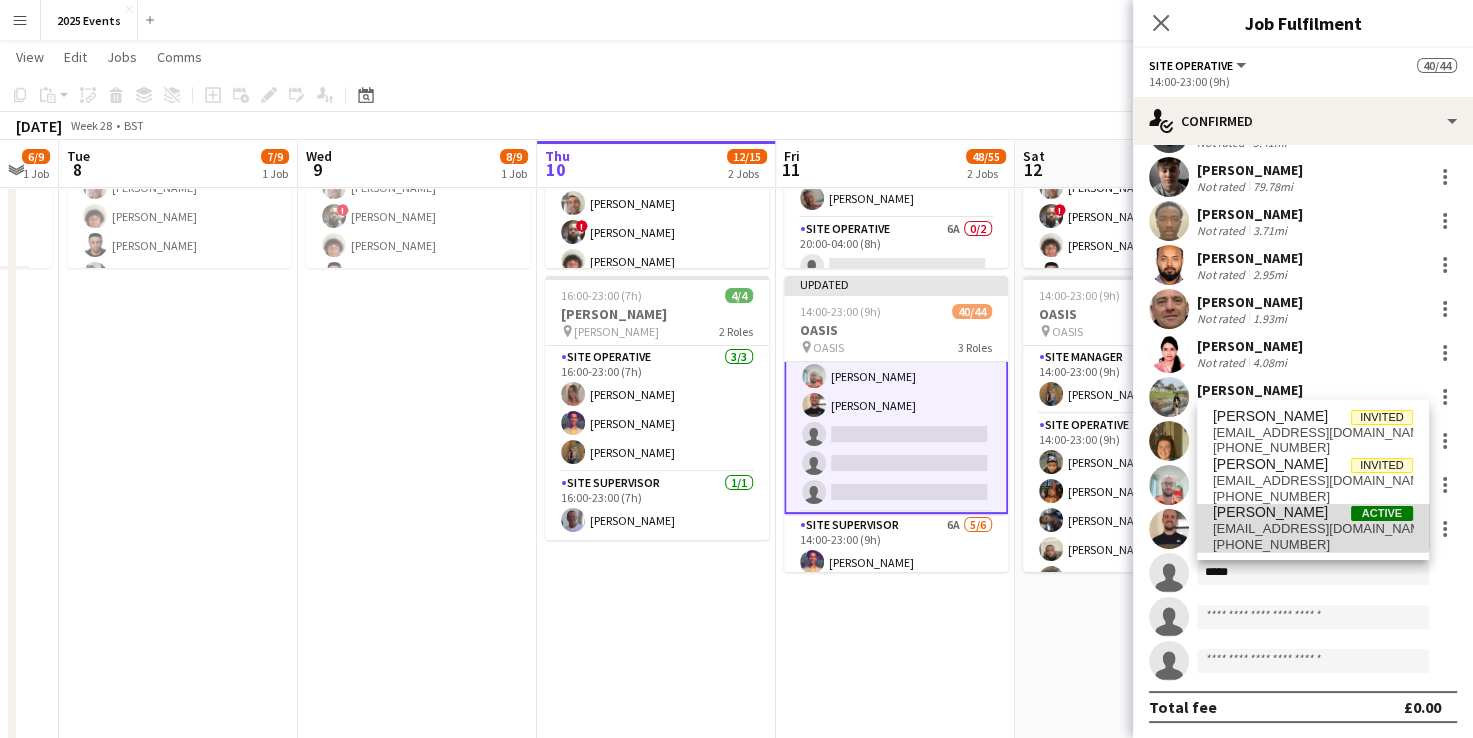 click on "Jake Regan" at bounding box center (1270, 512) 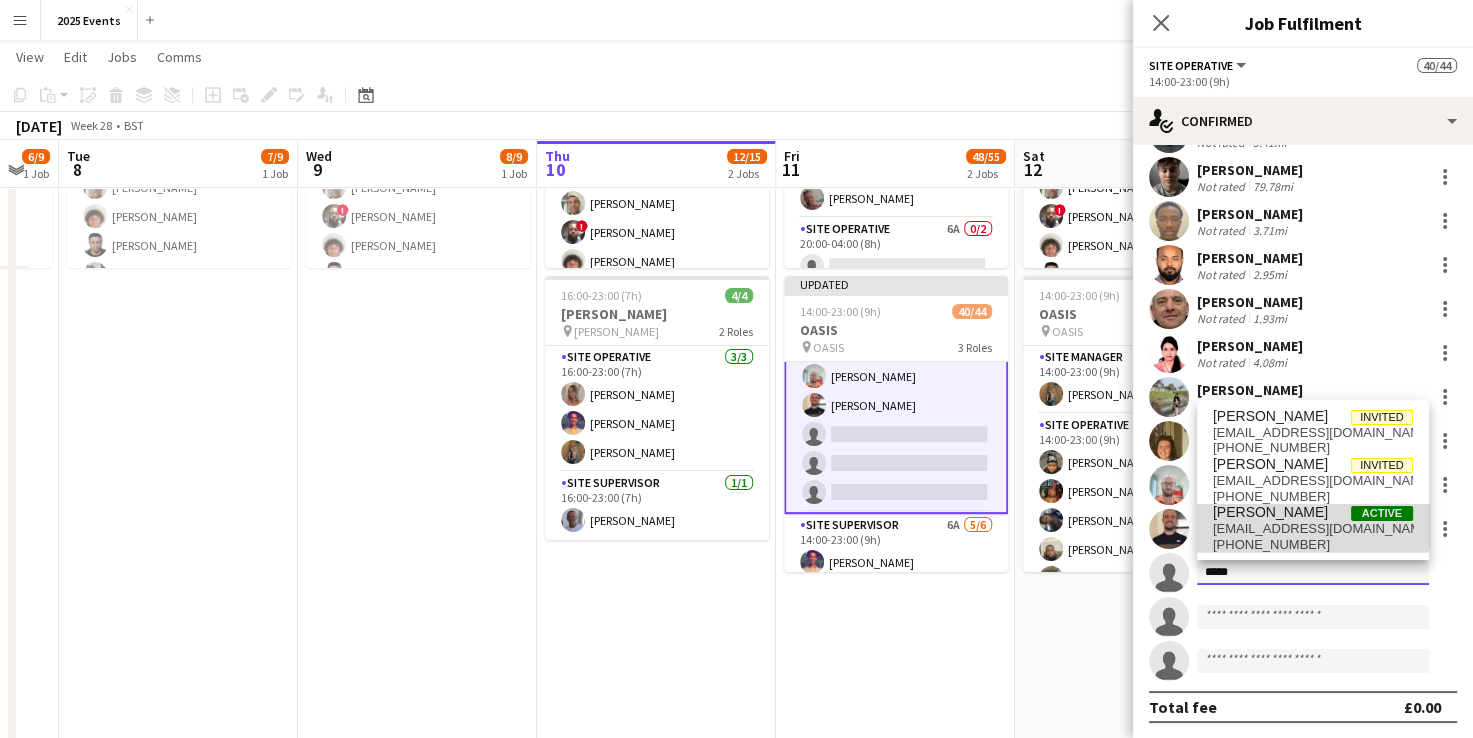 type 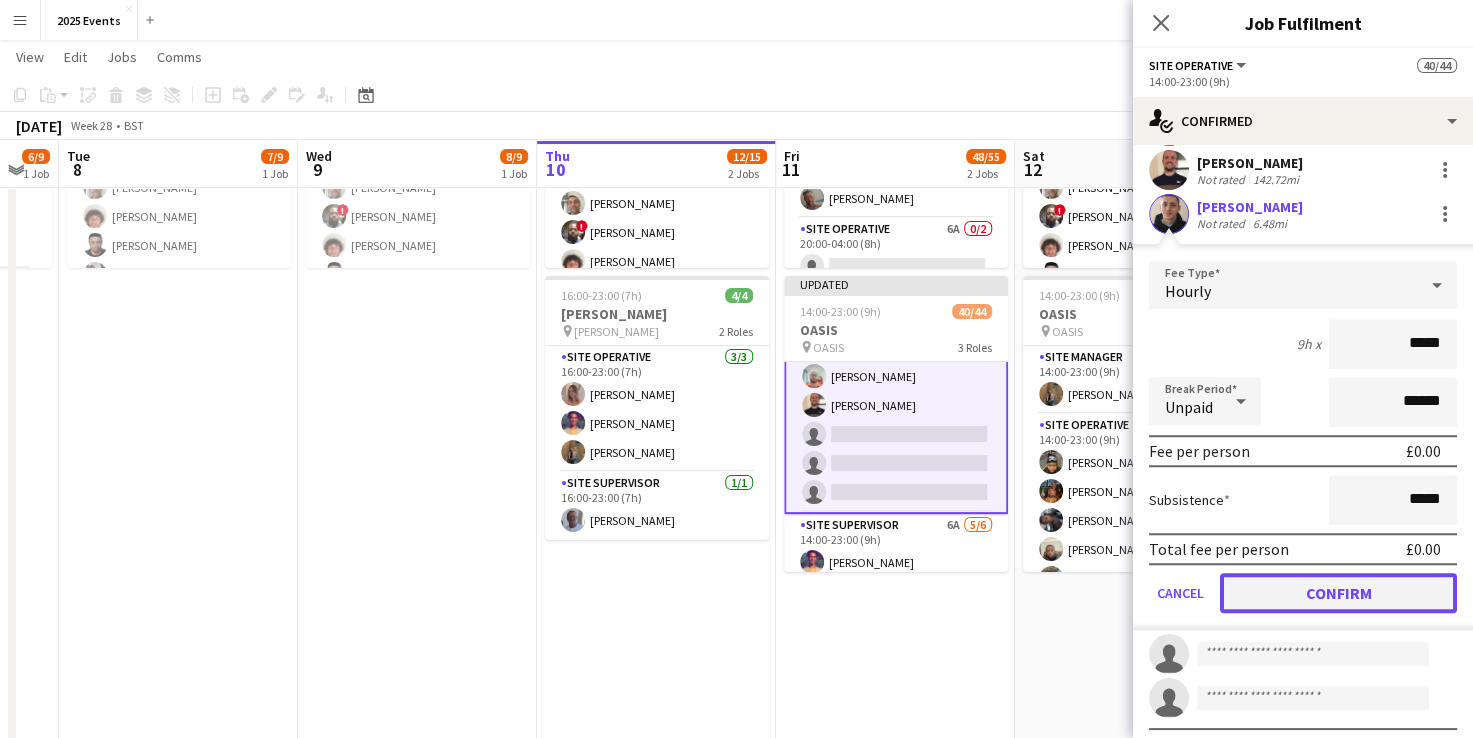 click on "Confirm" at bounding box center [1338, 593] 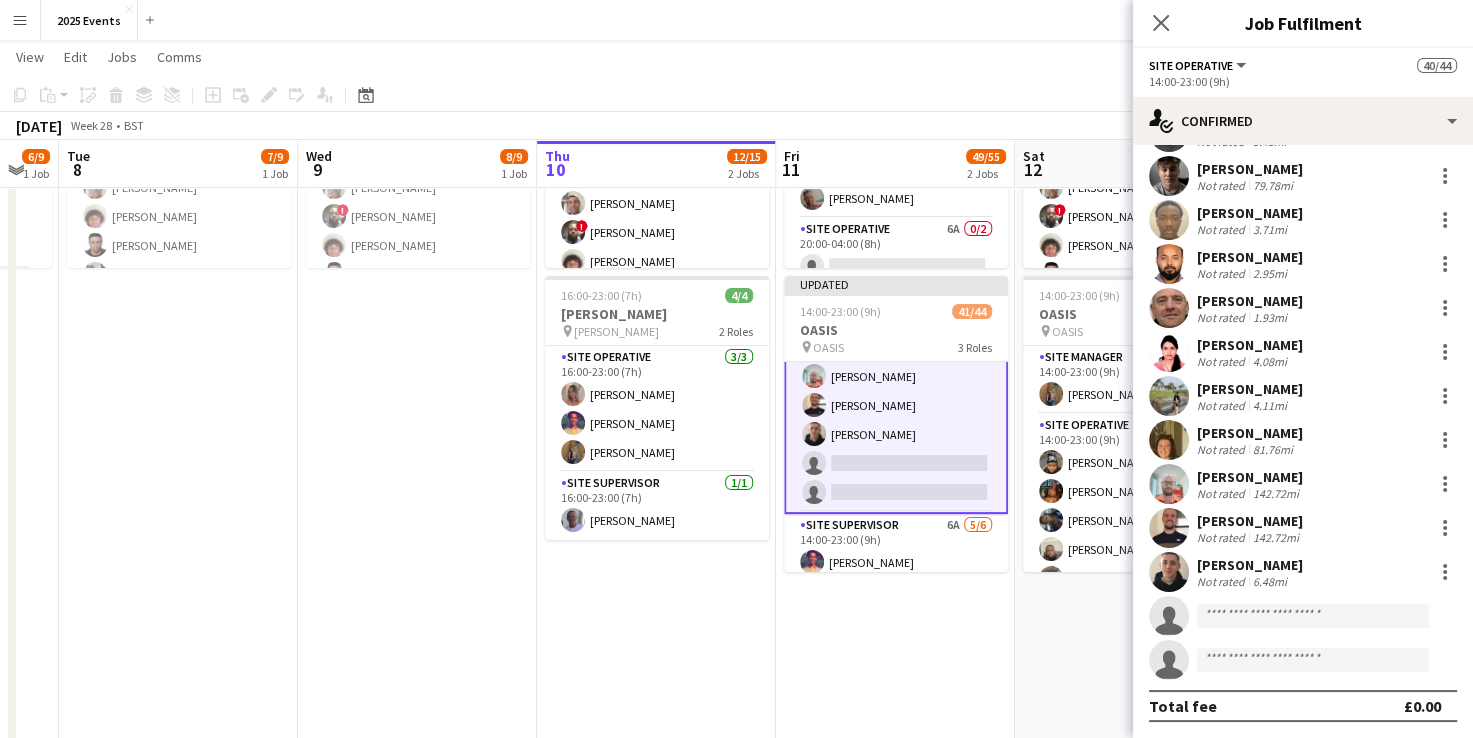 scroll, scrollTop: 1145, scrollLeft: 0, axis: vertical 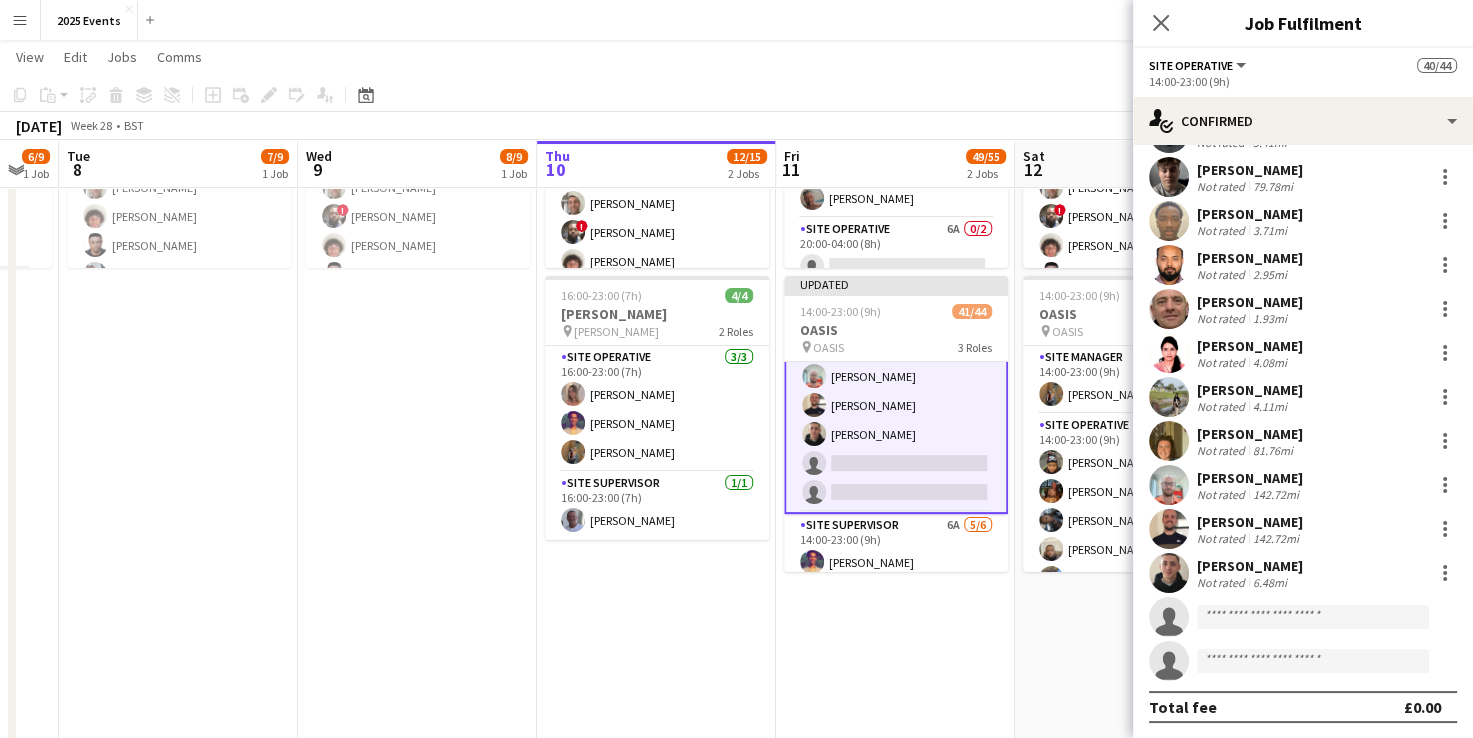 click on "06:00-04:00 (22h) (Sat)   8/11   Scottish Open   4 Roles   Site Manager   1/1   06:00-21:00 (15h)
Josh Tutty  Site Operative   7A   6/7   06:00-21:00 (15h)
Billy Bartholomew Scott Holmes ! Kenneth Onyegbula Thomas Roberts stephen ugbome Olivia Gill
single-neutral-actions
Site Supervisor   1/1   06:00-21:00 (15h)
Alfie Day  Site Operative   6A   0/2   20:00-04:00 (8h)
single-neutral-actions
single-neutral-actions
Updated   14:00-23:00 (9h)    41/44   OASIS
pin
OASIS   3 Roles   Site Manager   1/1   14:00-23:00 (9h)
Shak Siad  Site Operative   10A   35/37   14:00-23:00 (9h)
Ijeoma Efienemokwu Chloe Rowbottom Anthony Odeh Veronika Plhalova Heth Makumbe Abigail Ayorinde ADEKEMI SADE OMOTOSHO Harley Evans Victoria Adeyemo-Eleyode Leonardo Scott Joshua Fidelis Viktoria Stetsenko Oguzie Onyeyirim Toluwalase Samuel AYENI Ofonime Gabriel Godstime Osahon" at bounding box center [895, 936] 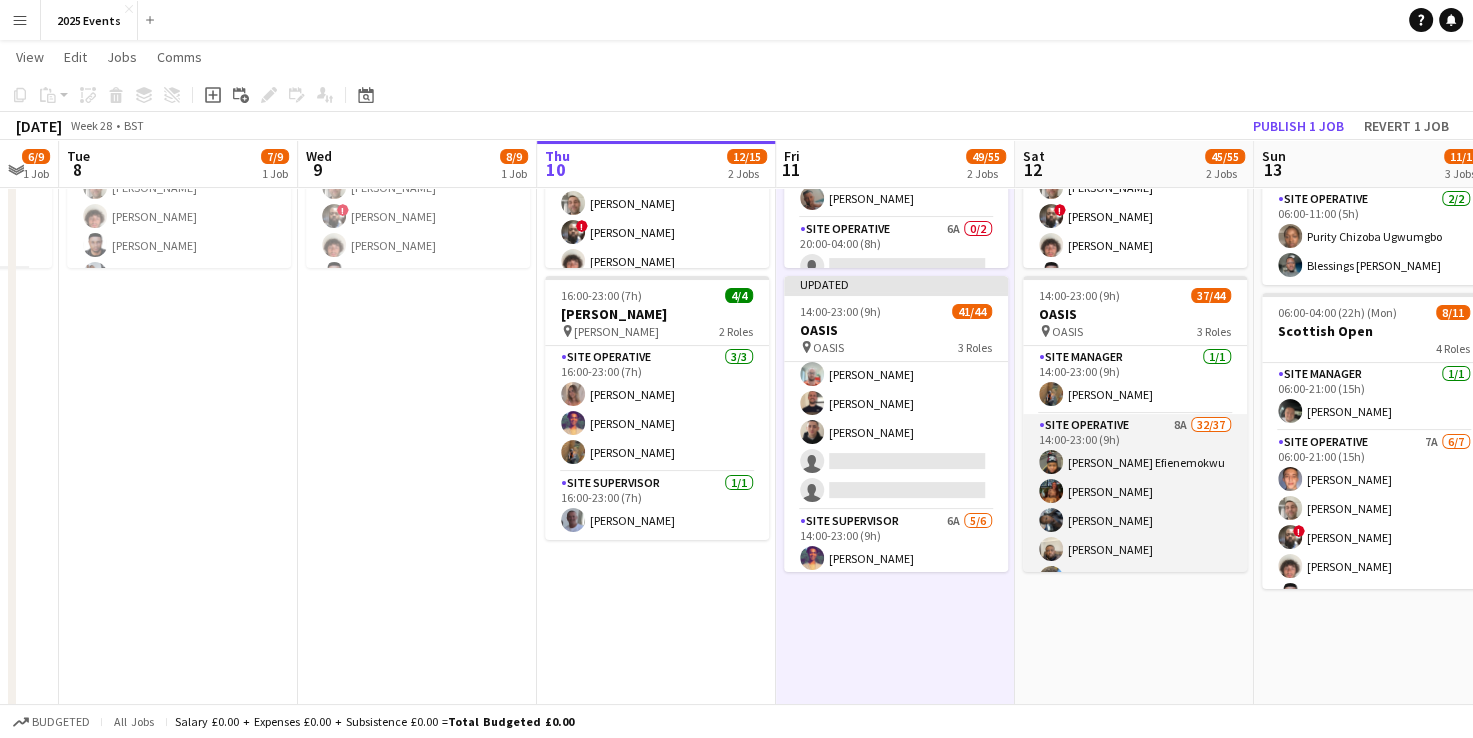 scroll, scrollTop: 1030, scrollLeft: 0, axis: vertical 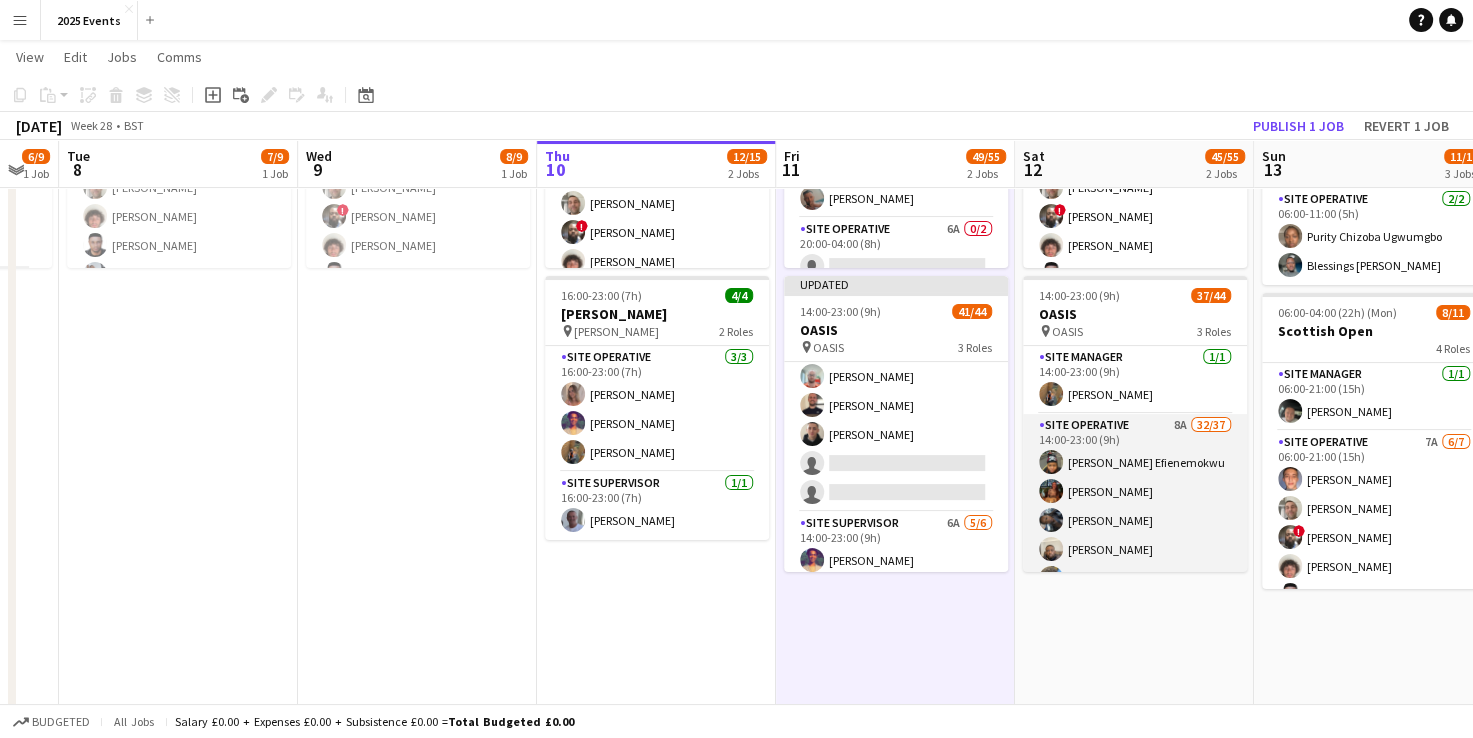 click on "Site Operative   8A   32/37   14:00-23:00 (9h)
Ijeoma Efienemokwu Chloe Rowbottom Eva Yeboah Anthony Odeh Heth Makumbe Abigail Ayorinde Harley Evans Victoria Adeyemo-Eleyode ADEKEMI SADE OMOTOSHO Joshua Fidelis Viktoria Stetsenko Oguzie Onyeyirim Leonardo Scott Ofonime Gabriel Godstime Osahon Toluwalase Samuel AYENI Levi Wilbourn katie turner Neil Skinner Erin Chatburn Rokeeb Yakub Zainab Adefowope Jessica Ballard Voke Emmanuella Opuama Oluwakemisola Osasuyi Dan Jefferies Taofeek Kazeem Reduanur Rahman Anthony Cleaver Sadia Afrin Afsana Sharmin Jessica Jablonski
single-neutral-actions
single-neutral-actions
single-neutral-actions
single-neutral-actions
single-neutral-actions" at bounding box center (1135, 970) 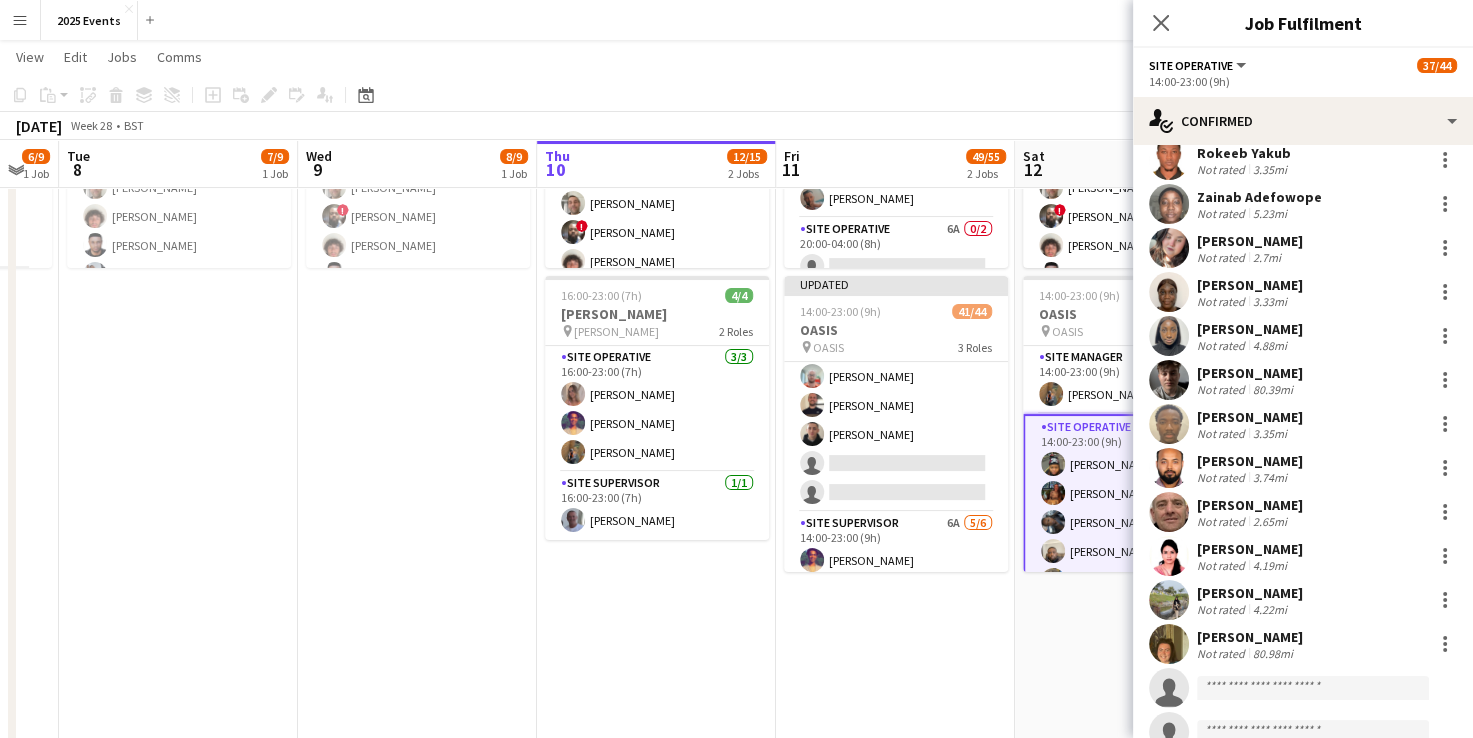 scroll, scrollTop: 1145, scrollLeft: 0, axis: vertical 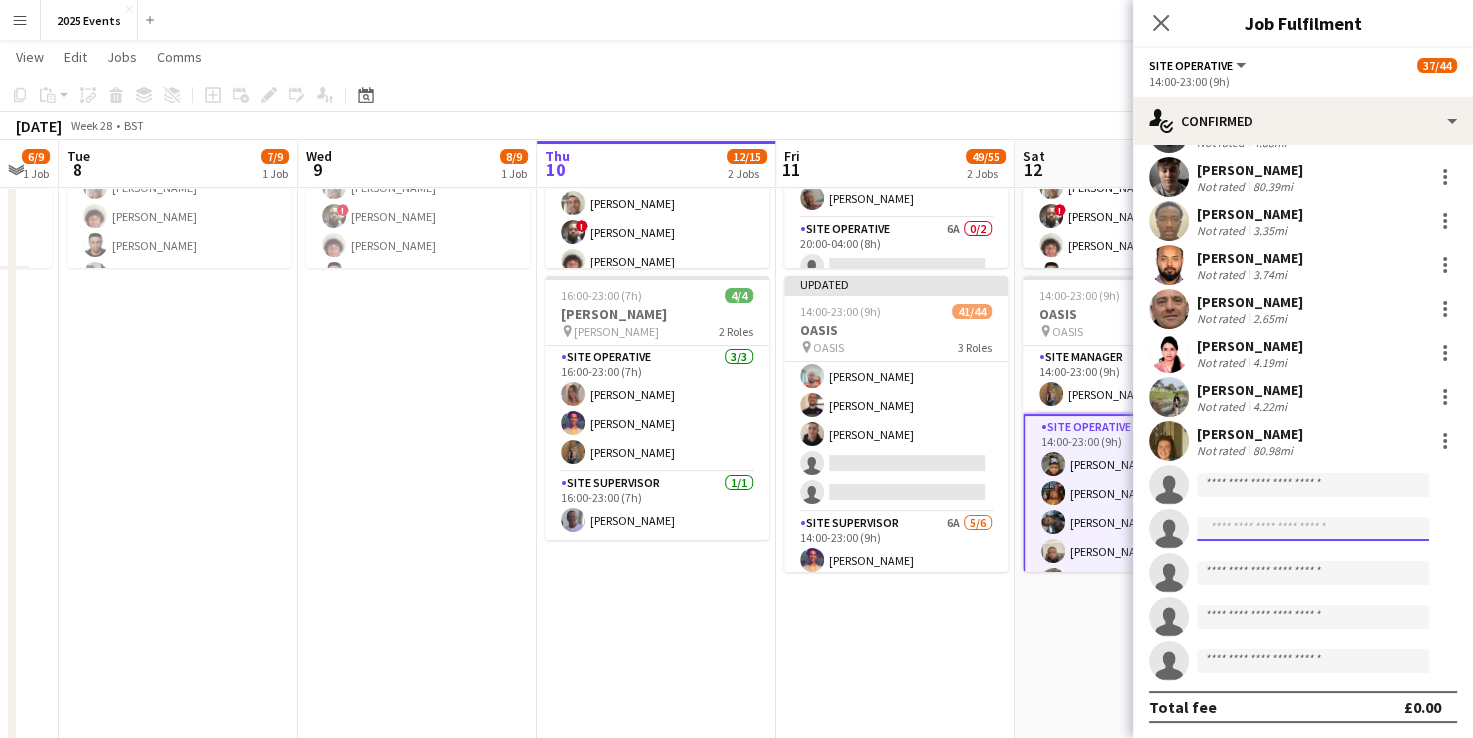 click 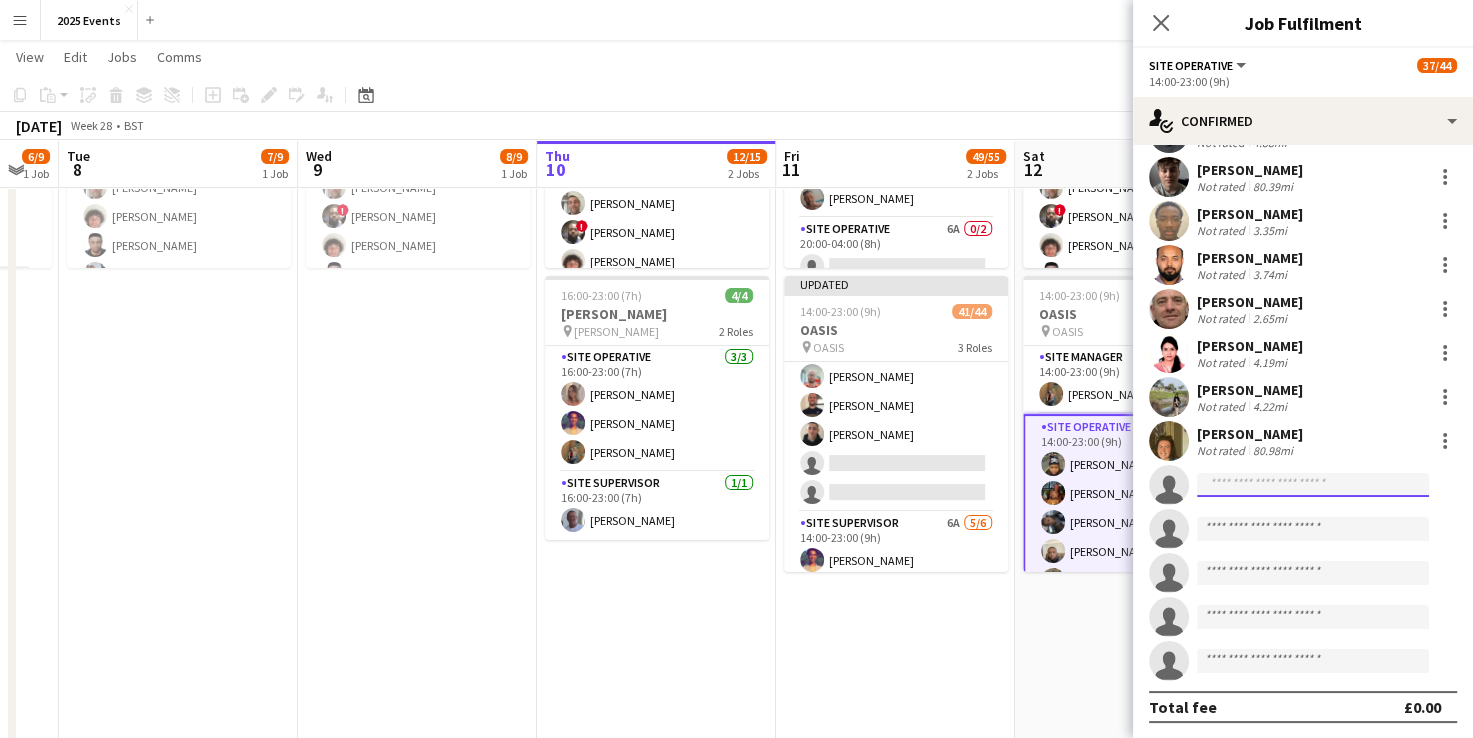 click 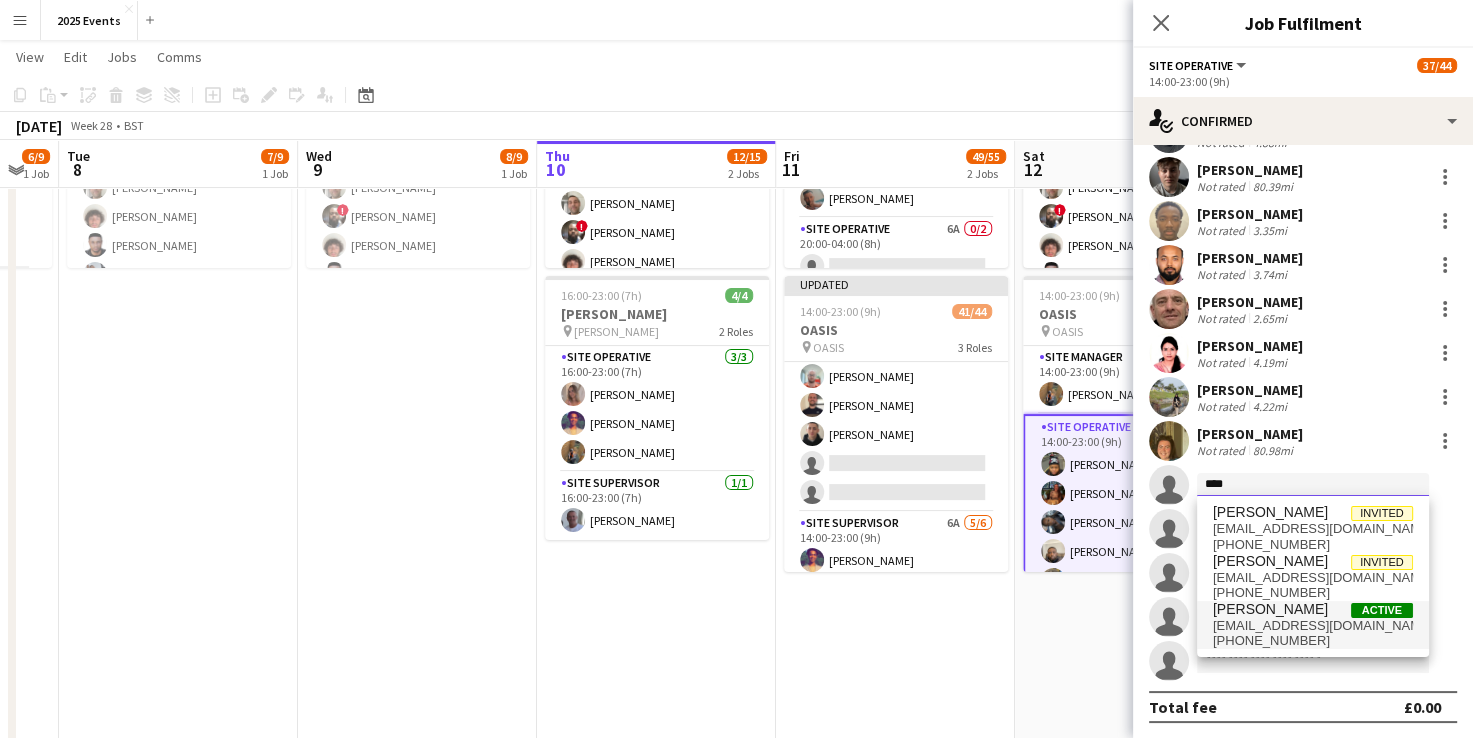 type on "****" 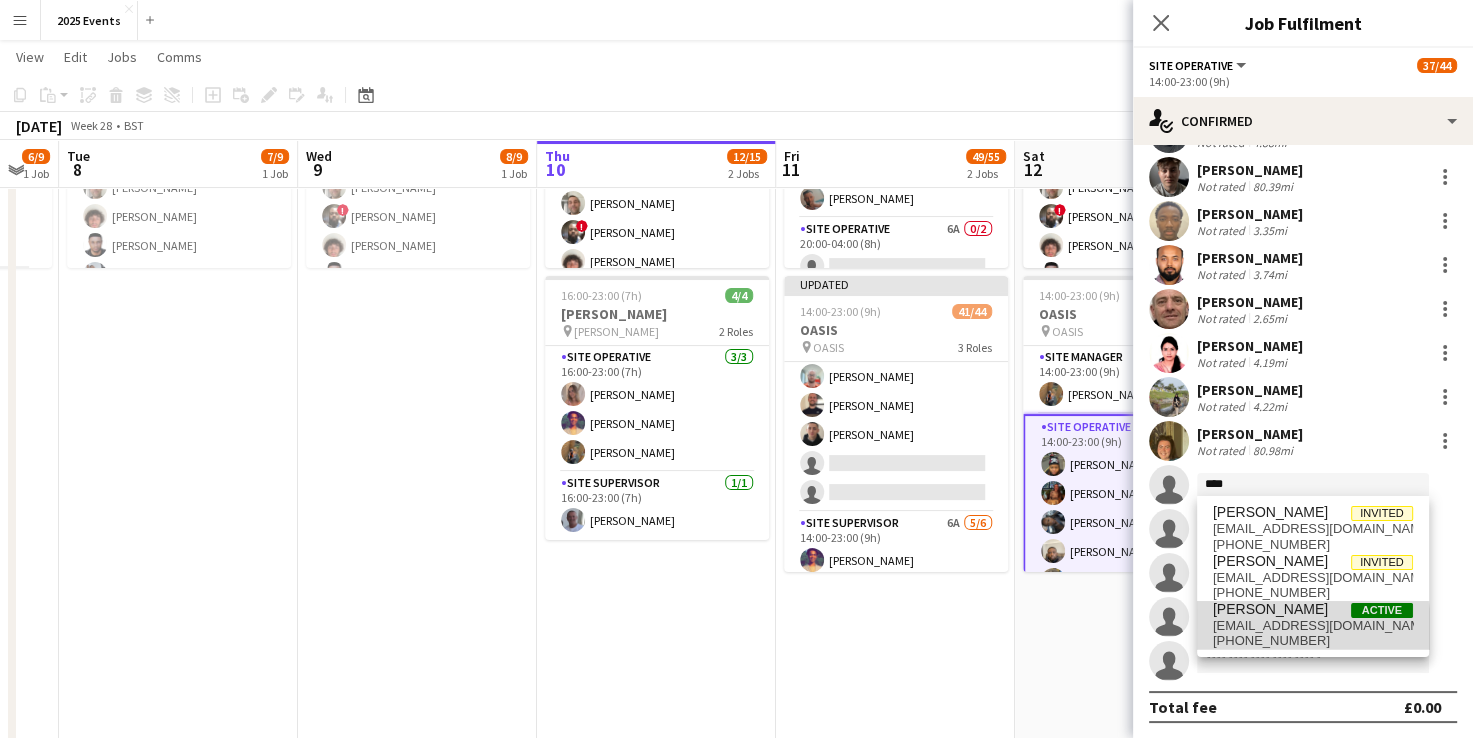 click on "+447523300107" at bounding box center [1313, 641] 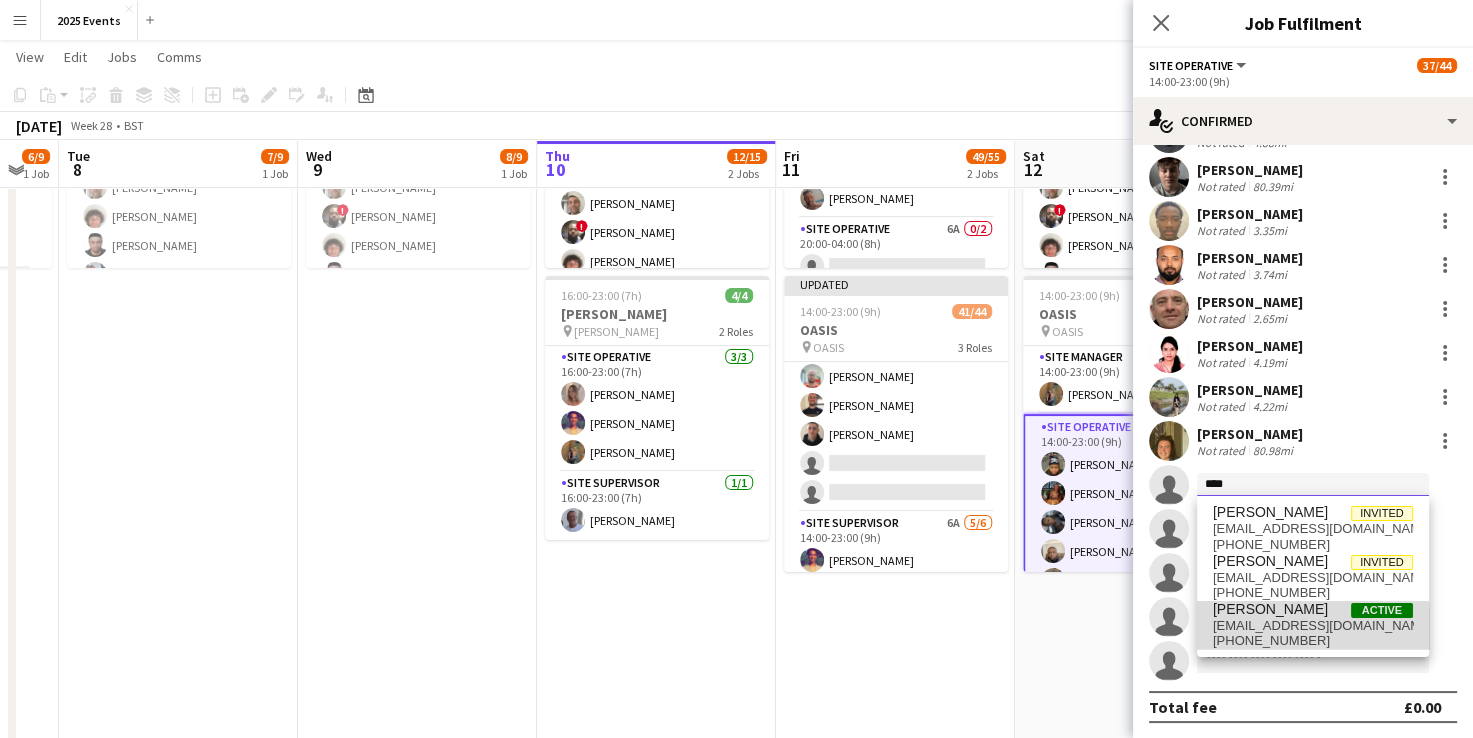 type 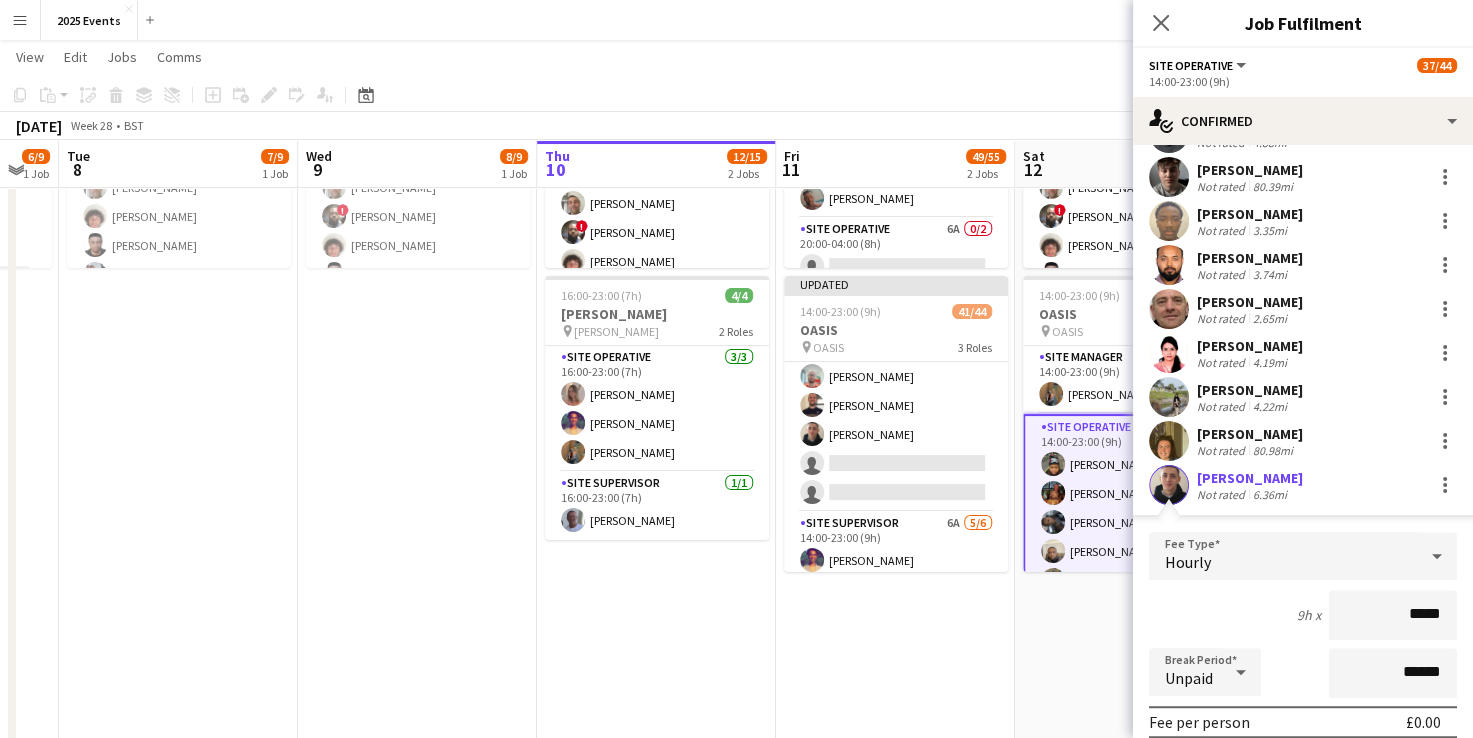 scroll, scrollTop: 1539, scrollLeft: 0, axis: vertical 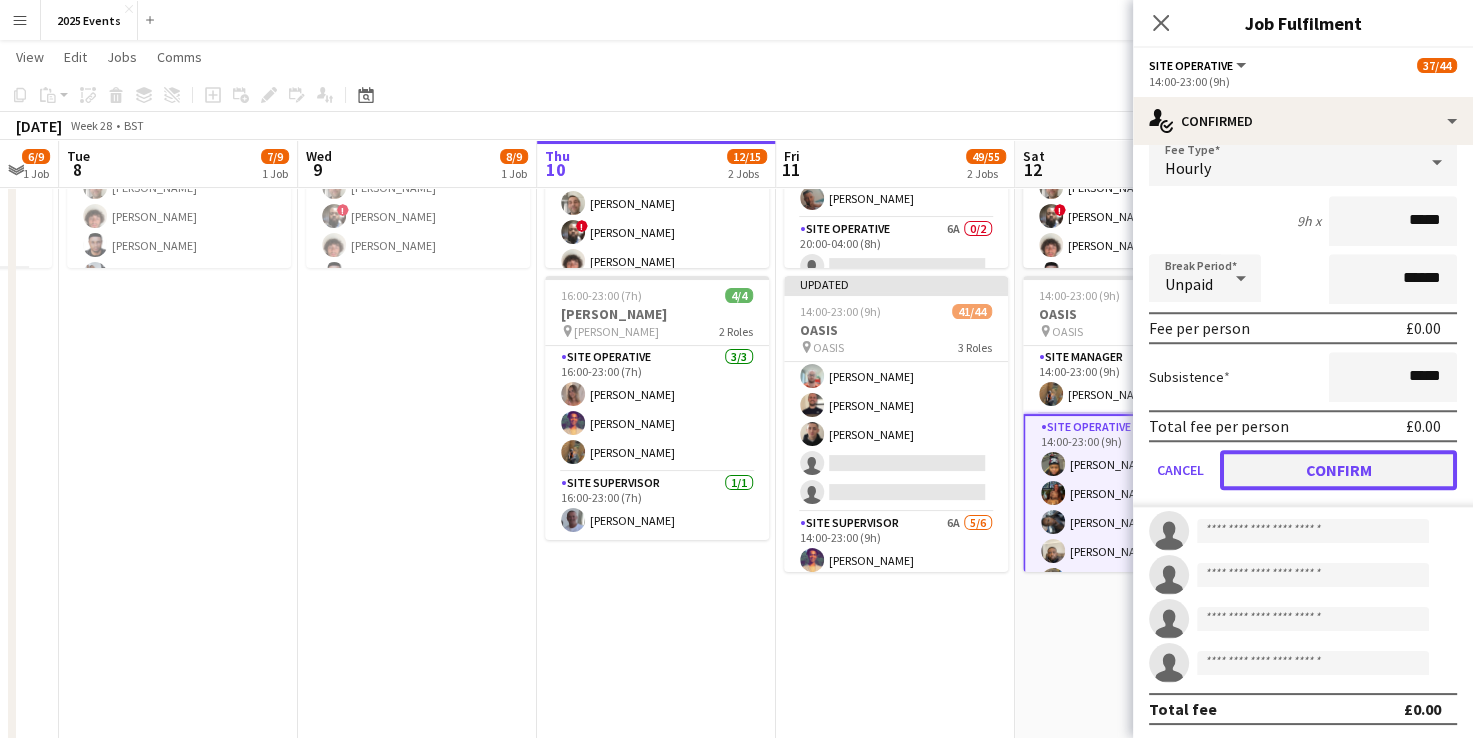 click on "Confirm" at bounding box center (1338, 470) 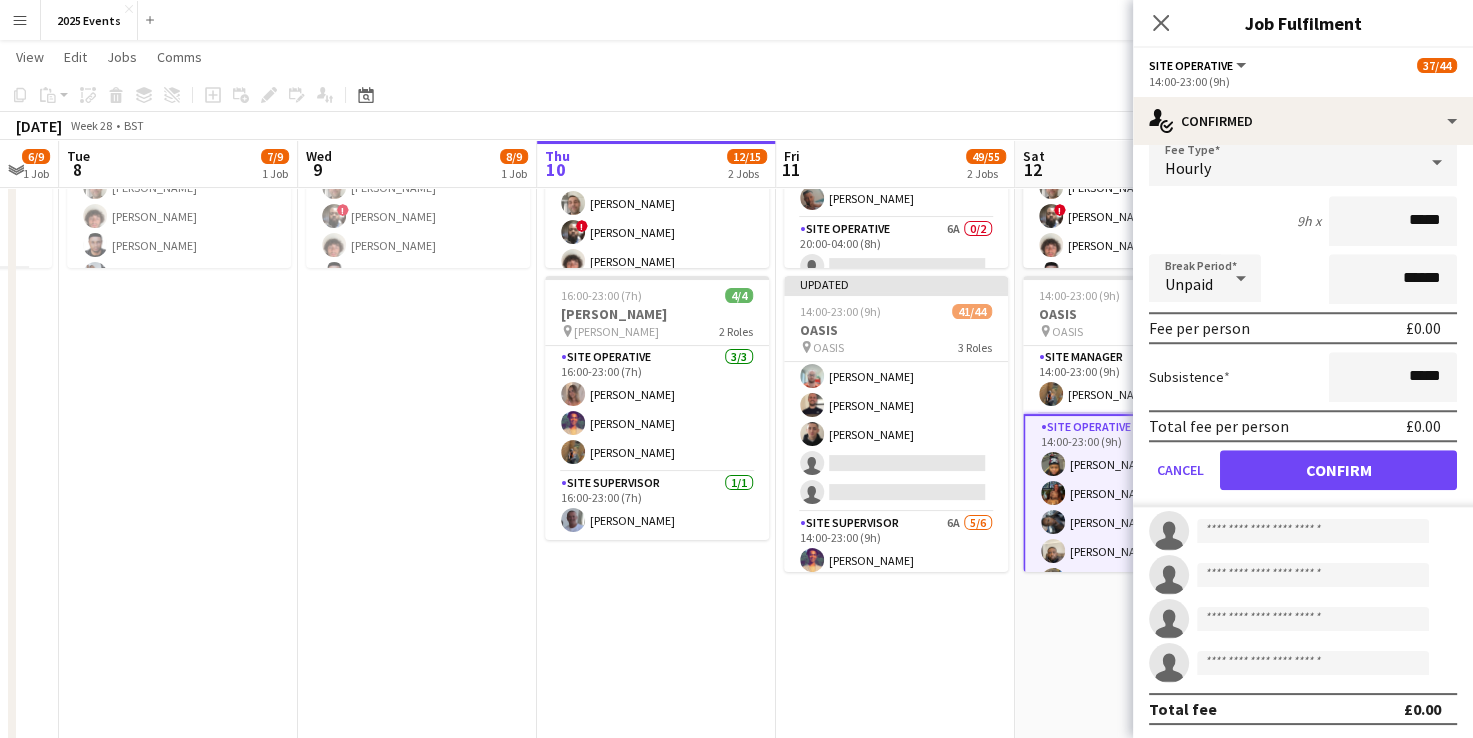scroll, scrollTop: 1145, scrollLeft: 0, axis: vertical 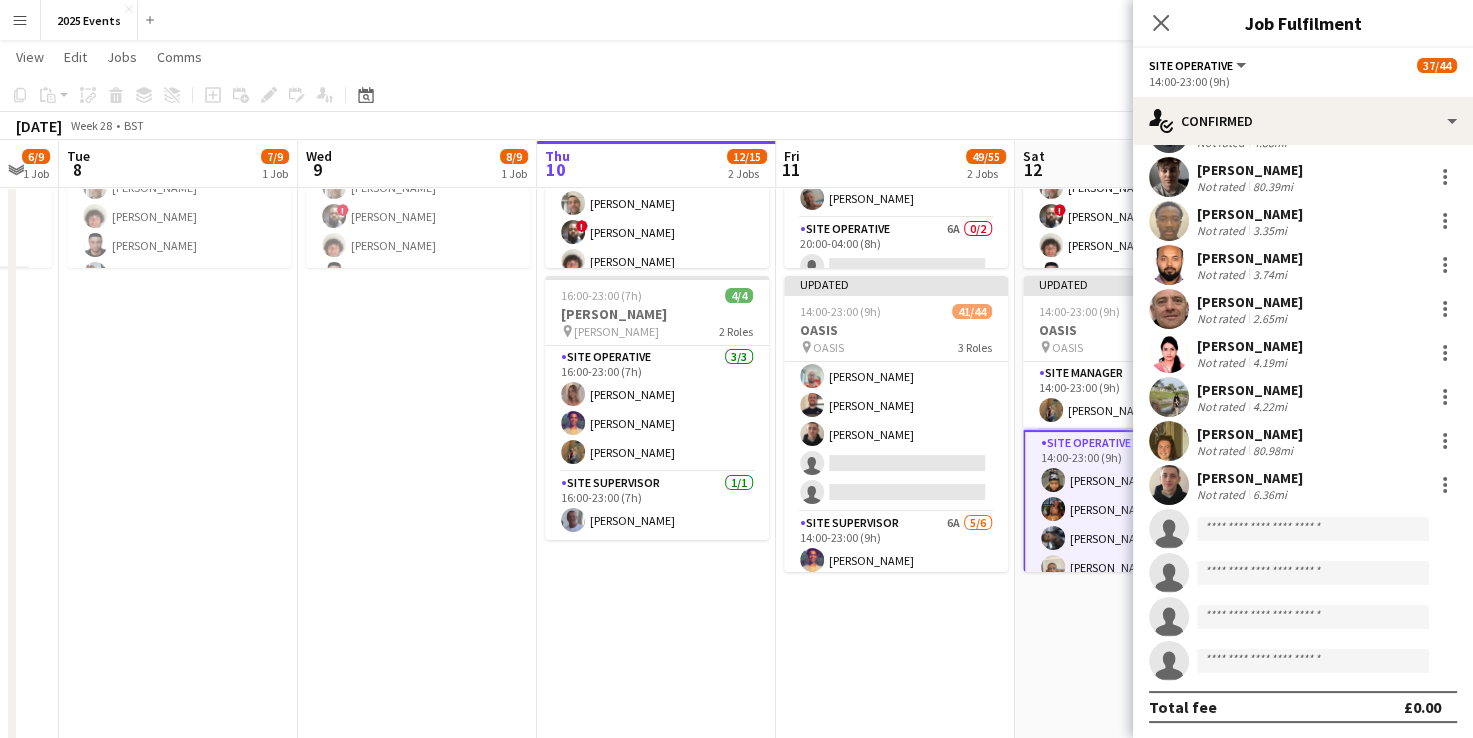 click on "06:00-04:00 (22h) (Sun)   8/11   Scottish Open   4 Roles   Site Manager   1/1   06:00-21:00 (15h)
Josh Tutty  Site Operative   9A   6/7   06:00-21:00 (15h)
Billy Bartholomew Scott Holmes ! Kenneth Onyegbula Thomas Roberts stephen ugbome Olivia Gill
single-neutral-actions
Site Supervisor   1/1   06:00-21:00 (15h)
Alfie Day  Site Operative   4A   0/2   20:00-04:00 (8h)
single-neutral-actions
single-neutral-actions
Updated   14:00-23:00 (9h)    38/44   OASIS
pin
OASIS   3 Roles   Site Manager   1/1   14:00-23:00 (9h)
Shak Siad  Site Operative   8A   33/37   14:00-23:00 (9h)
Ijeoma Efienemokwu Chloe Rowbottom Eva Yeboah Anthony Odeh Heth Makumbe Abigail Ayorinde Harley Evans Victoria Adeyemo-Eleyode ADEKEMI SADE OMOTOSHO Joshua Fidelis Viktoria Stetsenko Oguzie Onyeyirim Leonardo Scott Ofonime Gabriel Godstime Osahon Toluwalase Samuel AYENI Levi Wilbourn" at bounding box center (1134, 936) 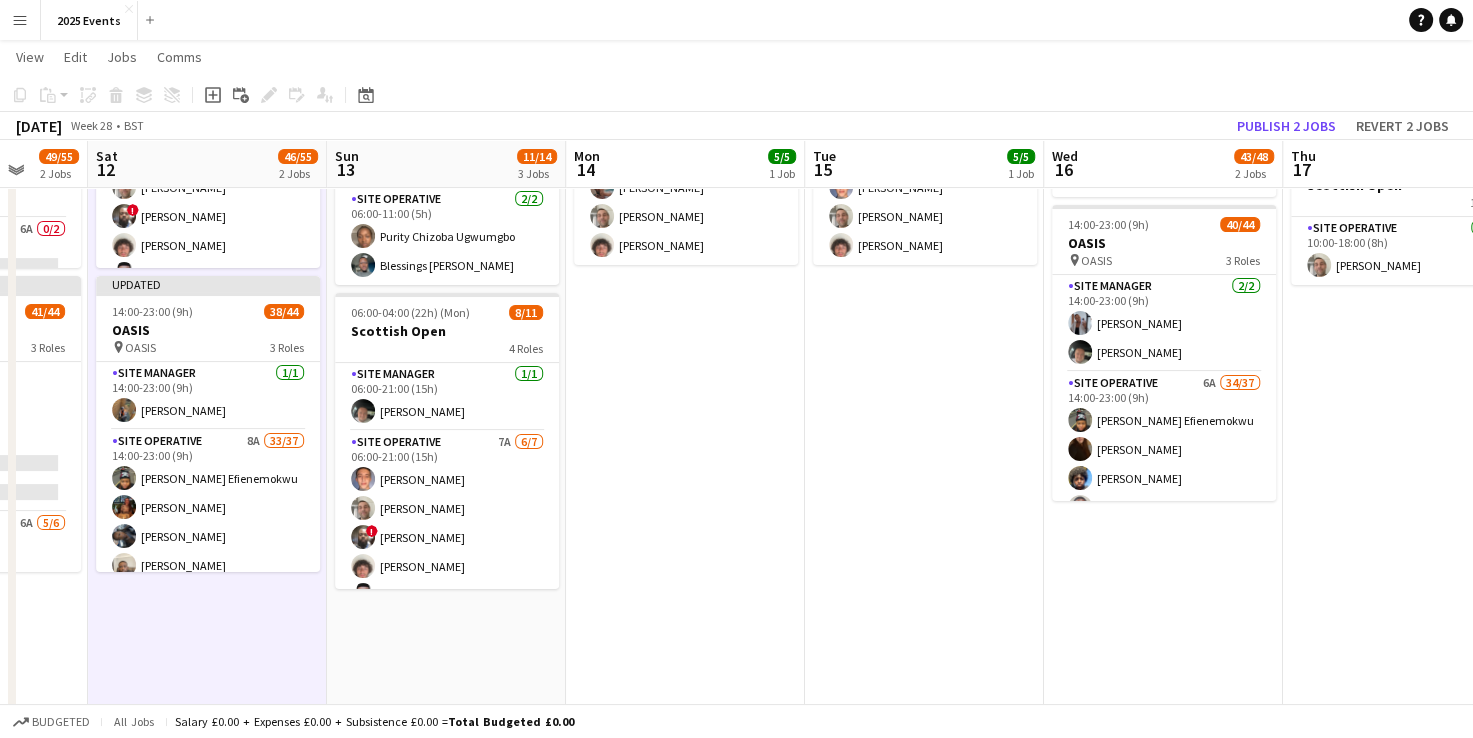 scroll, scrollTop: 0, scrollLeft: 878, axis: horizontal 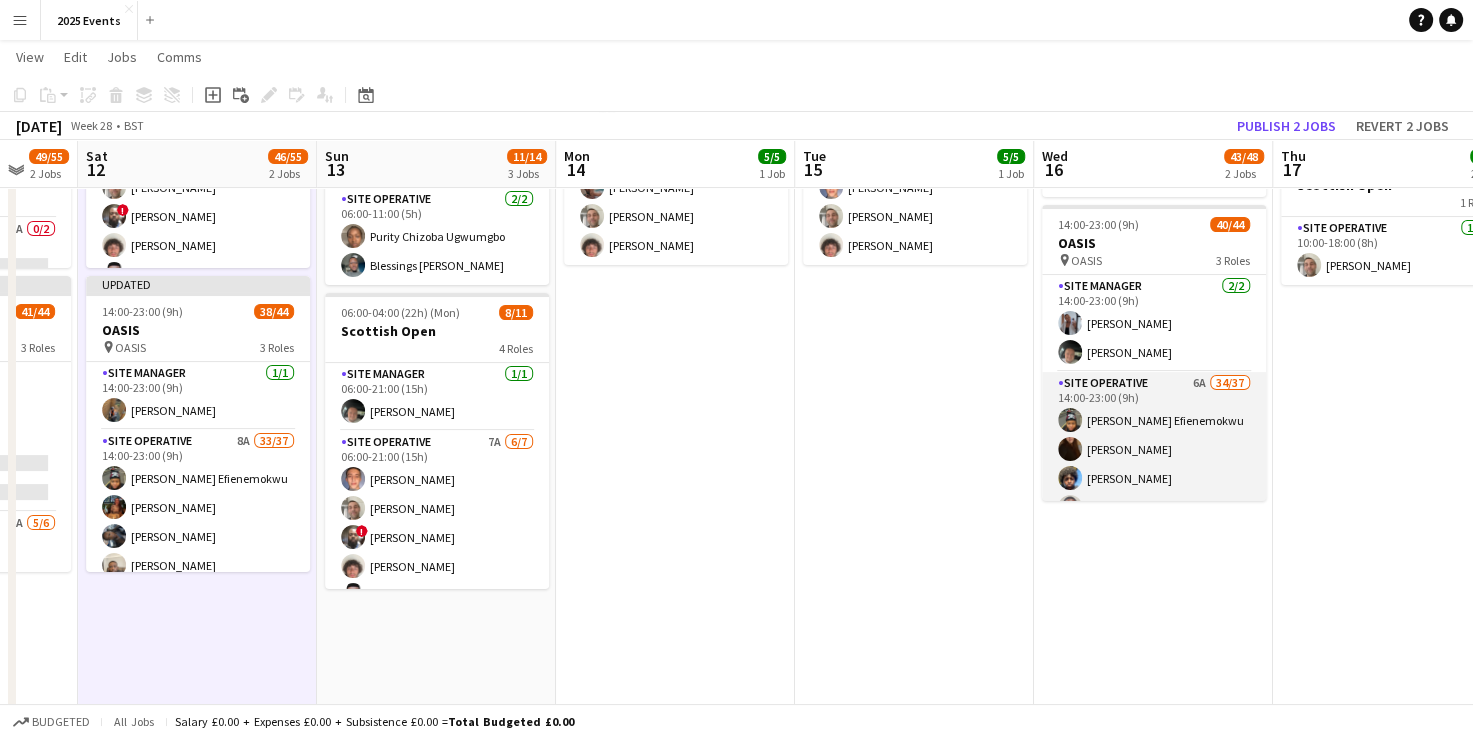 click on "Site Operative   6A   34/37   14:00-23:00 (9h)
Ijeoma Efienemokwu Veronika Plhalova Heth Makumbe Abigail Ayorinde Chloe Rowbottom Georgina Hayes Anthony Odeh Harley Evans Ryan Ashton Victoria Adeyemo-Eleyode Leonardo Scott Amy Cooper Thomas Roberts Joshua Fidelis Oguzie Onyeyirim Amber-Leigh Waring Toluwalase Samuel AYENI Ofonime Gabriel Godstime Osahon katie turner Erin Chatburn Rokeeb Yakub Zainab Adefowope Jessica Ballard Voke Emmanuella Opuama Efemena Victoria Opuama Oluwakemisola Osasuyi Taofeek Kazeem Reduanur Rahman Dan Jefferies Anthony Cleaver Sadia Afrin Afsana Sharmin Jessica Jablonski
single-neutral-actions
single-neutral-actions
single-neutral-actions" at bounding box center [1154, 928] 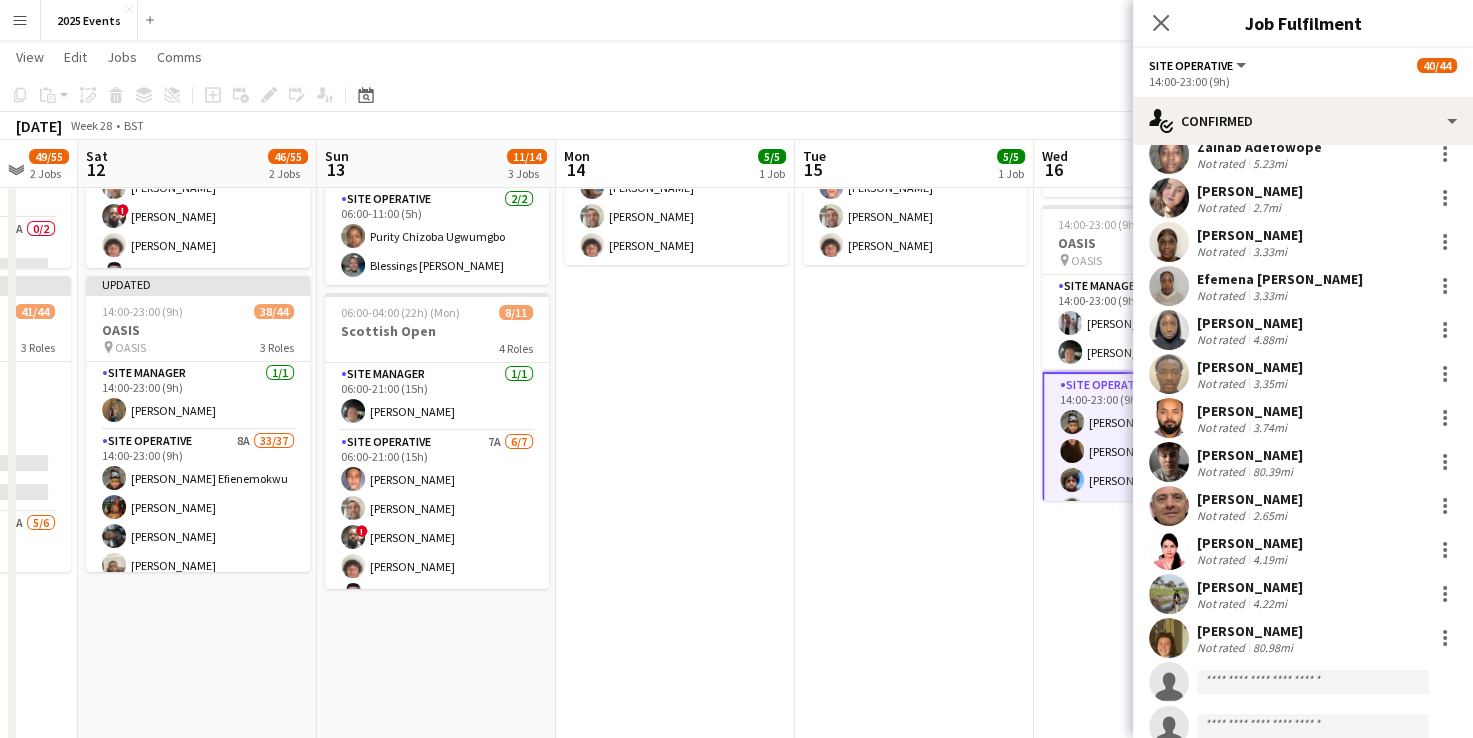 scroll, scrollTop: 1145, scrollLeft: 0, axis: vertical 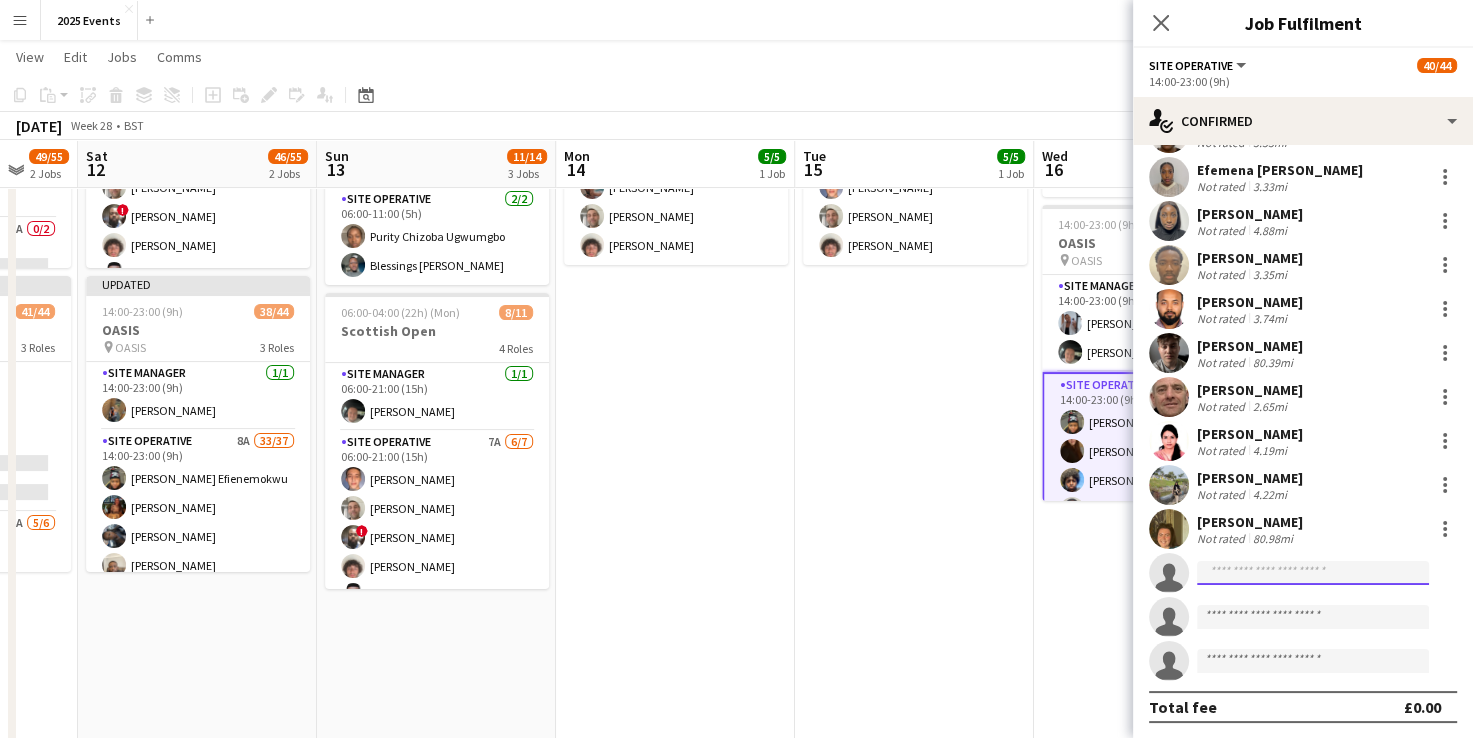 click 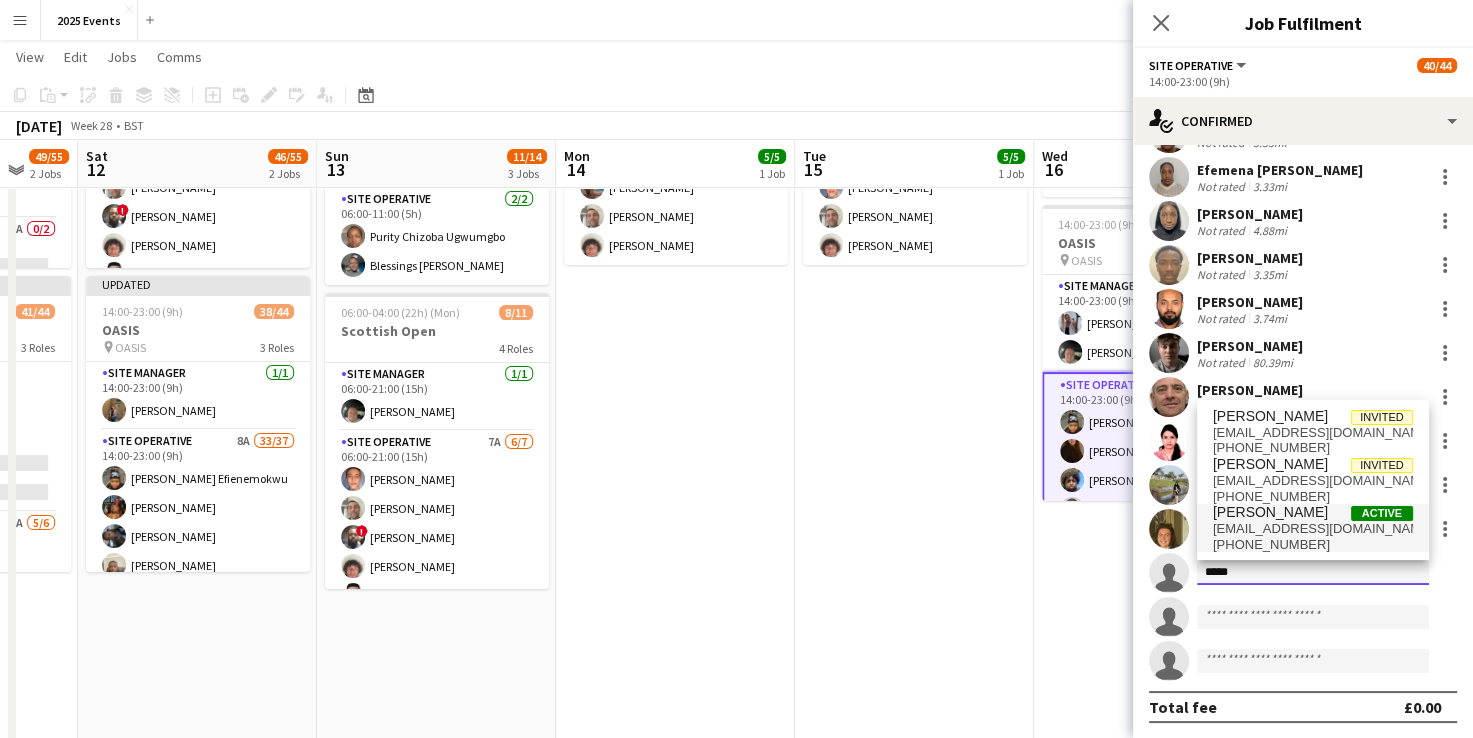 type on "****" 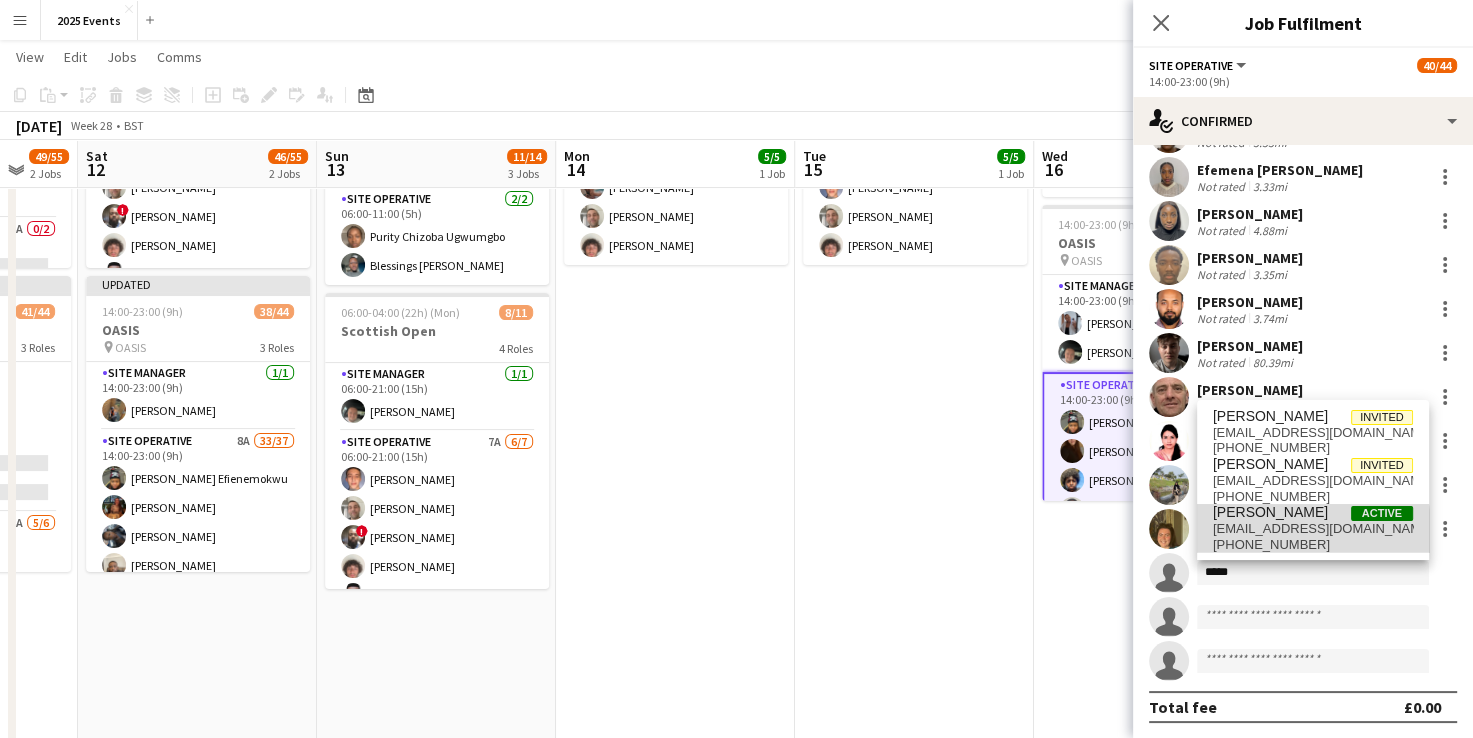 click on "jake_regan321@outlook.com" at bounding box center [1313, 529] 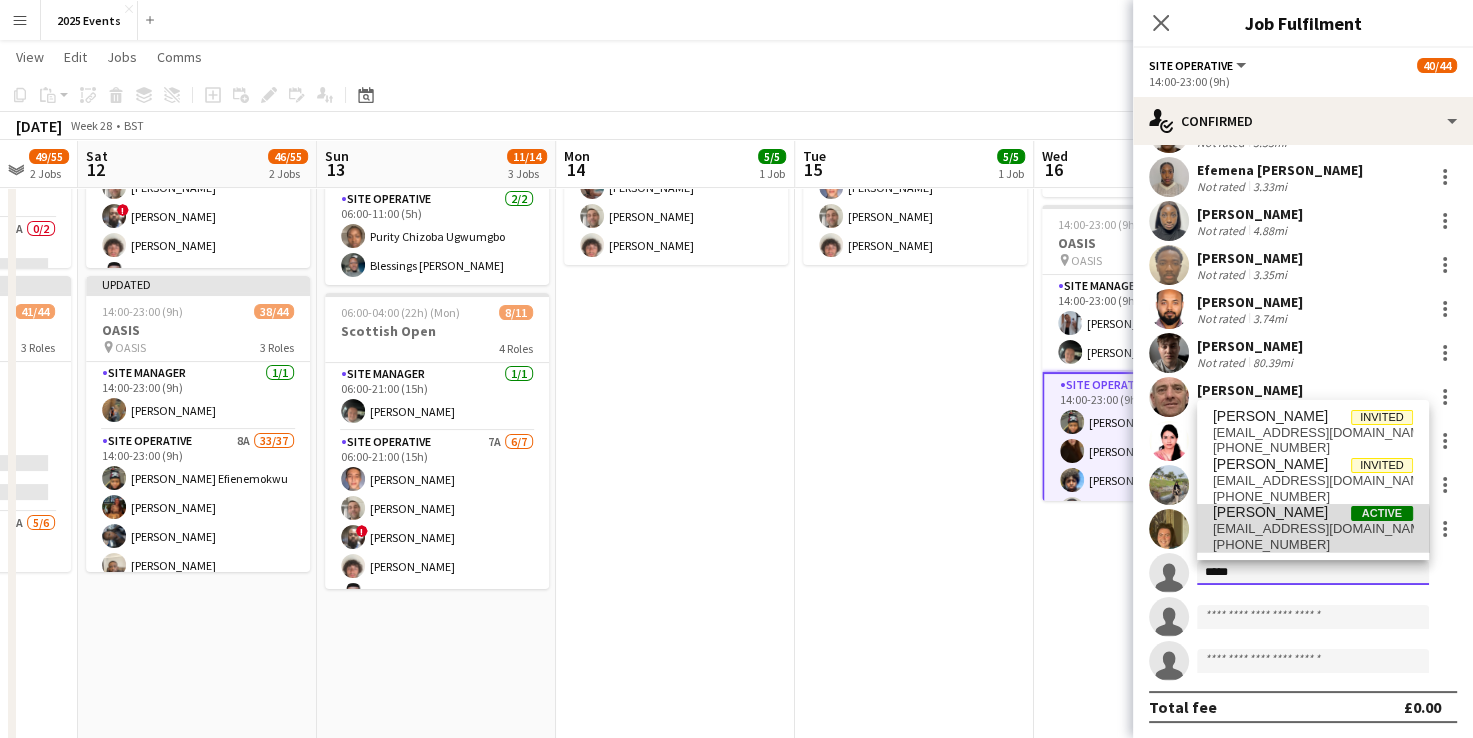type 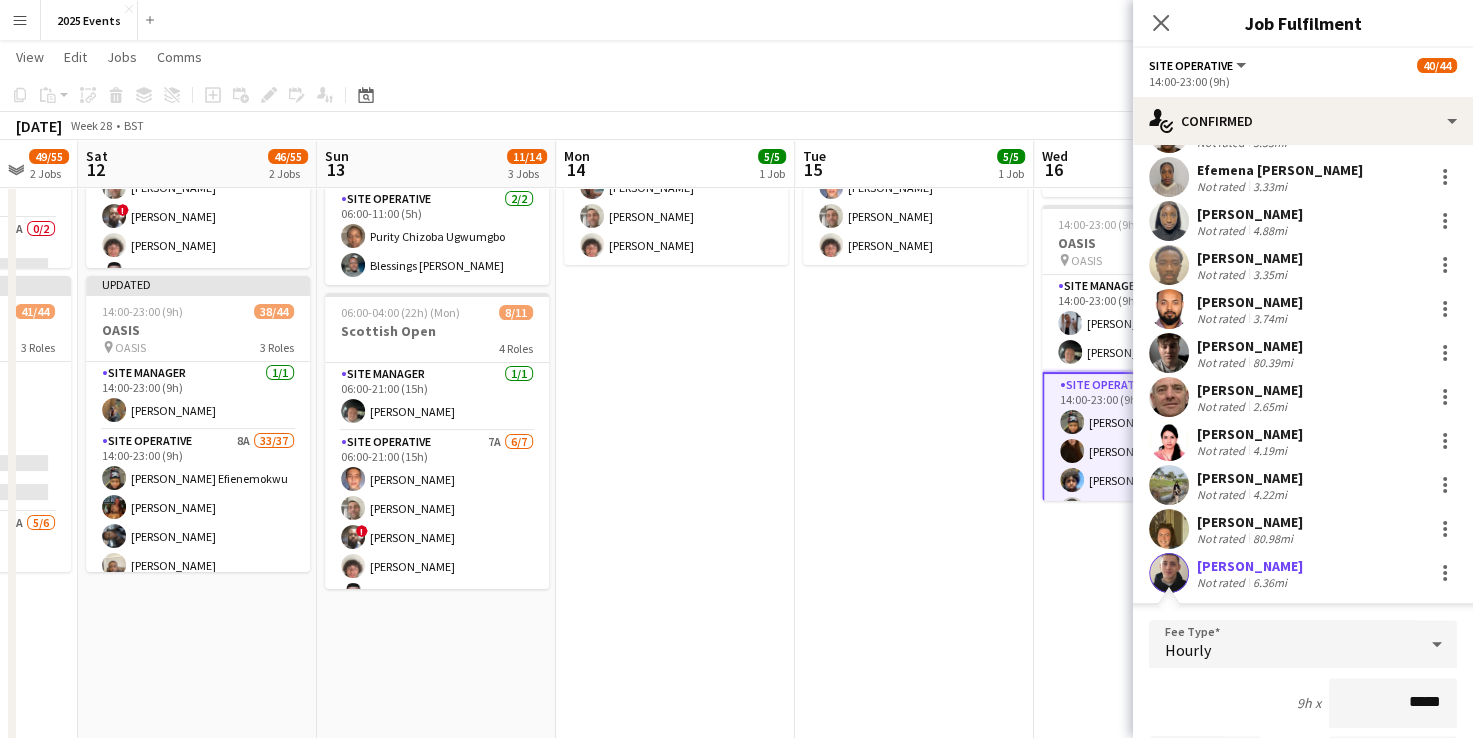 scroll, scrollTop: 1539, scrollLeft: 0, axis: vertical 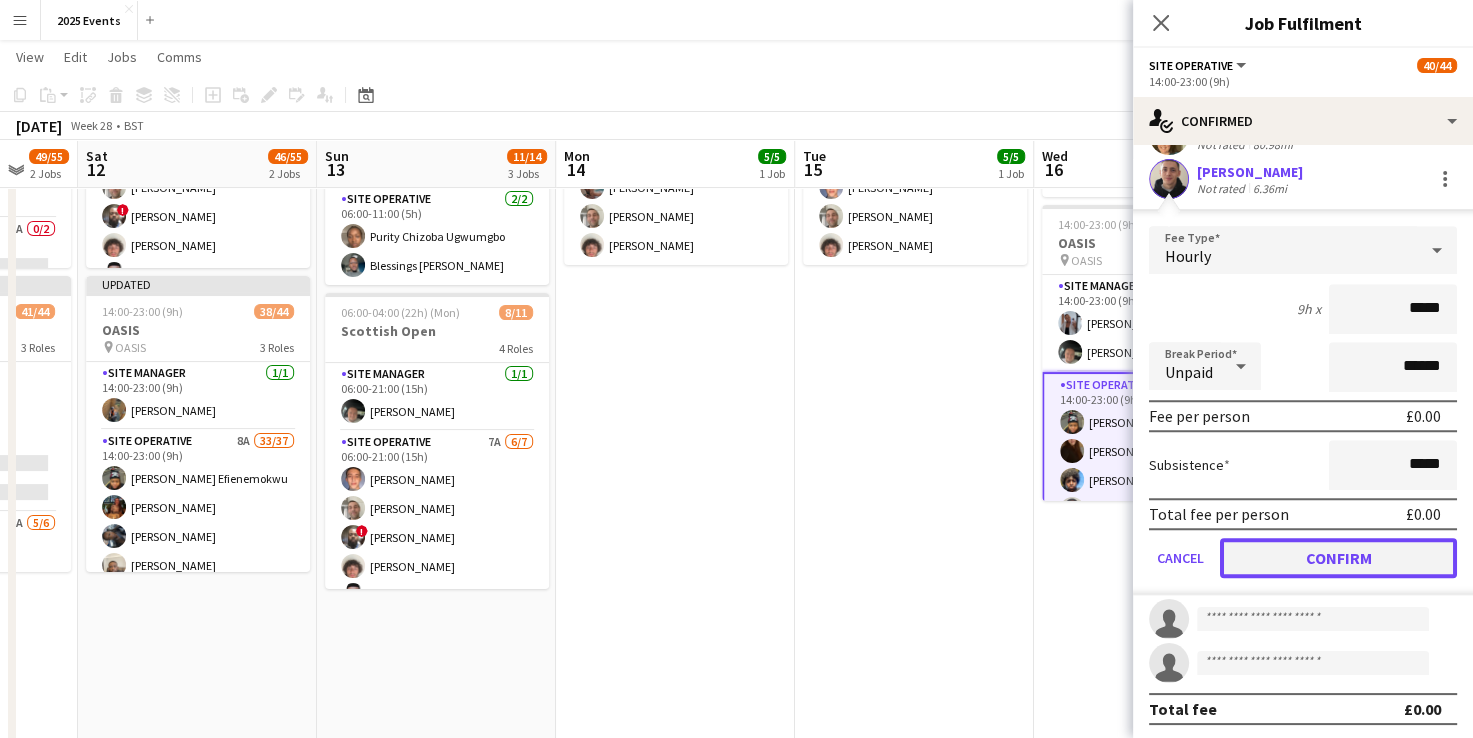 click on "Confirm" at bounding box center (1338, 558) 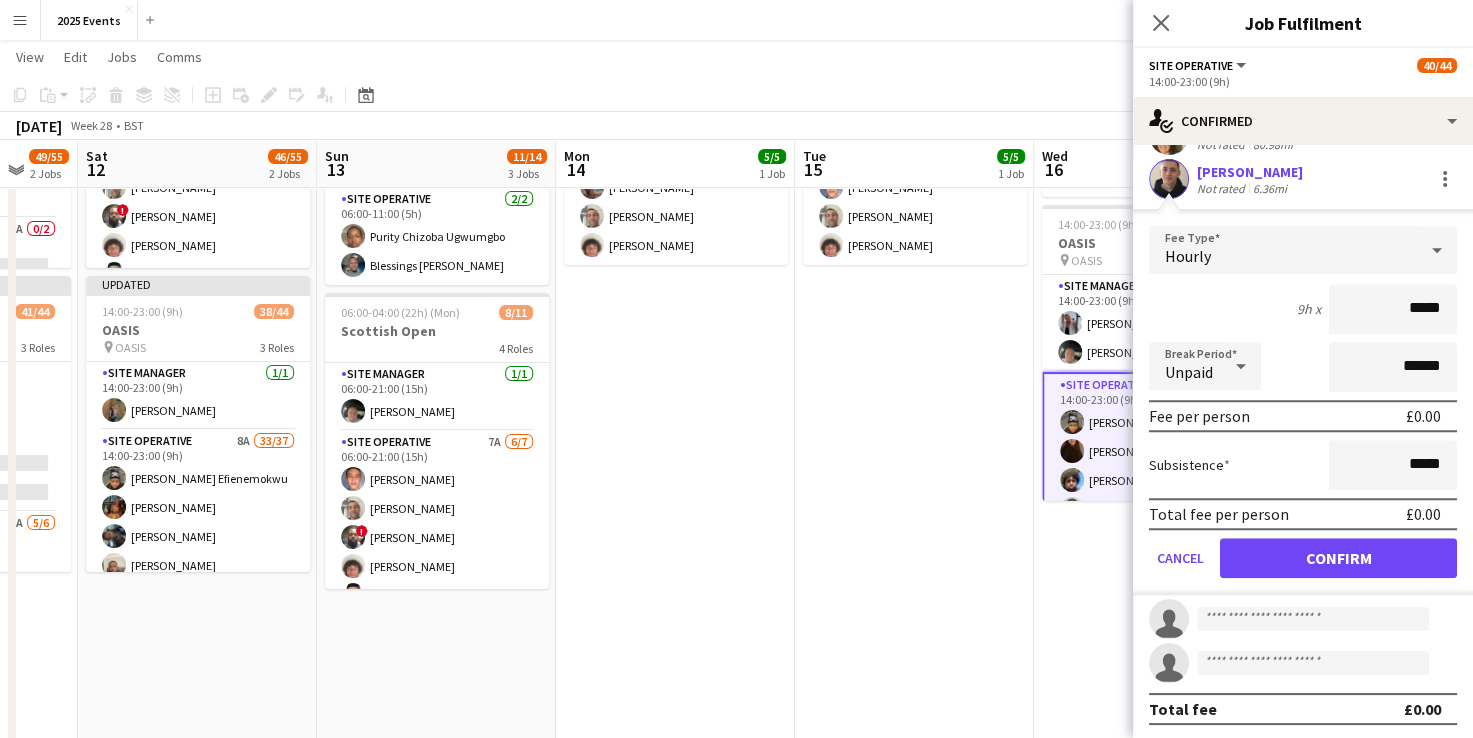 scroll, scrollTop: 1145, scrollLeft: 0, axis: vertical 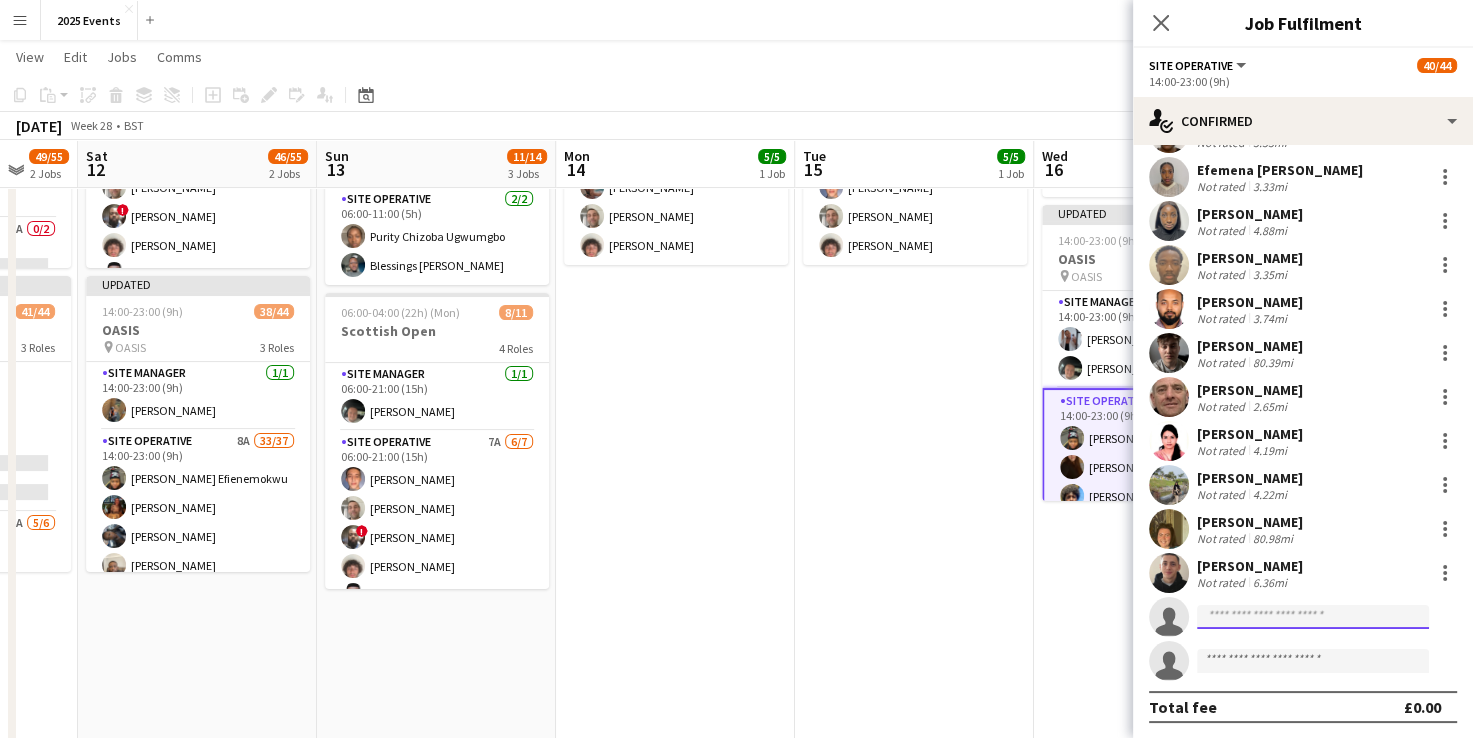 click 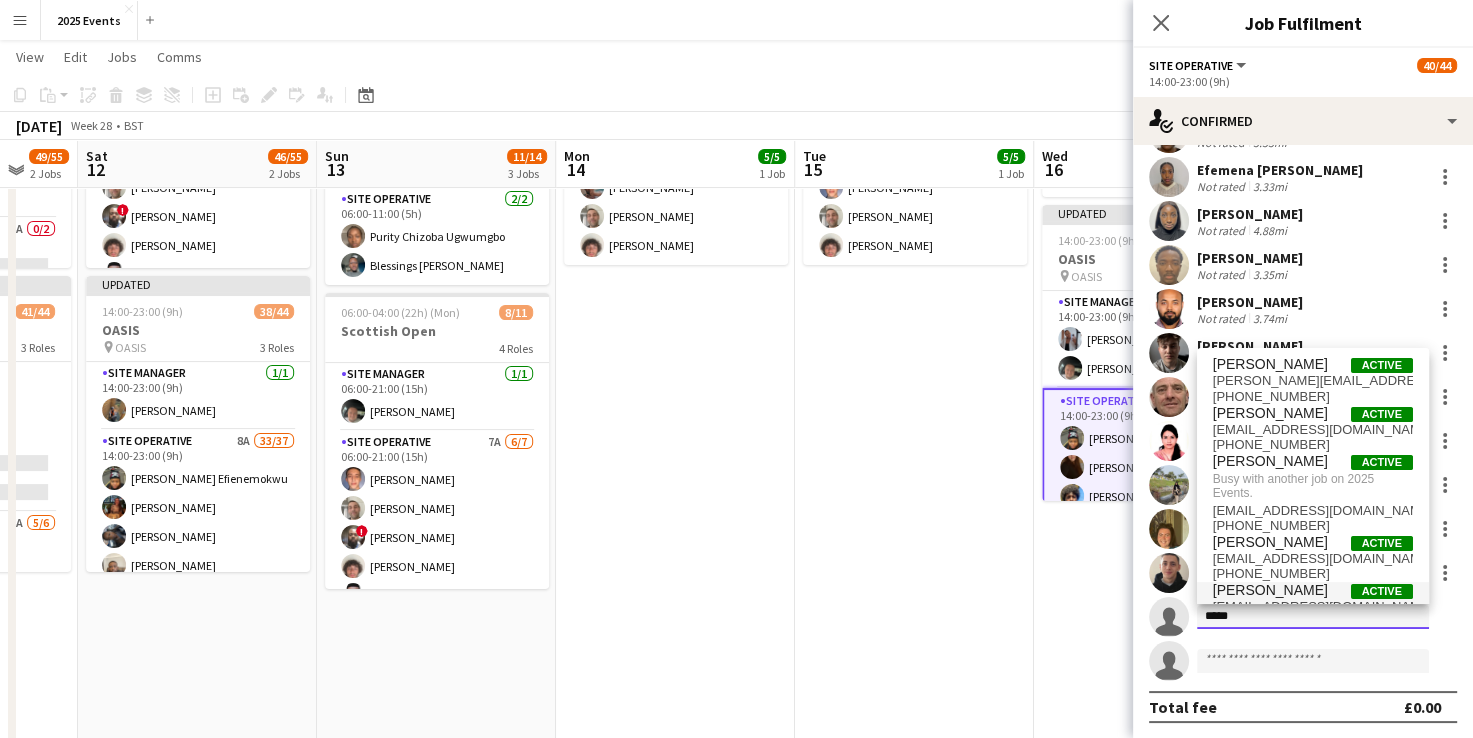 type on "****" 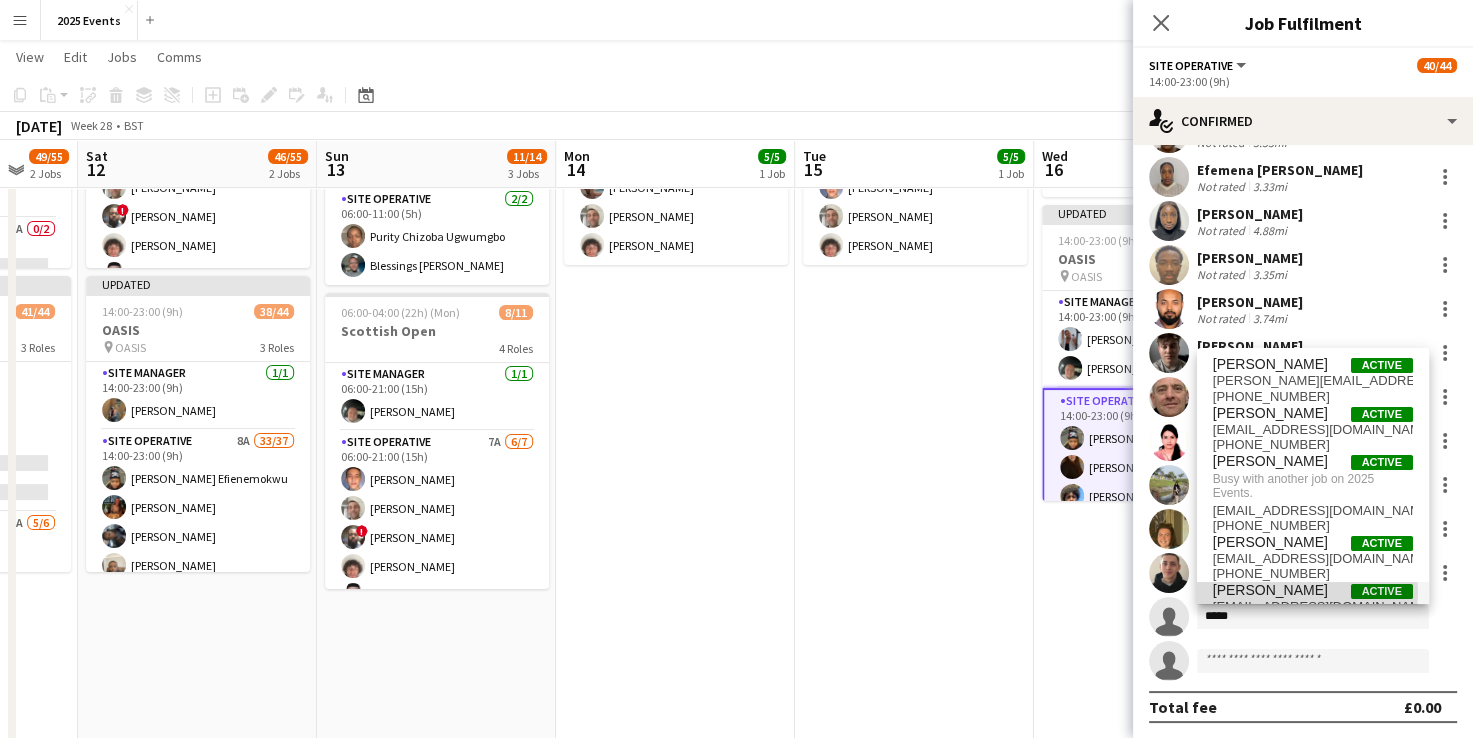 click on "josh martin" at bounding box center [1270, 590] 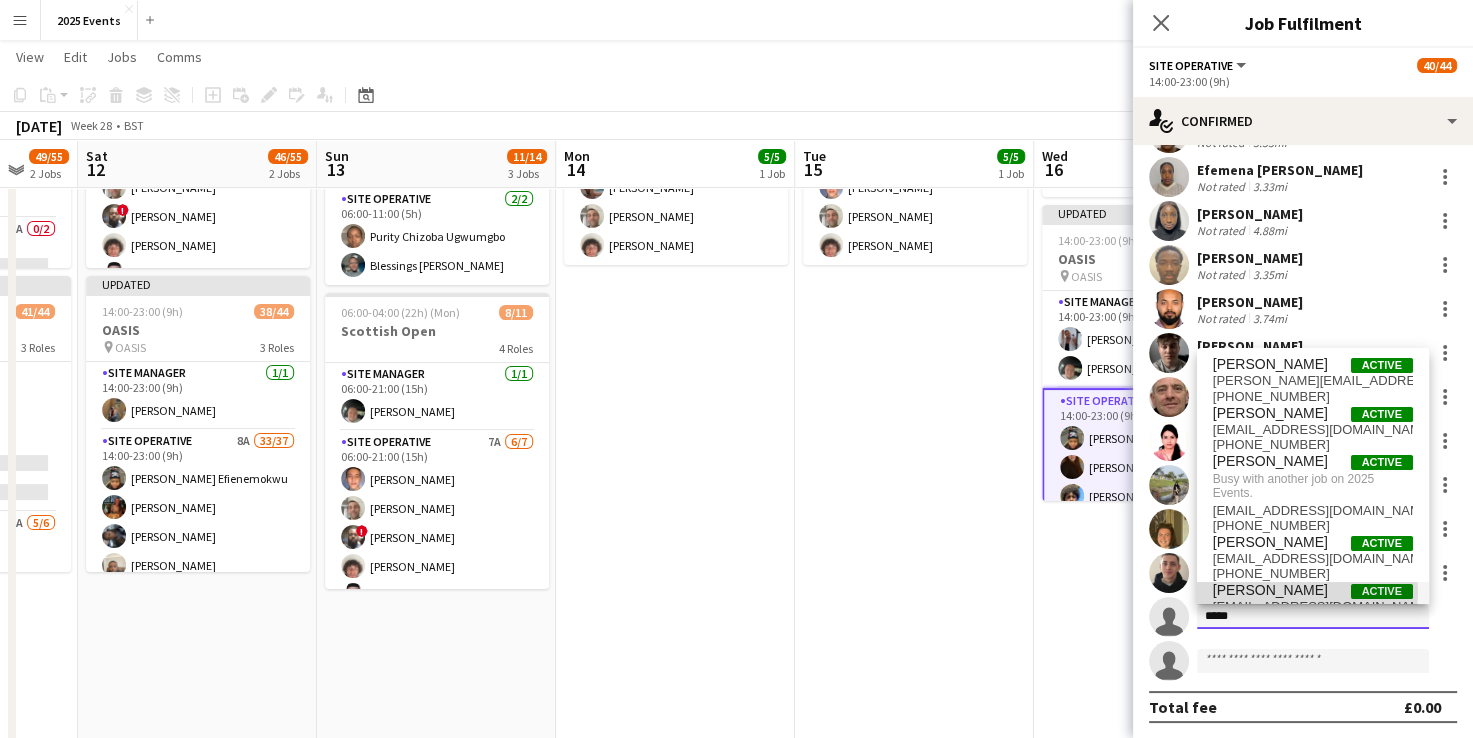 type 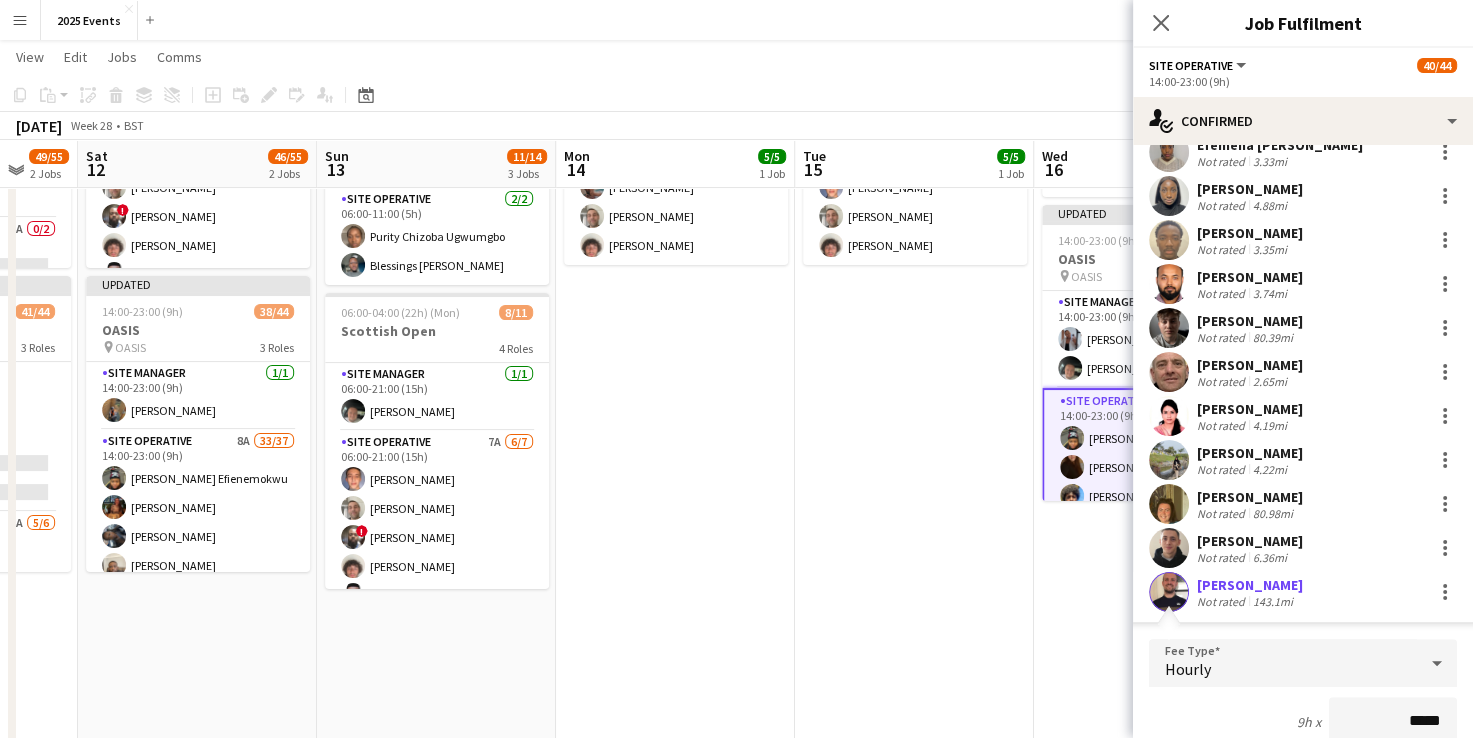 scroll, scrollTop: 1539, scrollLeft: 0, axis: vertical 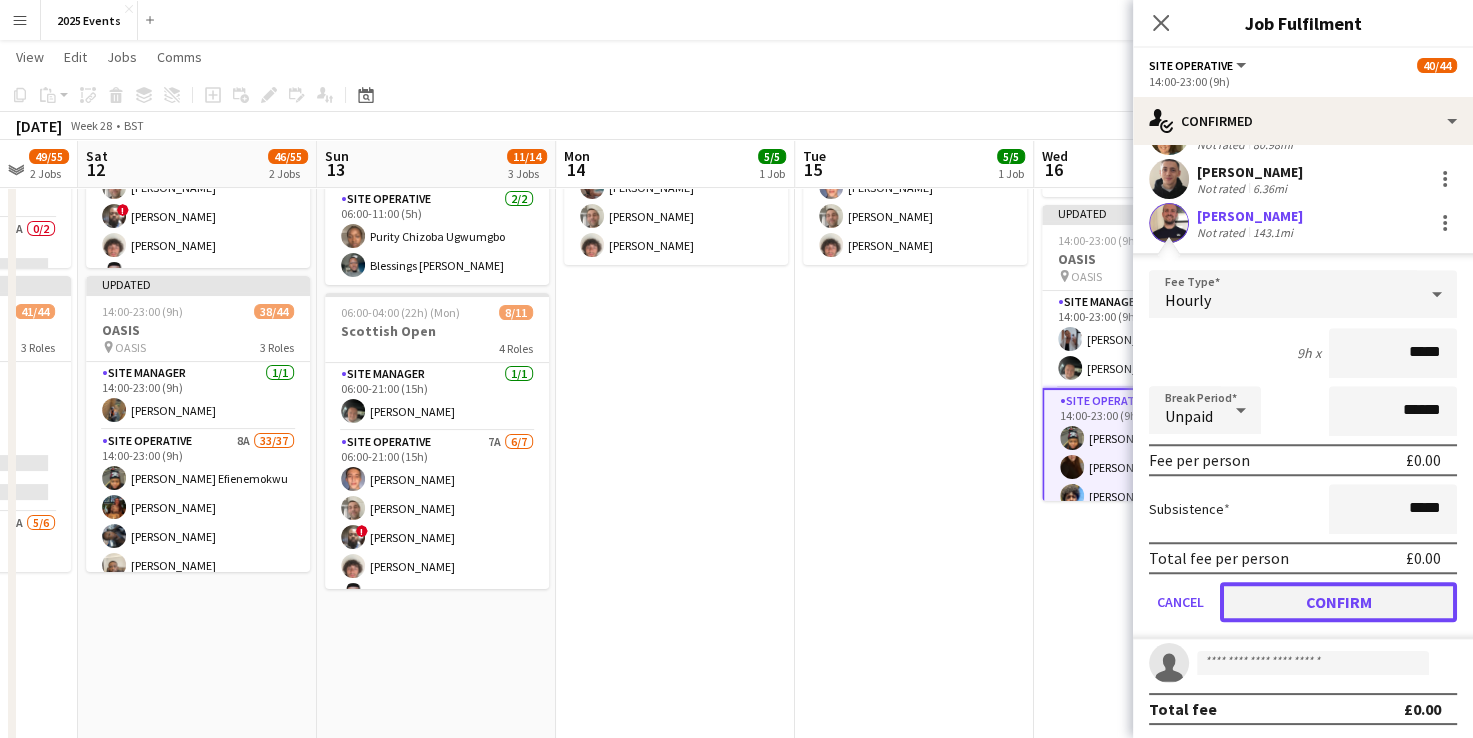 click on "Confirm" at bounding box center (1338, 602) 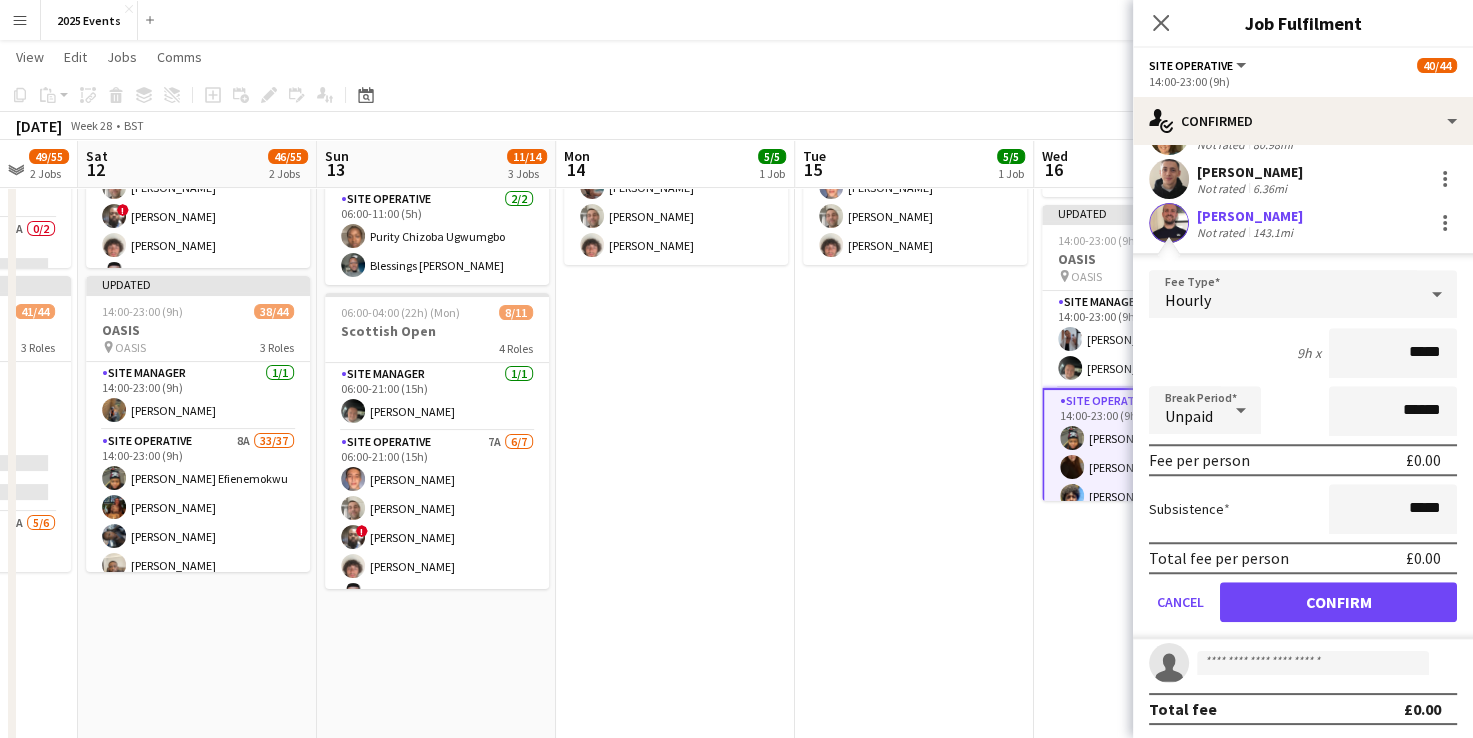 scroll, scrollTop: 1145, scrollLeft: 0, axis: vertical 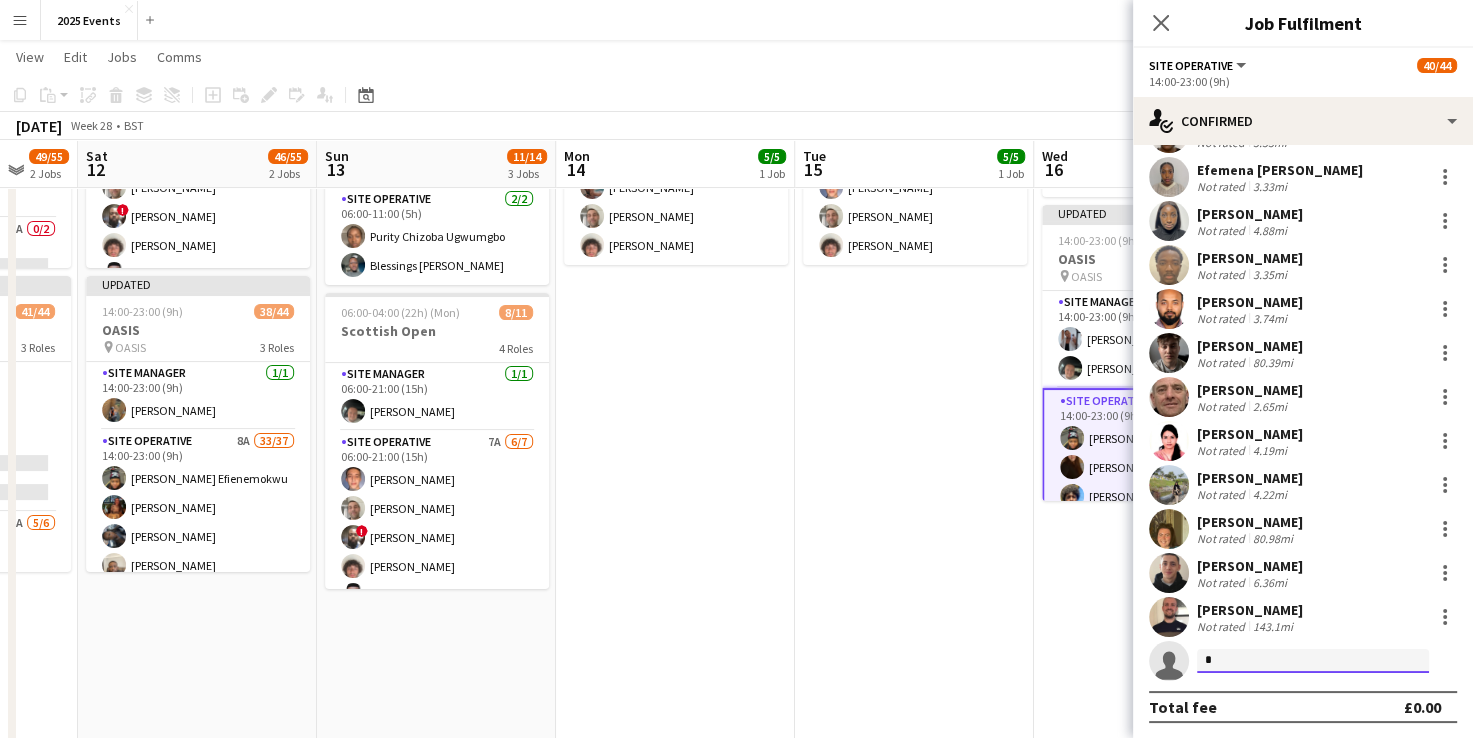 click on "*" 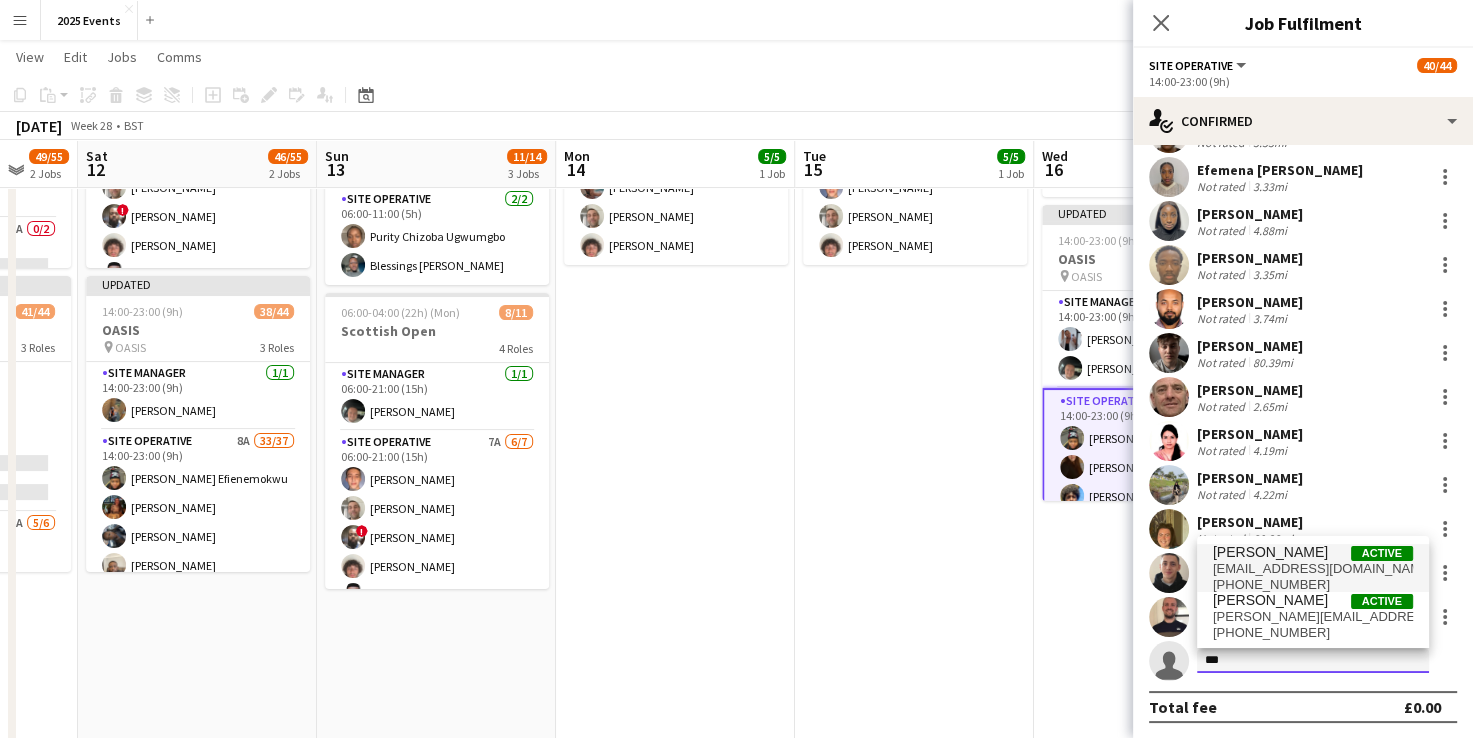 type on "***" 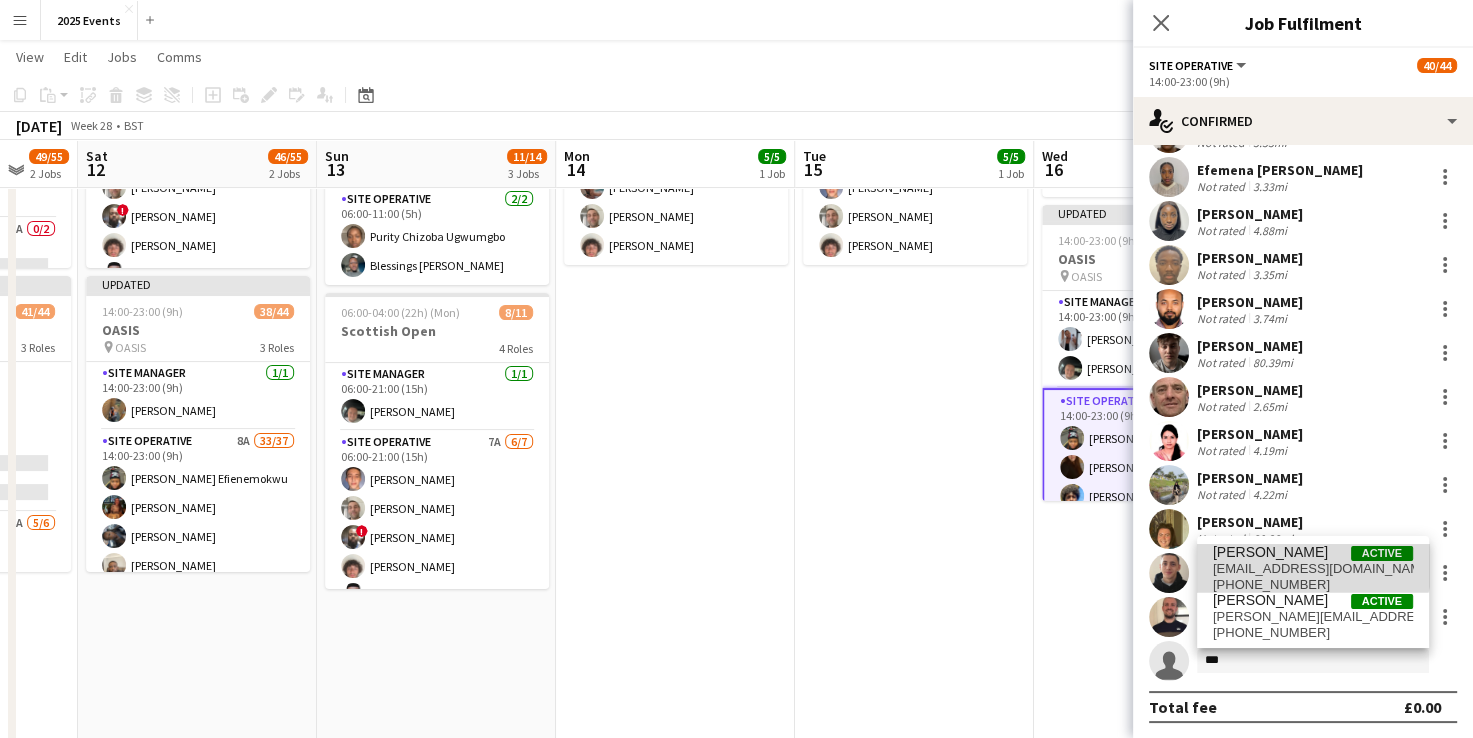 click on "Aaron Martin" at bounding box center (1270, 552) 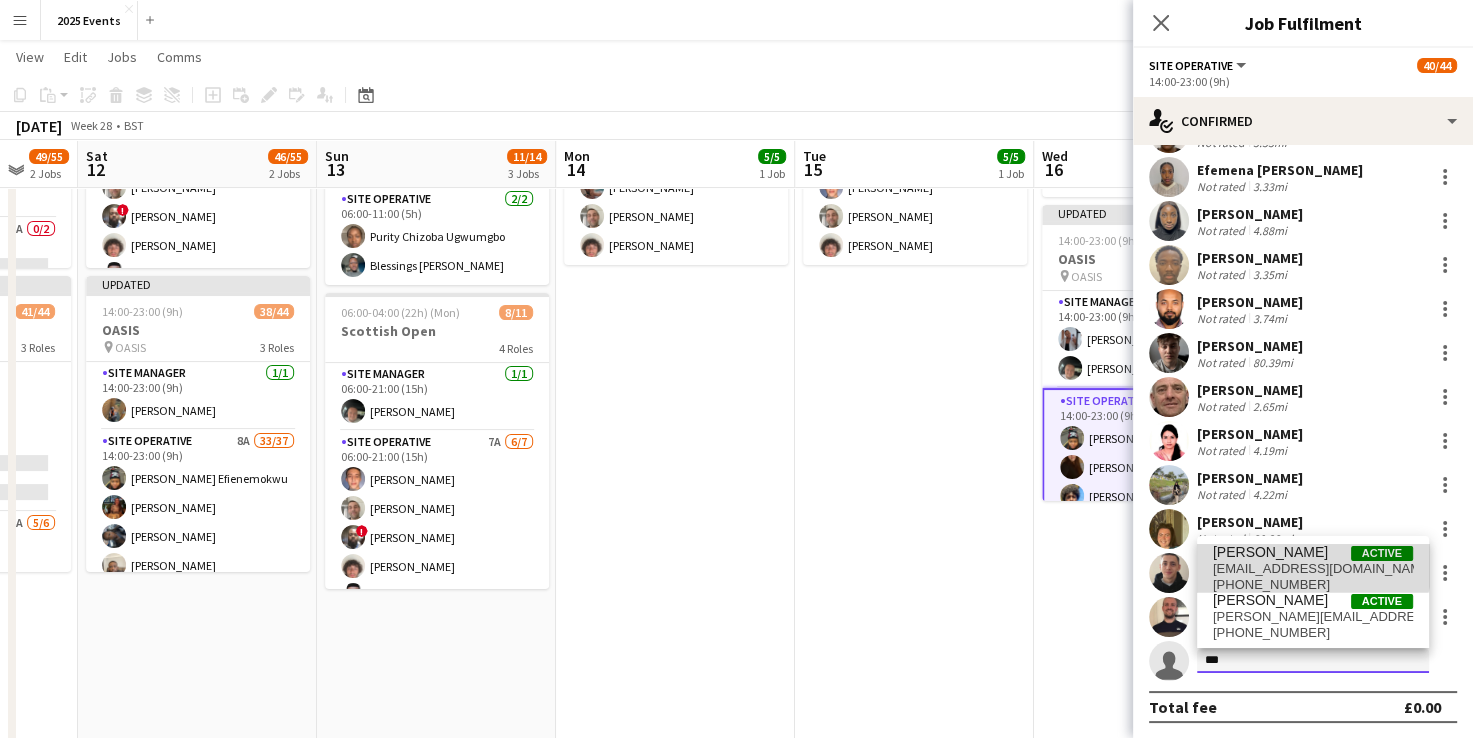 type 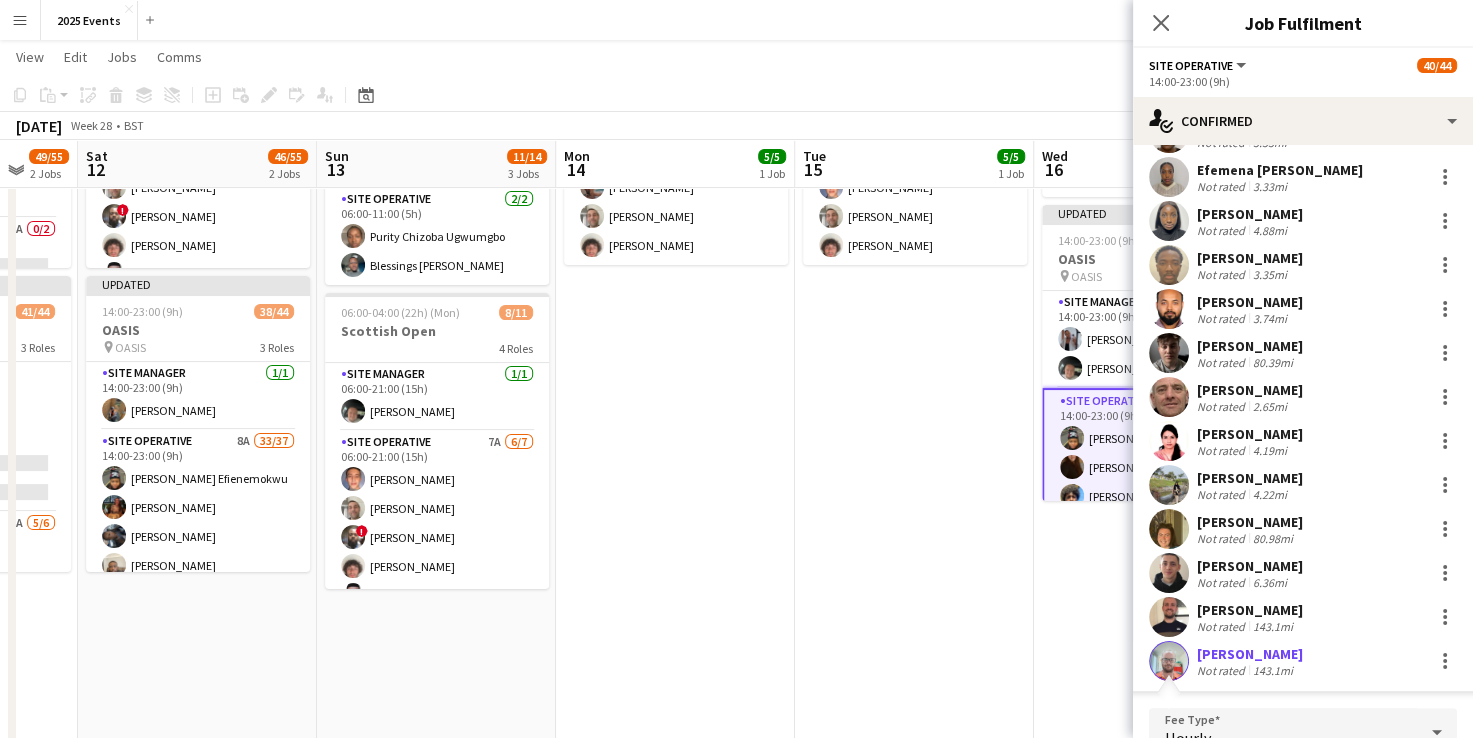 scroll, scrollTop: 1486, scrollLeft: 0, axis: vertical 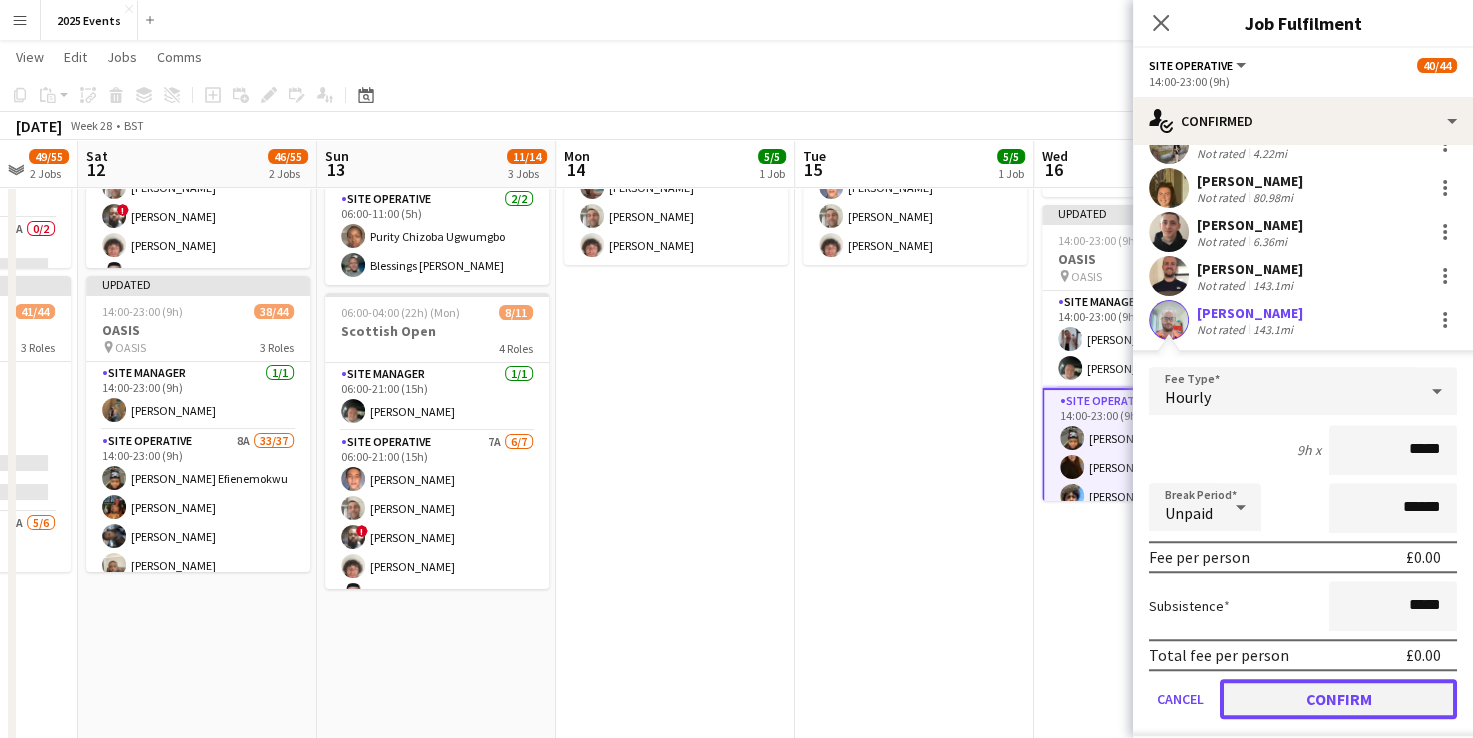 click on "Confirm" at bounding box center [1338, 699] 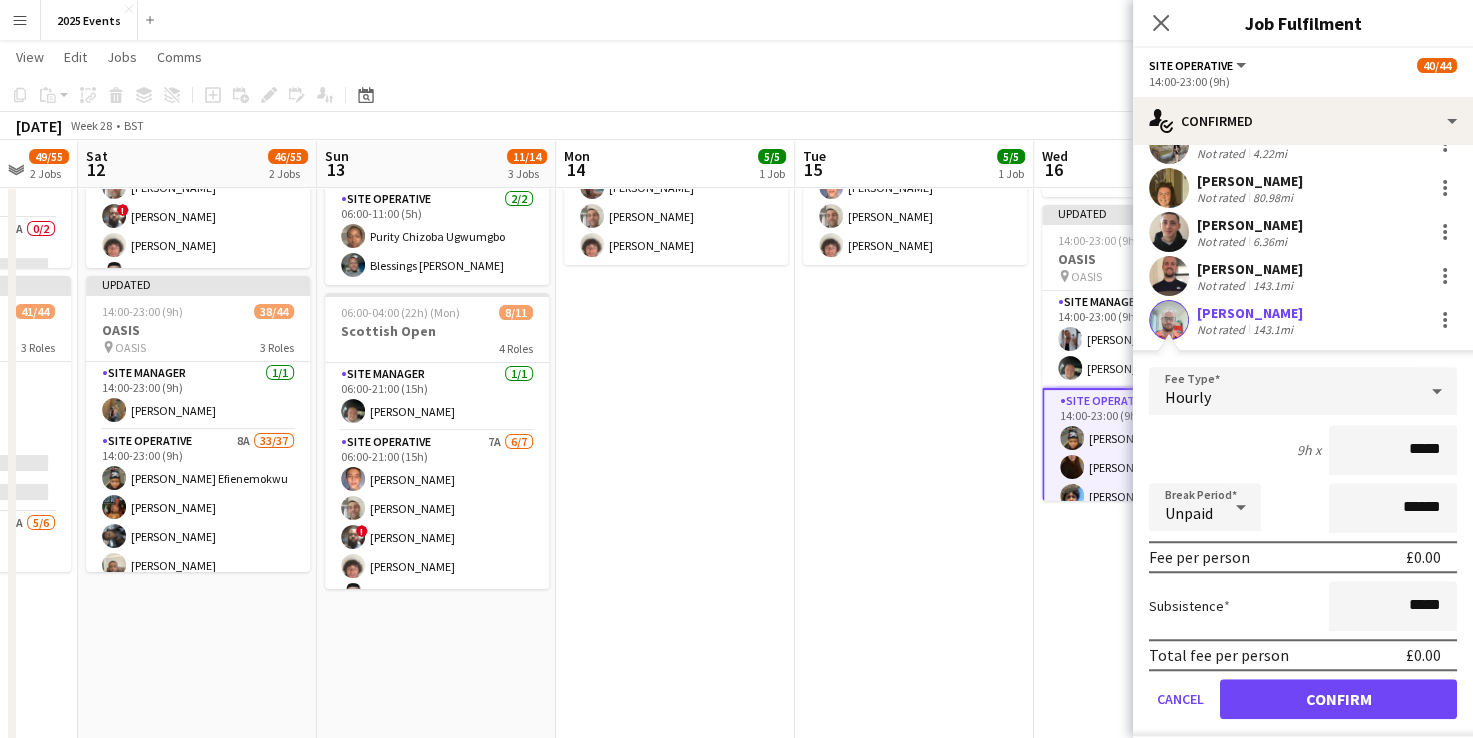 scroll, scrollTop: 1145, scrollLeft: 0, axis: vertical 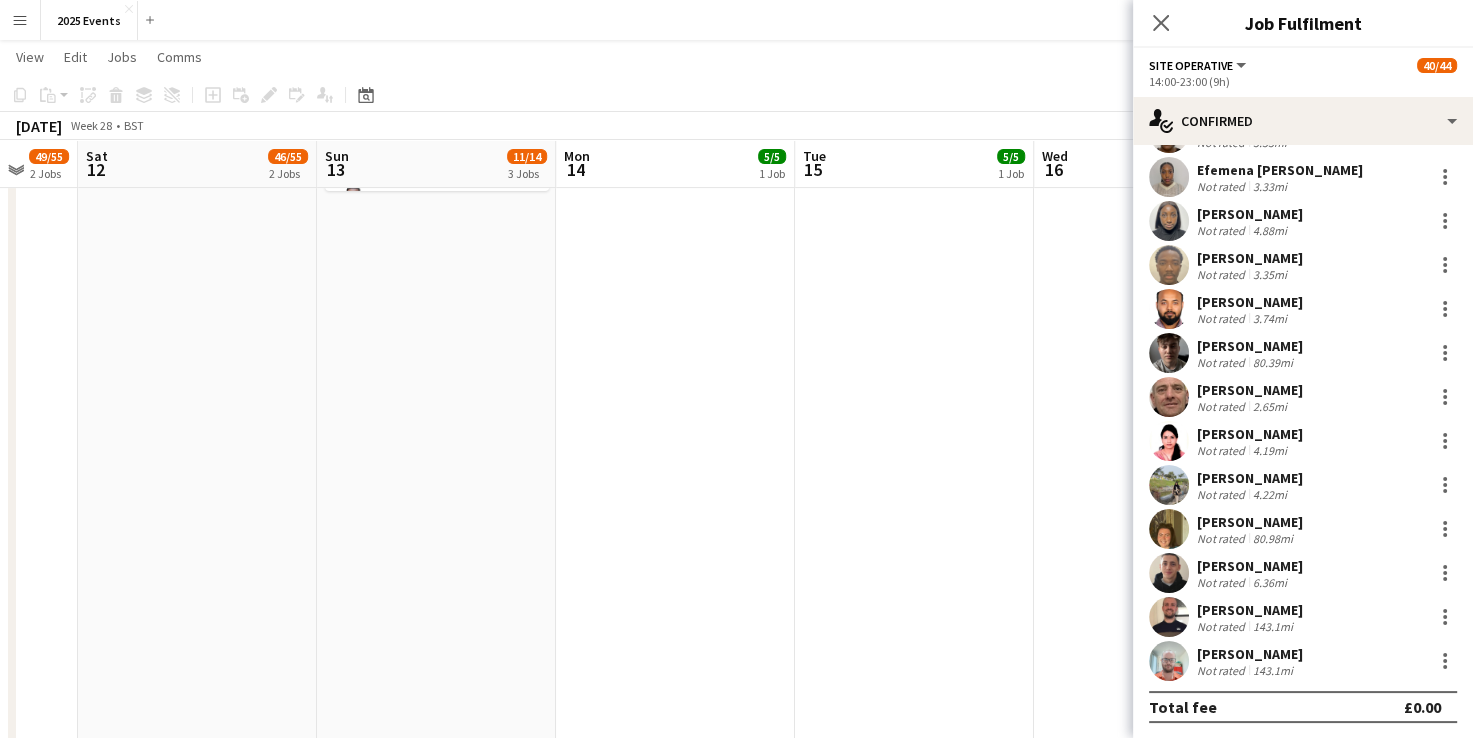 click on "10:00-18:00 (8h)    3/4   Scottish Open   1 Role   Site Operative   3/4   10:00-18:00 (8h)
Billy Bartholomew Alfie Day Scott Holmes
single-neutral-actions
Updated   14:00-23:00 (9h)    43/44   OASIS
pin
OASIS   3 Roles   Site Manager   2/2   14:00-23:00 (9h)
Olivia Gill Josh Tutty  Site Operative   37/37   14:00-23:00 (9h)
Ijeoma Efienemokwu Veronika Plhalova Heth Makumbe Abigail Ayorinde Chloe Rowbottom Georgina Hayes Anthony Odeh Harley Evans Ryan Ashton Victoria Adeyemo-Eleyode Leonardo Scott Amy Cooper Thomas Roberts Joshua Fidelis Oguzie Onyeyirim Amber-Leigh Waring Toluwalase Samuel AYENI Ofonime Gabriel Godstime Osahon katie turner Erin Chatburn Rokeeb Yakub Zainab Adefowope Jessica Ballard Voke Emmanuella Opuama Efemena Victoria Opuama Oluwakemisola Osasuyi Taofeek Kazeem Reduanur Rahman Dan Jefferies Anthony Cleaver Sadia Afrin Afsana Sharmin Jessica Jablonski Jake Regan josh martin Aaron Martin  Site Supervisor   5A" at bounding box center (1153, 538) 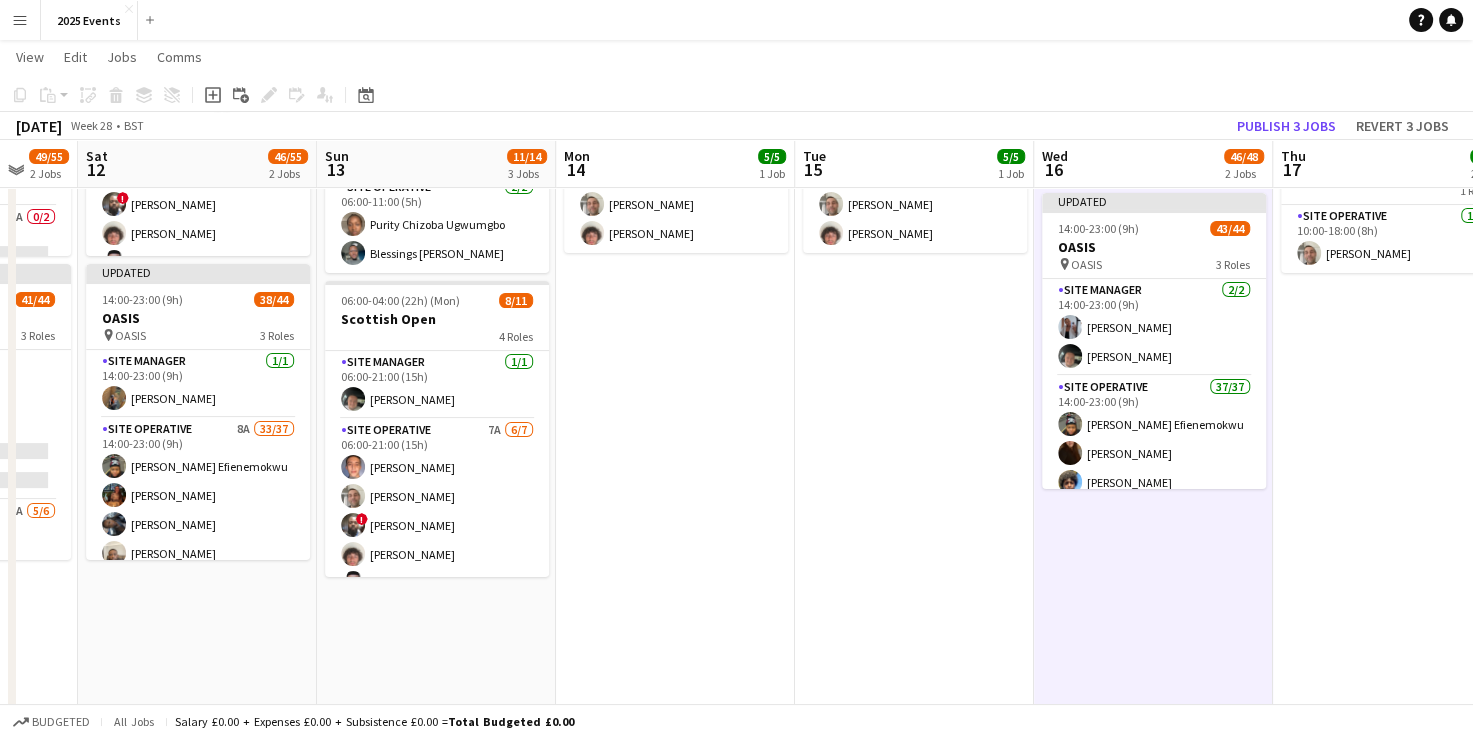 scroll, scrollTop: 271, scrollLeft: 0, axis: vertical 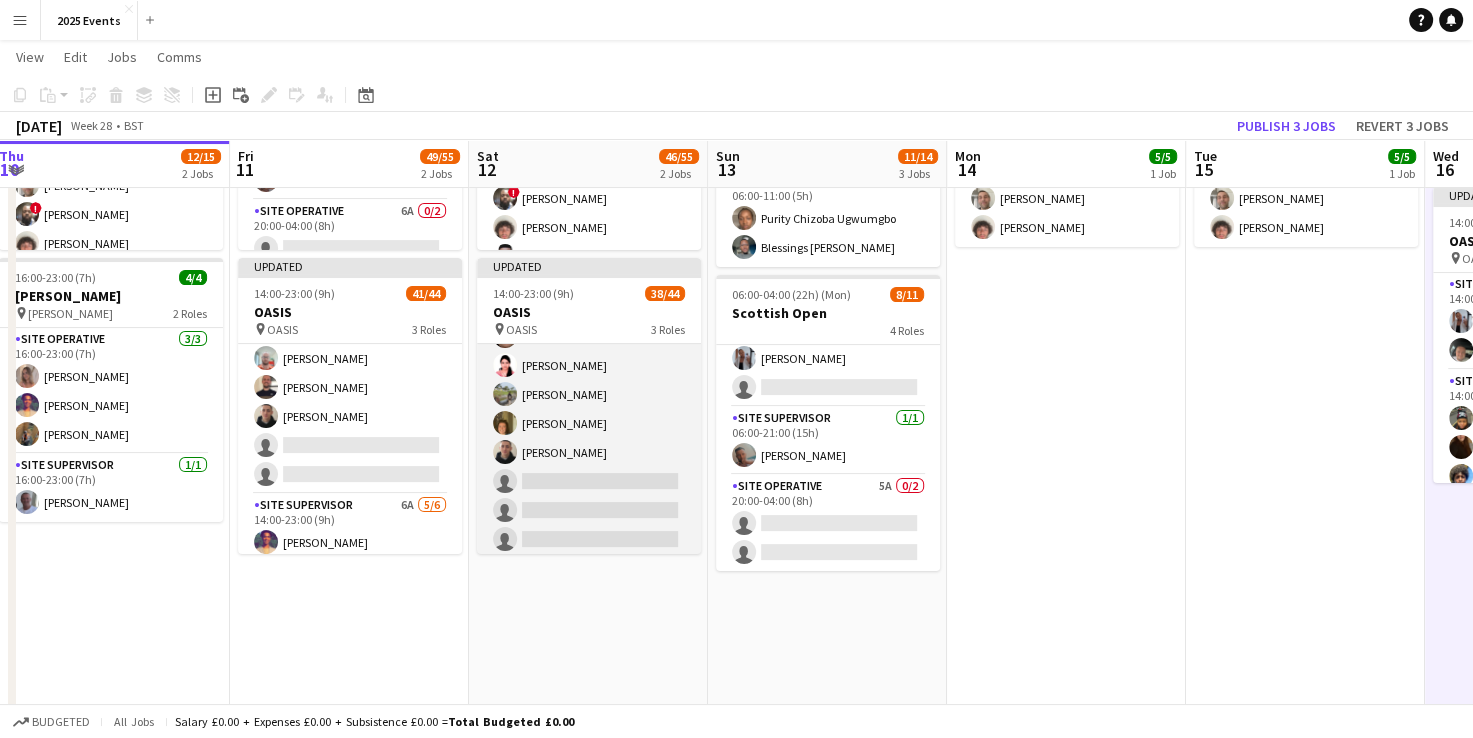 click on "Site Operative   8A   33/37   14:00-23:00 (9h)
Ijeoma Efienemokwu Chloe Rowbottom Eva Yeboah Anthony Odeh Heth Makumbe Abigail Ayorinde Harley Evans Victoria Adeyemo-Eleyode ADEKEMI SADE OMOTOSHO Joshua Fidelis Viktoria Stetsenko Oguzie Onyeyirim Leonardo Scott Ofonime Gabriel Godstime Osahon Toluwalase Samuel AYENI Levi Wilbourn katie turner Neil Skinner Erin Chatburn Rokeeb Yakub Zainab Adefowope Jessica Ballard Voke Emmanuella Opuama Oluwakemisola Osasuyi Dan Jefferies Taofeek Kazeem Reduanur Rahman Anthony Cleaver Sadia Afrin Afsana Sharmin Jessica Jablonski Jake Regan
single-neutral-actions
single-neutral-actions
single-neutral-actions
single-neutral-actions" at bounding box center [589, 32] 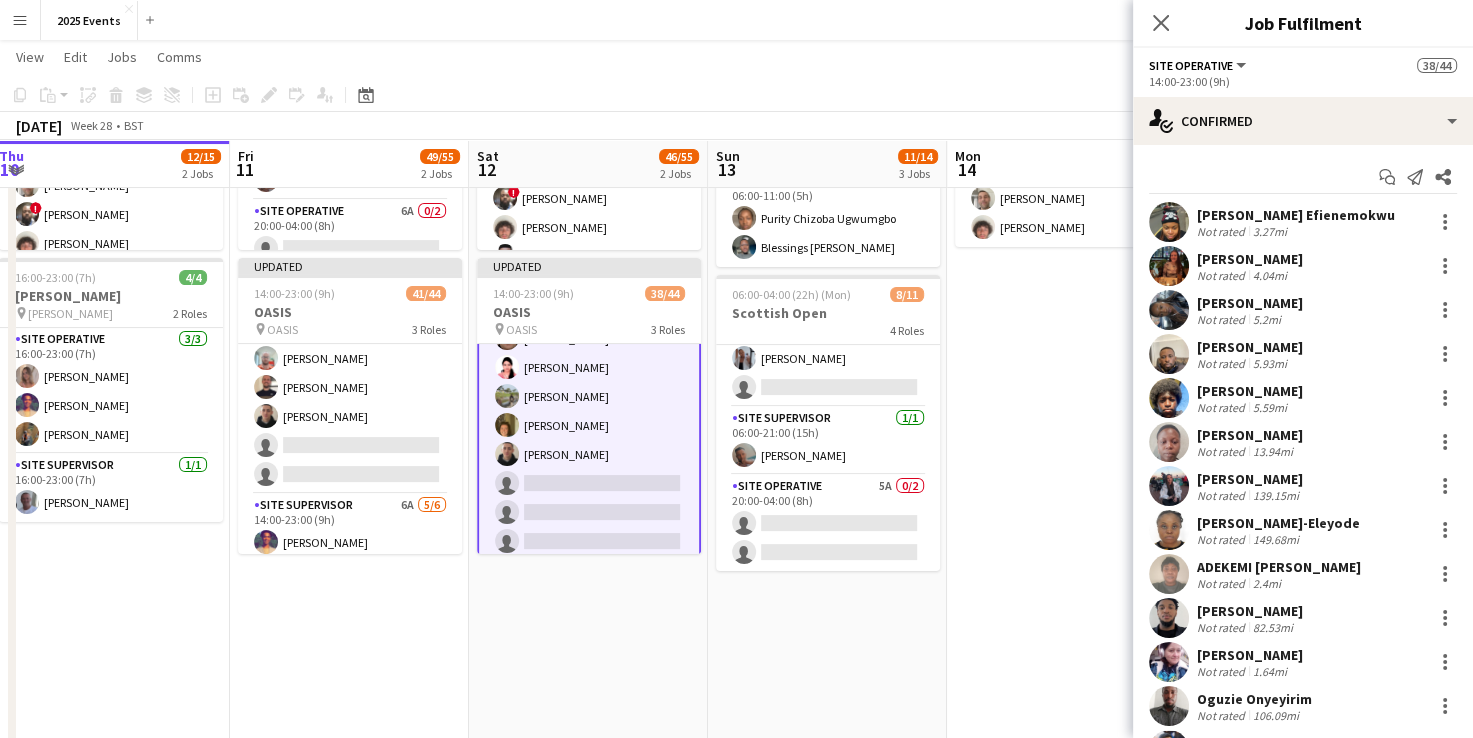 scroll, scrollTop: 937, scrollLeft: 0, axis: vertical 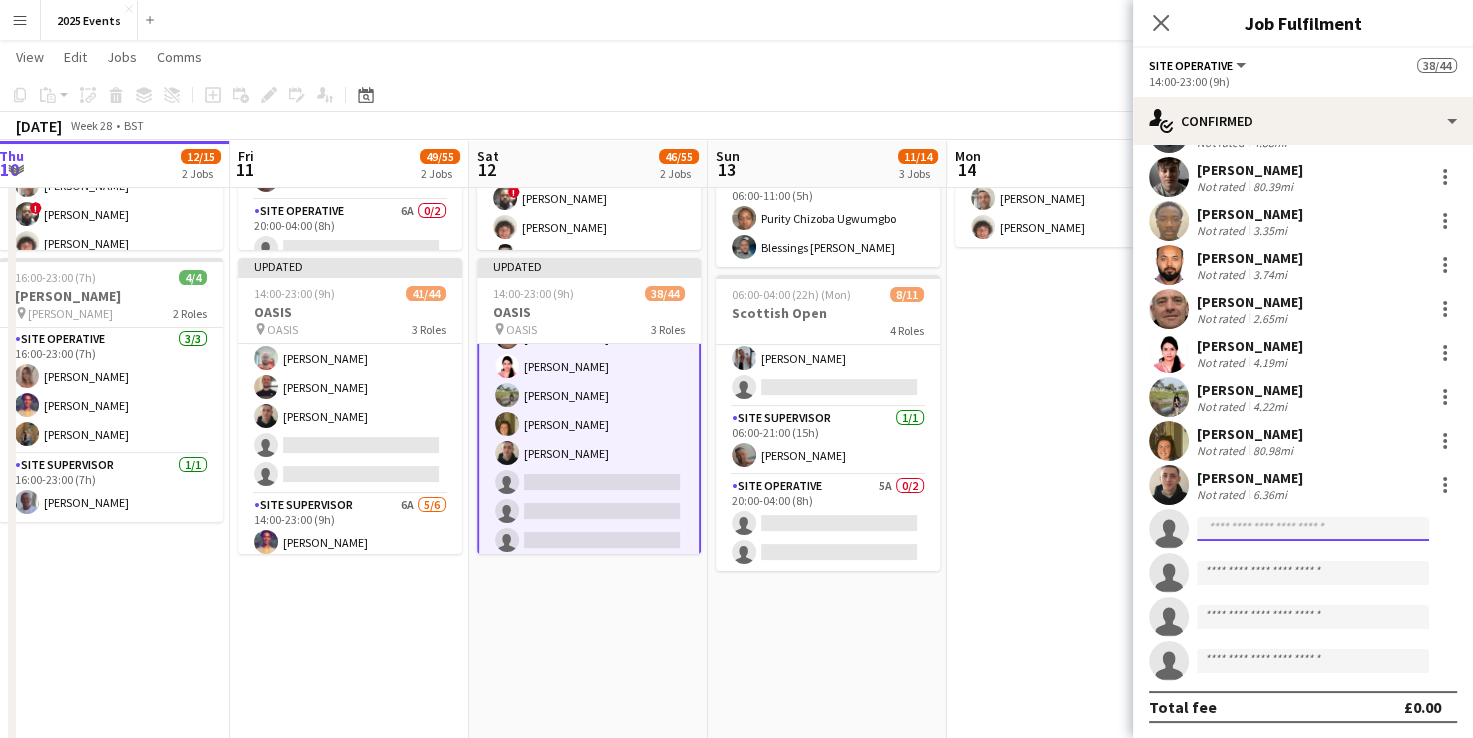 click 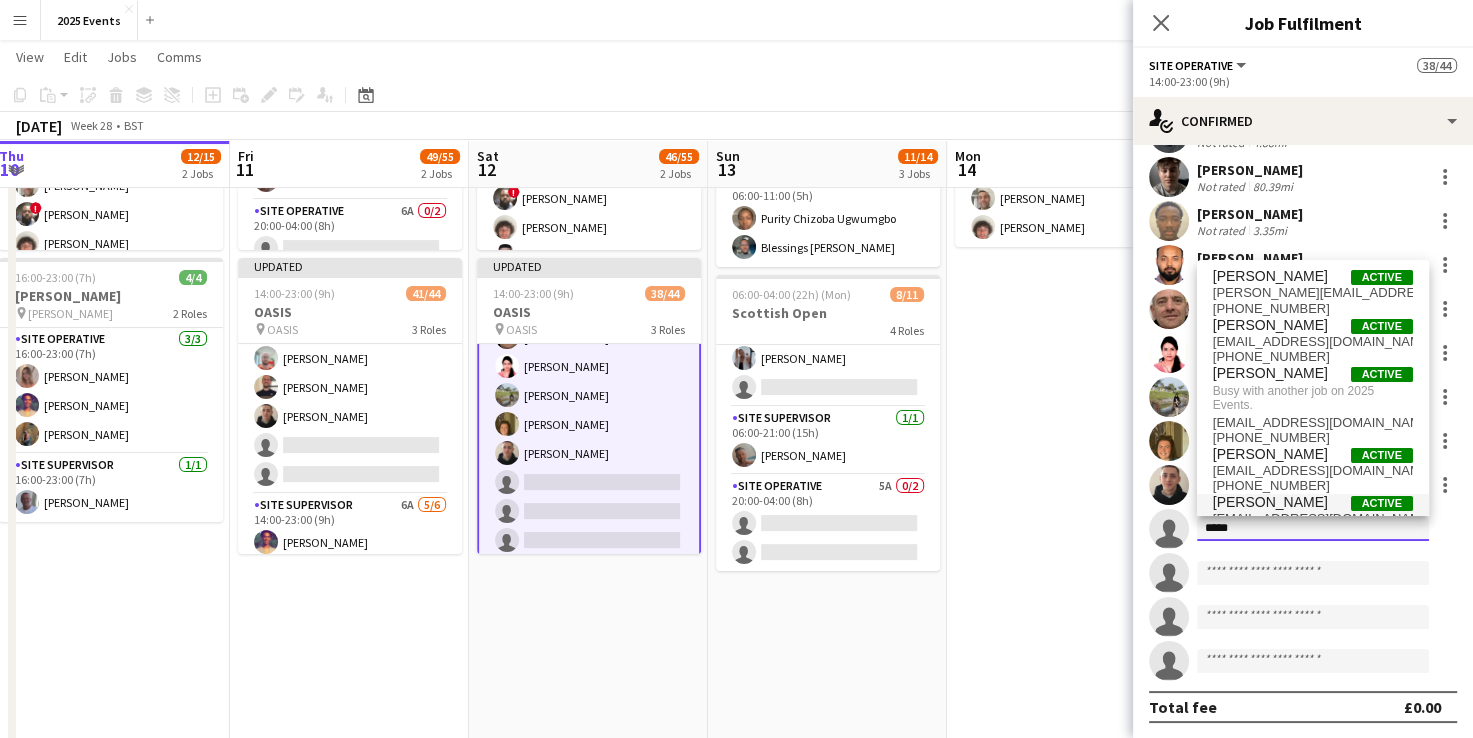 type on "****" 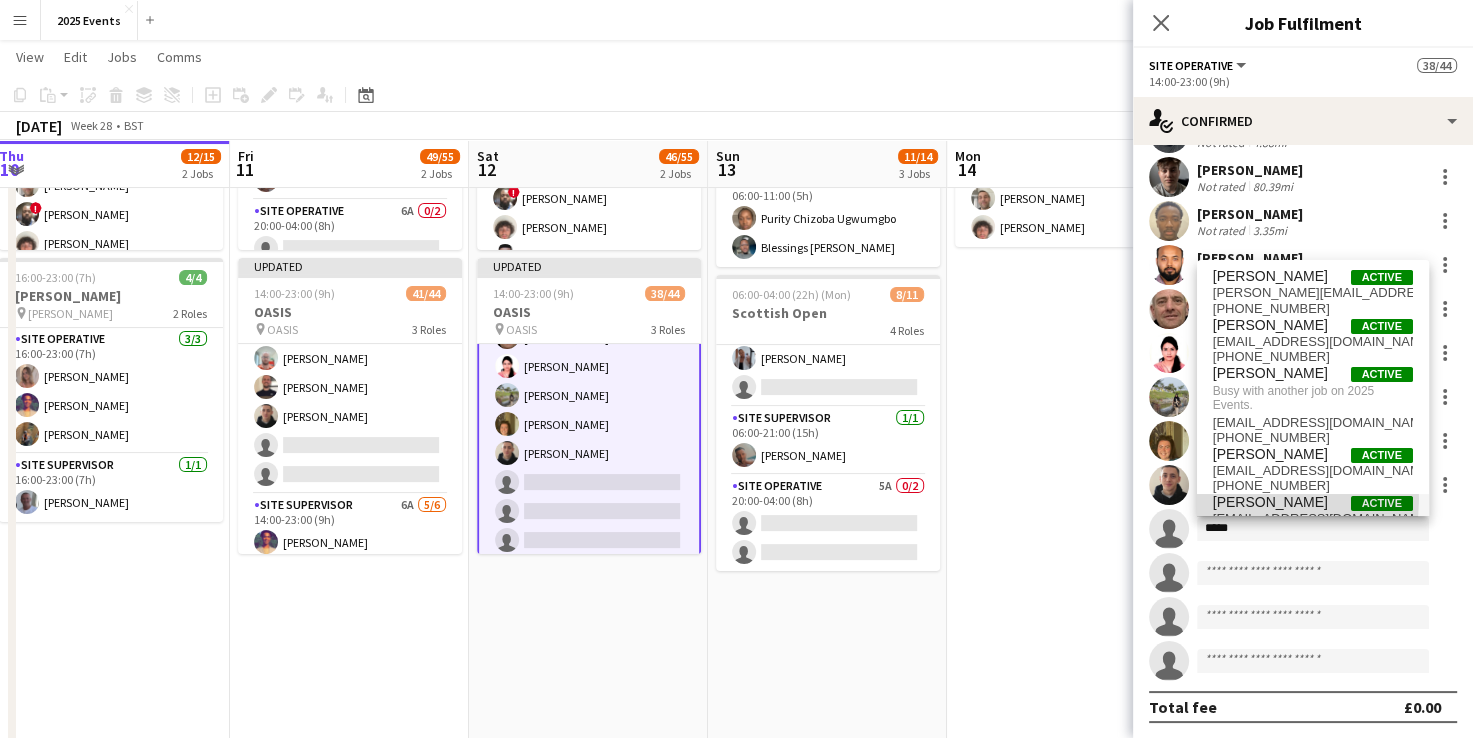 click on "josh martin" at bounding box center (1270, 502) 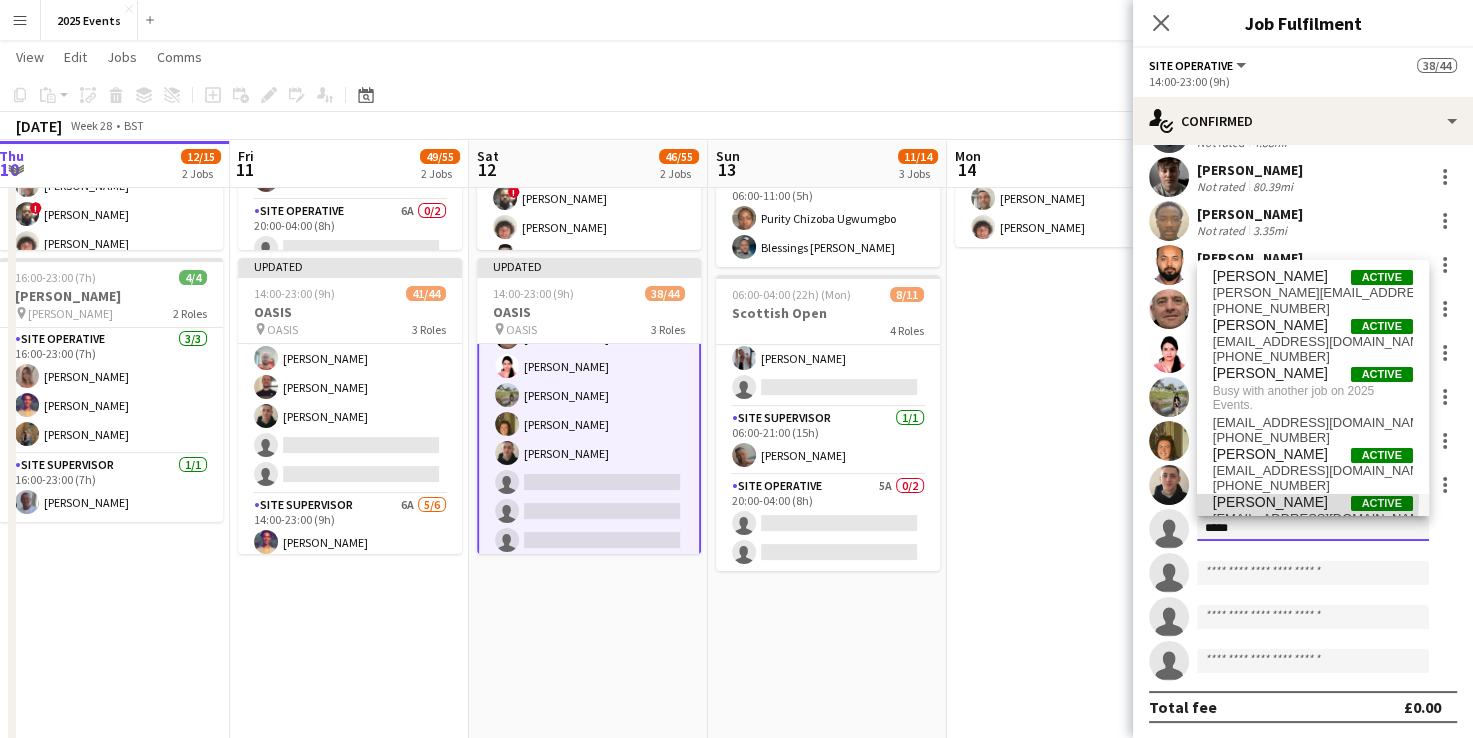 type 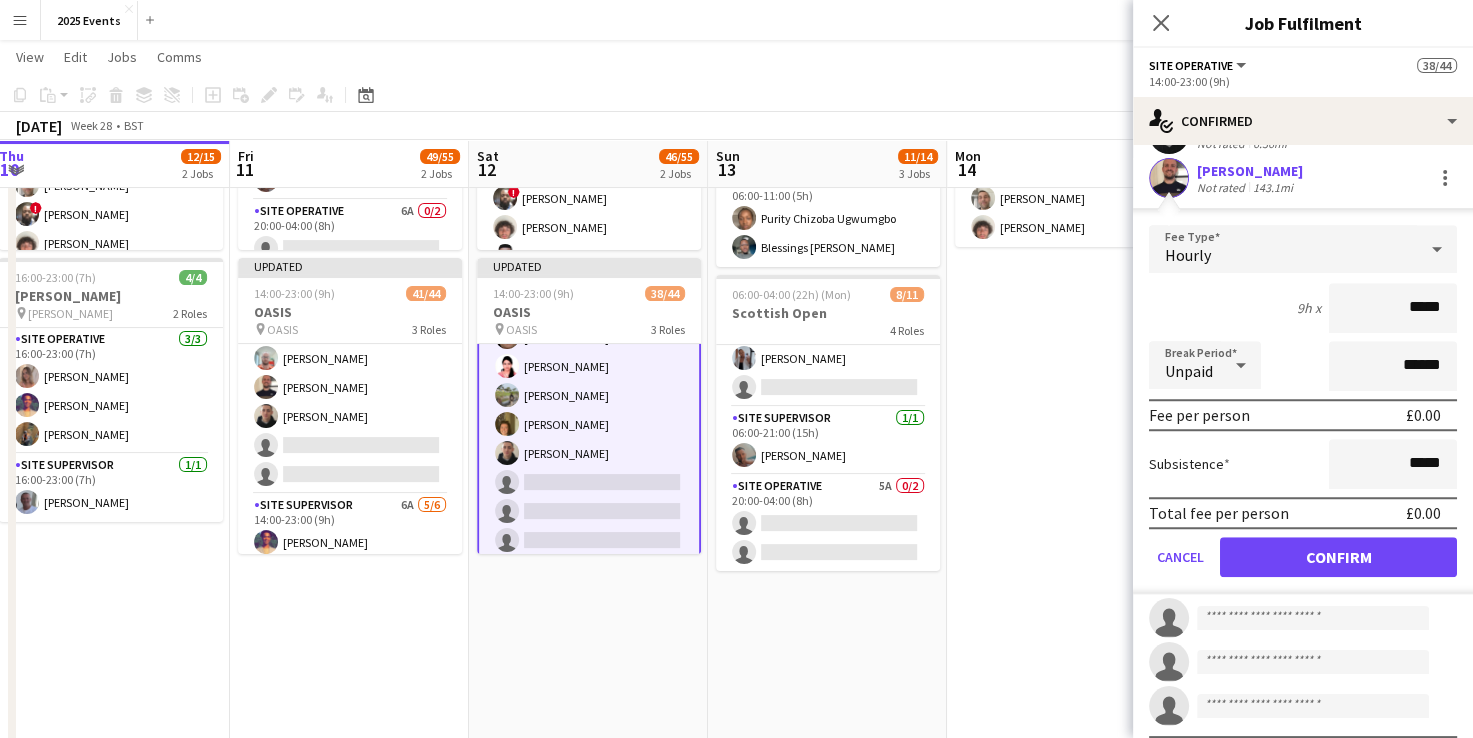scroll, scrollTop: 1497, scrollLeft: 0, axis: vertical 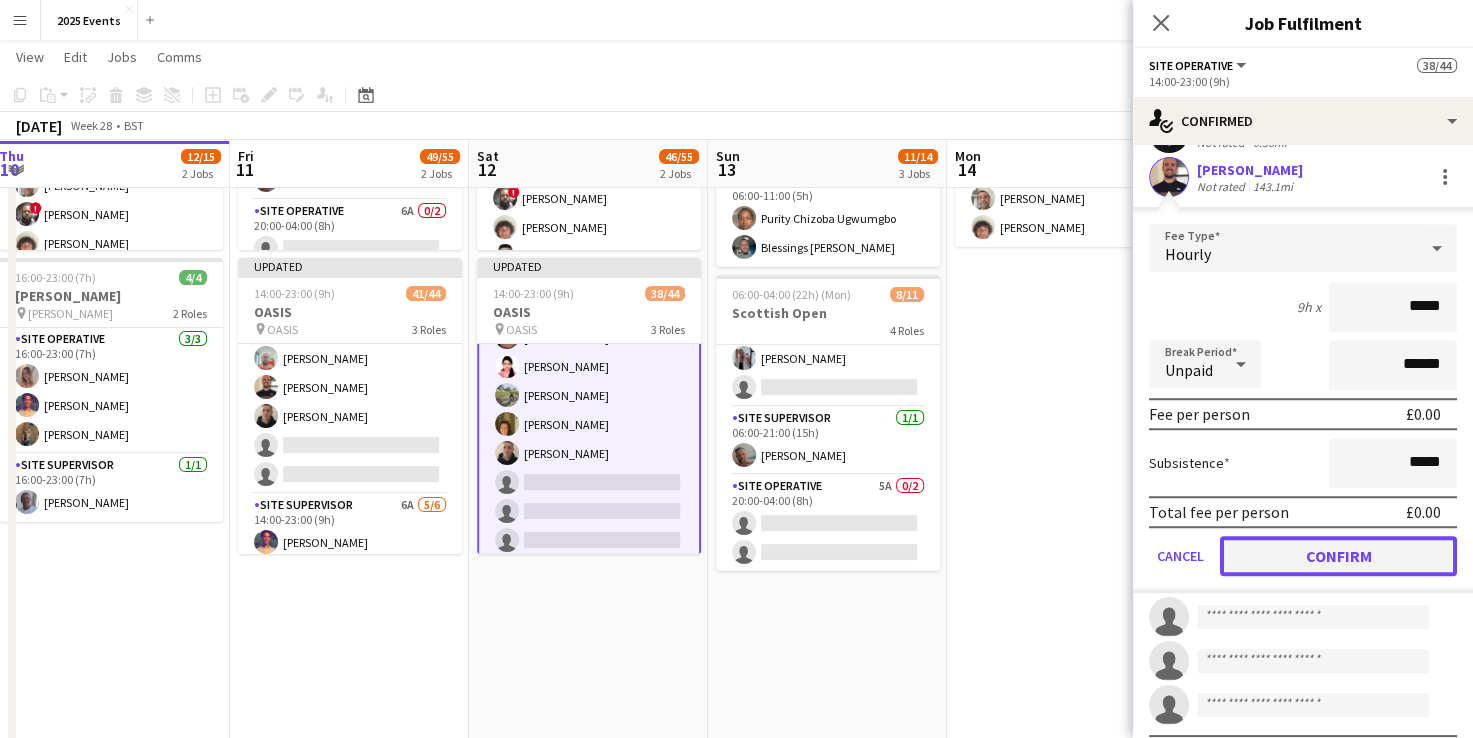 click on "Confirm" at bounding box center [1338, 556] 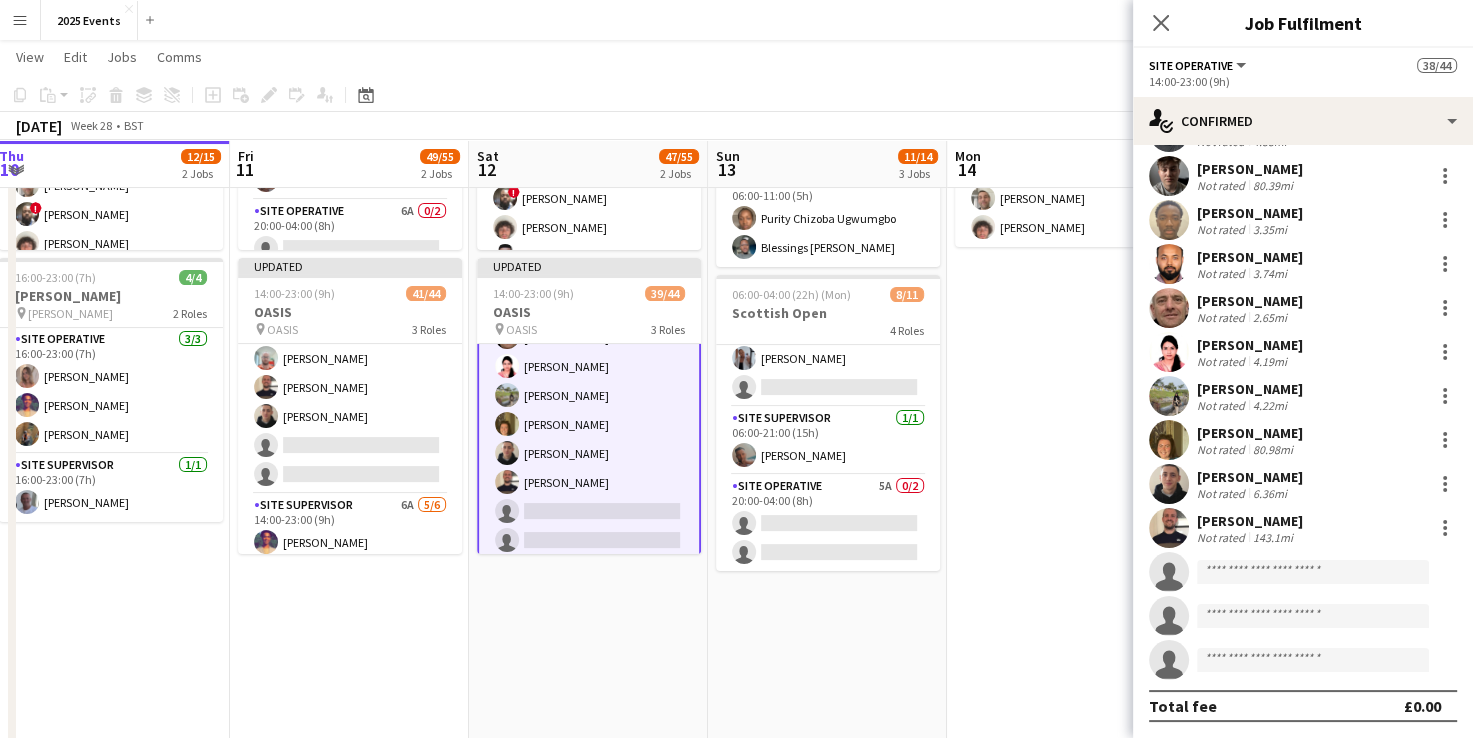 scroll, scrollTop: 1145, scrollLeft: 0, axis: vertical 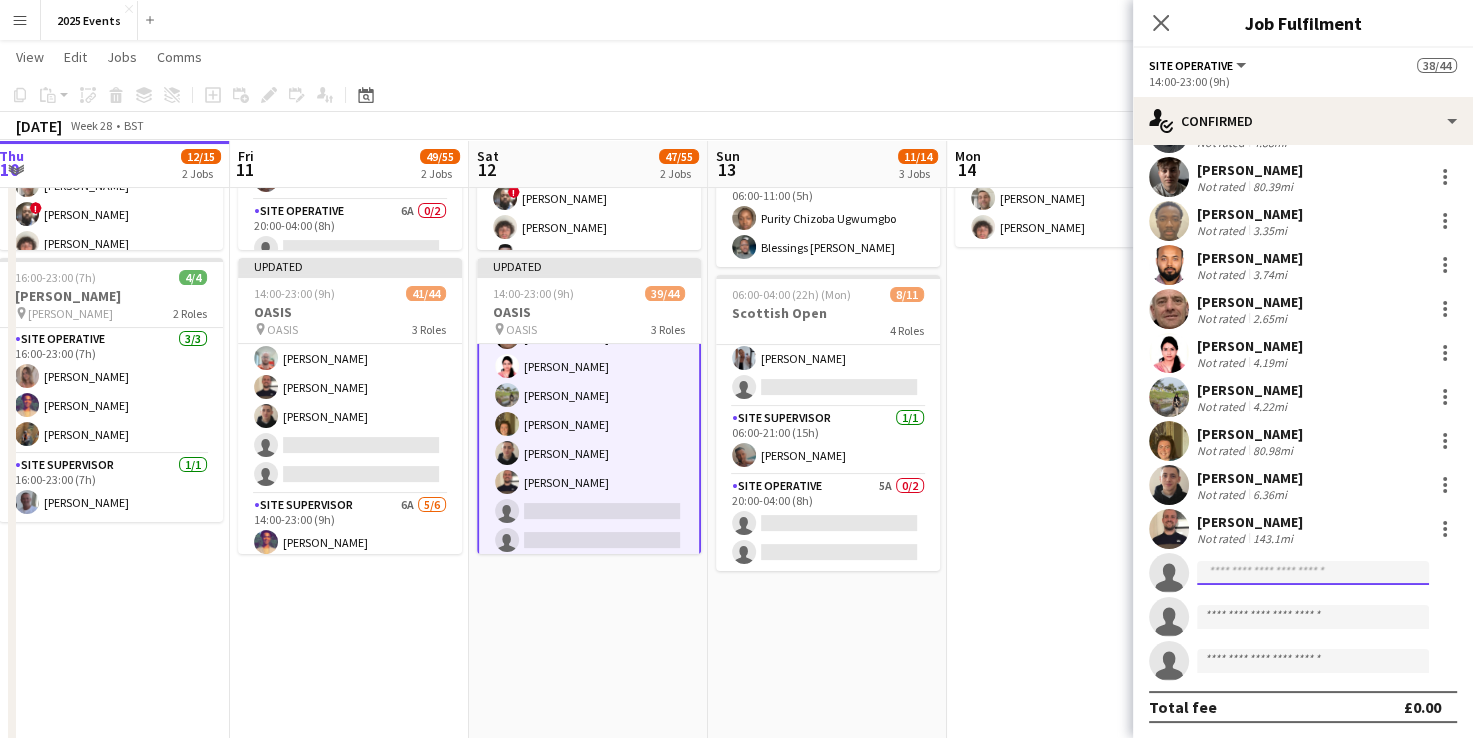 click 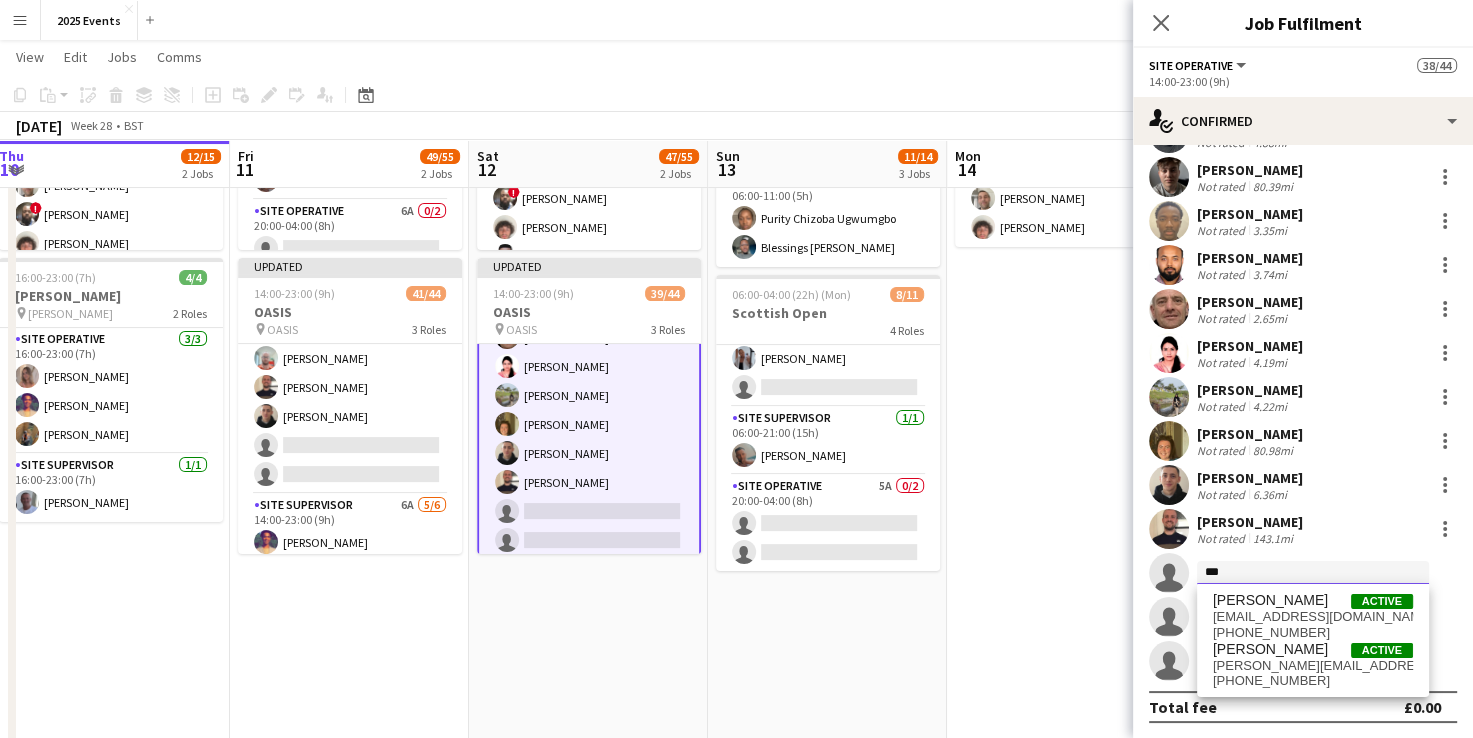 type on "***" 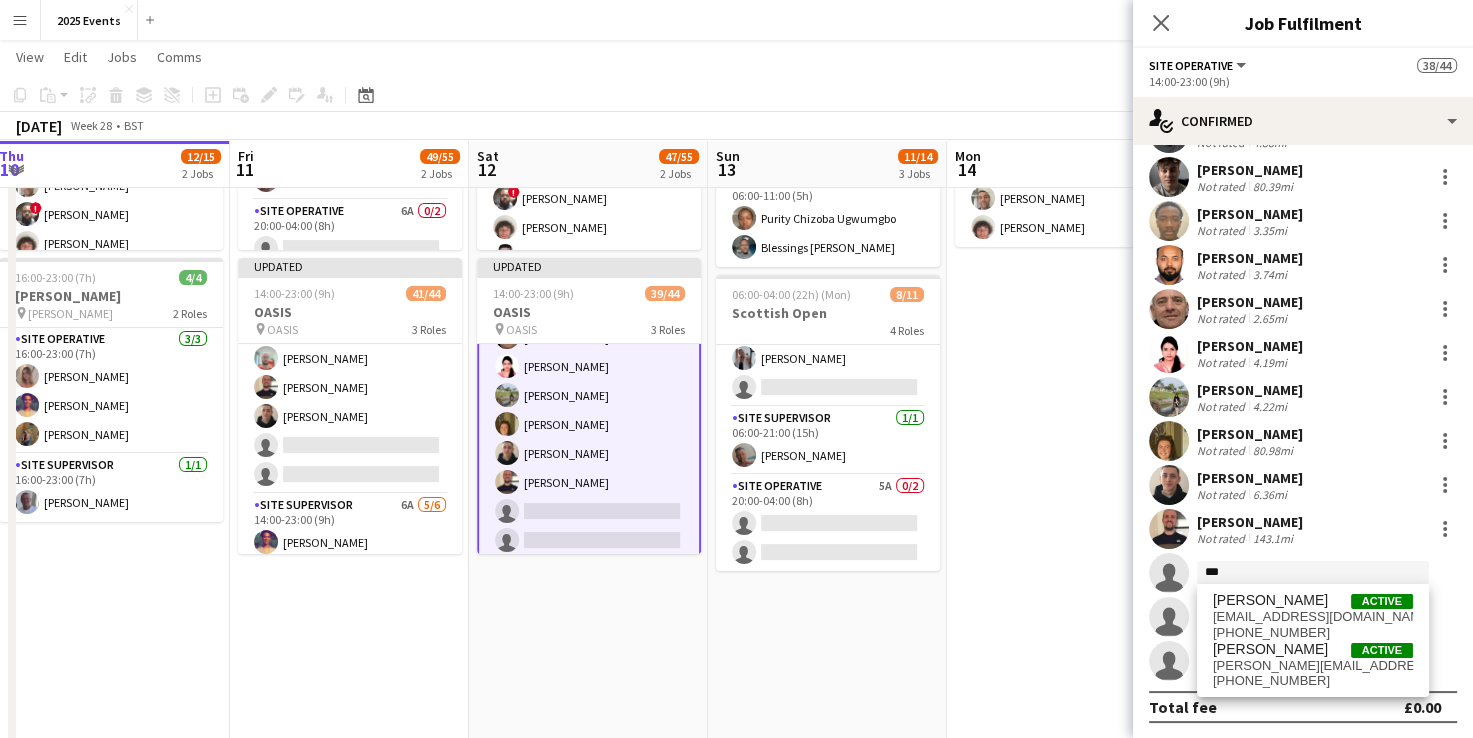 click on "Aaron Martin  Active   aaronjmartin91@gmail.com   +447741608896  Aaron Smith  Active   aaron.jamarsmith@outlook.com   +4407368344130" at bounding box center (1313, 640) 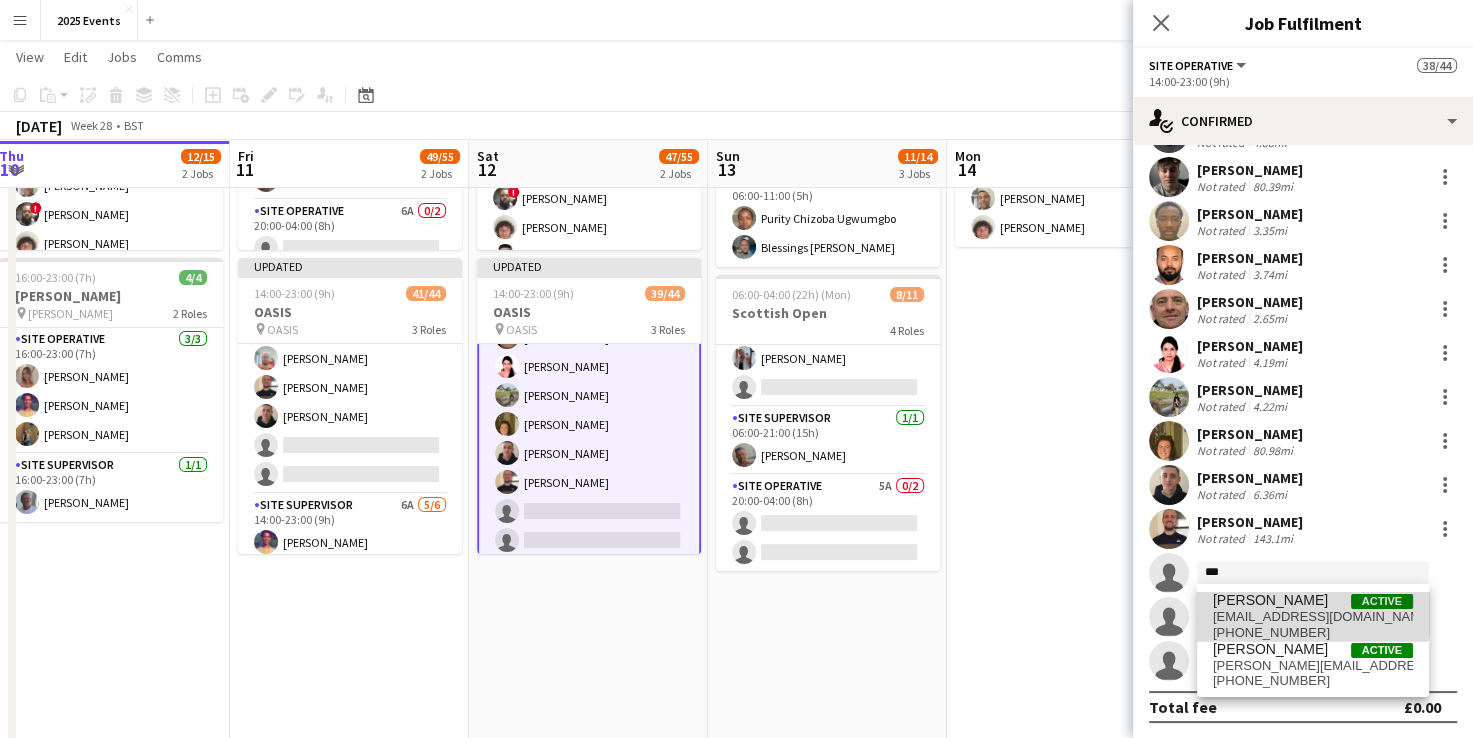 click on "Aaron Martin" at bounding box center (1270, 600) 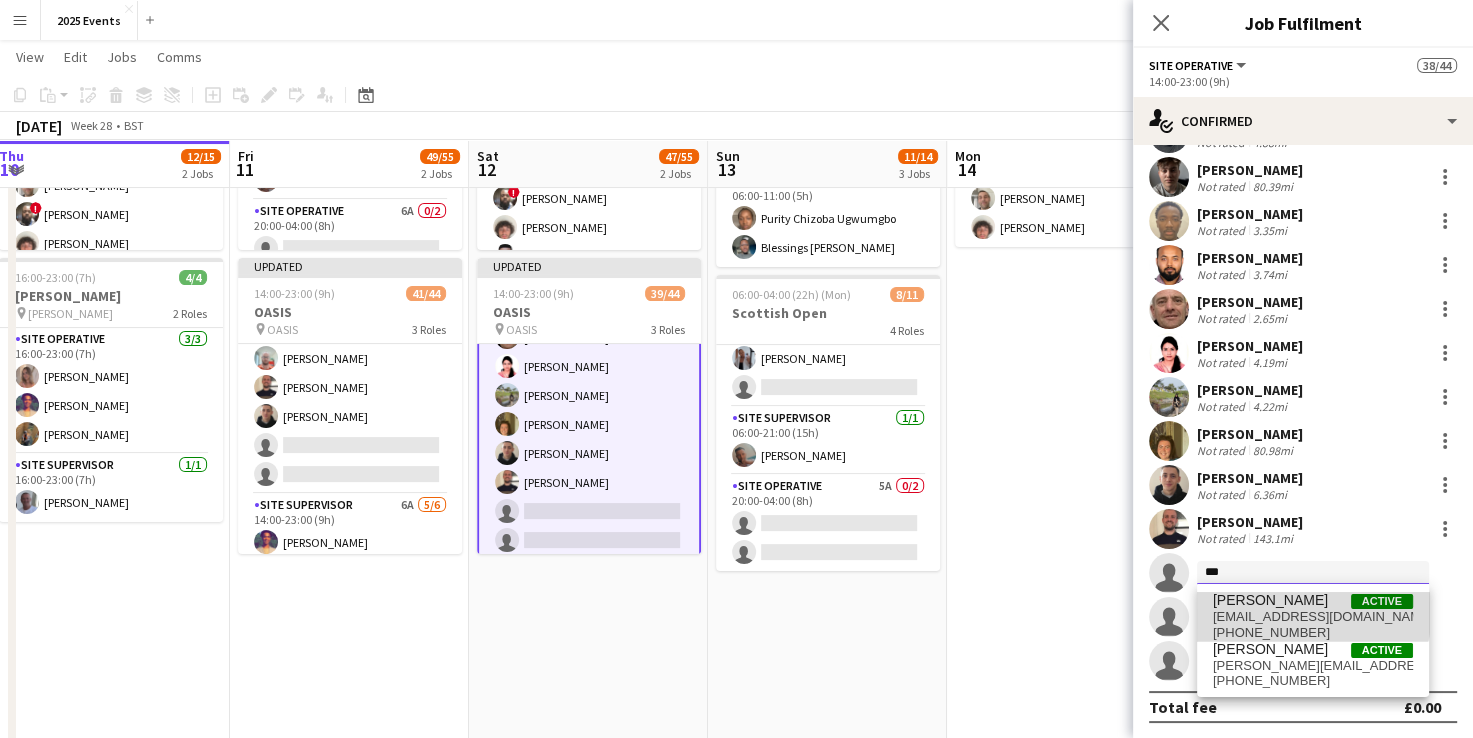 type 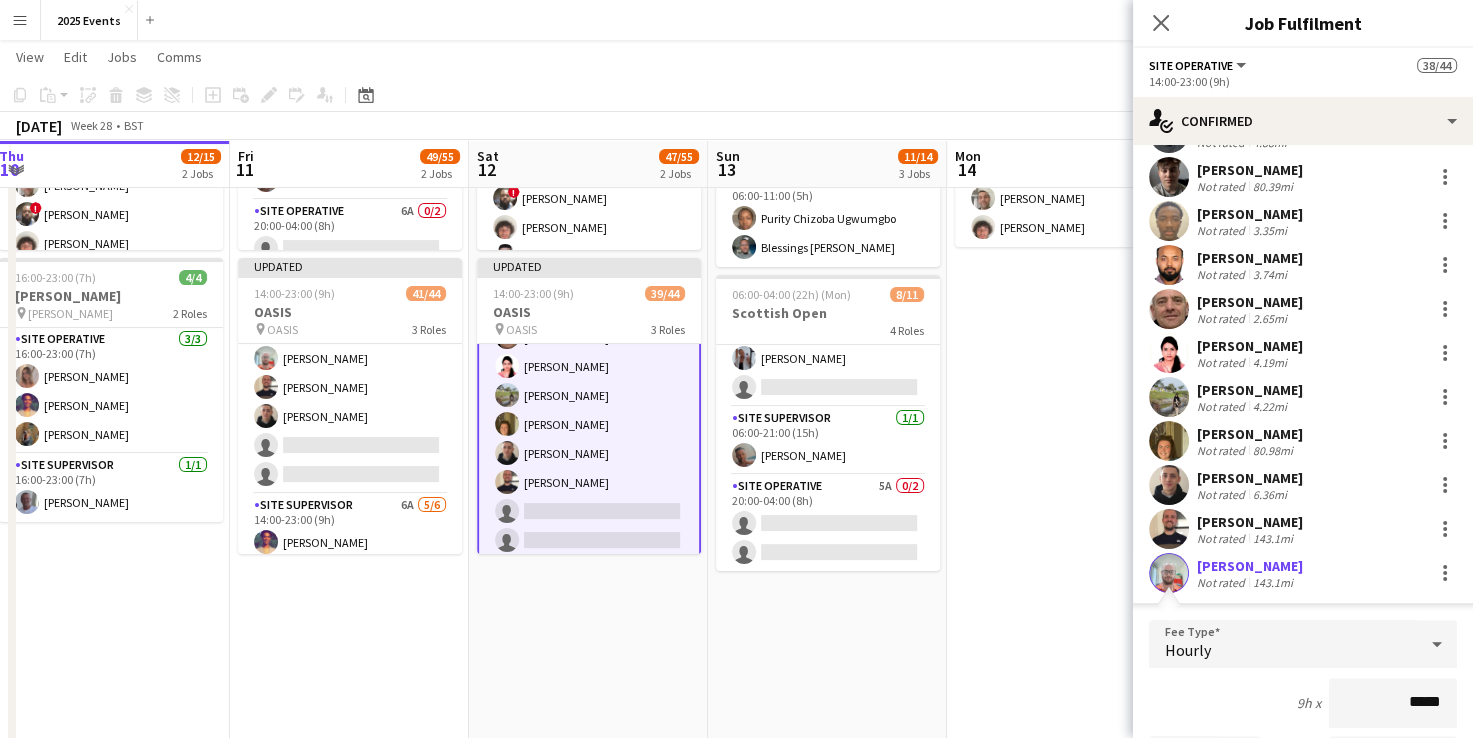 scroll, scrollTop: 1537, scrollLeft: 0, axis: vertical 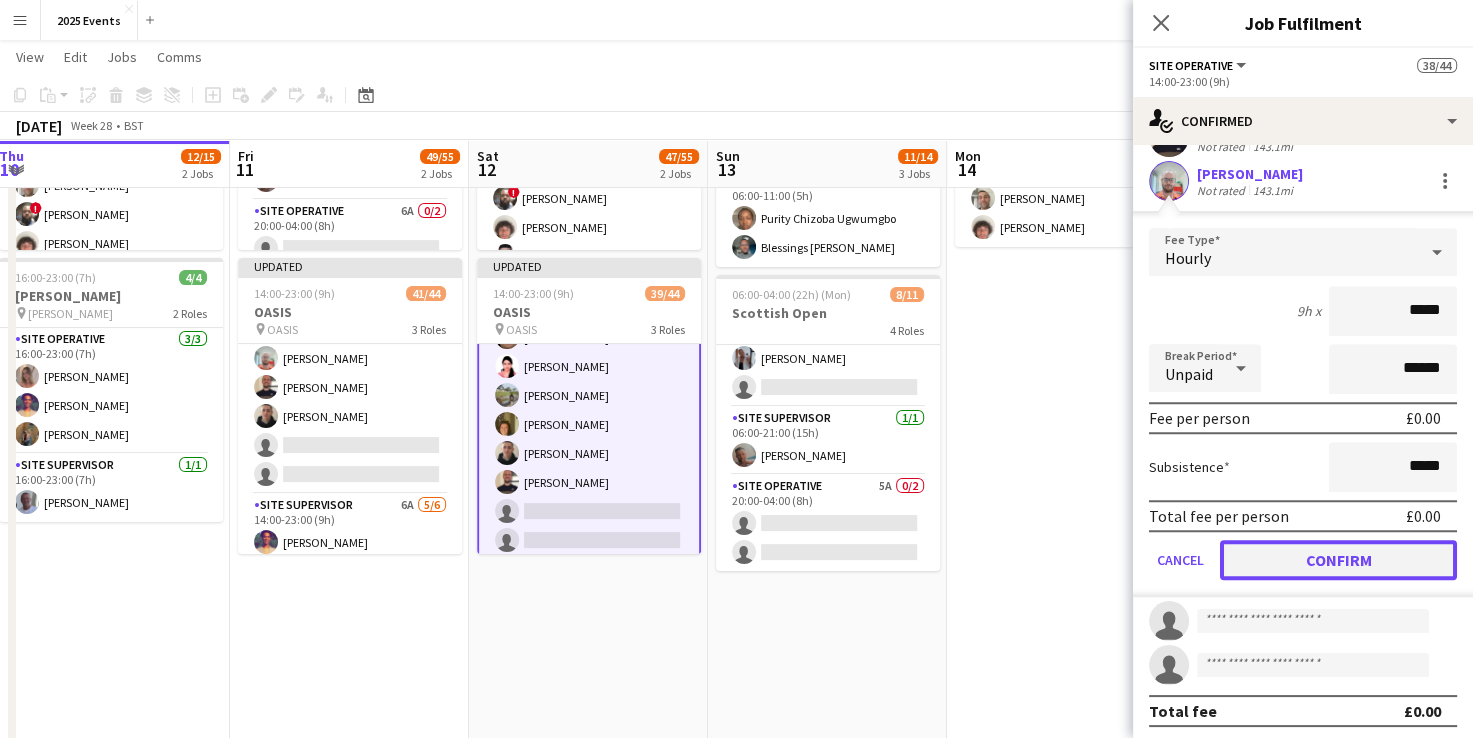 click on "Confirm" at bounding box center [1338, 560] 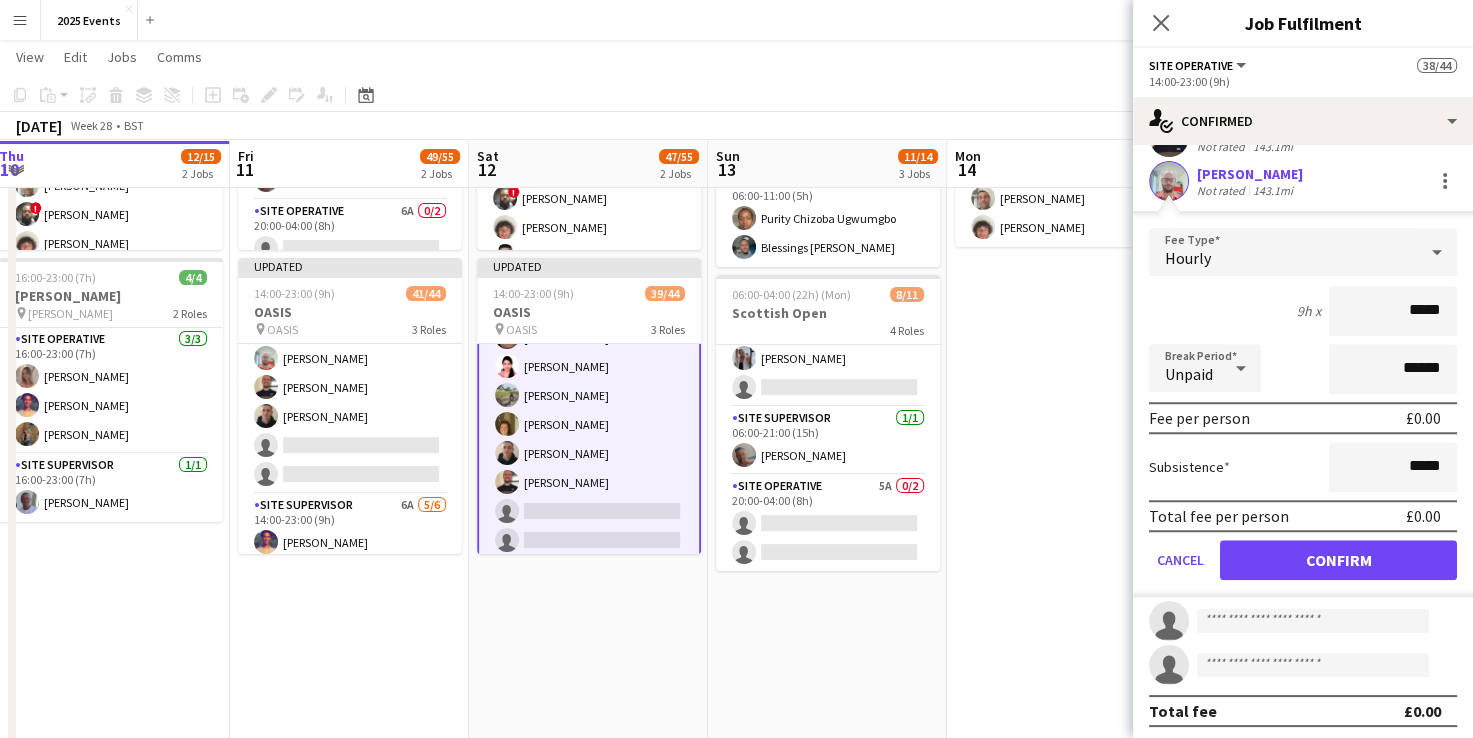 scroll, scrollTop: 1145, scrollLeft: 0, axis: vertical 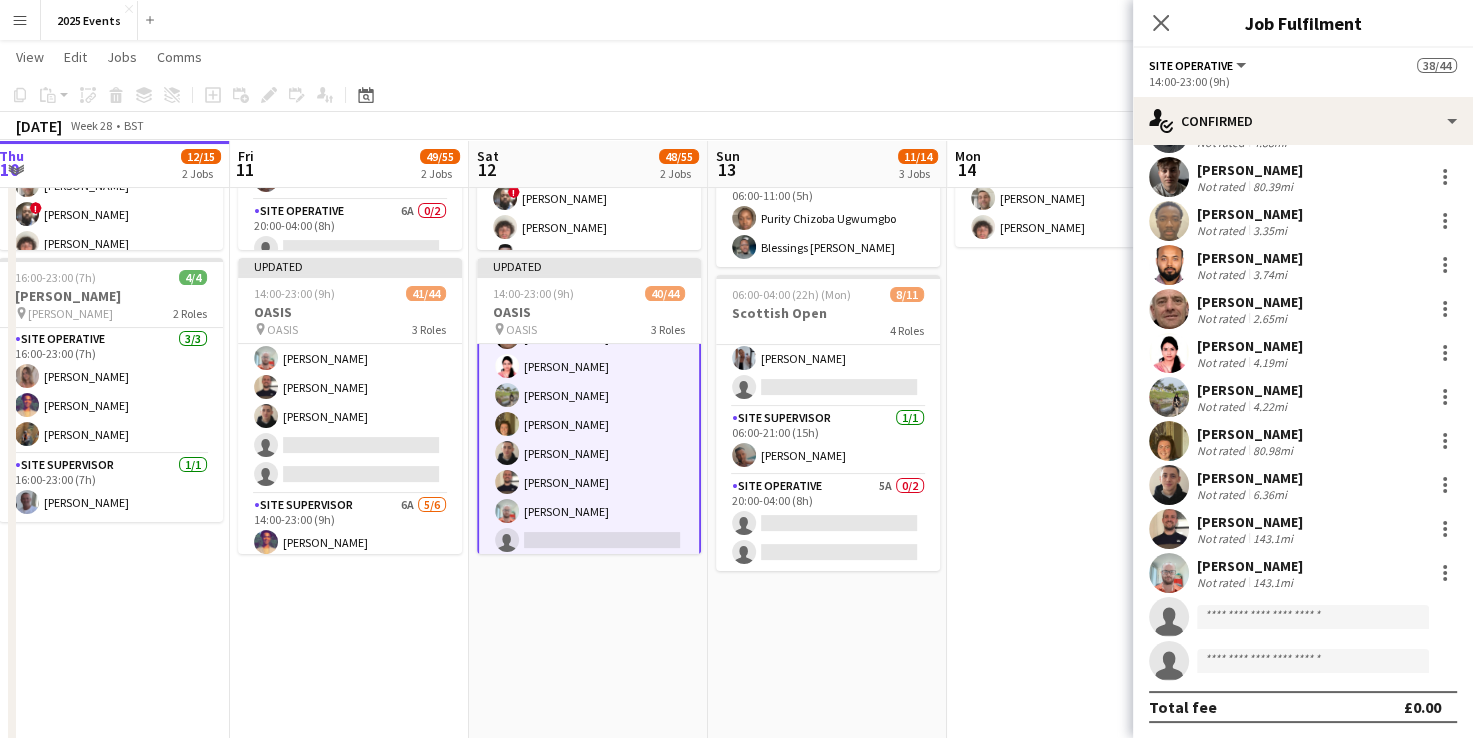 click on "10:00-18:00 (8h)    5/5   Scottish Open   2 Roles   Site Manager   1/1   10:00-18:00 (8h)
Josh Tutty  Site Operative   4/4   10:00-18:00 (8h)
Billy Bartholomew Alfie Day Scott Holmes Thomas Roberts" at bounding box center [1066, 918] 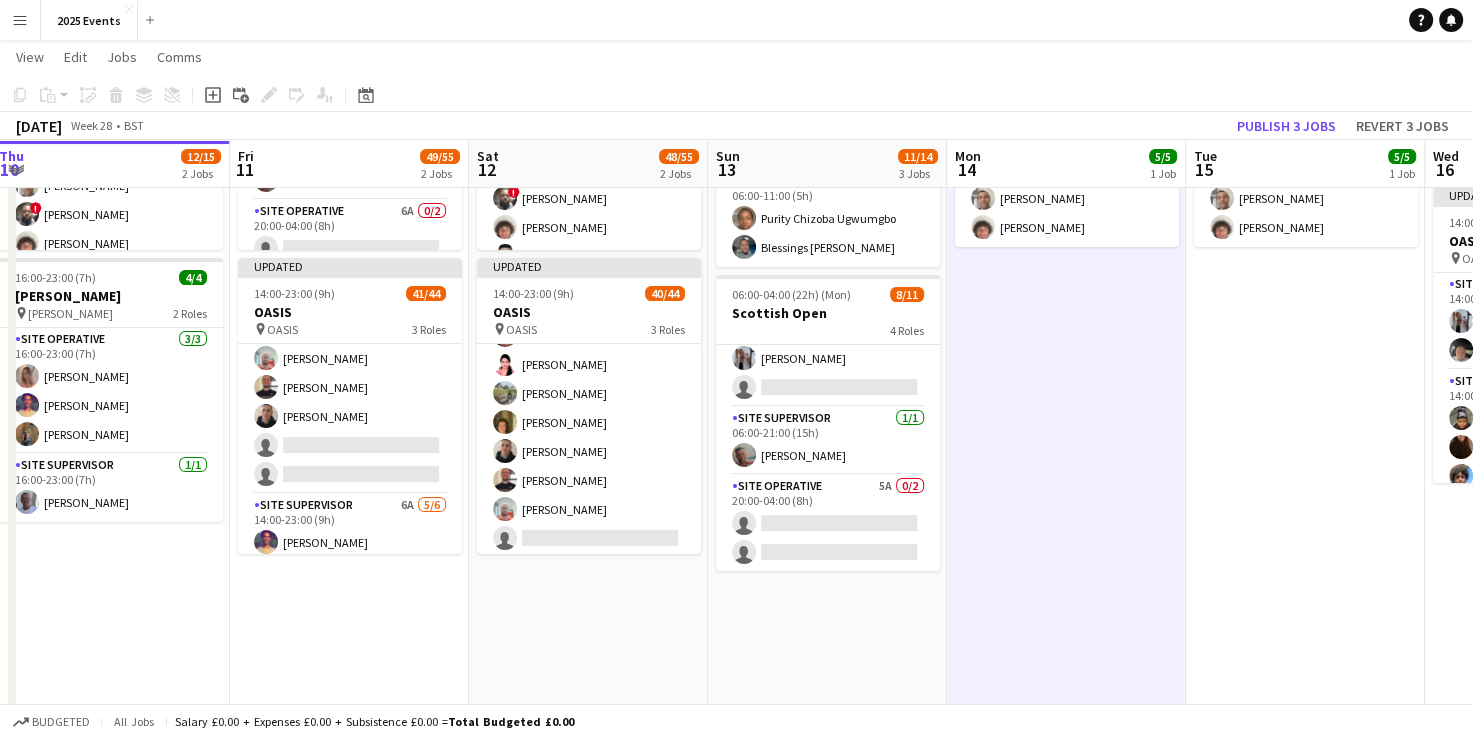 scroll, scrollTop: 936, scrollLeft: 0, axis: vertical 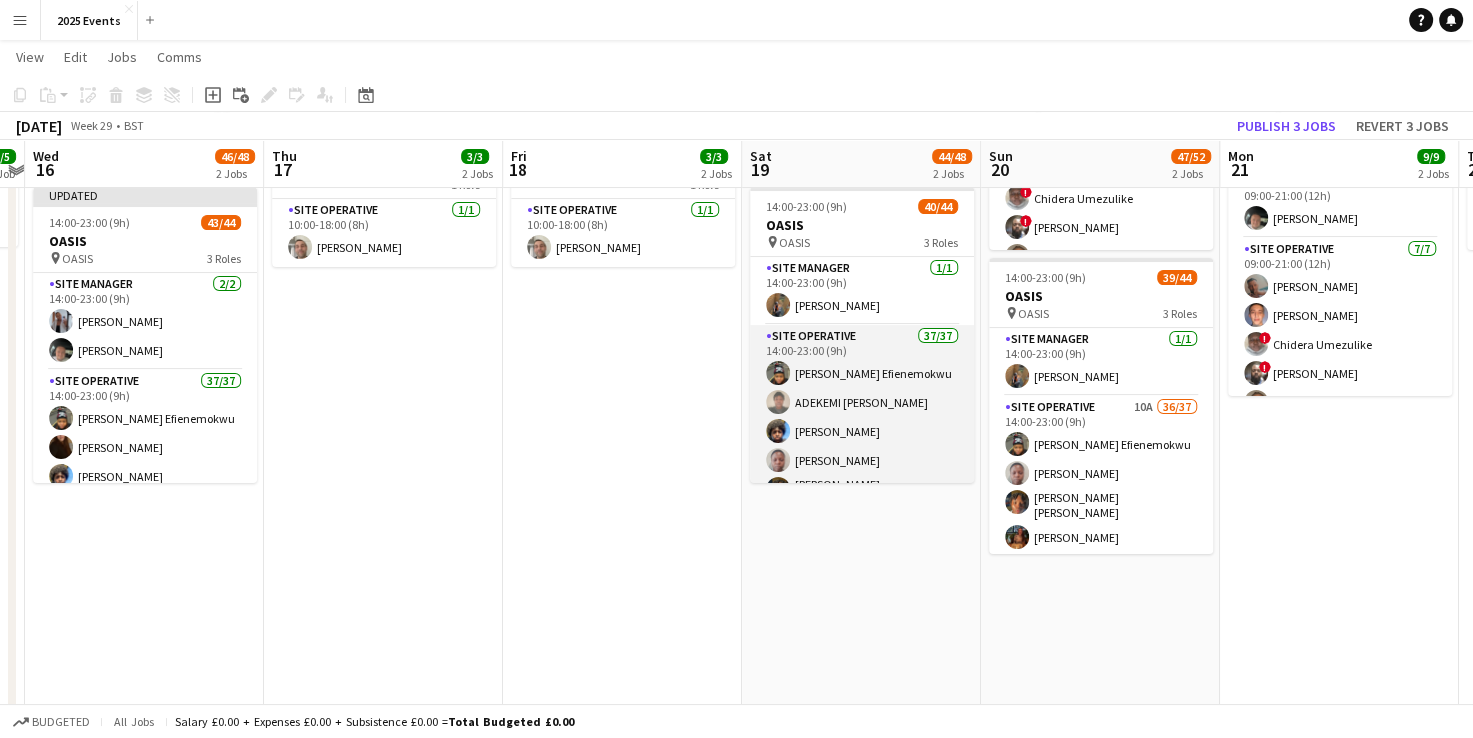 click on "Site Operative   37/37   14:00-23:00 (9h)
Ijeoma Efienemokwu ADEKEMI SADE OMOTOSHO Heth Makumbe Abigail Ayorinde Shemwaza Loveth Ishaku Leda Chloe Rowbottom kate Westgarth Georgina Hayes Anthony Odeh Harley Evans Eva Yeboah Victoria Adeyemo-Eleyode Joshua Fidelis Viktoria Stetsenko Oguzie Onyeyirim Ellie Machan Gloria Harter Toluwalase Samuel AYENI Leonardo Scott Ofonime Gabriel Godstime Osahon katie turner Neil Skinner Erin Chatburn Rokeeb Yakub Zainab Adefowope Jessica Ballard Voke Emmanuella Opuama Efemena Victoria Opuama Oluwakemisola Osasuyi Taofeek Kazeem Reduanur Rahman Dan Jefferies Anthony Cleaver Sadia Afrin Afsana Sharmin Jessica Jablonski" at bounding box center [862, 884] 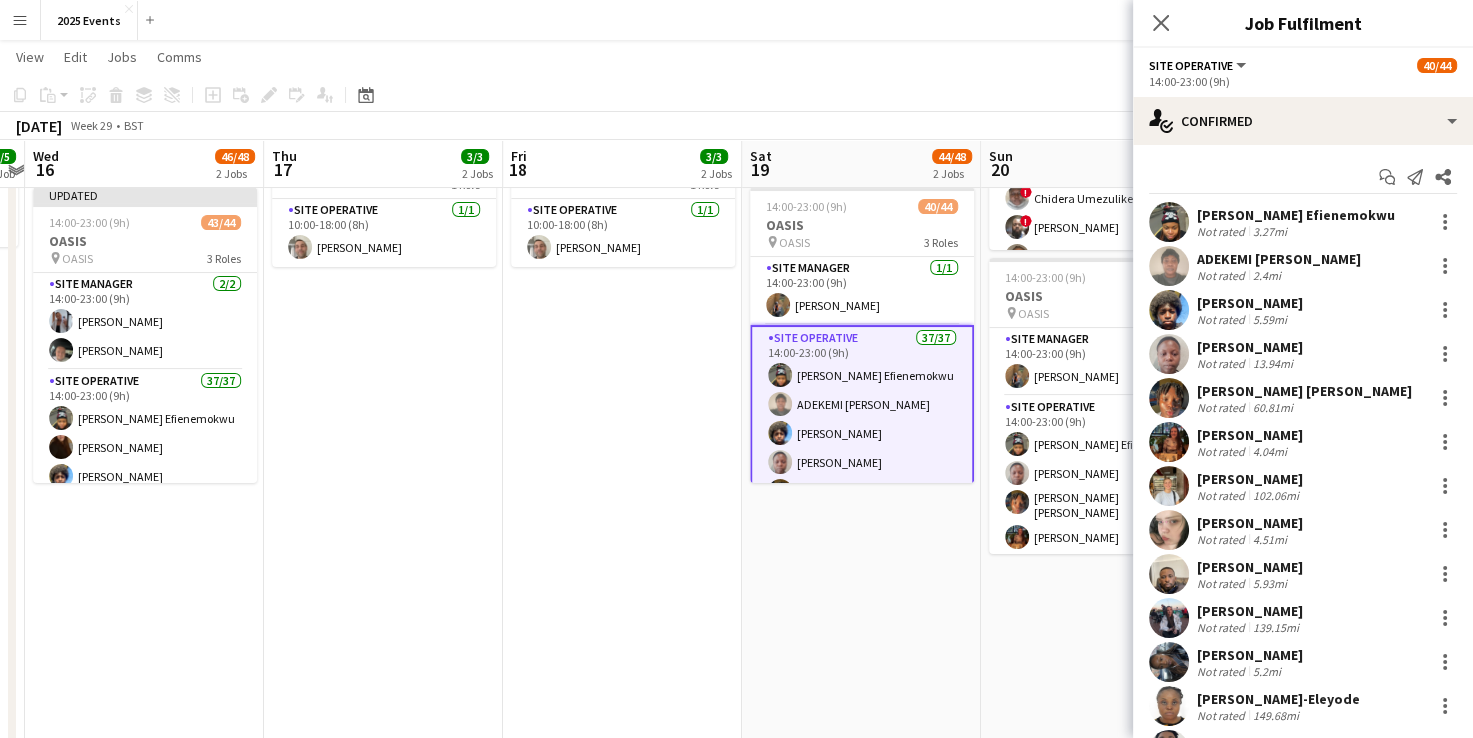 click on "09:00-16:00 (7h)    2/2   Senior Open   1 Role   Site Operative   2/2   09:00-16:00 (7h)
Billy Bartholomew Alfie Day     10:00-18:00 (8h)    1/1   Scottish Open   1 Role   Site Operative   1/1   10:00-18:00 (8h)
Scott Holmes" at bounding box center (622, 918) 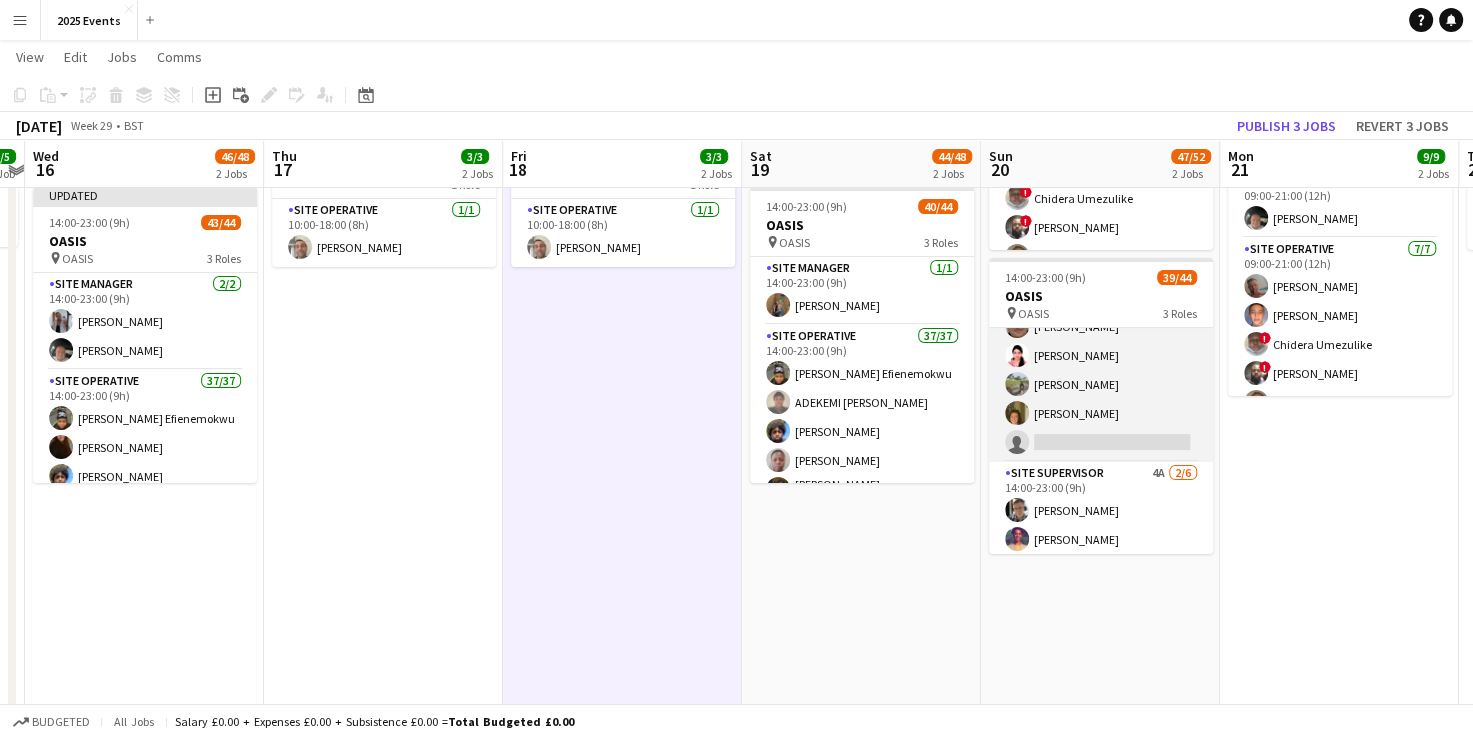 scroll, scrollTop: 1052, scrollLeft: 0, axis: vertical 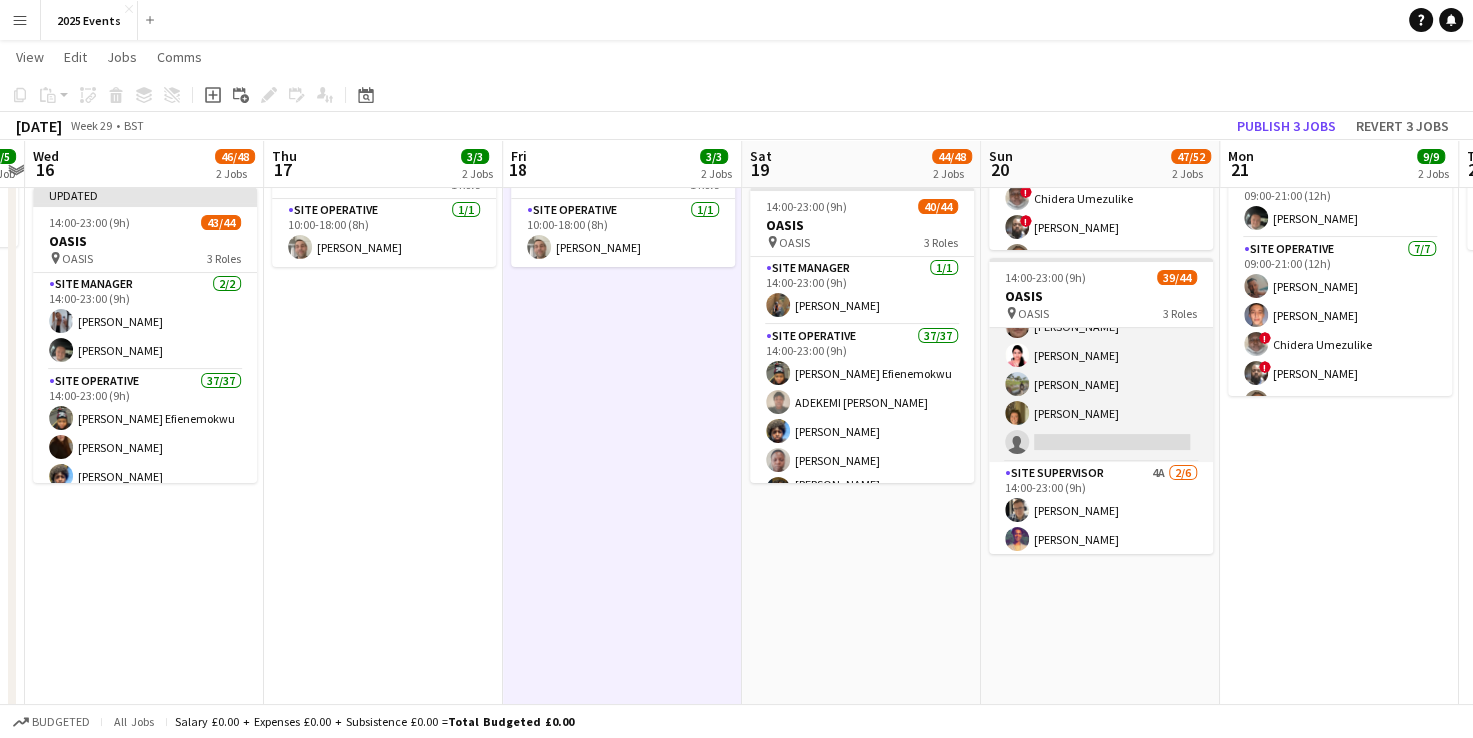 click on "Site Operative   10A   36/37   14:00-23:00 (9h)
Ijeoma Efienemokwu Abigail Ayorinde Shemwaza Loveth Ishaku Leda Chloe Rowbottom Heth Makumbe kate Westgarth Georgina Hayes Anthony Odeh Harley Evans Eva Yeboah Victoria Adeyemo-Eleyode Leonardo Scott Joshua Fidelis Viktoria Stetsenko Oguzie Onyeyirim Ellie Machan Veronika Plhalova Ofonime Gabriel Godstime Osahon Toluwalase Samuel AYENI katie turner Neil Skinner Erin Chatburn Rokeeb Yakub Zainab Adefowope Jessica Ballard Voke Emmanuella Opuama Efemena Victoria Opuama Oluwakemisola Osasuyi Taofeek Kazeem Reduanur Rahman Dan Jefferies Anthony Cleaver Sadia Afrin Afsana Sharmin Jessica Jablonski
single-neutral-actions" at bounding box center (1101, -97) 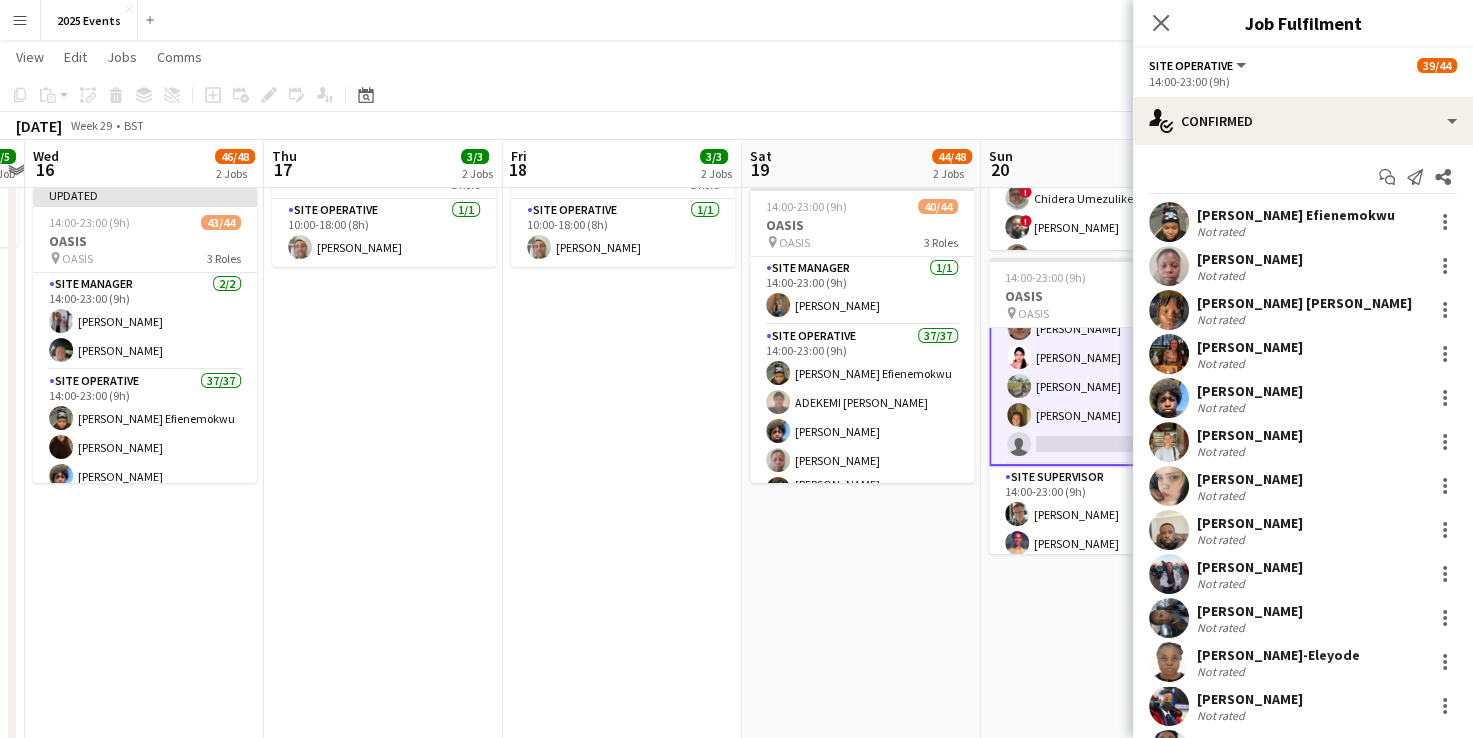scroll, scrollTop: 1054, scrollLeft: 0, axis: vertical 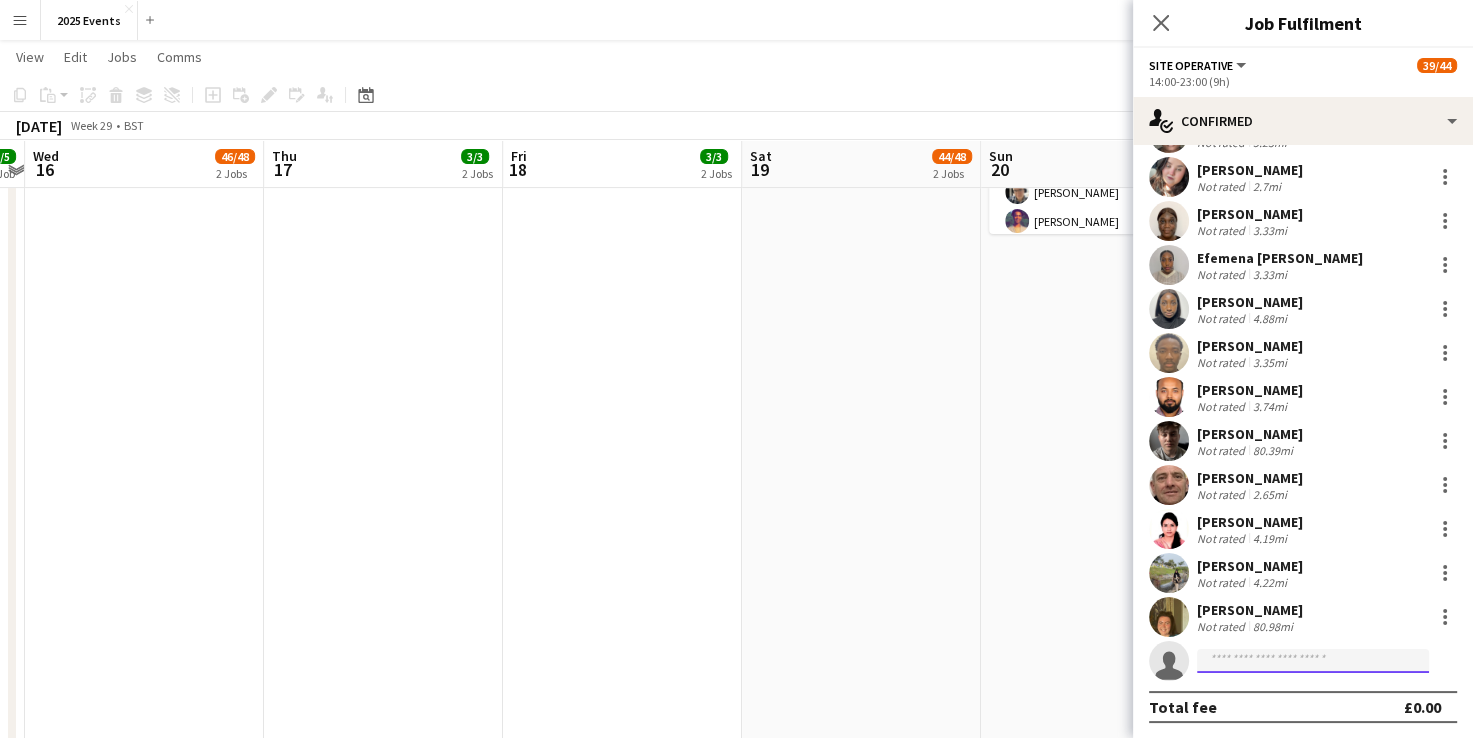 click 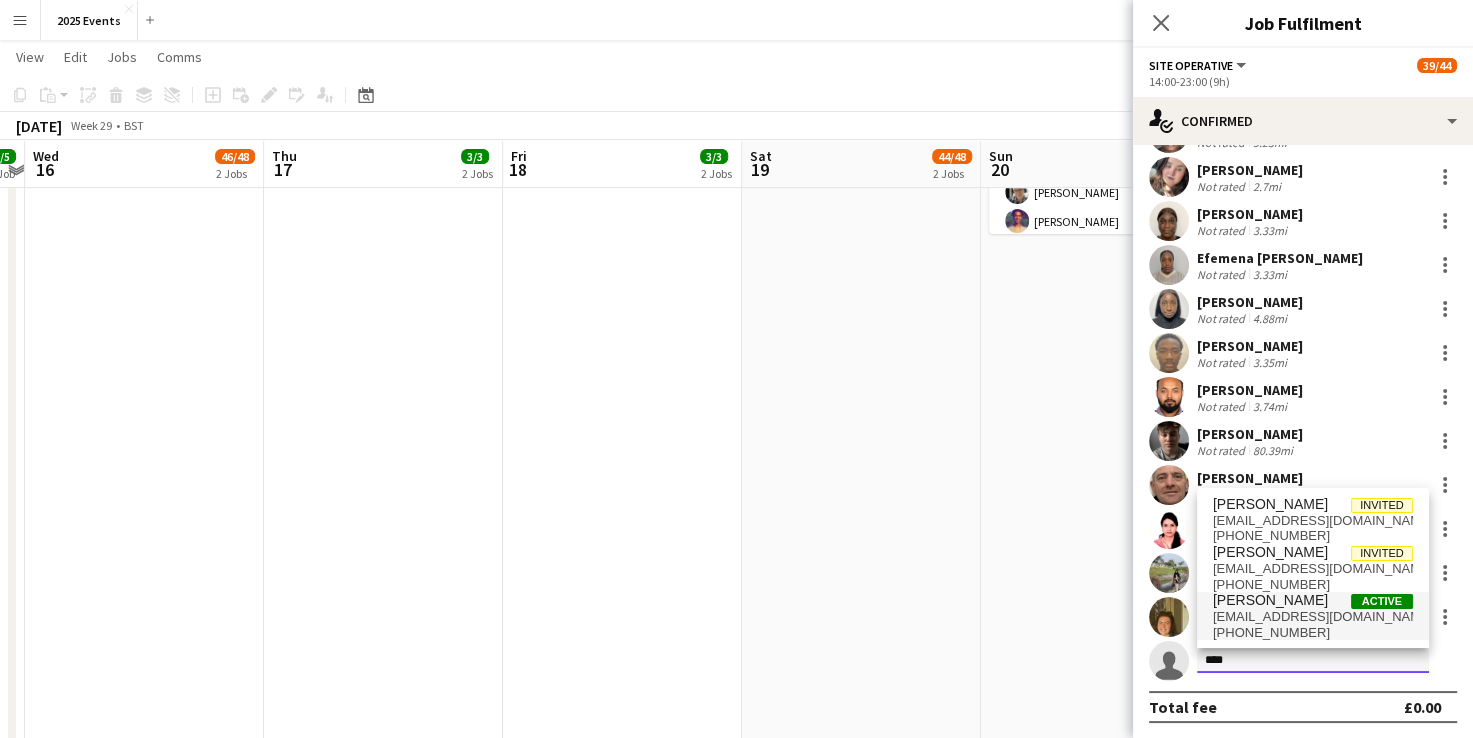 type on "****" 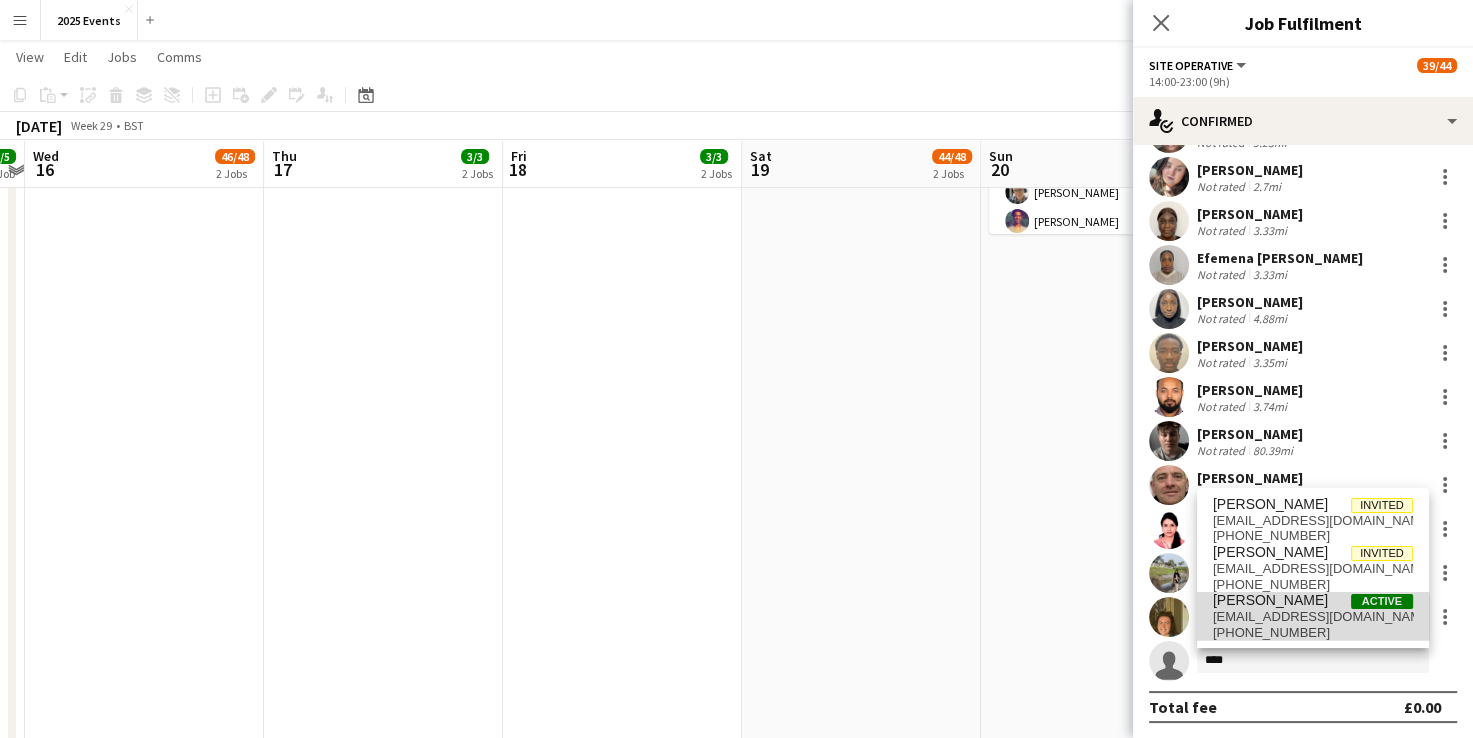 click on "jake_regan321@outlook.com" at bounding box center (1313, 617) 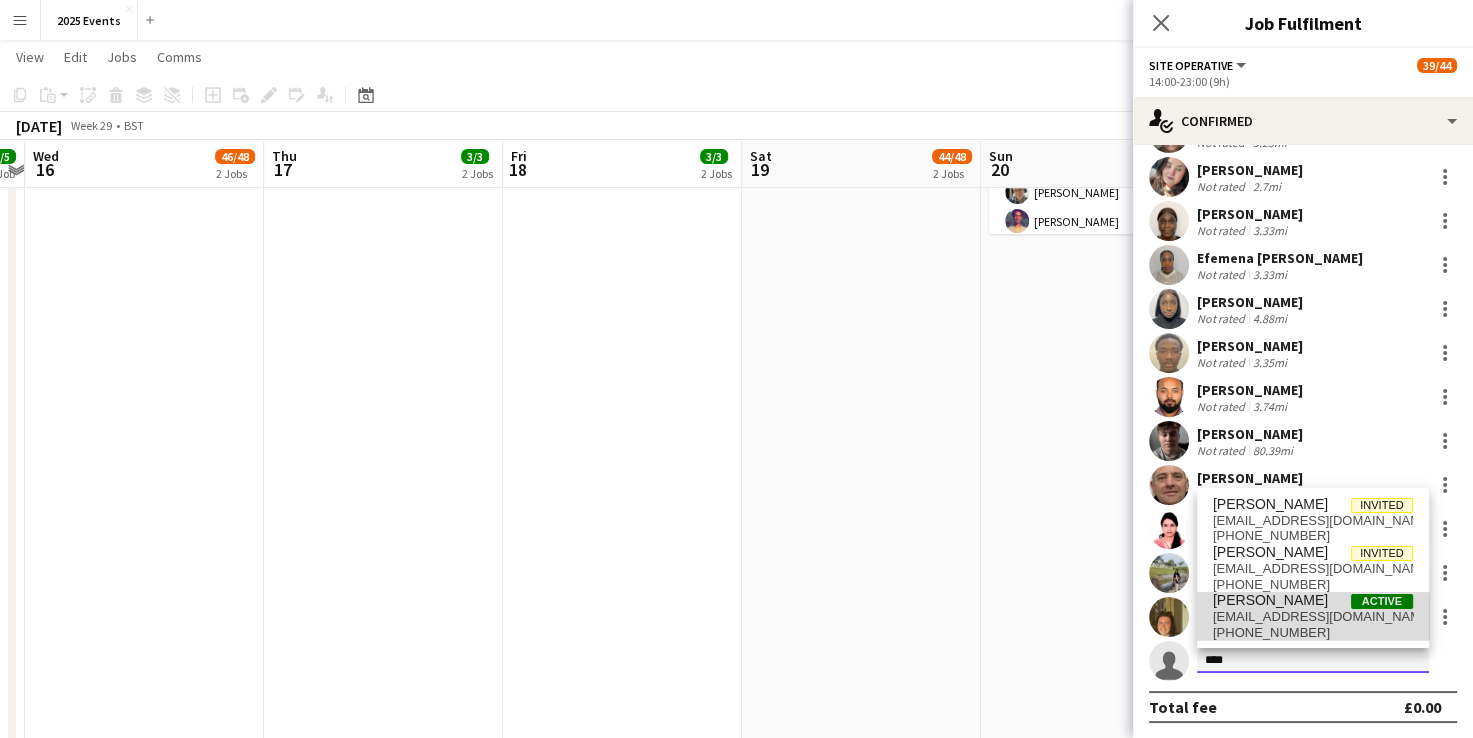 type 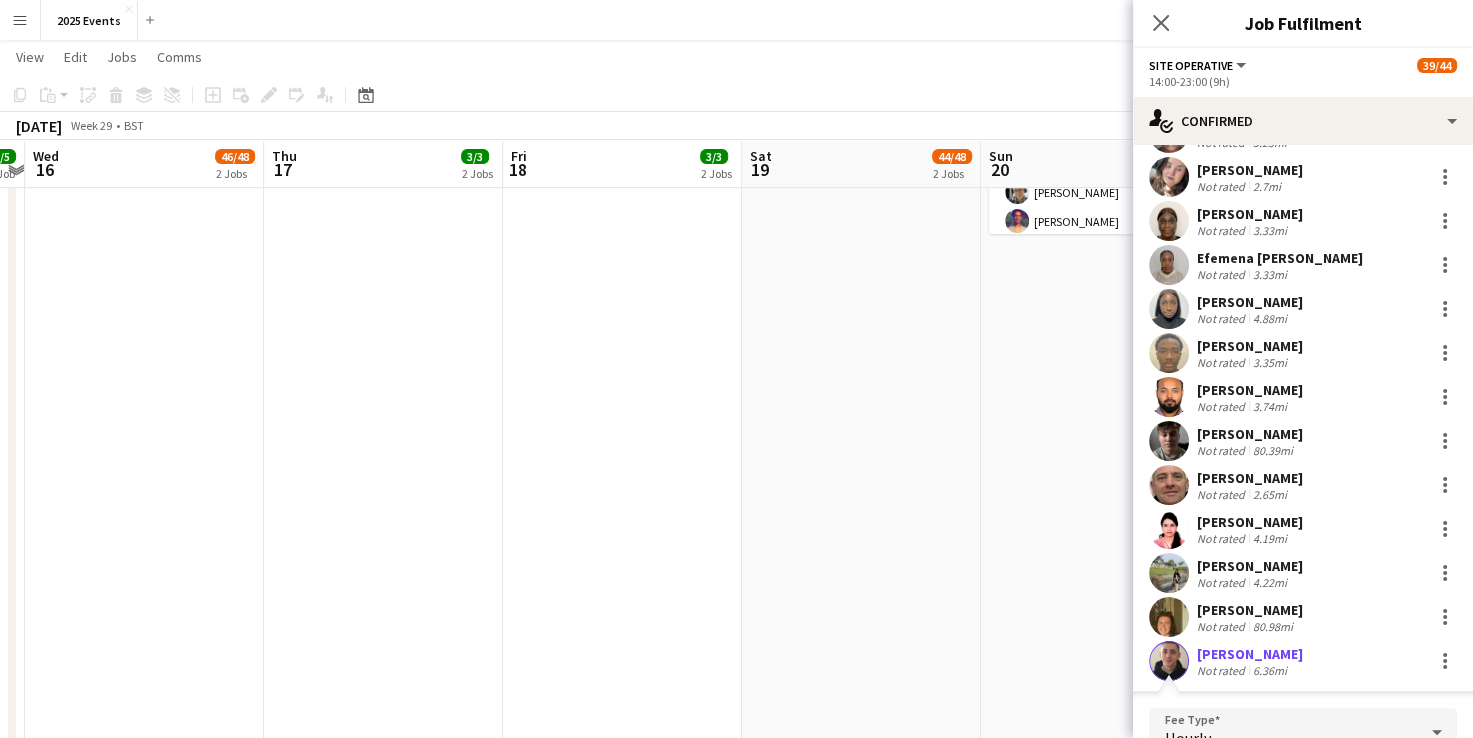 scroll, scrollTop: 1486, scrollLeft: 0, axis: vertical 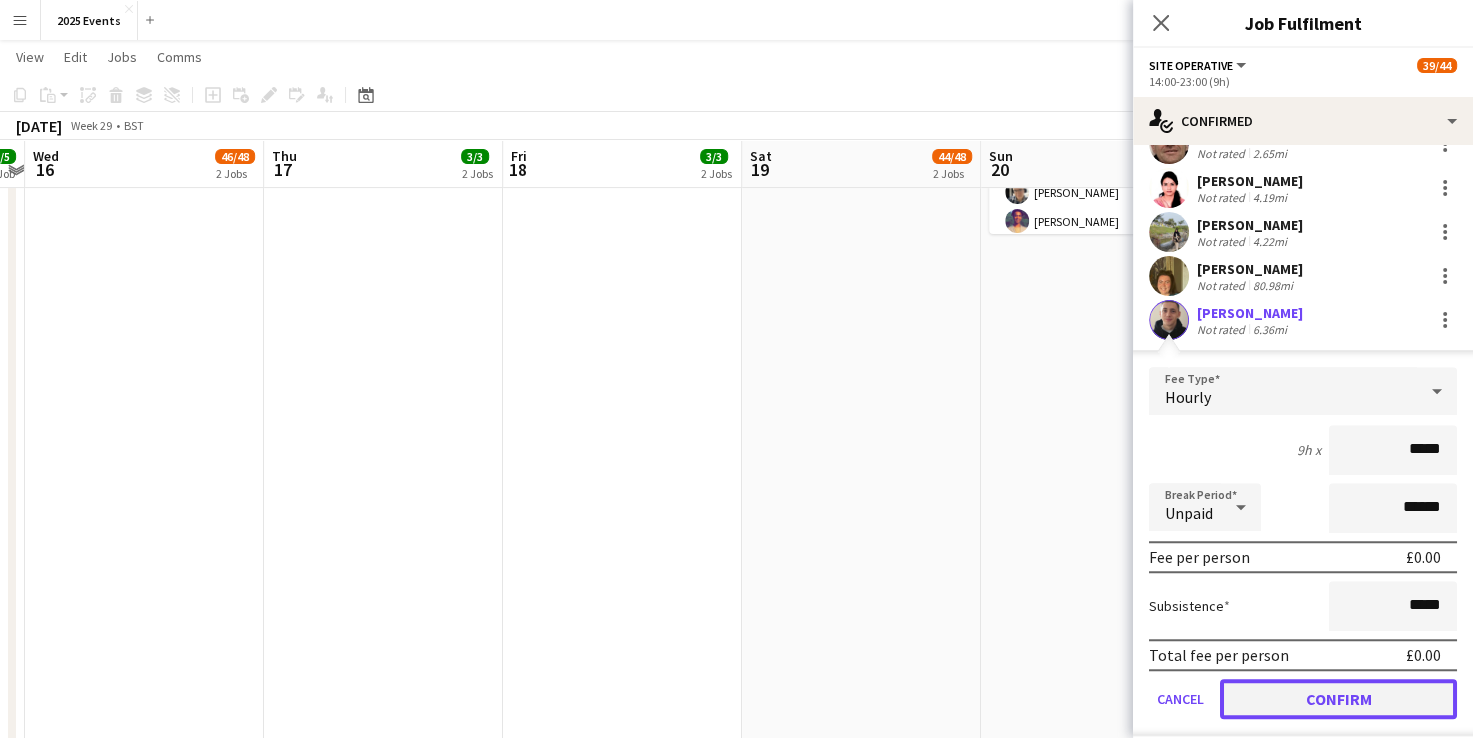 click on "Confirm" at bounding box center [1338, 699] 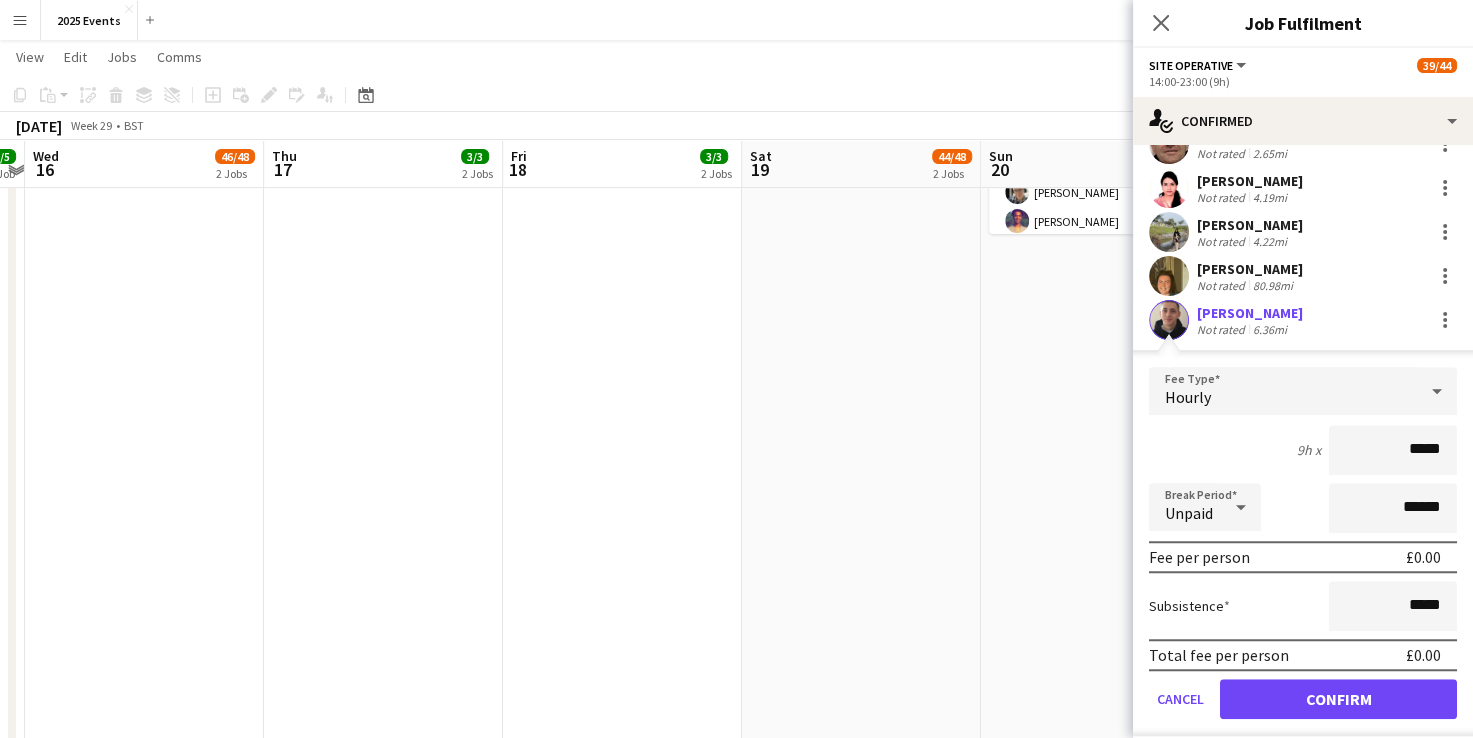 scroll, scrollTop: 1145, scrollLeft: 0, axis: vertical 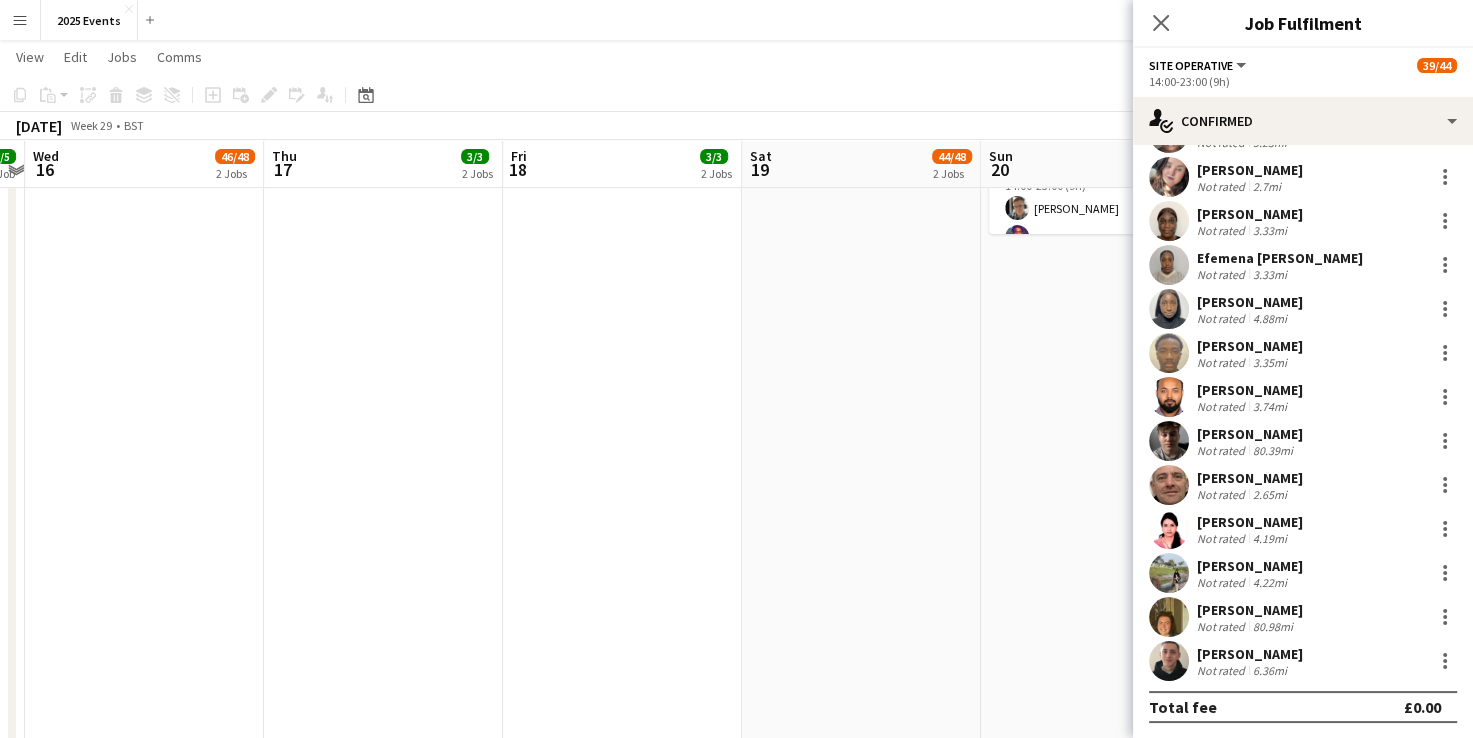 click on "09:00-21:00 (12h)    8/8   Senior Open   2 Roles   Site Manager   1/1   09:00-21:00 (12h)
Josh Tutty  Site Operative   7/7   09:00-21:00 (12h)
Billy Bartholomew Alfie Day ! Chidera Umezulike ! Kenneth Onyegbula Purity Chizoba Ugwumgbo Chidera Francis Chinweoke Thomas Roberts  Updated   14:00-23:00 (9h)    40/44   OASIS
pin
OASIS   3 Roles   Site Manager   1/1   14:00-23:00 (9h)
Shak Siad  Site Operative   37/37   14:00-23:00 (9h)
Ijeoma Efienemokwu Abigail Ayorinde Shemwaza Loveth Ishaku Leda Chloe Rowbottom Heth Makumbe kate Westgarth Georgina Hayes Anthony Odeh Harley Evans Eva Yeboah Victoria Adeyemo-Eleyode Leonardo Scott Joshua Fidelis Viktoria Stetsenko Oguzie Onyeyirim Ellie Machan Veronika Plhalova Ofonime Gabriel Godstime Osahon Toluwalase Samuel AYENI katie turner Neil Skinner Erin Chatburn Rokeeb Yakub Zainab Adefowope Jessica Ballard Voke Emmanuella Opuama Efemena Victoria Opuama Oluwakemisola Osasuyi Taofeek Kazeem Reduanur Rahman Dan Jefferies  4A" at bounding box center [1100, 598] 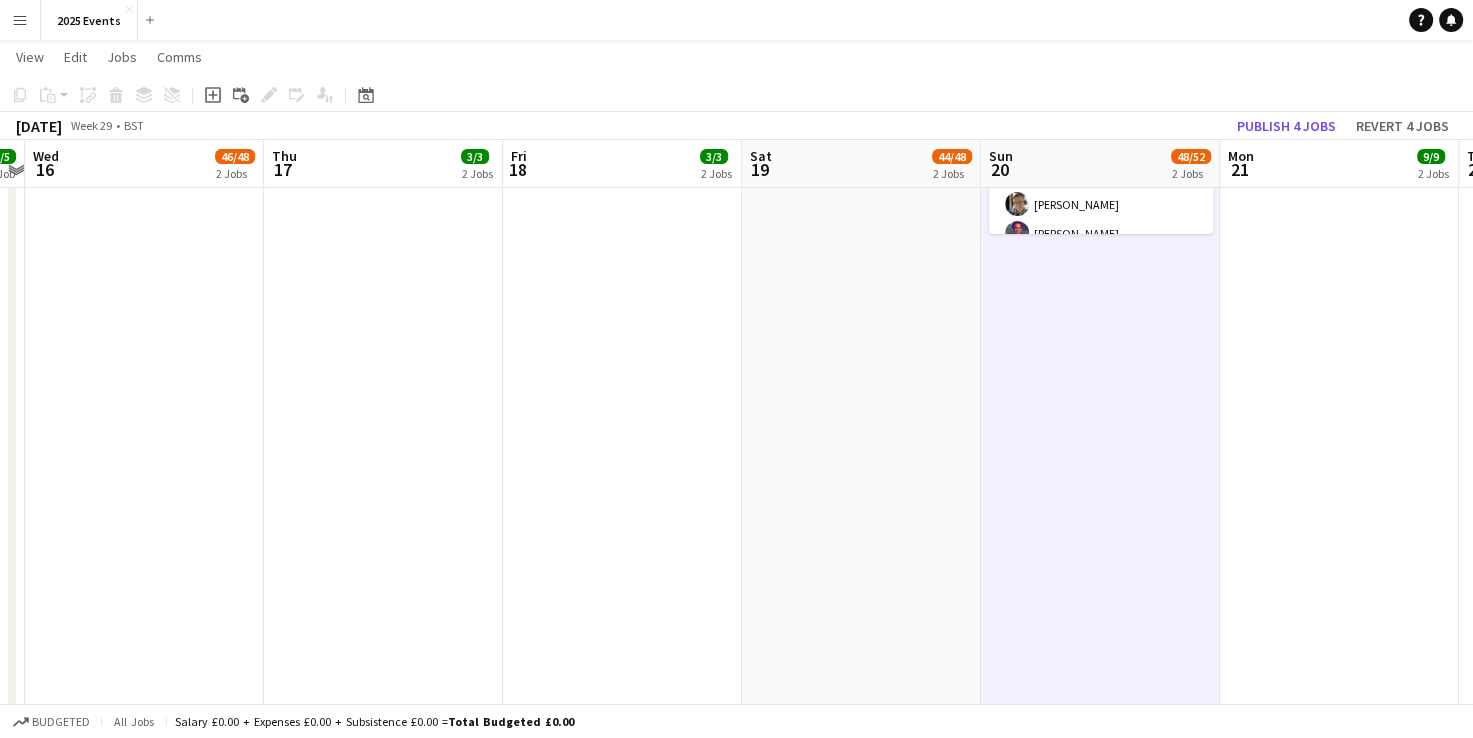 scroll, scrollTop: 1052, scrollLeft: 0, axis: vertical 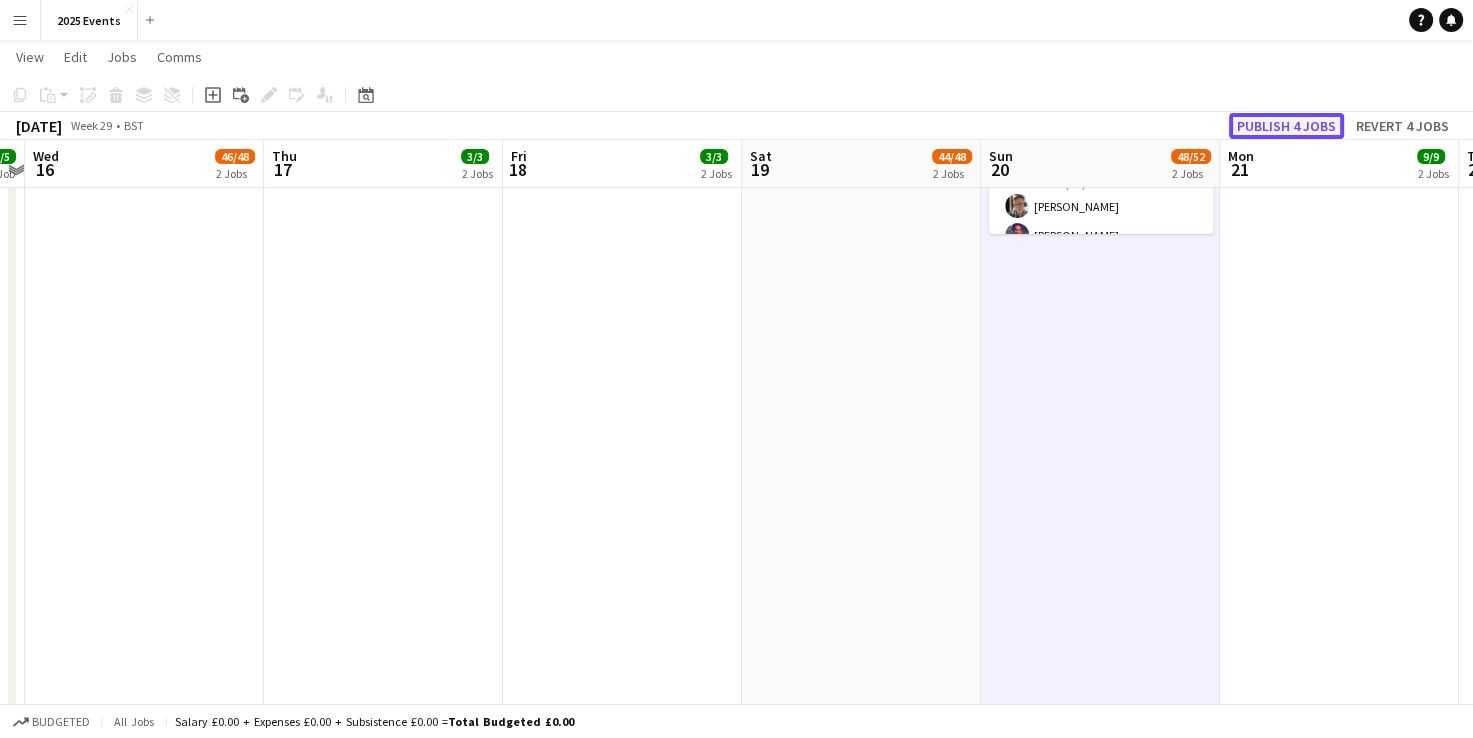 click on "Publish 4 jobs" 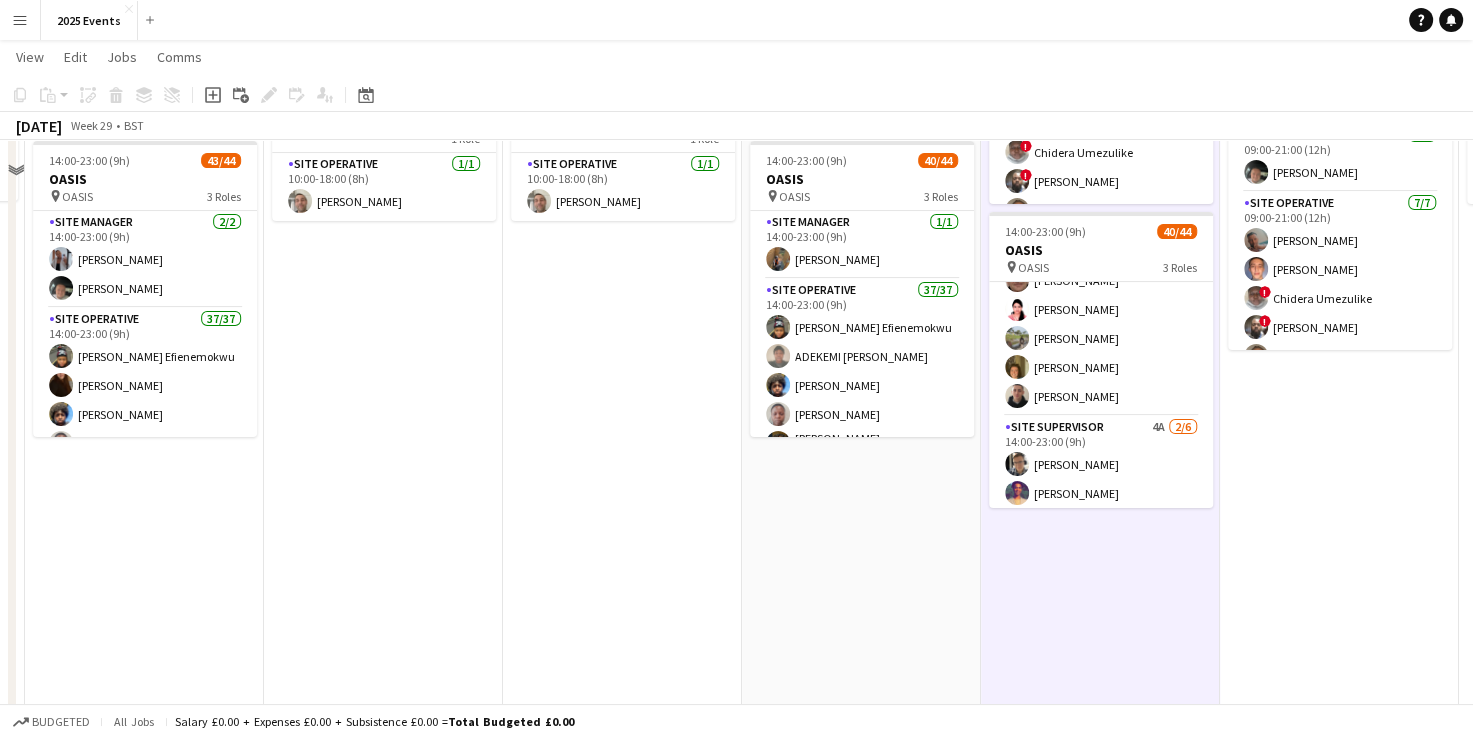 scroll, scrollTop: 176, scrollLeft: 0, axis: vertical 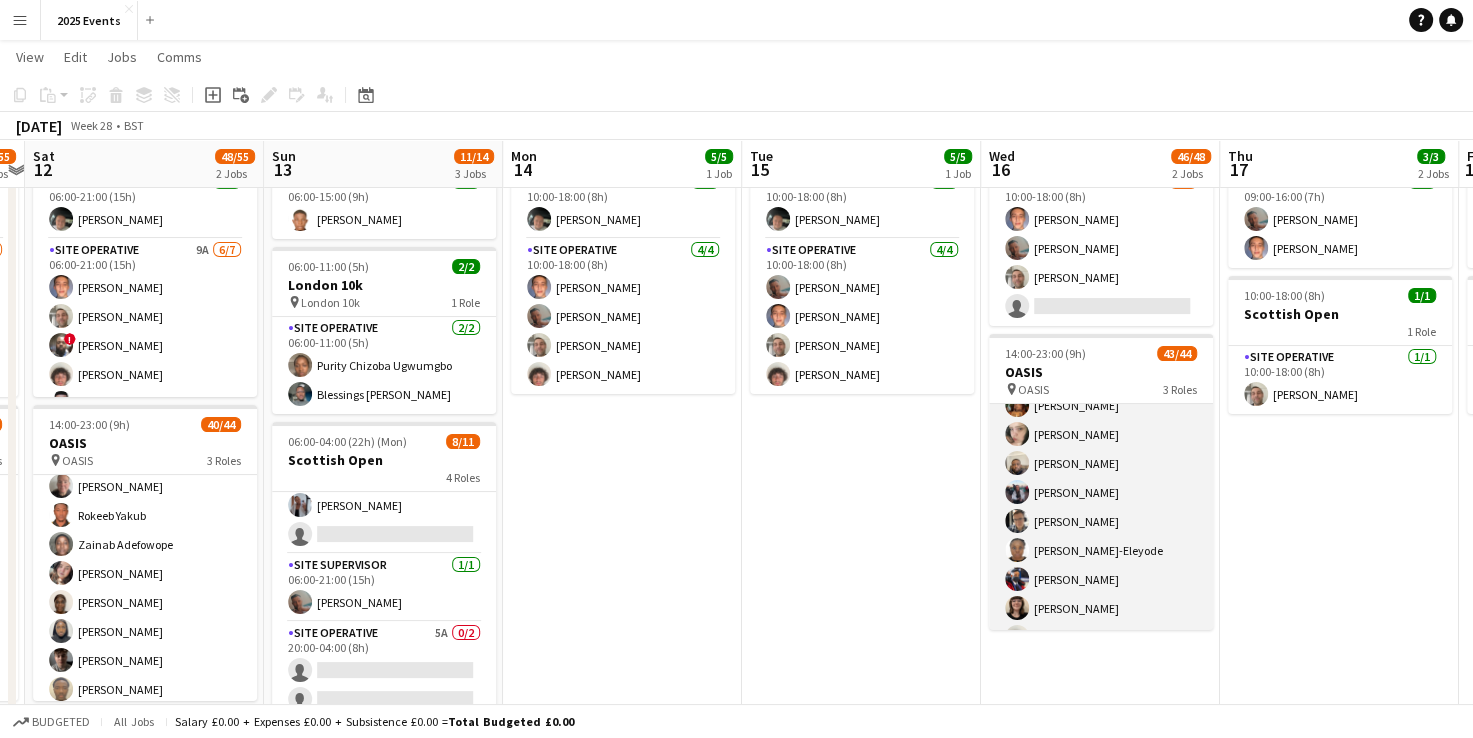 click on "Site Operative   37/37   14:00-23:00 (9h)
Ijeoma Efienemokwu Veronika Plhalova Heth Makumbe Abigail Ayorinde Chloe Rowbottom Georgina Hayes Anthony Odeh Harley Evans Ryan Ashton Victoria Adeyemo-Eleyode Leonardo Scott Amy Cooper Thomas Roberts Joshua Fidelis Oguzie Onyeyirim Amber-Leigh Waring Toluwalase Samuel AYENI Ofonime Gabriel Godstime Osahon katie turner Erin Chatburn Rokeeb Yakub Zainab Adefowope Jessica Ballard Voke Emmanuella Opuama Efemena Victoria Opuama Oluwakemisola Osasuyi Taofeek Kazeem Reduanur Rahman Dan Jefferies Anthony Cleaver Sadia Afrin Afsana Sharmin Jessica Jablonski Jake Regan josh martin Aaron Martin" at bounding box center (1101, 797) 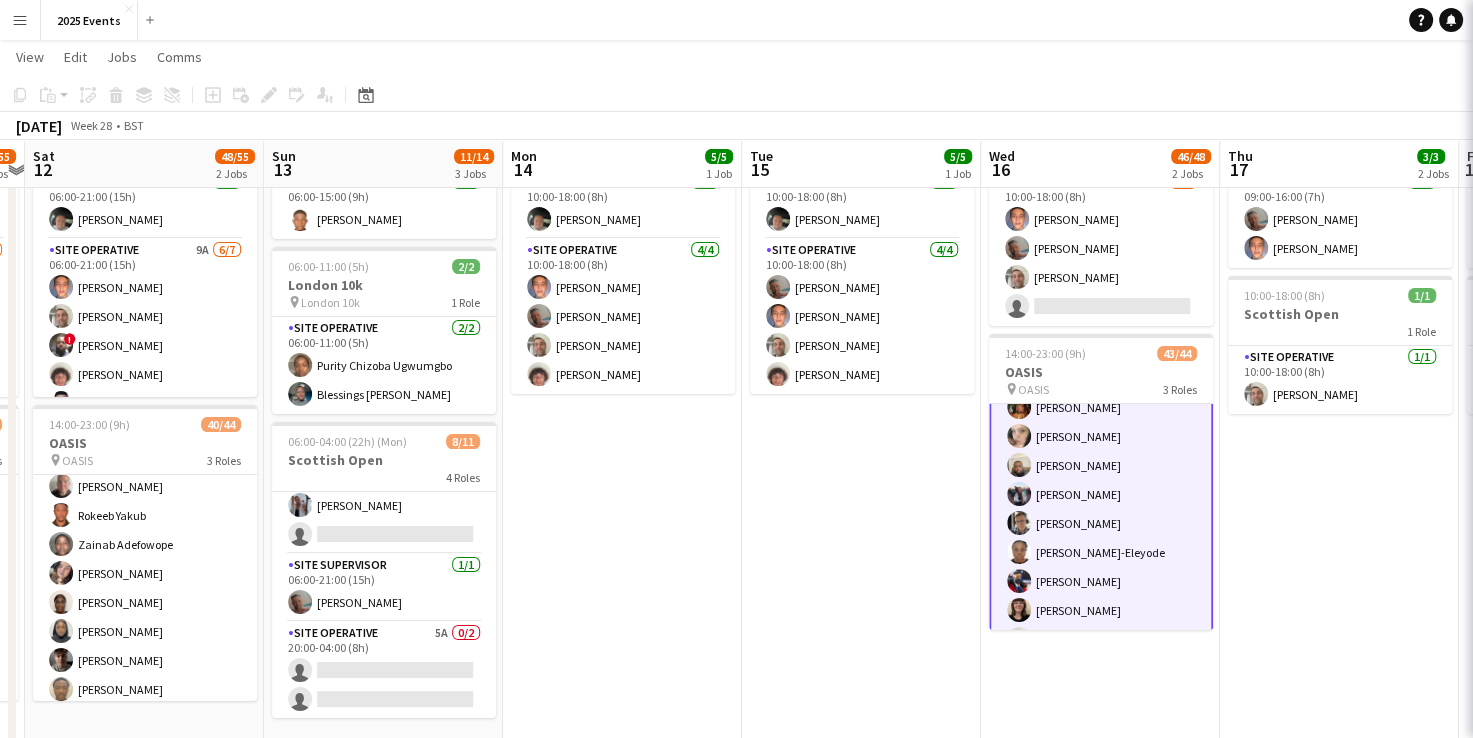 scroll, scrollTop: 262, scrollLeft: 0, axis: vertical 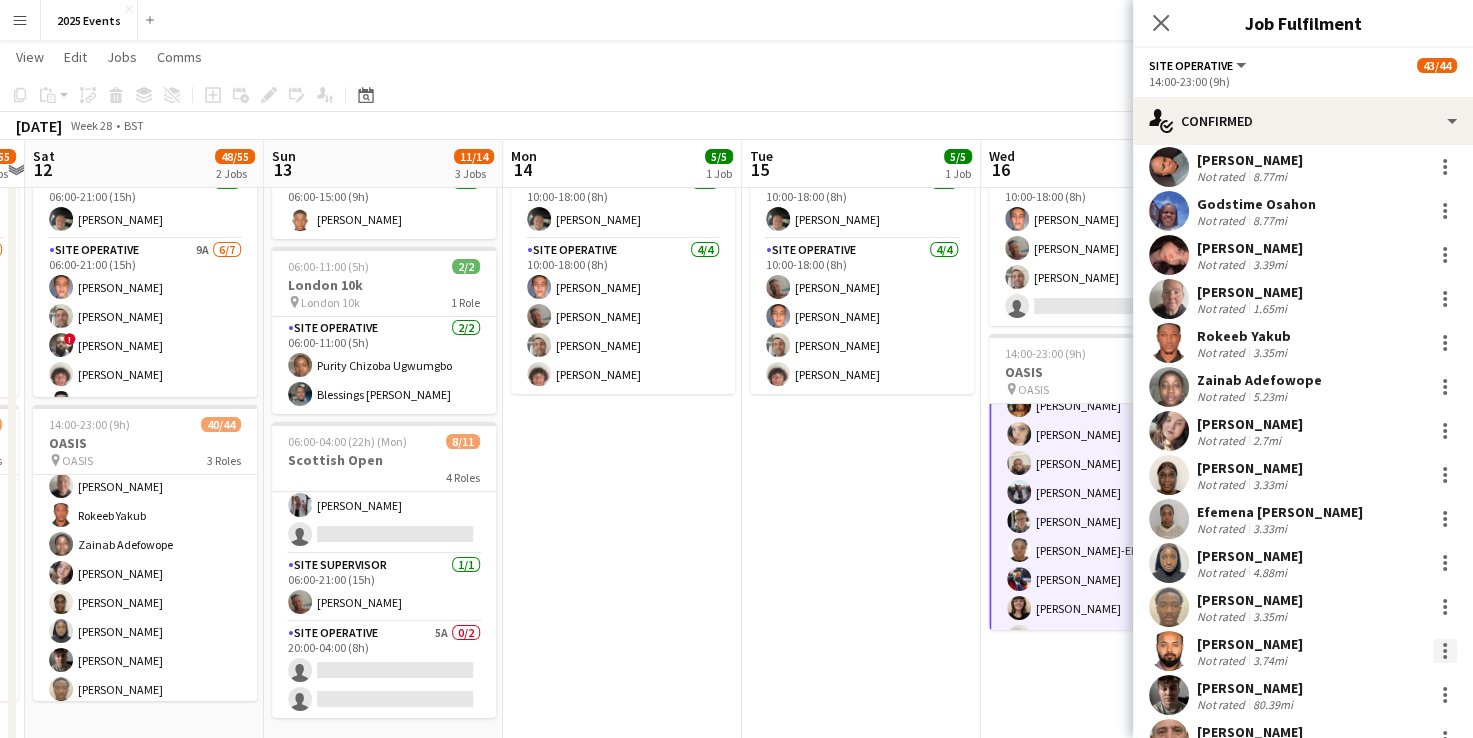 click at bounding box center (1445, 651) 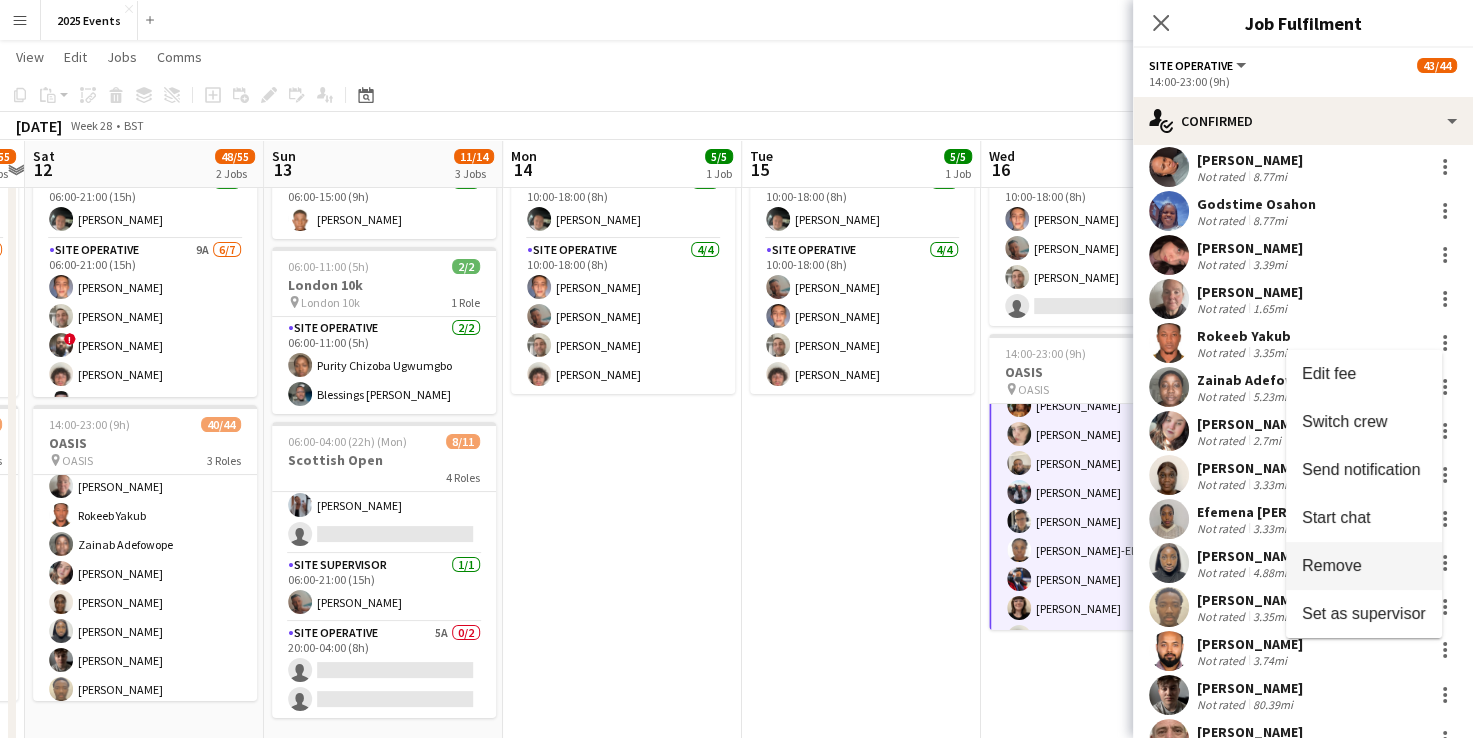 click on "Remove" at bounding box center (1364, 566) 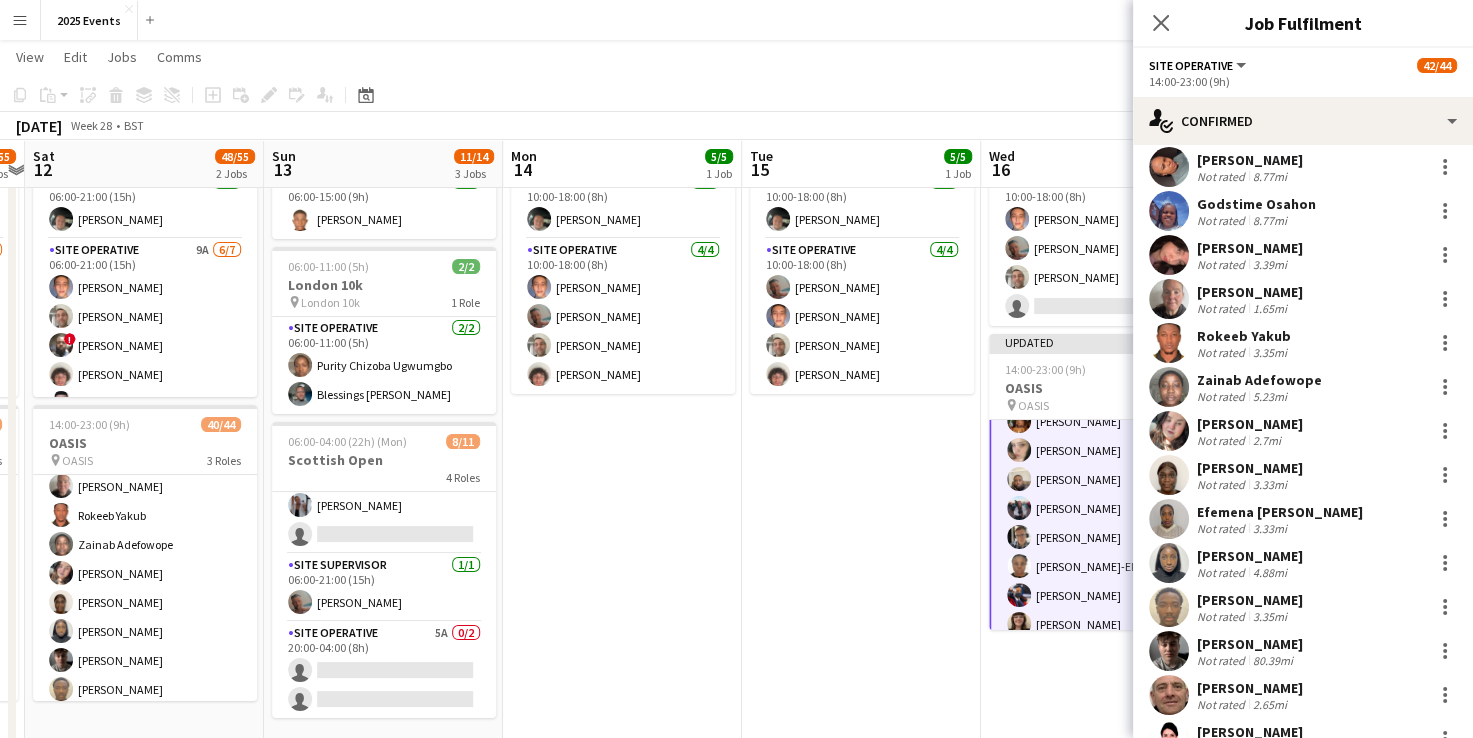 click on "10:00-18:00 (8h)    5/5   Scottish Open   2 Roles   Site Manager   1/1   10:00-18:00 (8h)
Josh Tutty  Site Operative   4/4   10:00-18:00 (8h)
Alfie Day Billy Bartholomew Scott Holmes Thomas Roberts" at bounding box center [861, 1065] 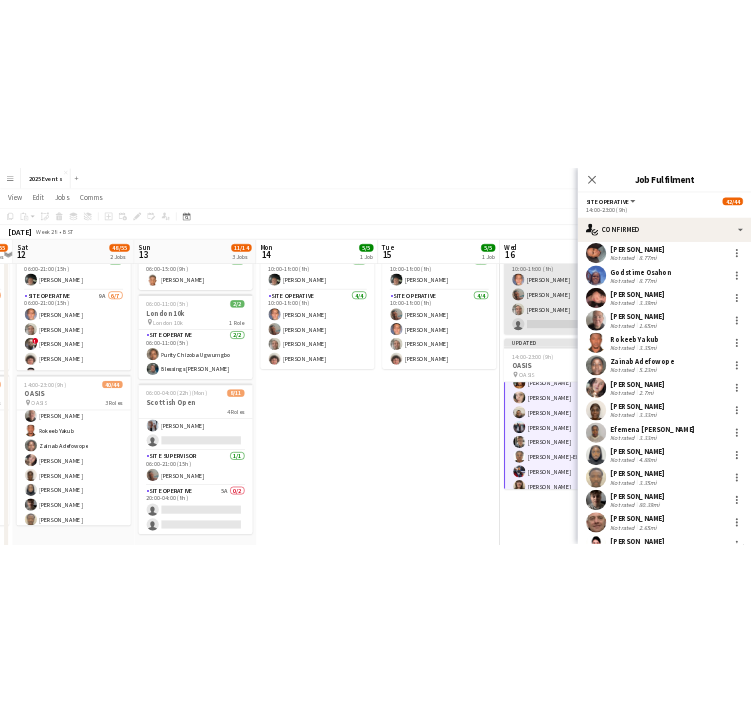scroll, scrollTop: 260, scrollLeft: 0, axis: vertical 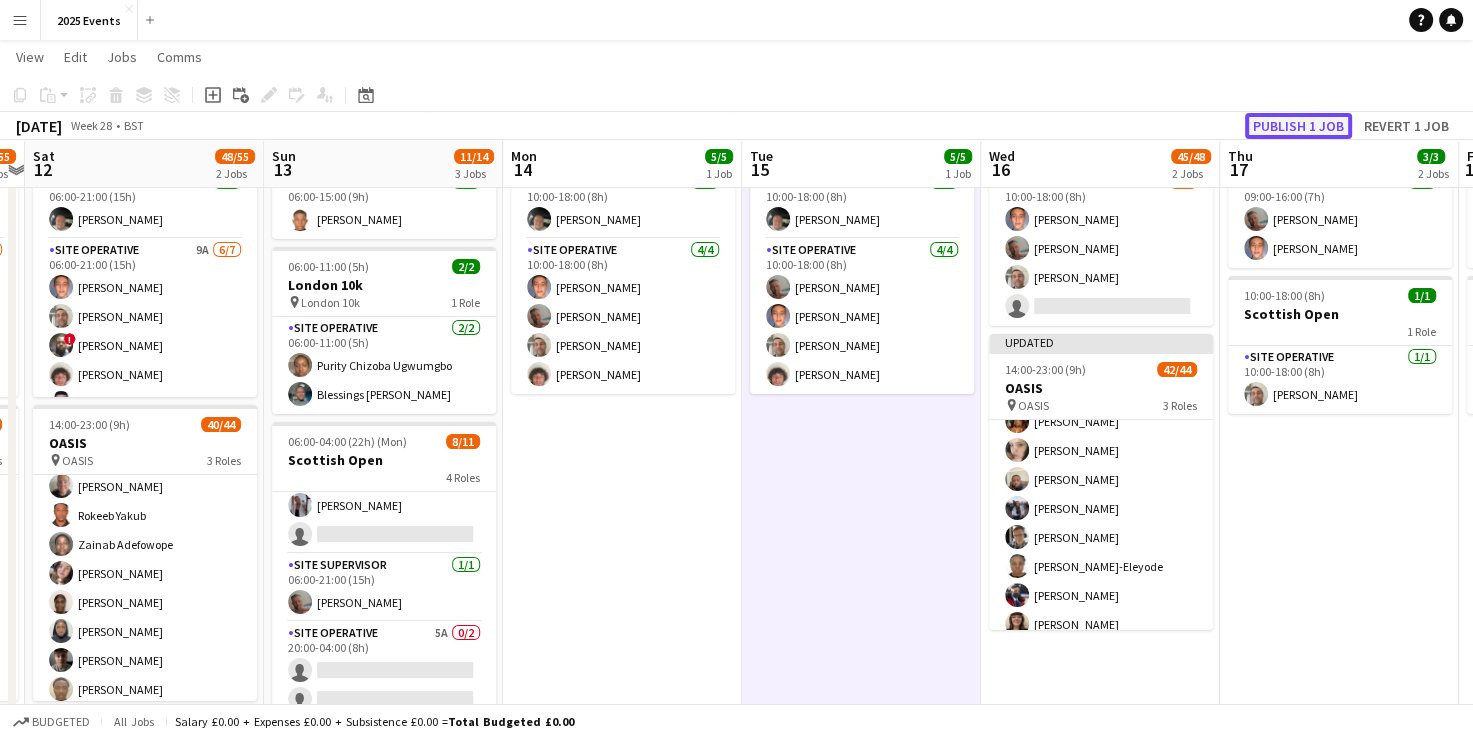 click on "Publish 1 job" 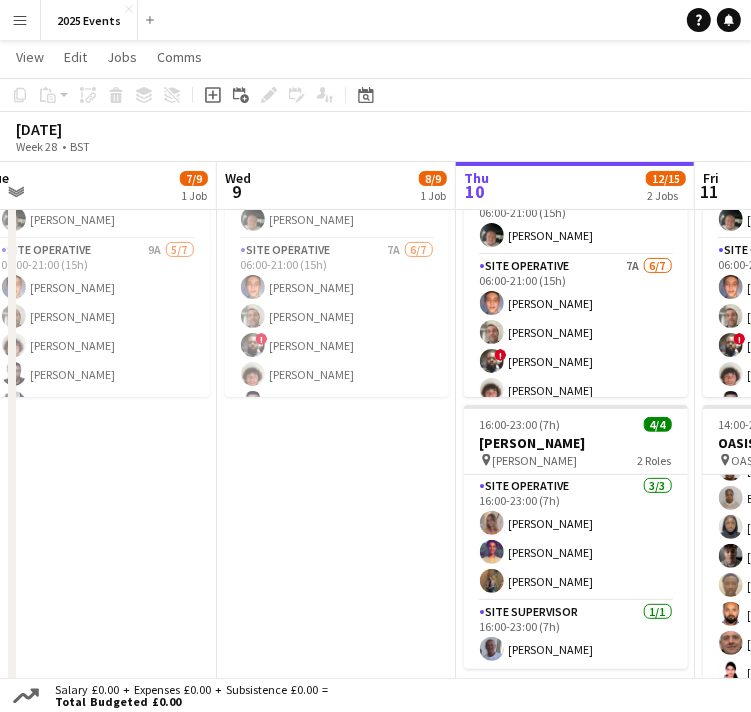 scroll, scrollTop: 0, scrollLeft: 974, axis: horizontal 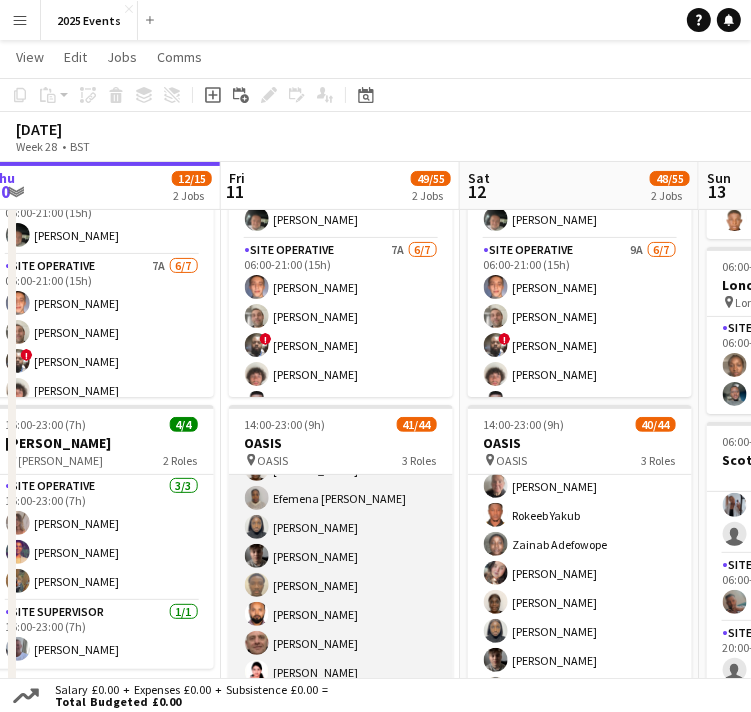 click on "Site Operative   10A   35/37   14:00-23:00 (9h)
Ijeoma Efienemokwu Chloe Rowbottom Anthony Odeh Veronika Plhalova Heth Makumbe Abigail Ayorinde ADEKEMI SADE OMOTOSHO Harley Evans Victoria Adeyemo-Eleyode Leonardo Scott Joshua Fidelis Viktoria Stetsenko Oguzie Onyeyirim Toluwalase Samuel AYENI Ofonime Gabriel Godstime Osahon Levi Wilbourn katie turner Erin Chatburn Rokeeb Yakub Zainab Adefowope Jessica Ballard Voke Emmanuella Opuama Efemena Victoria Opuama Oluwakemisola Osasuyi Dan Jefferies Taofeek Kazeem Reduanur Rahman Anthony Cleaver Sadia Afrin Afsana Sharmin Jessica Jablonski Aaron Martin josh martin Jake Regan
single-neutral-actions
single-neutral-actions" at bounding box center [341, 339] 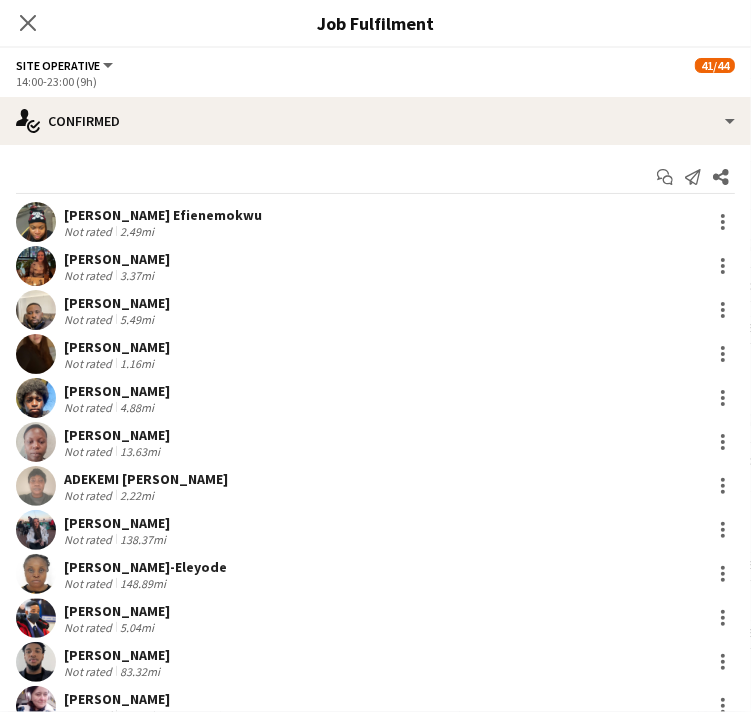 scroll, scrollTop: 762, scrollLeft: 0, axis: vertical 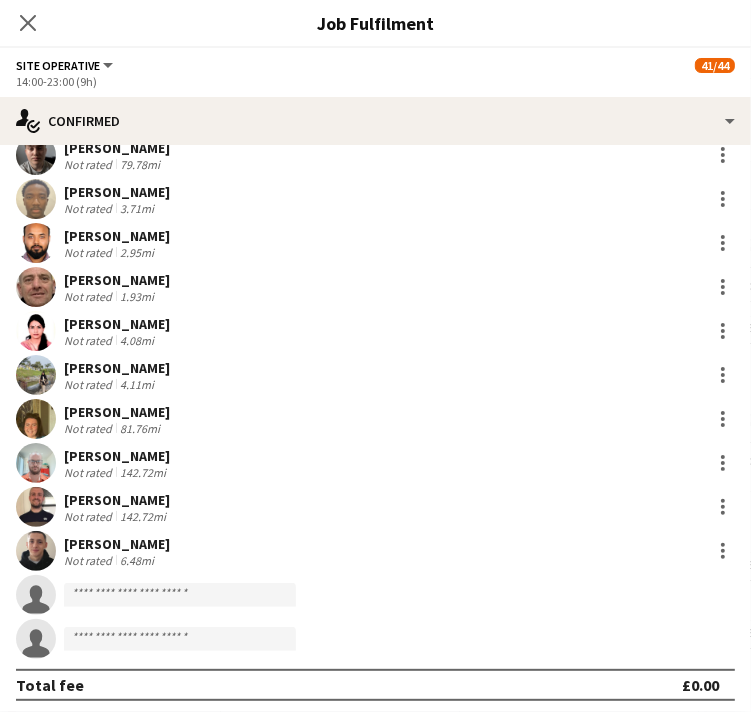 click at bounding box center [36, 463] 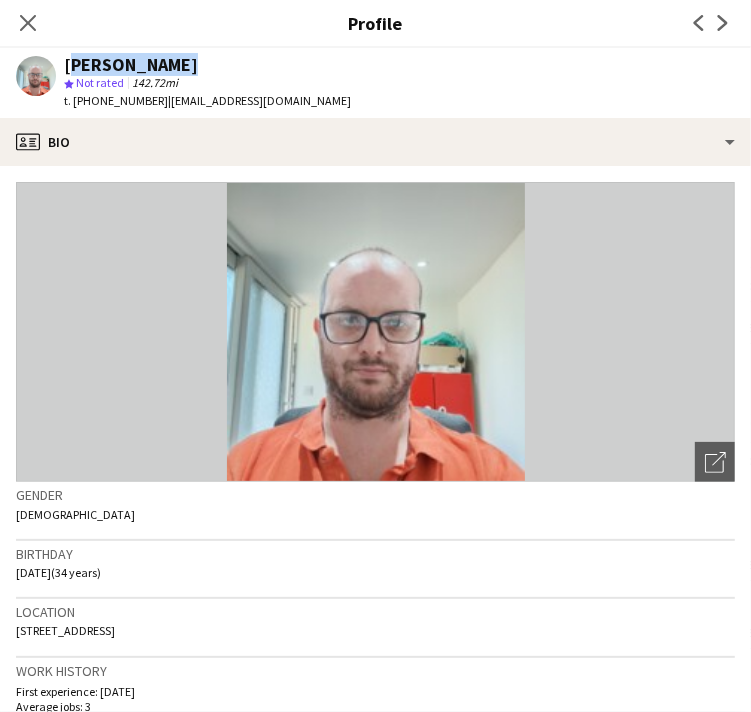 drag, startPoint x: 174, startPoint y: 59, endPoint x: 64, endPoint y: 64, distance: 110.11358 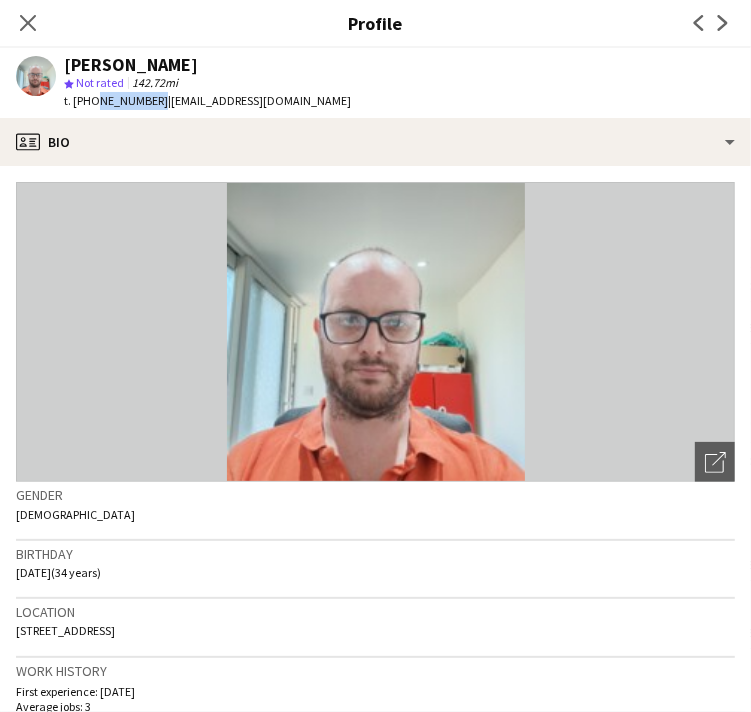 drag, startPoint x: 152, startPoint y: 101, endPoint x: 94, endPoint y: 100, distance: 58.00862 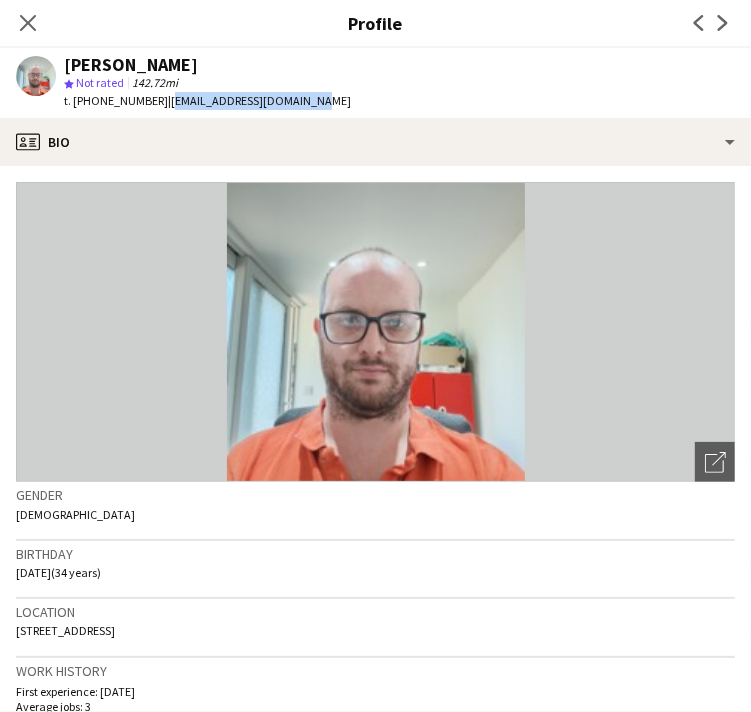 drag, startPoint x: 298, startPoint y: 101, endPoint x: 160, endPoint y: 108, distance: 138.17743 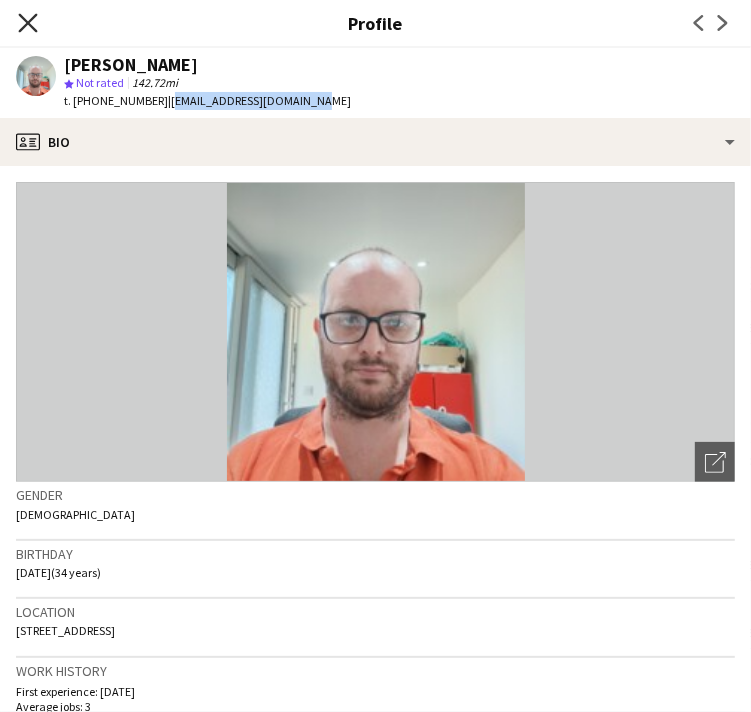 click on "Close pop-in" 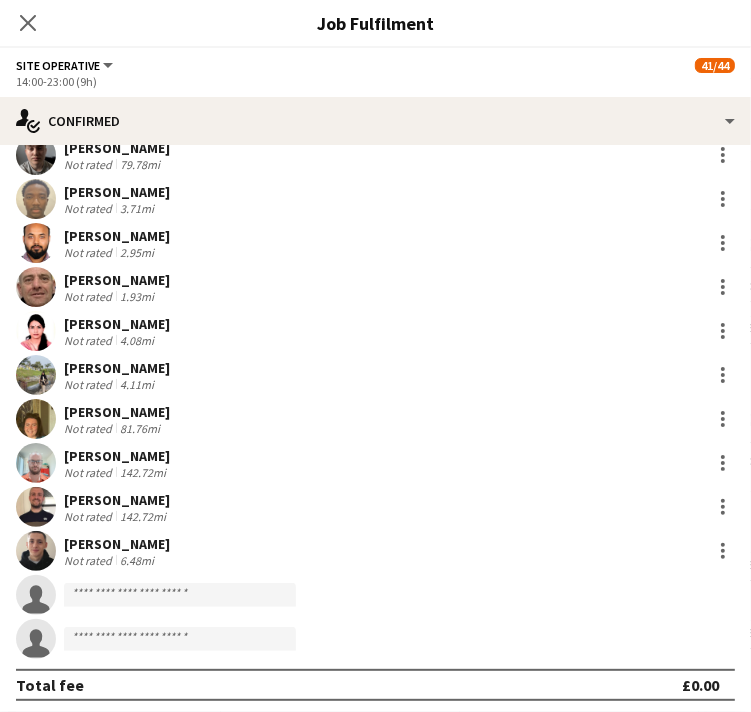 click at bounding box center (36, 507) 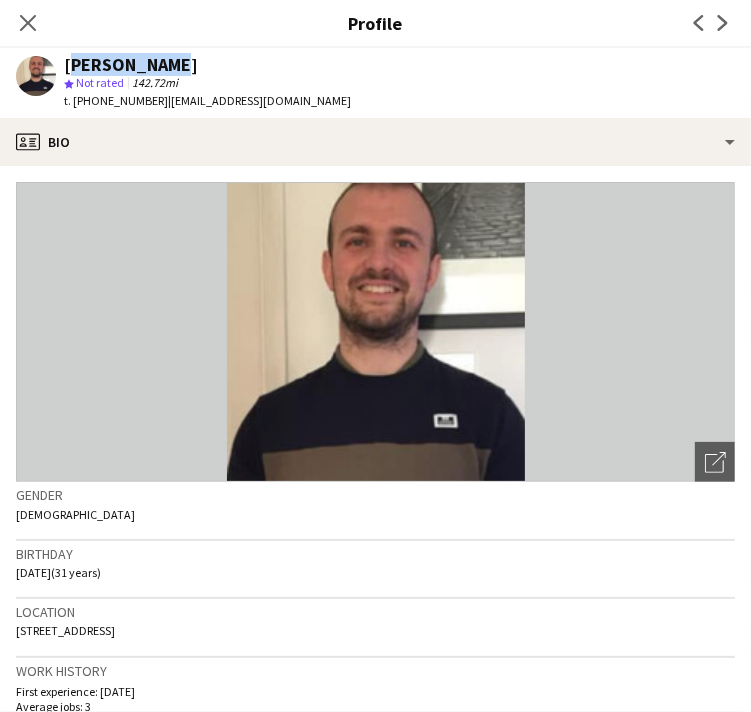 drag, startPoint x: 164, startPoint y: 65, endPoint x: 64, endPoint y: 68, distance: 100.04499 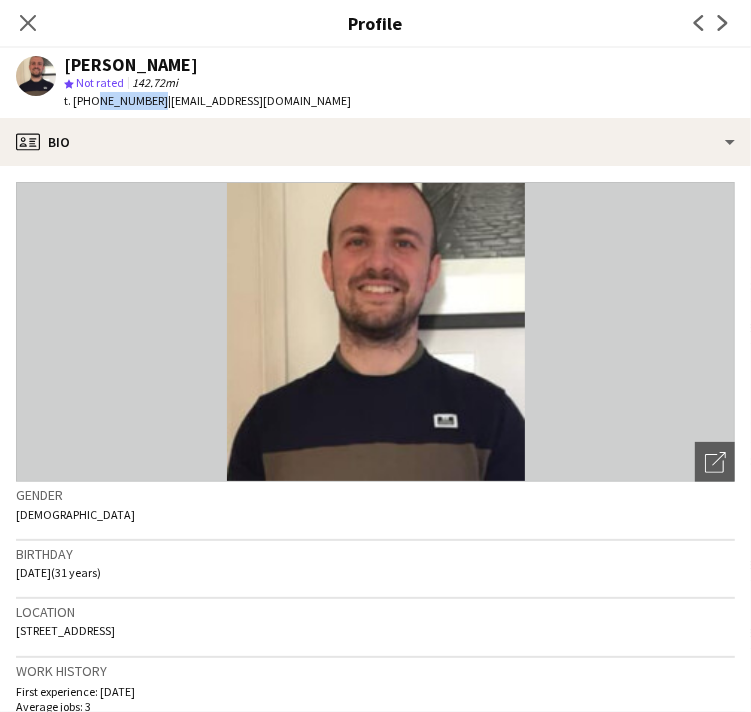 drag, startPoint x: 152, startPoint y: 99, endPoint x: 92, endPoint y: 103, distance: 60.133186 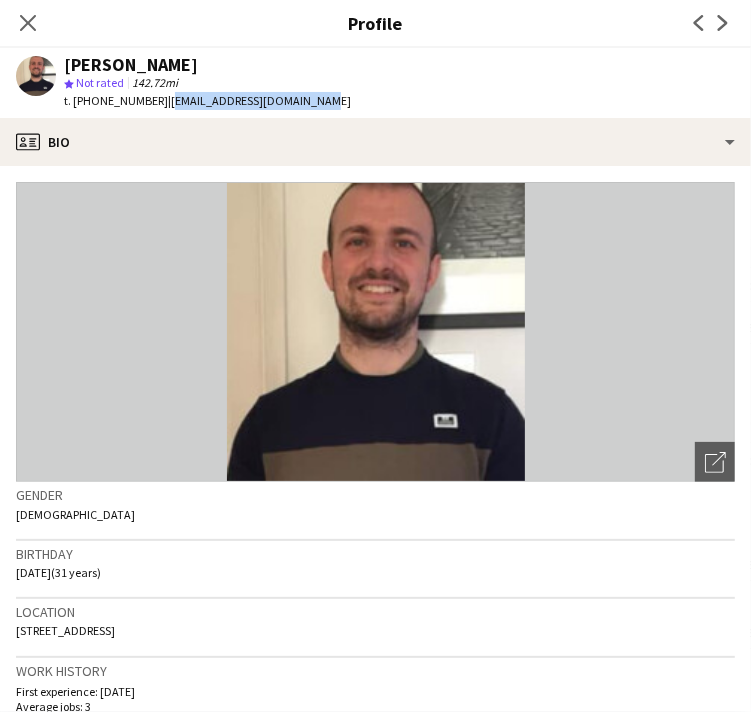 drag, startPoint x: 314, startPoint y: 104, endPoint x: 158, endPoint y: 108, distance: 156.05127 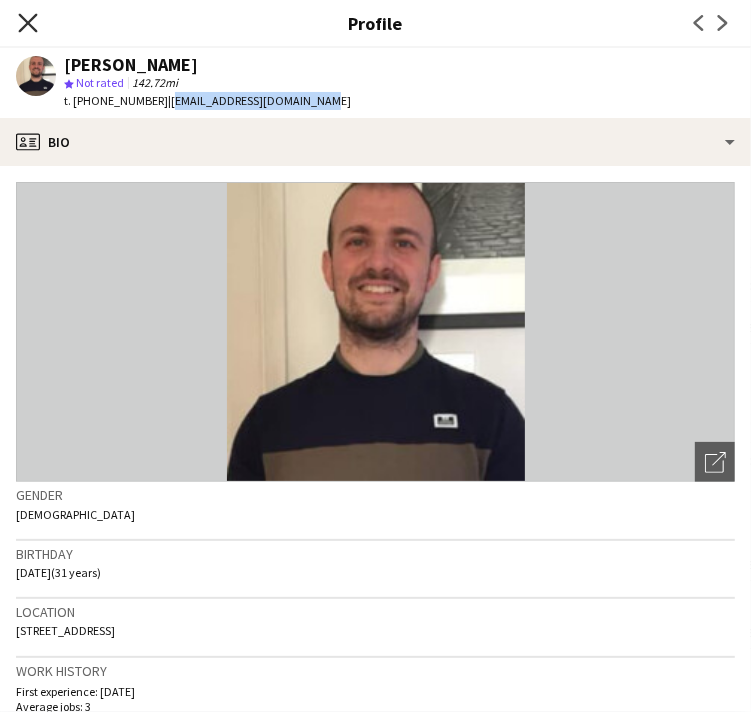 click on "Close pop-in" 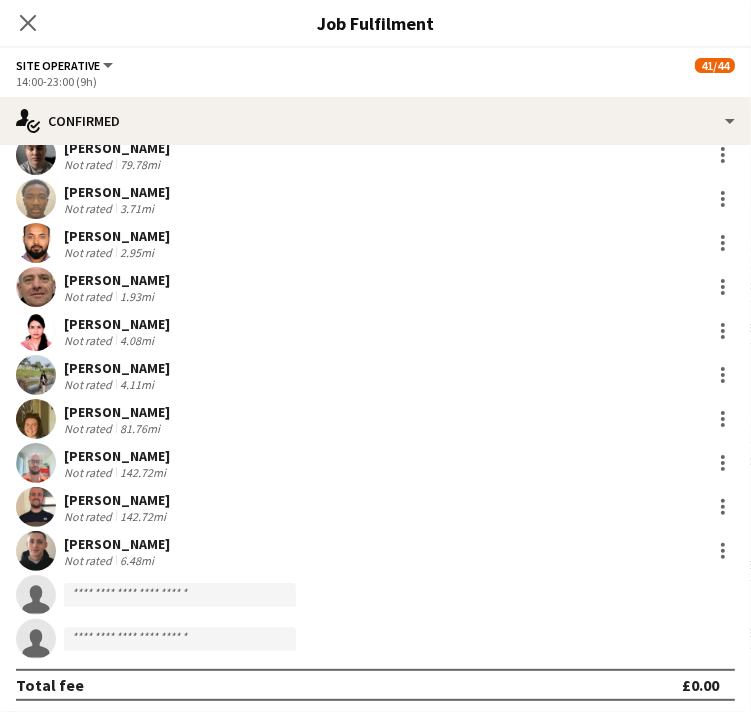click at bounding box center (36, 551) 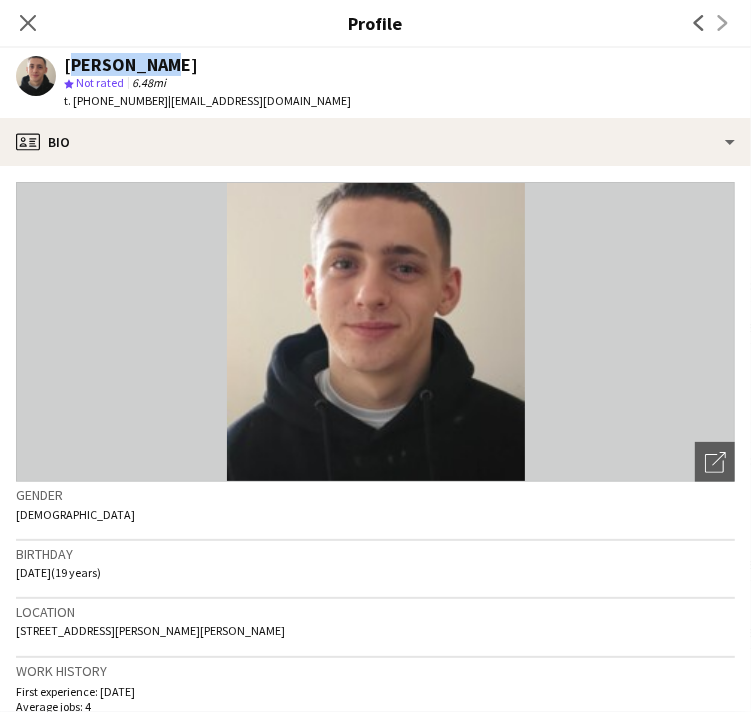drag, startPoint x: 168, startPoint y: 62, endPoint x: 66, endPoint y: 69, distance: 102.239914 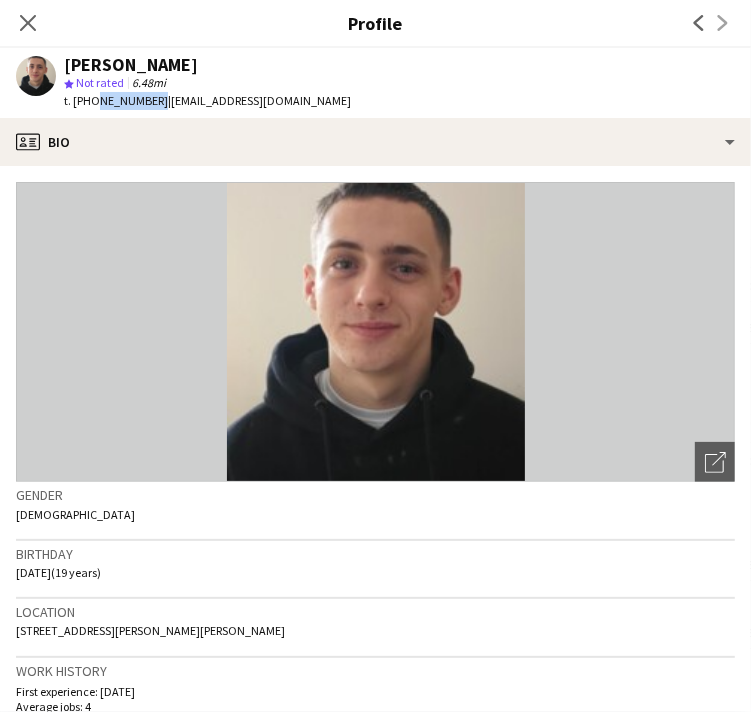 drag, startPoint x: 152, startPoint y: 101, endPoint x: 91, endPoint y: 99, distance: 61.03278 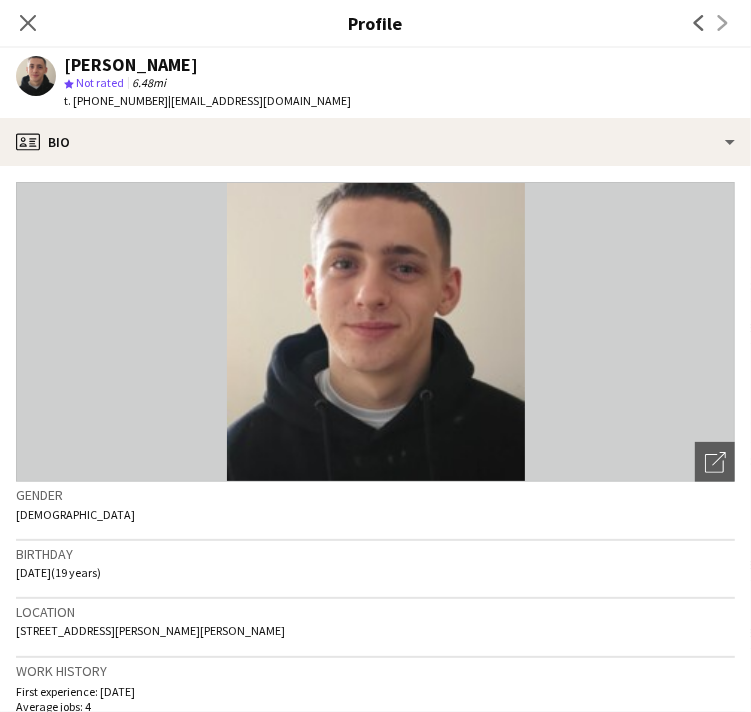 drag, startPoint x: 300, startPoint y: 99, endPoint x: 322, endPoint y: 99, distance: 22 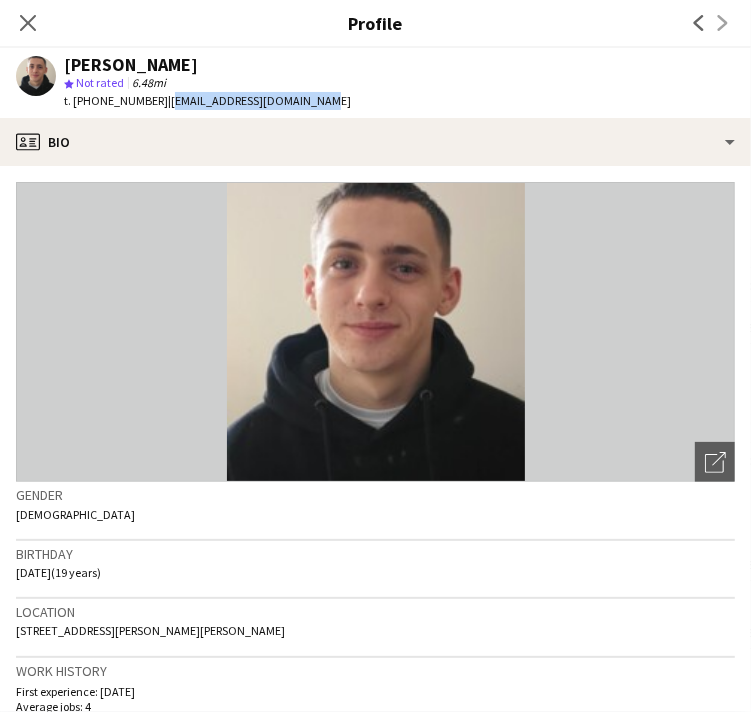 drag, startPoint x: 308, startPoint y: 100, endPoint x: 157, endPoint y: 107, distance: 151.16217 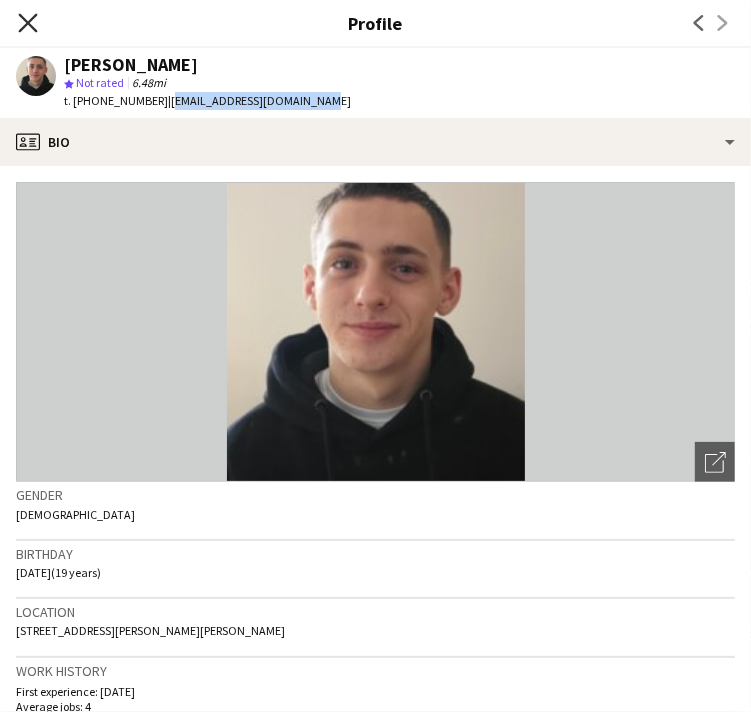 click on "Close pop-in" 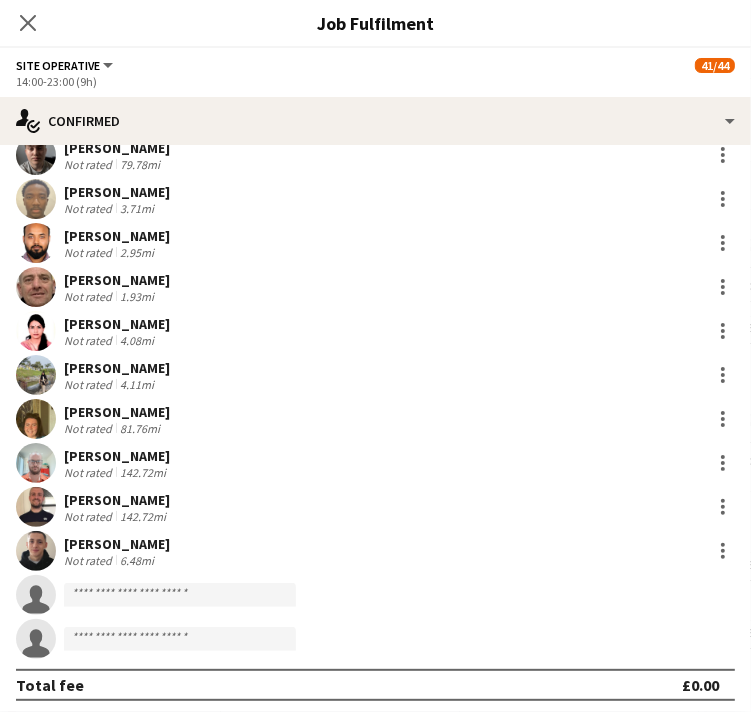 click at bounding box center (36, 507) 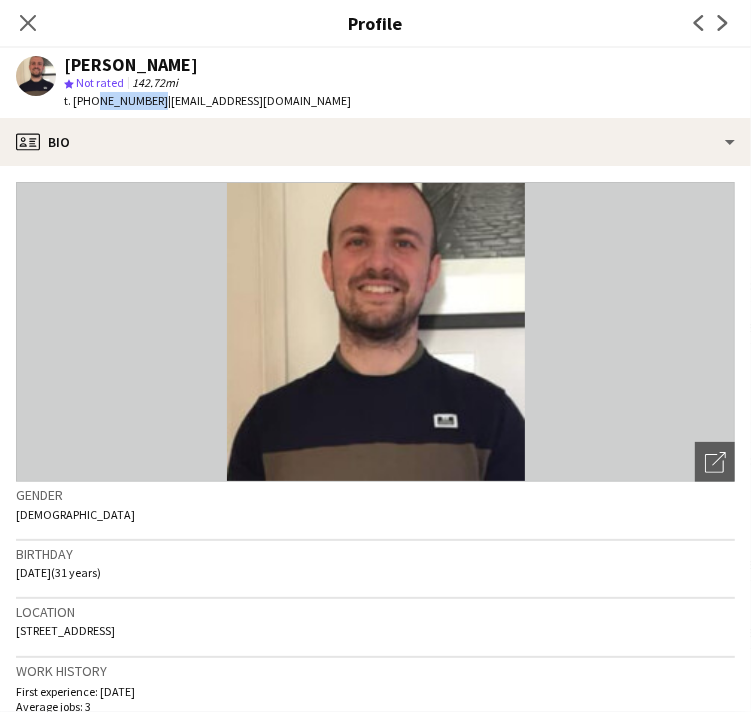 drag, startPoint x: 150, startPoint y: 98, endPoint x: 91, endPoint y: 103, distance: 59.211487 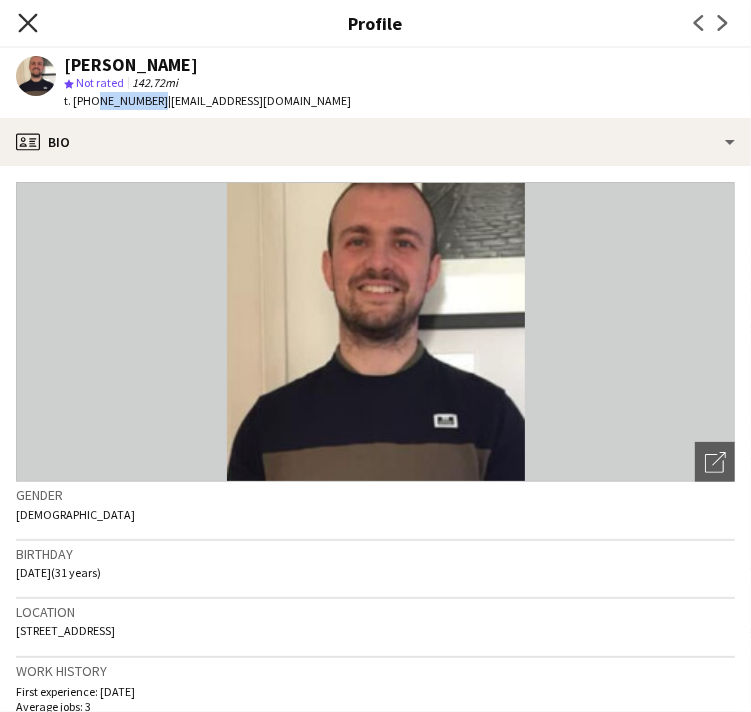 click on "Close pop-in" 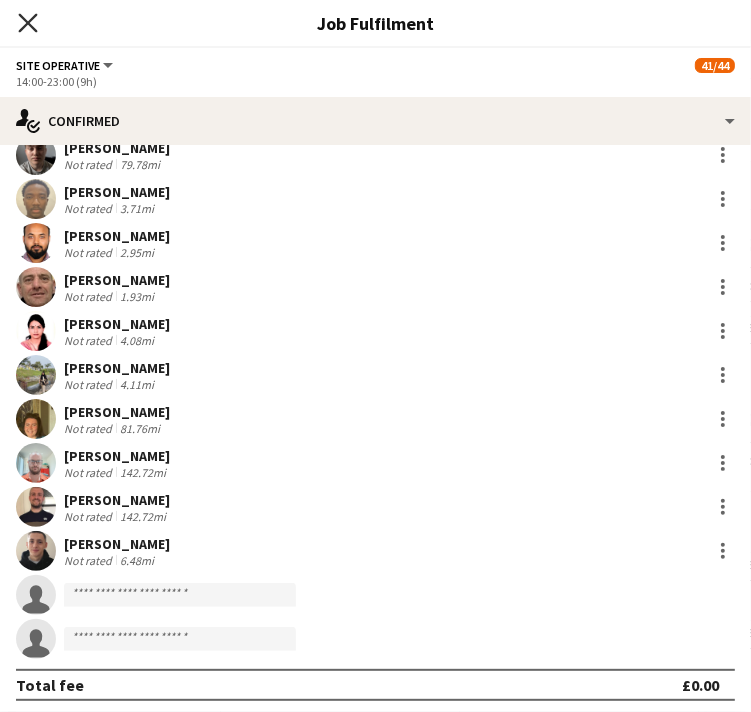 click on "Close pop-in" 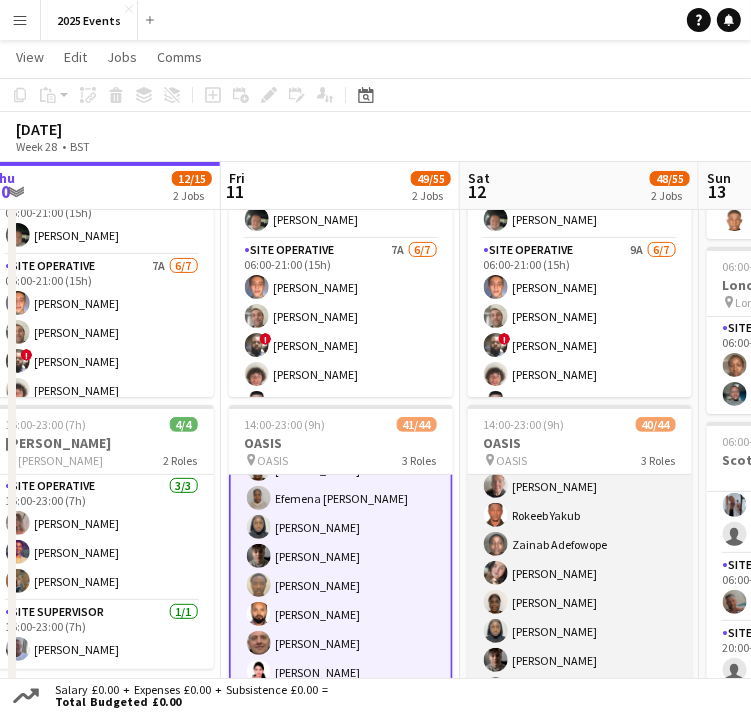 click on "Site Operative   8A   35/37   14:00-23:00 (9h)
Ijeoma Efienemokwu Chloe Rowbottom Eva Yeboah Anthony Odeh Heth Makumbe Abigail Ayorinde Harley Evans Victoria Adeyemo-Eleyode ADEKEMI SADE OMOTOSHO Joshua Fidelis Viktoria Stetsenko Oguzie Onyeyirim Leonardo Scott Ofonime Gabriel Godstime Osahon Toluwalase Samuel AYENI Levi Wilbourn katie turner Neil Skinner Erin Chatburn Rokeeb Yakub Zainab Adefowope Jessica Ballard Voke Emmanuella Opuama Oluwakemisola Osasuyi Dan Jefferies Taofeek Kazeem Reduanur Rahman Anthony Cleaver Sadia Afrin Afsana Sharmin Jessica Jablonski Jake Regan josh martin Aaron Martin
single-neutral-actions
single-neutral-actions" at bounding box center [580, 443] 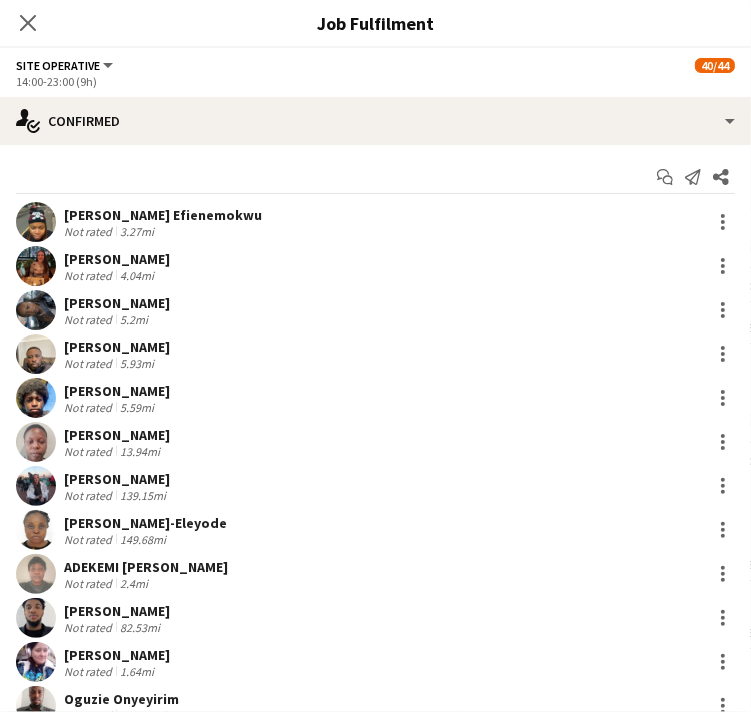 scroll, scrollTop: 760, scrollLeft: 0, axis: vertical 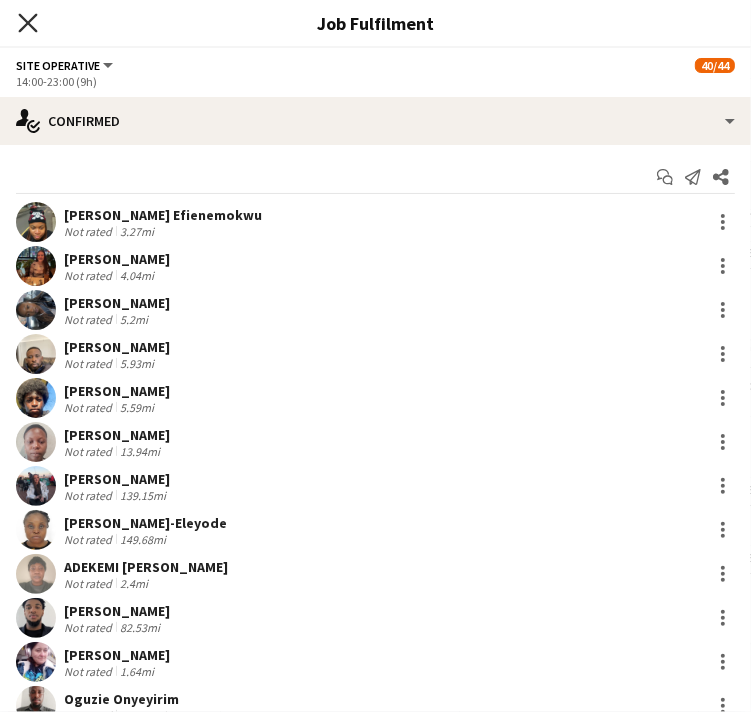 click on "Close pop-in" 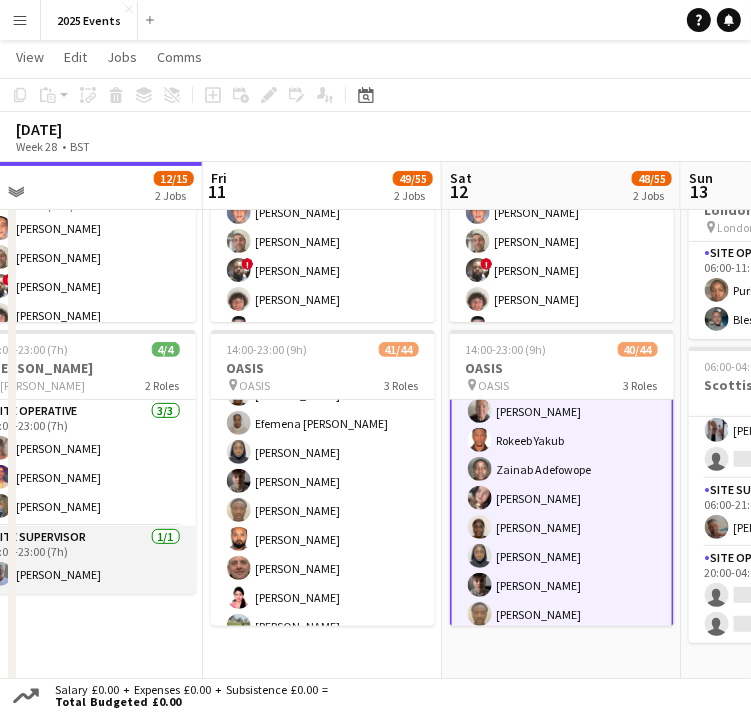scroll, scrollTop: 0, scrollLeft: 993, axis: horizontal 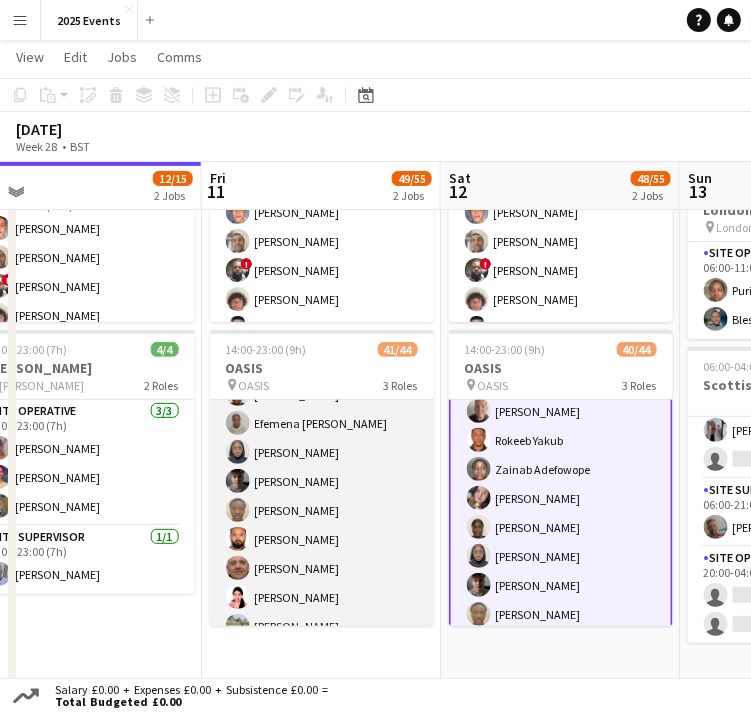 click on "Site Operative   10A   35/37   14:00-23:00 (9h)
Ijeoma Efienemokwu Chloe Rowbottom Anthony Odeh Veronika Plhalova Heth Makumbe Abigail Ayorinde ADEKEMI SADE OMOTOSHO Harley Evans Victoria Adeyemo-Eleyode Leonardo Scott Joshua Fidelis Viktoria Stetsenko Oguzie Onyeyirim Toluwalase Samuel AYENI Ofonime Gabriel Godstime Osahon Levi Wilbourn katie turner Erin Chatburn Rokeeb Yakub Zainab Adefowope Jessica Ballard Voke Emmanuella Opuama Efemena Victoria Opuama Oluwakemisola Osasuyi Dan Jefferies Taofeek Kazeem Reduanur Rahman Anthony Cleaver Sadia Afrin Afsana Sharmin Jessica Jablonski Aaron Martin josh martin Jake Regan
single-neutral-actions
single-neutral-actions" at bounding box center [322, 264] 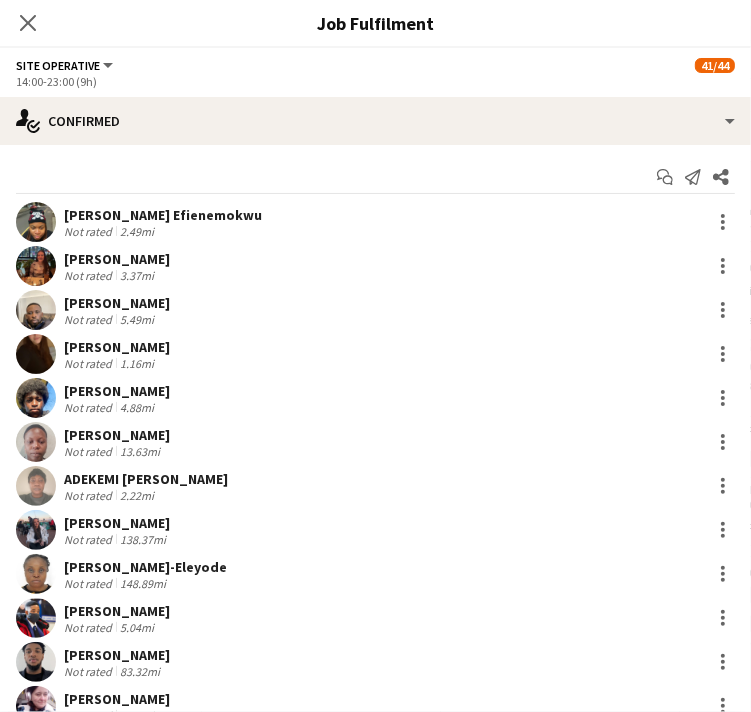 scroll, scrollTop: 762, scrollLeft: 0, axis: vertical 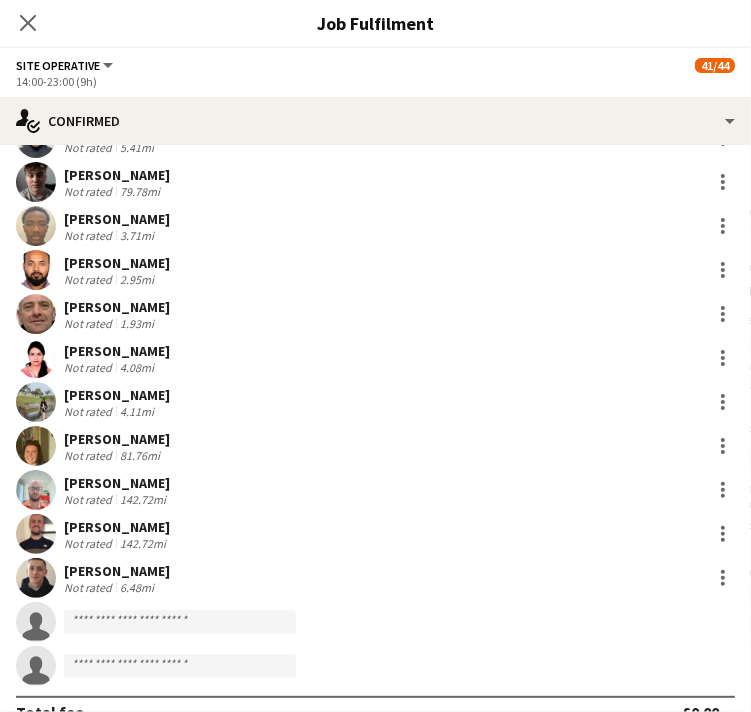 click at bounding box center (36, 182) 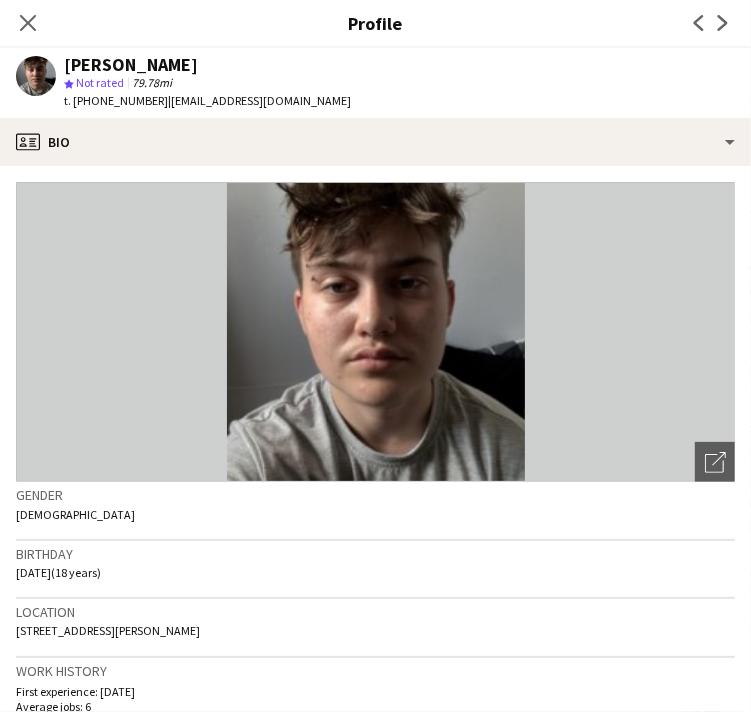 drag, startPoint x: 173, startPoint y: 63, endPoint x: 64, endPoint y: 65, distance: 109.01835 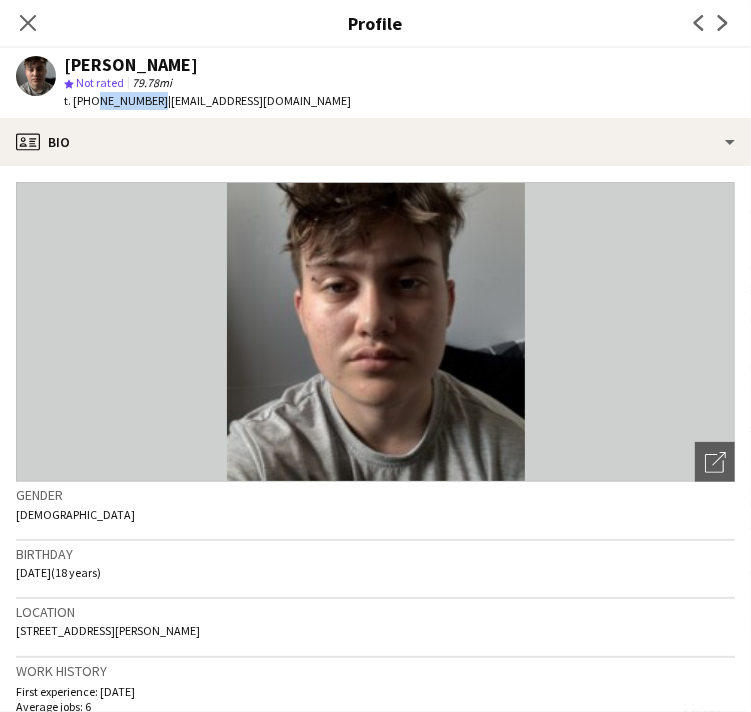 drag, startPoint x: 152, startPoint y: 105, endPoint x: 94, endPoint y: 109, distance: 58.137768 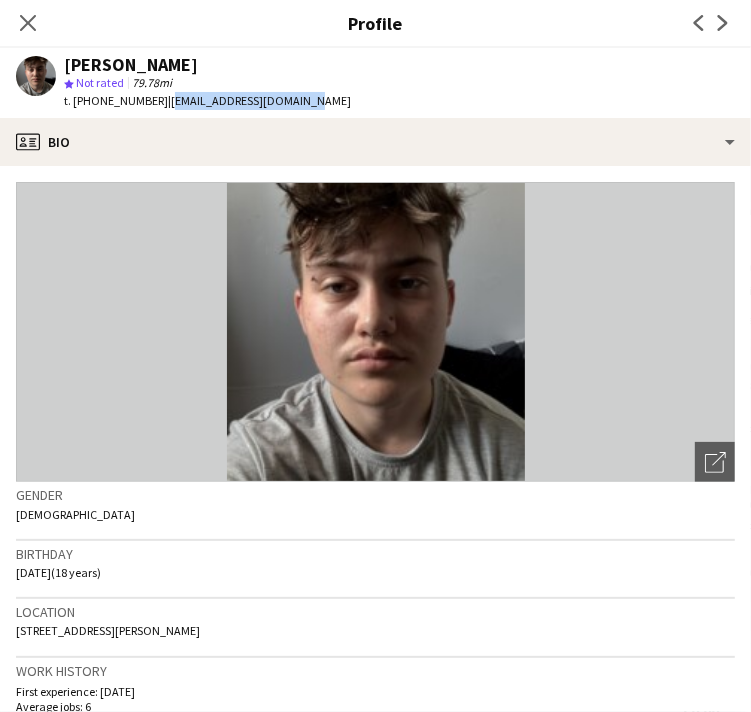 drag, startPoint x: 290, startPoint y: 98, endPoint x: 161, endPoint y: 103, distance: 129.09686 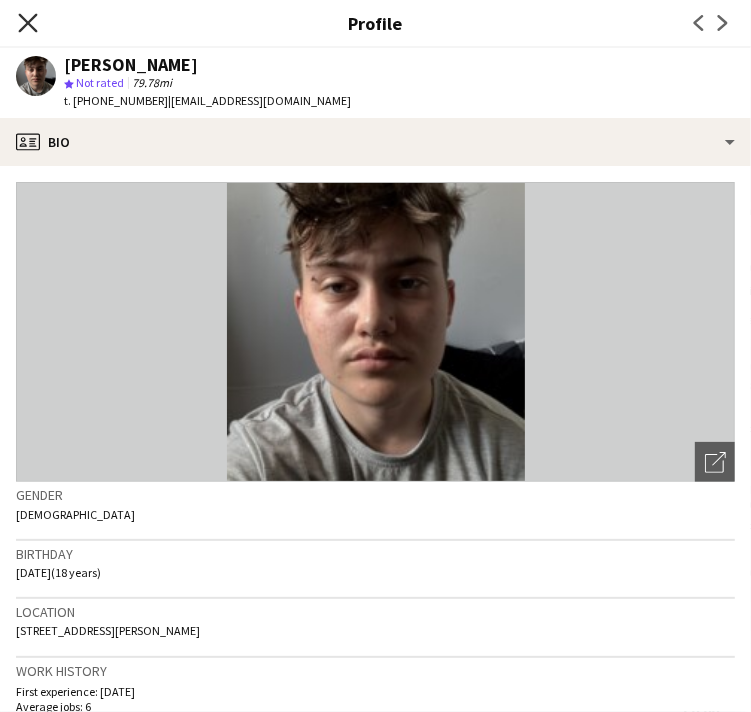 click on "Close pop-in" 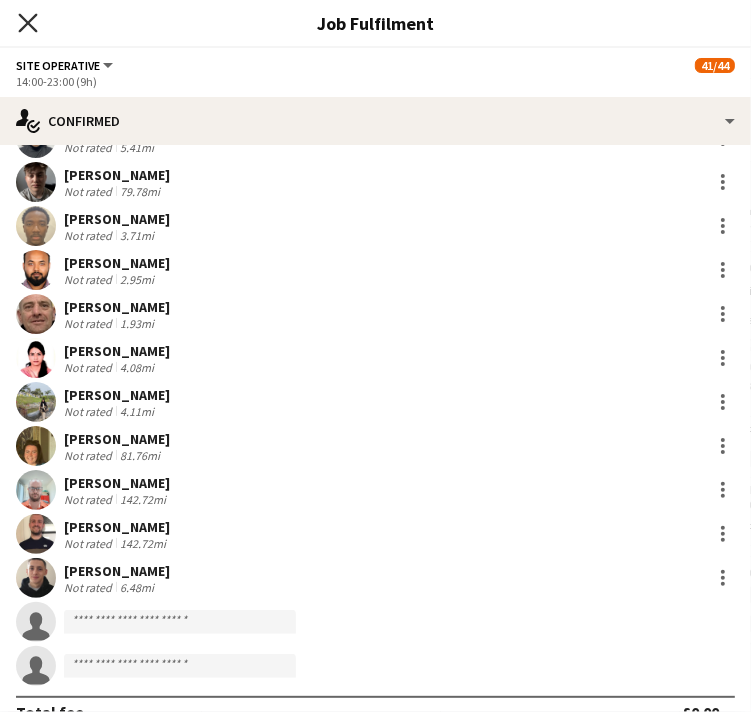 scroll, scrollTop: 8, scrollLeft: 0, axis: vertical 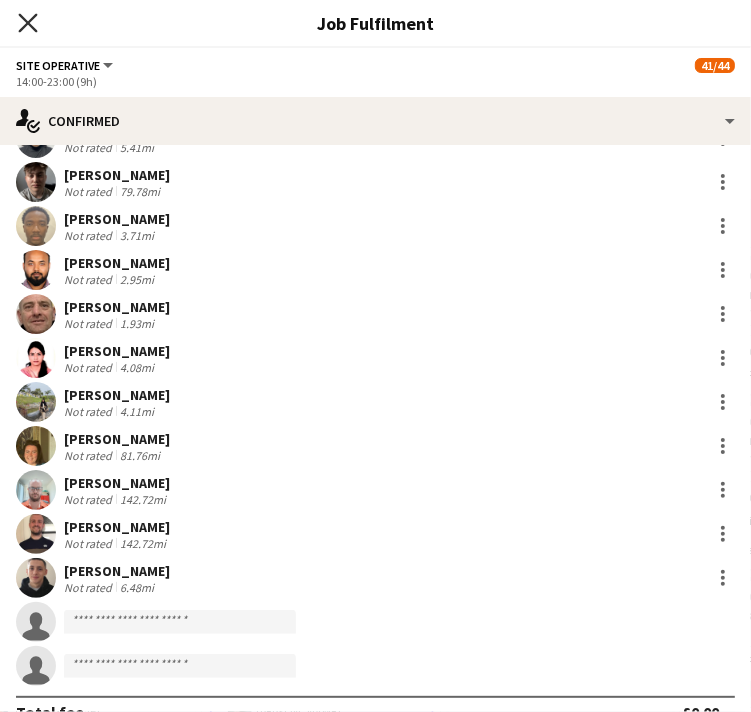 click 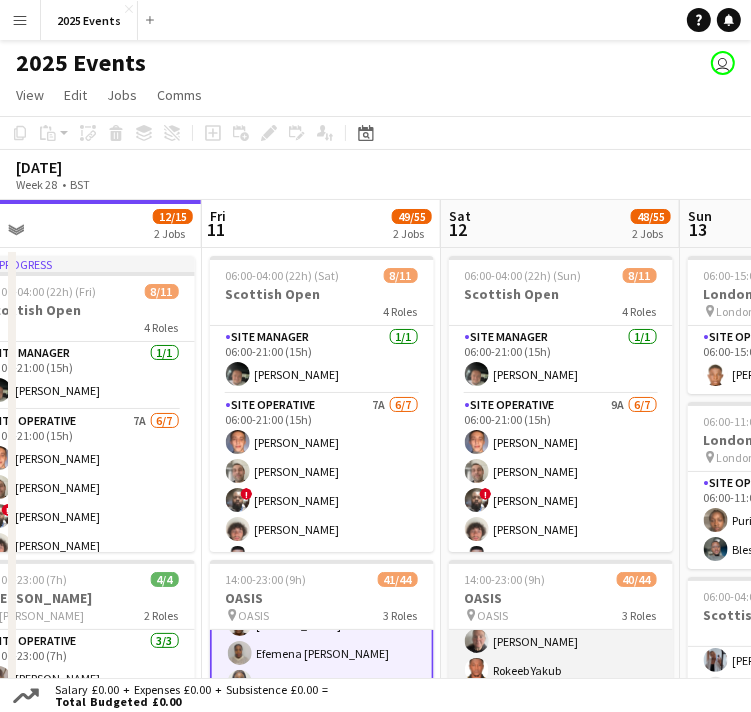 click on "Site Operative   8A   35/37   14:00-23:00 (9h)
Ijeoma Efienemokwu Chloe Rowbottom Eva Yeboah Anthony Odeh Heth Makumbe Abigail Ayorinde Harley Evans Victoria Adeyemo-Eleyode ADEKEMI SADE OMOTOSHO Joshua Fidelis Viktoria Stetsenko Oguzie Onyeyirim Leonardo Scott Ofonime Gabriel Godstime Osahon Toluwalase Samuel AYENI Levi Wilbourn katie turner Neil Skinner Erin Chatburn Rokeeb Yakub Zainab Adefowope Jessica Ballard Voke Emmanuella Opuama Oluwakemisola Osasuyi Dan Jefferies Taofeek Kazeem Reduanur Rahman Anthony Cleaver Sadia Afrin Afsana Sharmin Jessica Jablonski Jake Regan josh martin Aaron Martin
single-neutral-actions
single-neutral-actions" at bounding box center (561, 598) 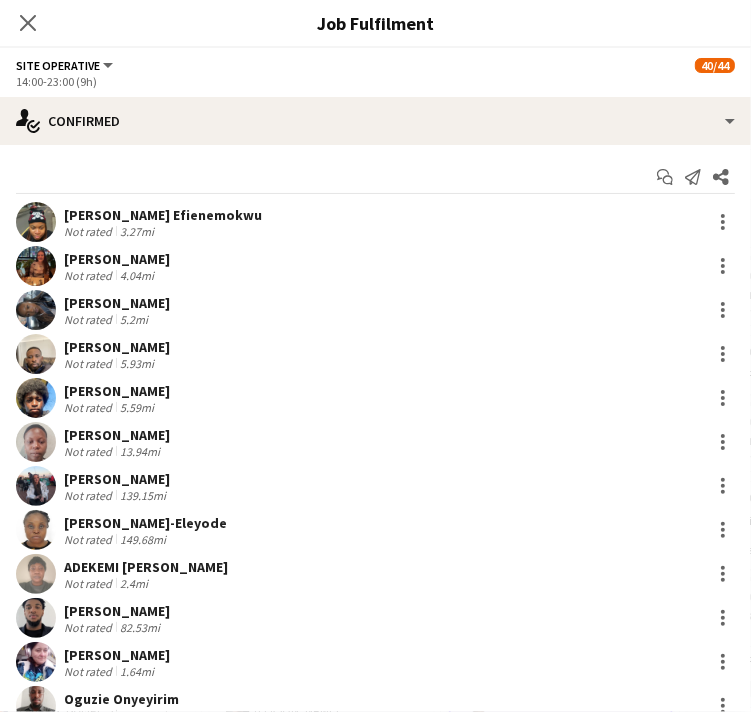 scroll, scrollTop: 760, scrollLeft: 0, axis: vertical 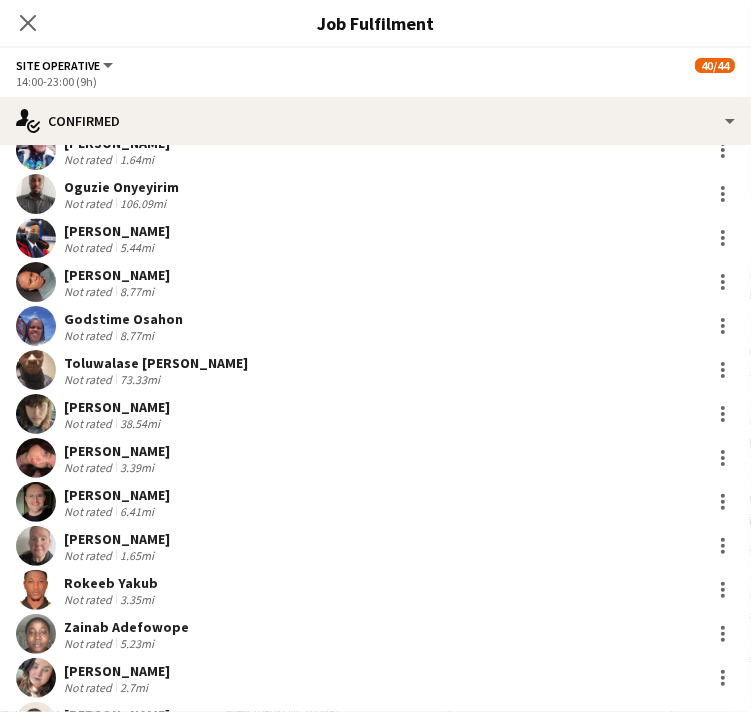 click at bounding box center [36, 238] 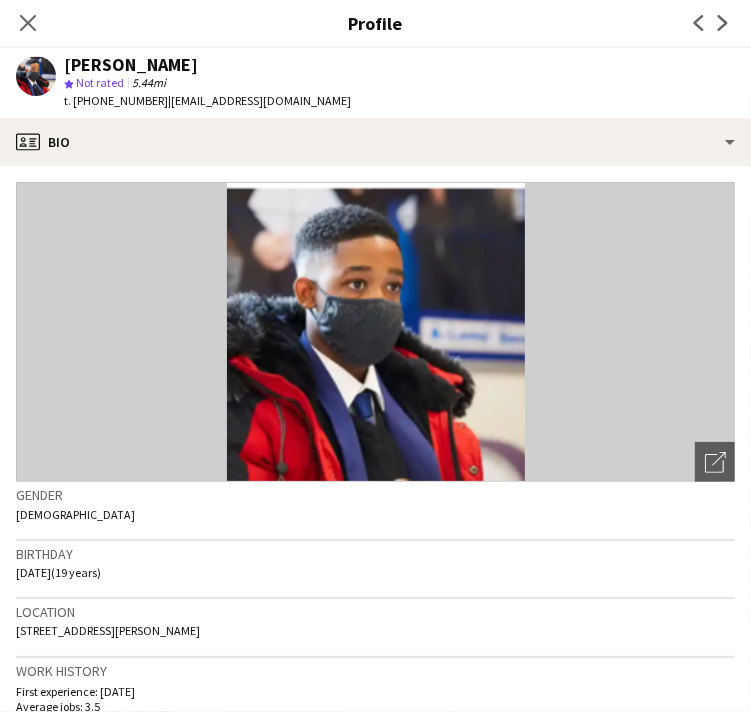 drag, startPoint x: 157, startPoint y: 102, endPoint x: 93, endPoint y: 105, distance: 64.070274 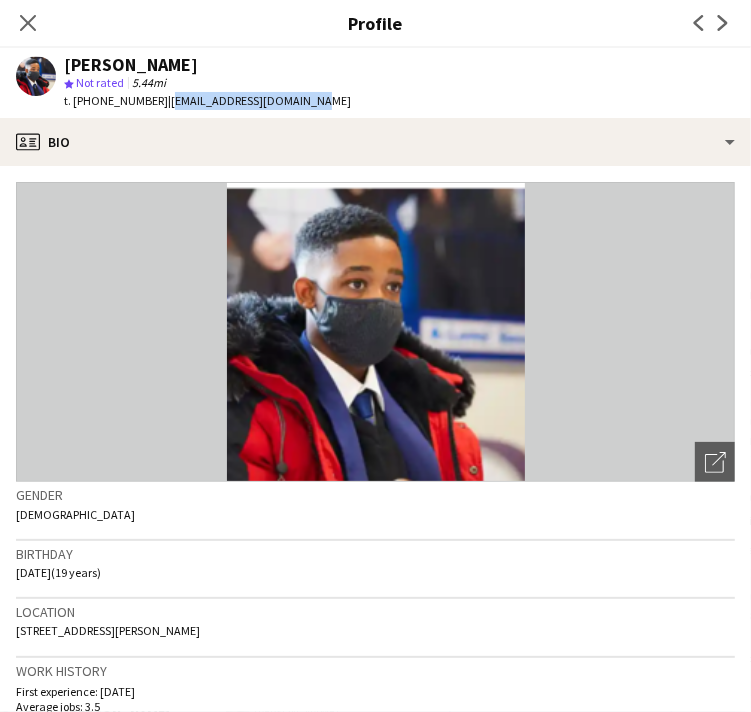 drag, startPoint x: 301, startPoint y: 97, endPoint x: 164, endPoint y: 98, distance: 137.00365 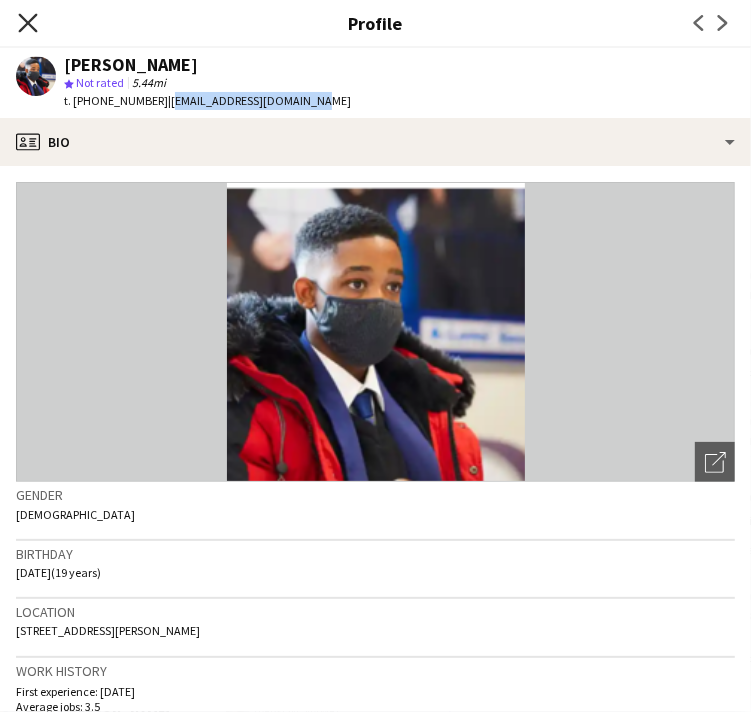 click on "Close pop-in" 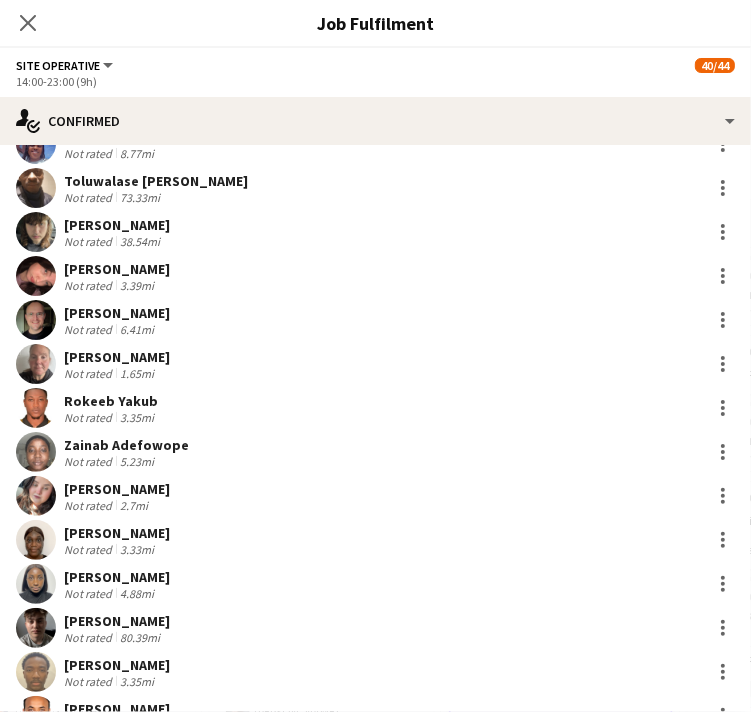 scroll, scrollTop: 696, scrollLeft: 0, axis: vertical 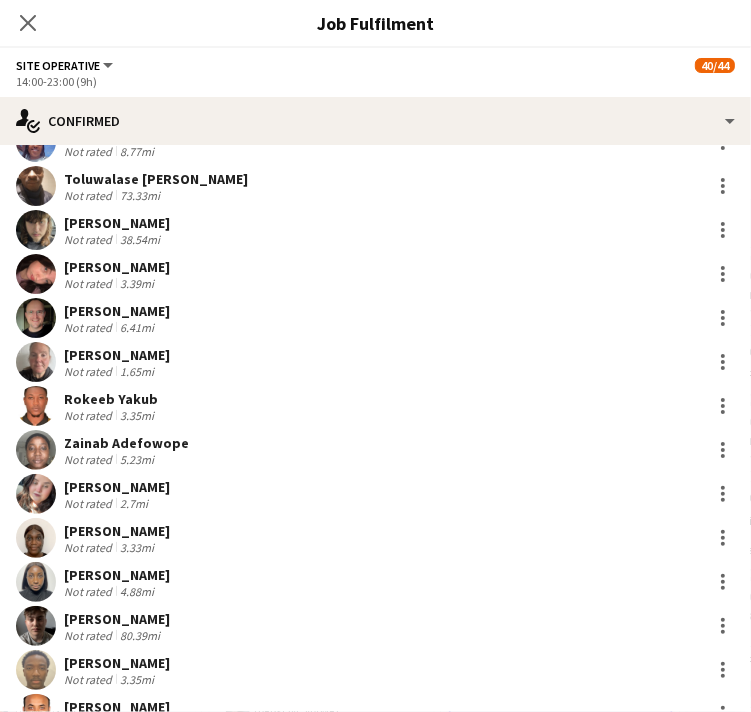 click at bounding box center [36, 186] 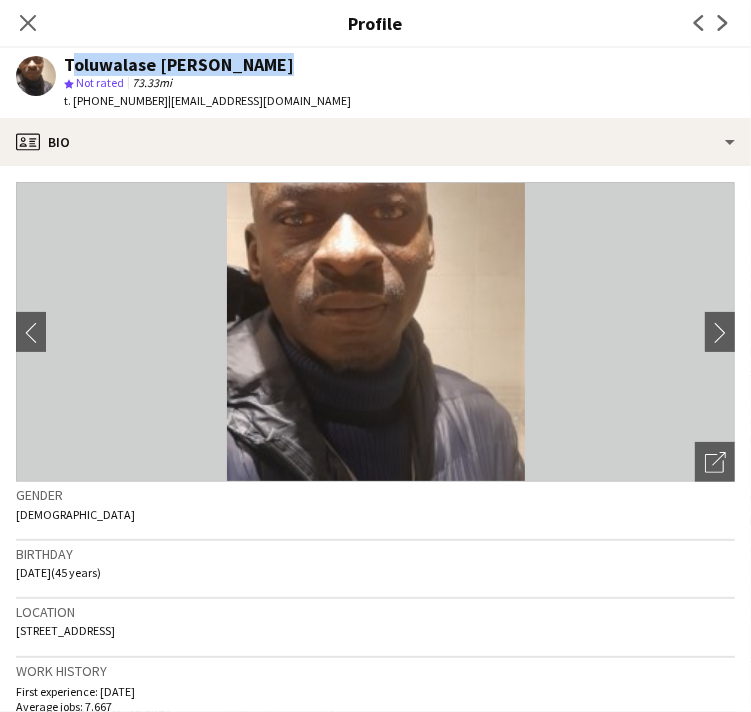 drag, startPoint x: 276, startPoint y: 69, endPoint x: 67, endPoint y: 60, distance: 209.1937 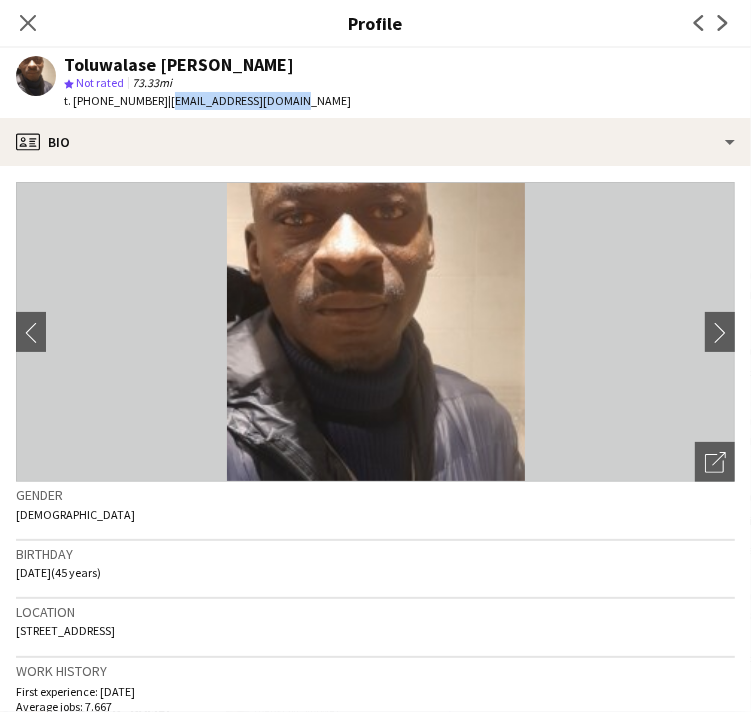 drag, startPoint x: 288, startPoint y: 100, endPoint x: 166, endPoint y: 103, distance: 122.03688 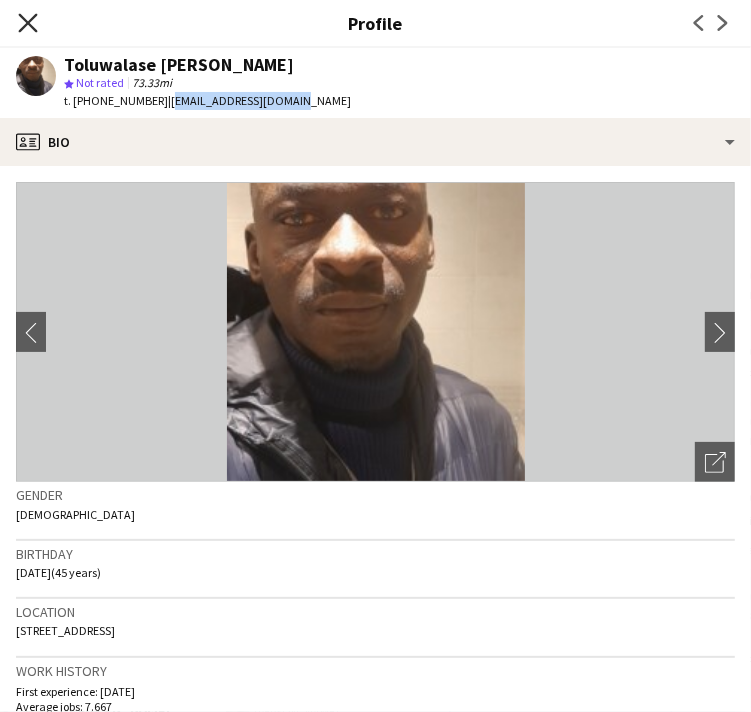 click on "Close pop-in" 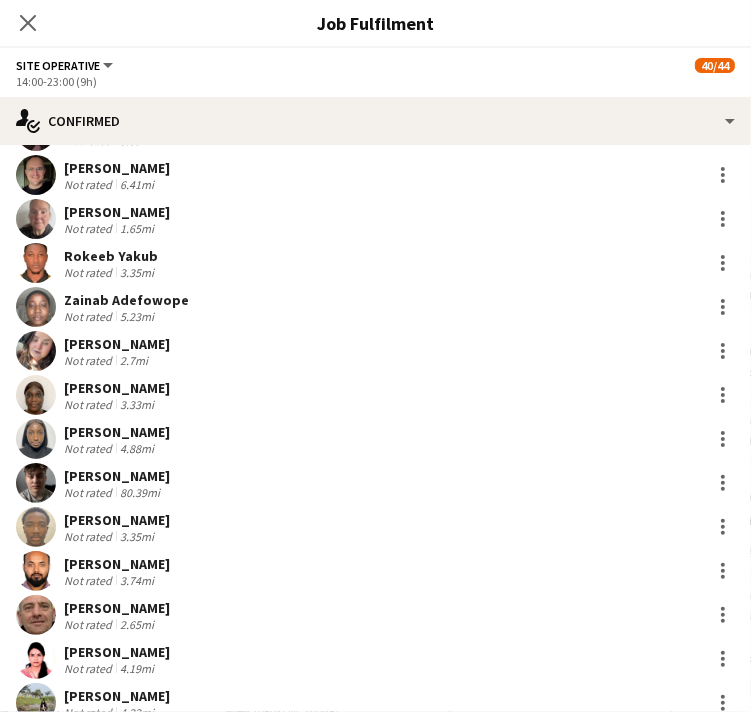 scroll, scrollTop: 840, scrollLeft: 0, axis: vertical 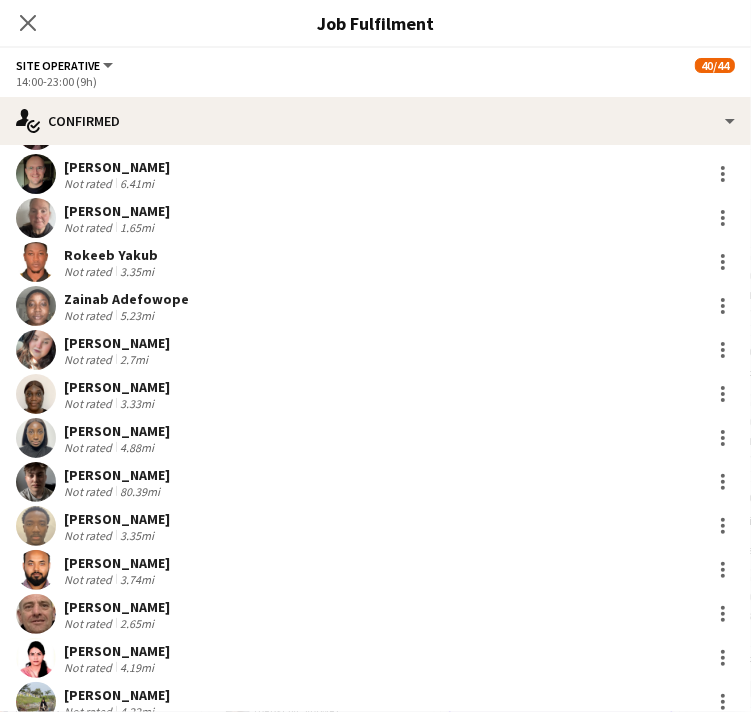 click at bounding box center (36, 174) 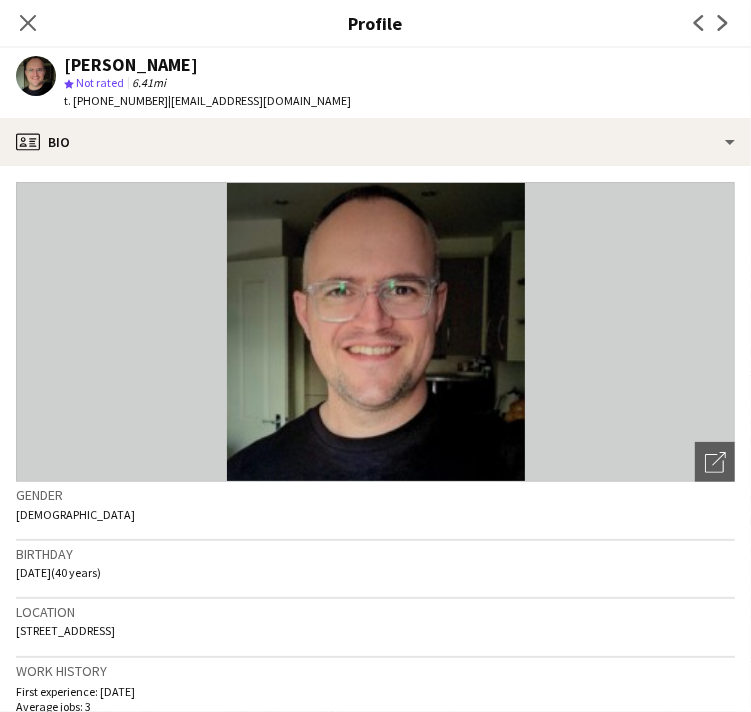 drag, startPoint x: 160, startPoint y: 96, endPoint x: 93, endPoint y: 104, distance: 67.47592 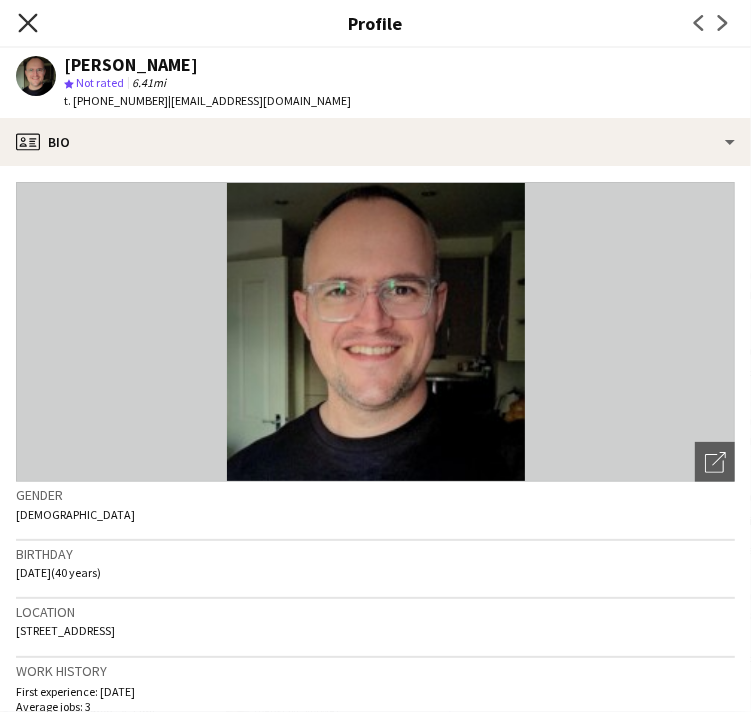 click on "Close pop-in" 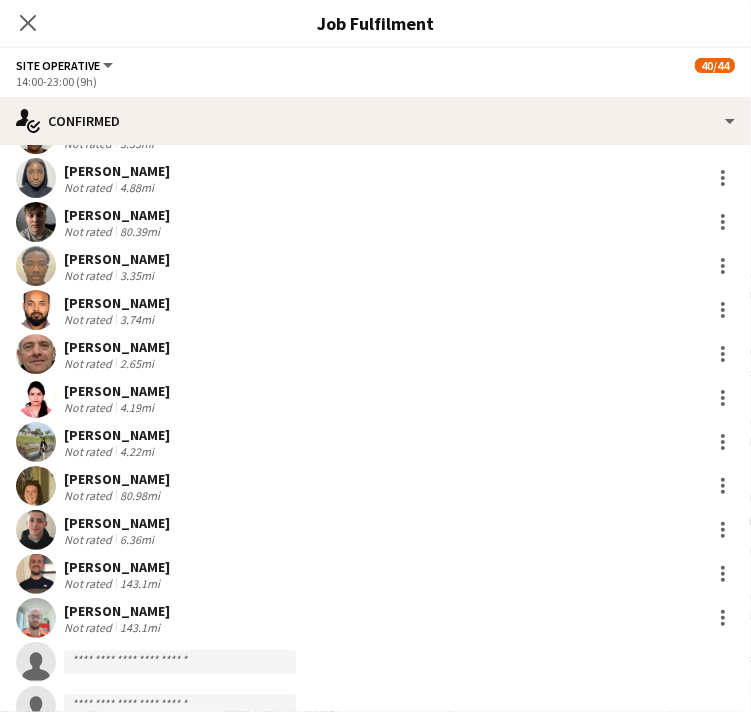 scroll, scrollTop: 1099, scrollLeft: 0, axis: vertical 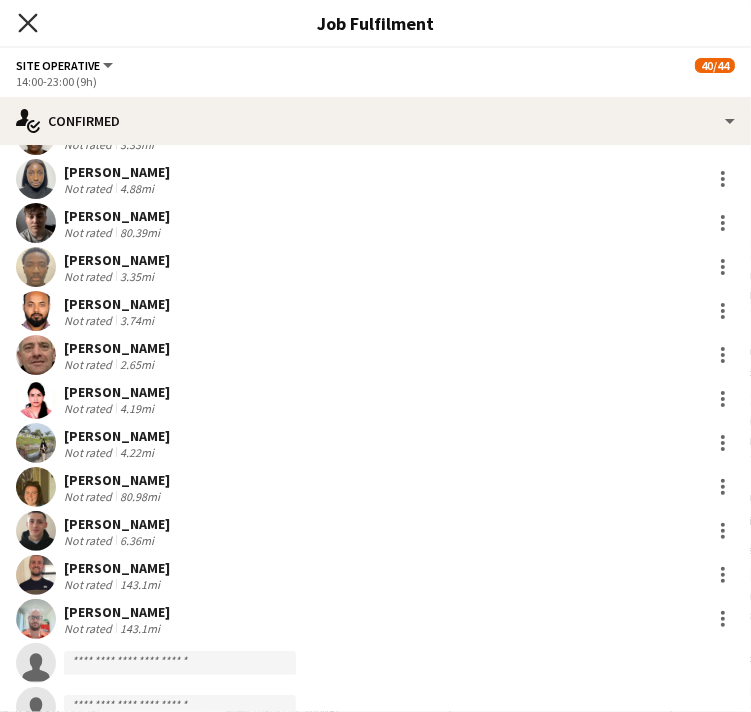 click on "Close pop-in" 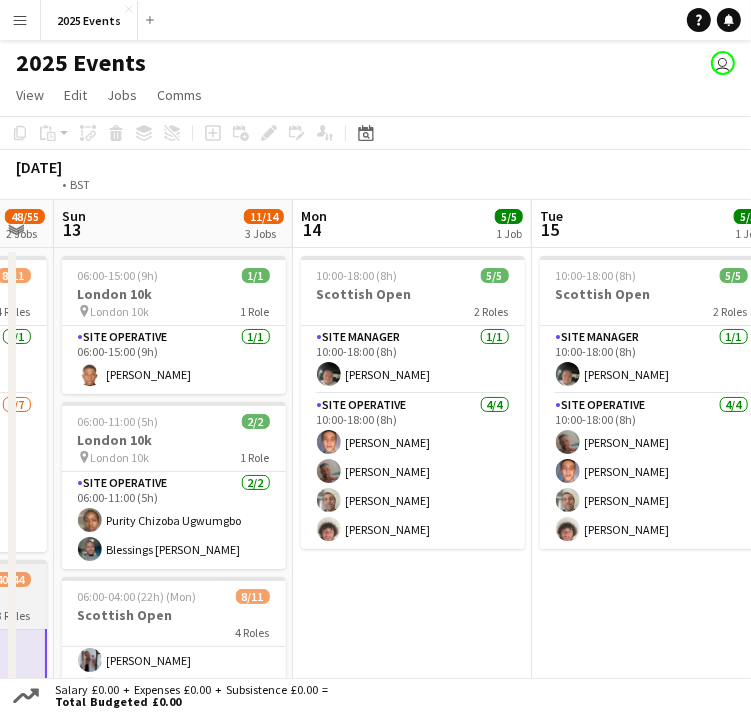 scroll, scrollTop: 0, scrollLeft: 992, axis: horizontal 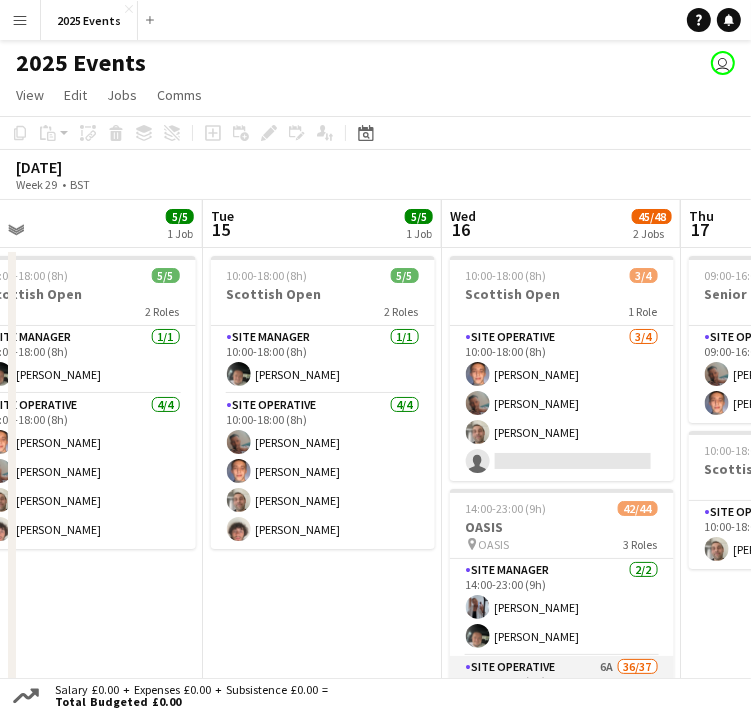 click on "Site Operative   6A   36/37   14:00-23:00 (9h)
Ijeoma Efienemokwu Veronika Plhalova Heth Makumbe Abigail Ayorinde Chloe Rowbottom Georgina Hayes Anthony Odeh Harley Evans Ryan Ashton Victoria Adeyemo-Eleyode Leonardo Scott Amy Cooper Thomas Roberts Joshua Fidelis Oguzie Onyeyirim Amber-Leigh Waring Toluwalase Samuel AYENI Ofonime Gabriel Godstime Osahon katie turner Erin Chatburn Rokeeb Yakub Zainab Adefowope Jessica Ballard Voke Emmanuella Opuama Efemena Victoria Opuama Oluwakemisola Osasuyi Taofeek Kazeem Dan Jefferies Anthony Cleaver Sadia Afrin Afsana Sharmin Jessica Jablonski Jake Regan josh martin Aaron Martin
single-neutral-actions" at bounding box center (562, 1212) 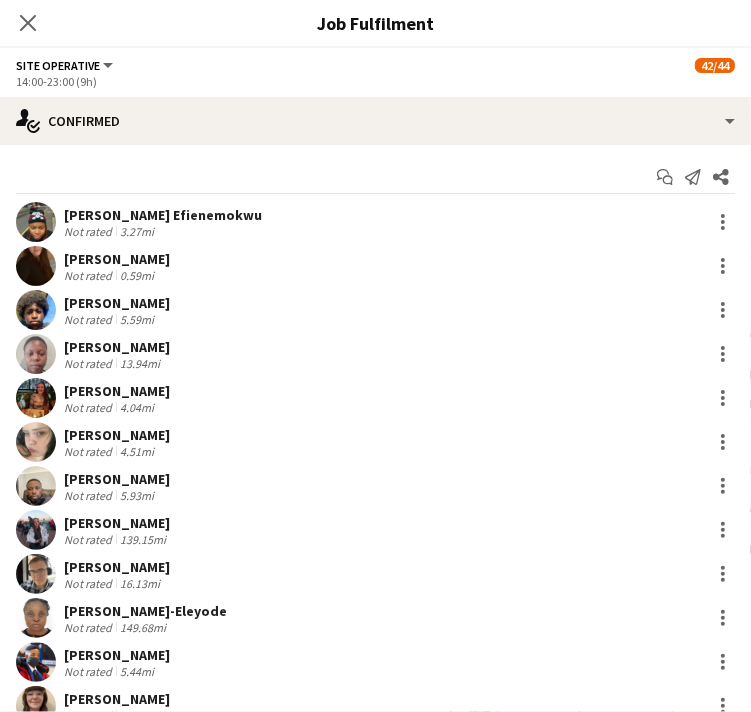 scroll, scrollTop: 656, scrollLeft: 0, axis: vertical 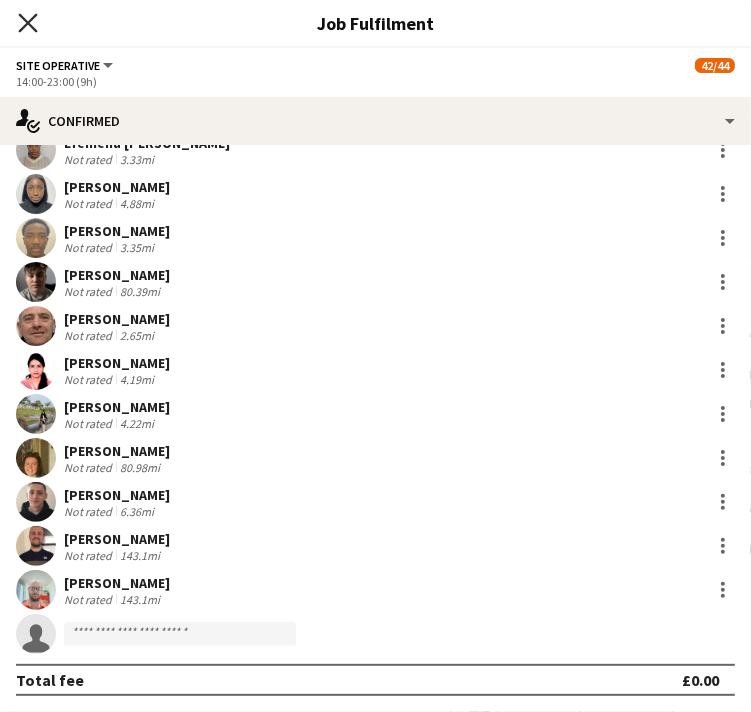 click 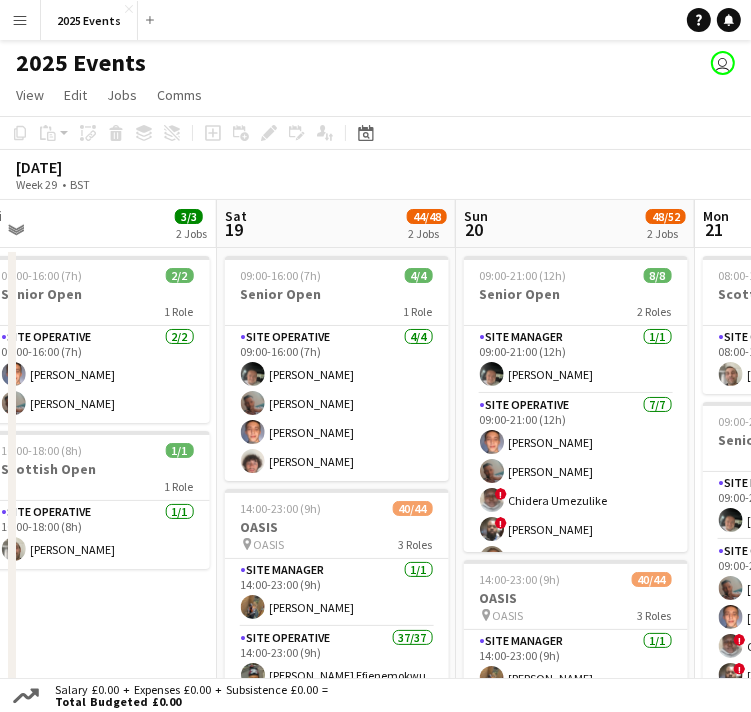 scroll, scrollTop: 0, scrollLeft: 992, axis: horizontal 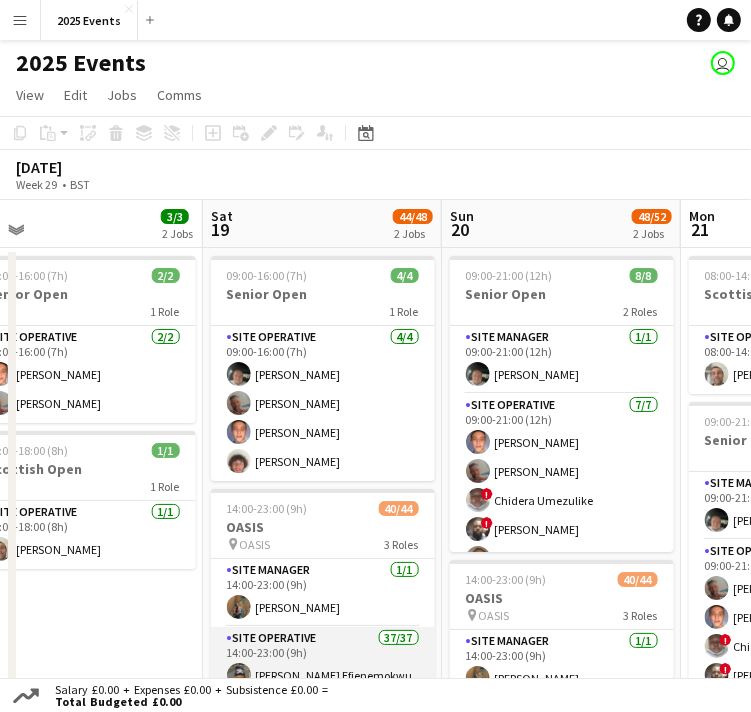 click on "Site Operative   37/37   14:00-23:00 (9h)
Ijeoma Efienemokwu ADEKEMI SADE OMOTOSHO Heth Makumbe Abigail Ayorinde Shemwaza Loveth Ishaku Leda Chloe Rowbottom kate Westgarth Georgina Hayes Anthony Odeh Harley Evans Eva Yeboah Victoria Adeyemo-Eleyode Joshua Fidelis Viktoria Stetsenko Oguzie Onyeyirim Ellie Machan Gloria Harter Toluwalase Samuel AYENI Leonardo Scott Ofonime Gabriel Godstime Osahon katie turner Neil Skinner Erin Chatburn Rokeeb Yakub Zainab Adefowope Jessica Ballard Voke Emmanuella Opuama Efemena Victoria Opuama Oluwakemisola Osasuyi Taofeek Kazeem Reduanur Rahman Dan Jefferies Anthony Cleaver Sadia Afrin Afsana Sharmin Jessica Jablonski" at bounding box center (323, 1186) 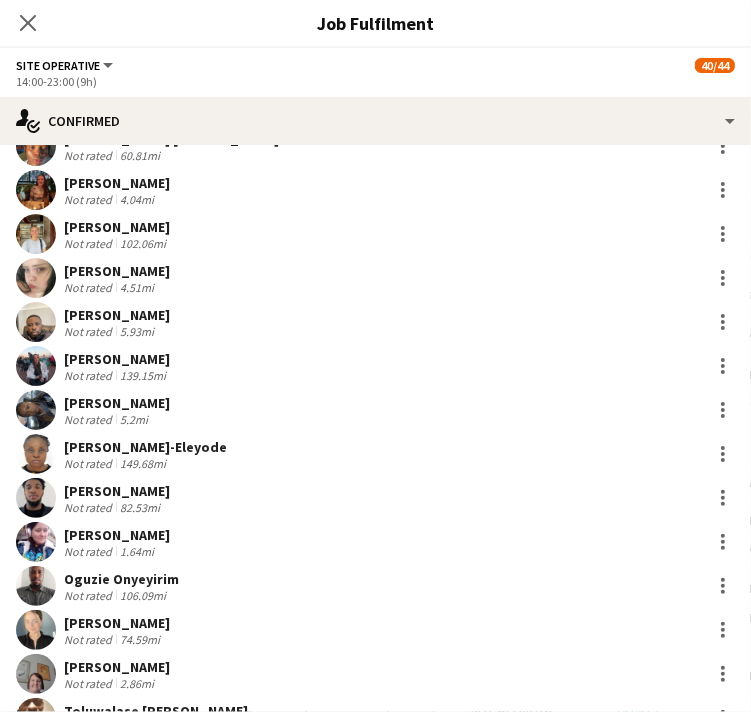 scroll, scrollTop: 252, scrollLeft: 0, axis: vertical 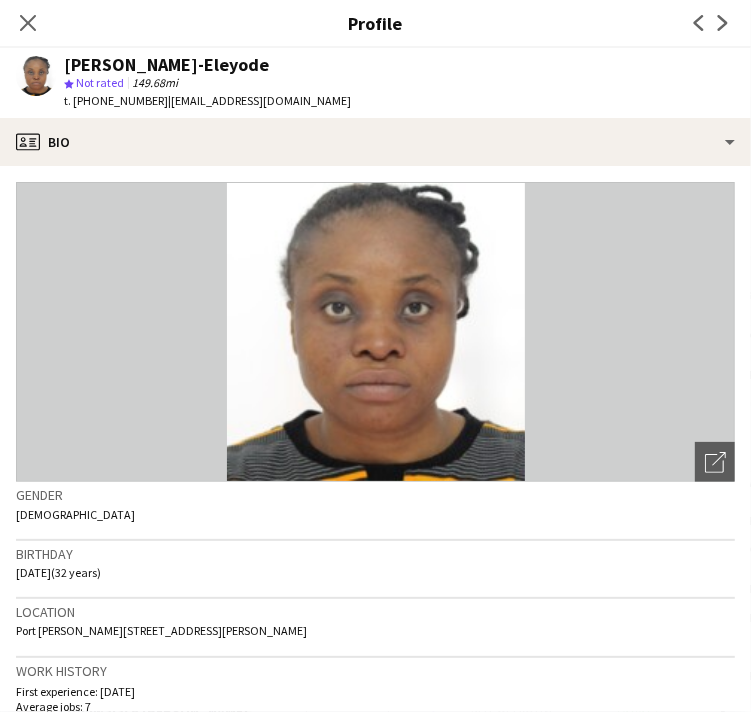 drag, startPoint x: 286, startPoint y: 65, endPoint x: 64, endPoint y: 62, distance: 222.02026 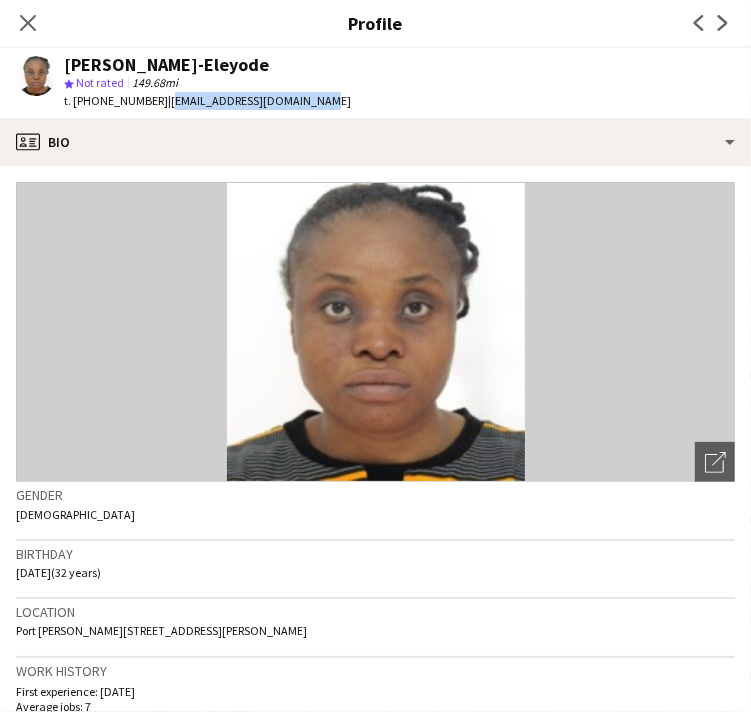 drag, startPoint x: 313, startPoint y: 101, endPoint x: 164, endPoint y: 106, distance: 149.08386 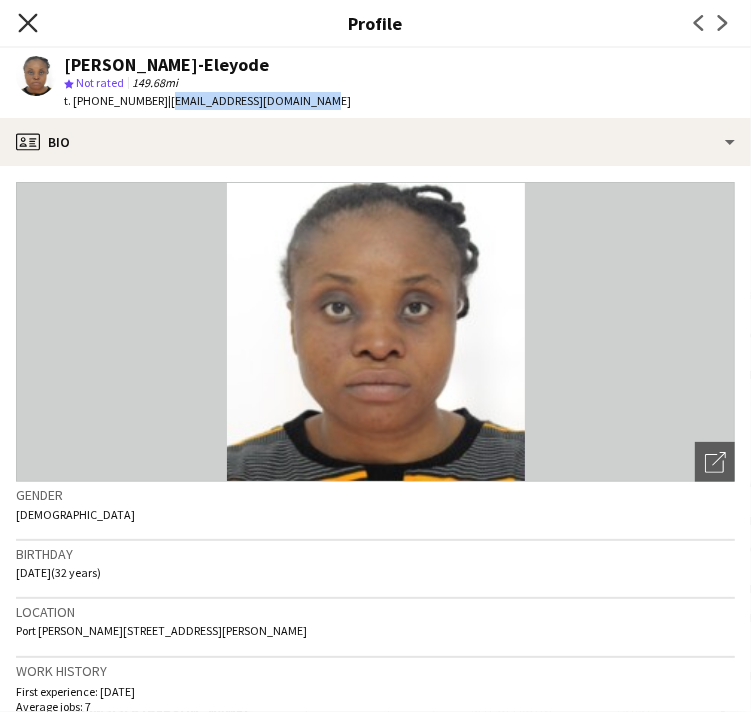 click on "Close pop-in" 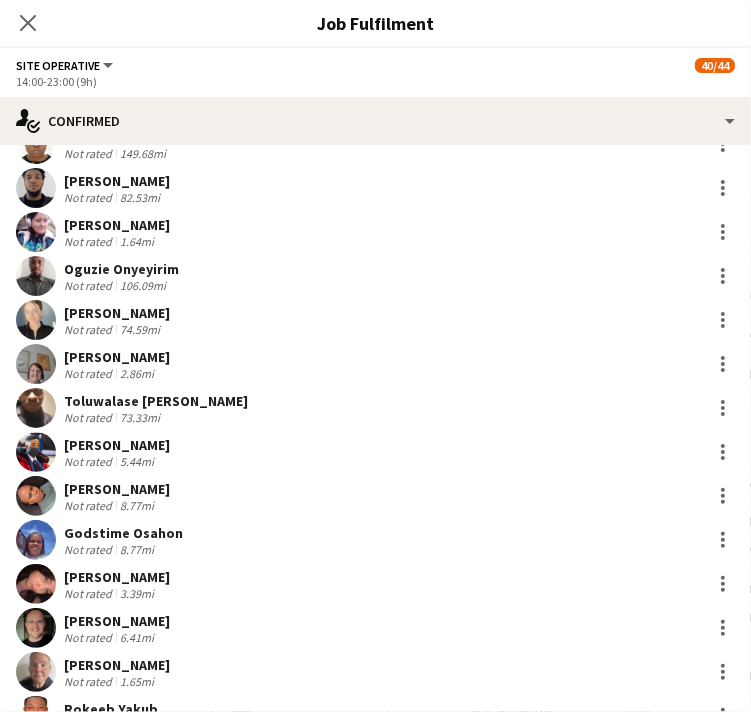 scroll, scrollTop: 568, scrollLeft: 0, axis: vertical 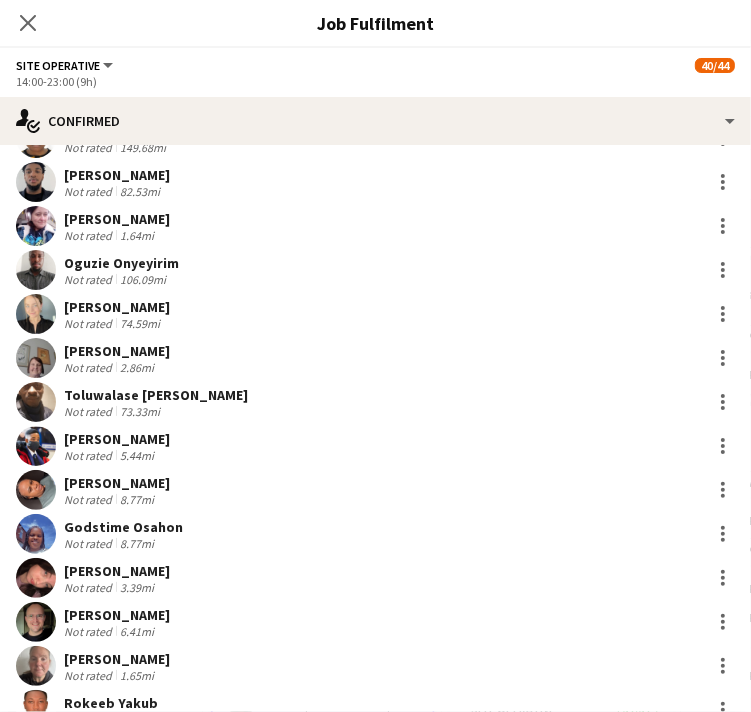 click at bounding box center (36, 402) 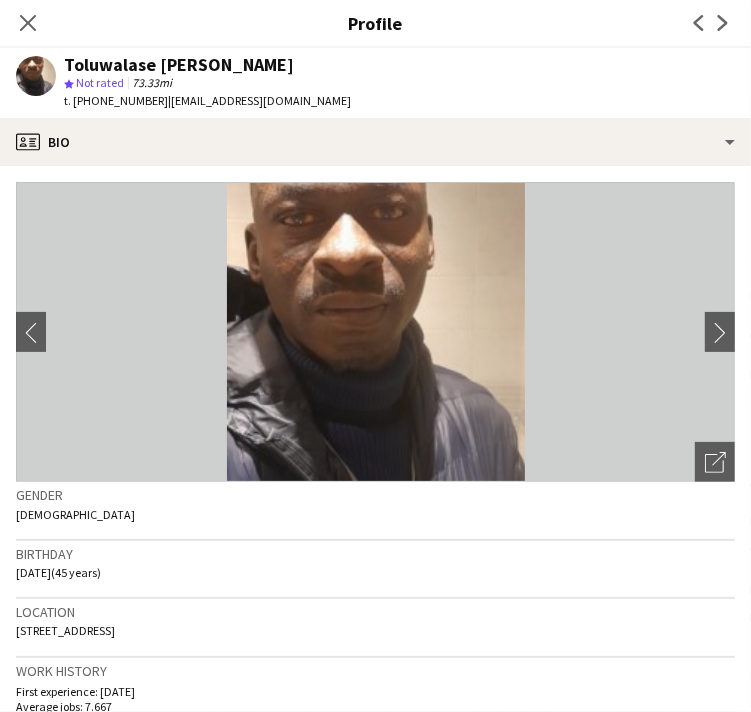 drag, startPoint x: 278, startPoint y: 53, endPoint x: 274, endPoint y: 68, distance: 15.524175 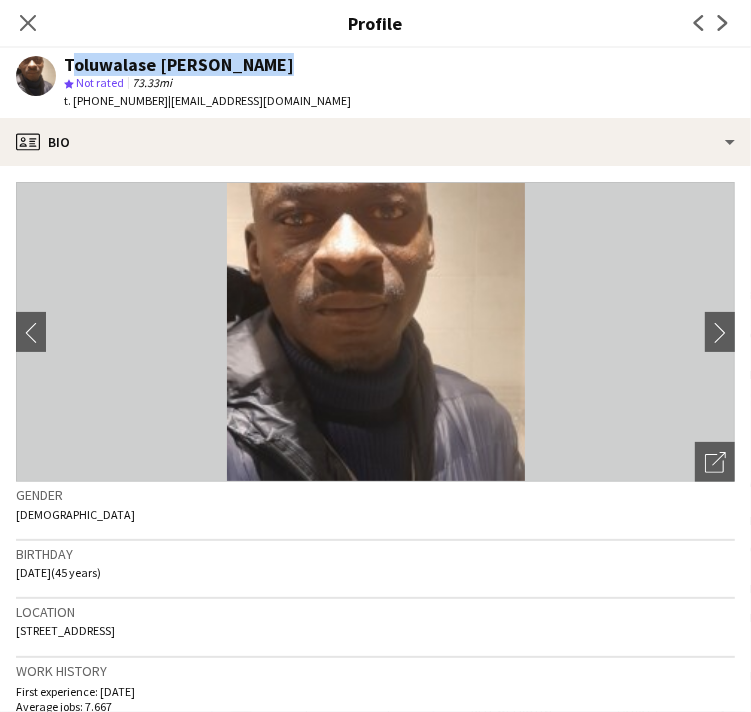 drag, startPoint x: 271, startPoint y: 67, endPoint x: 63, endPoint y: 57, distance: 208.24025 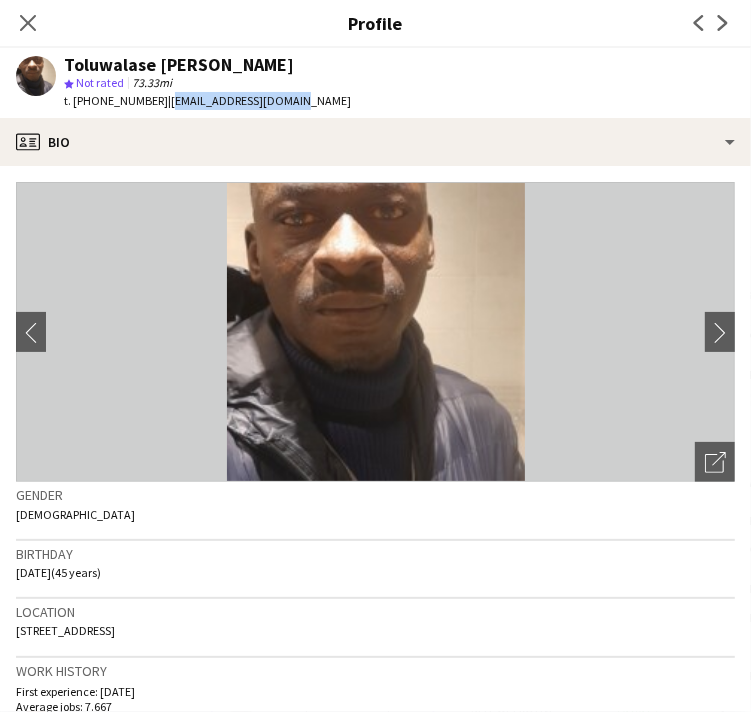 drag, startPoint x: 292, startPoint y: 103, endPoint x: 165, endPoint y: 106, distance: 127.03543 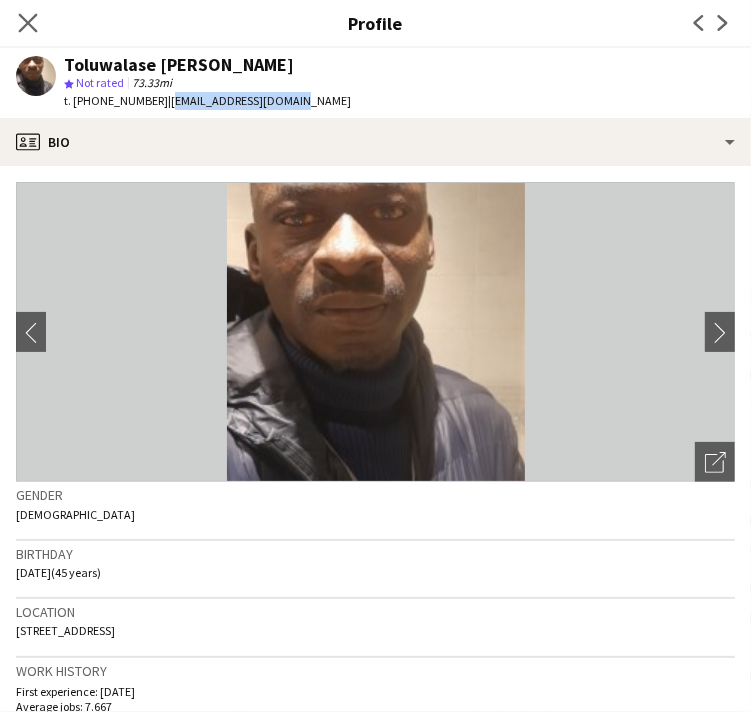 click on "Close pop-in" 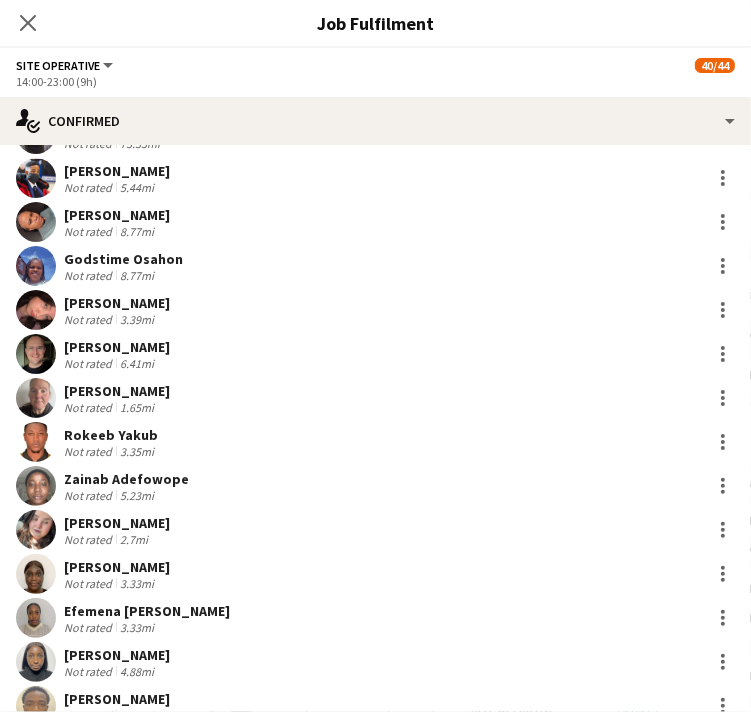 scroll, scrollTop: 843, scrollLeft: 0, axis: vertical 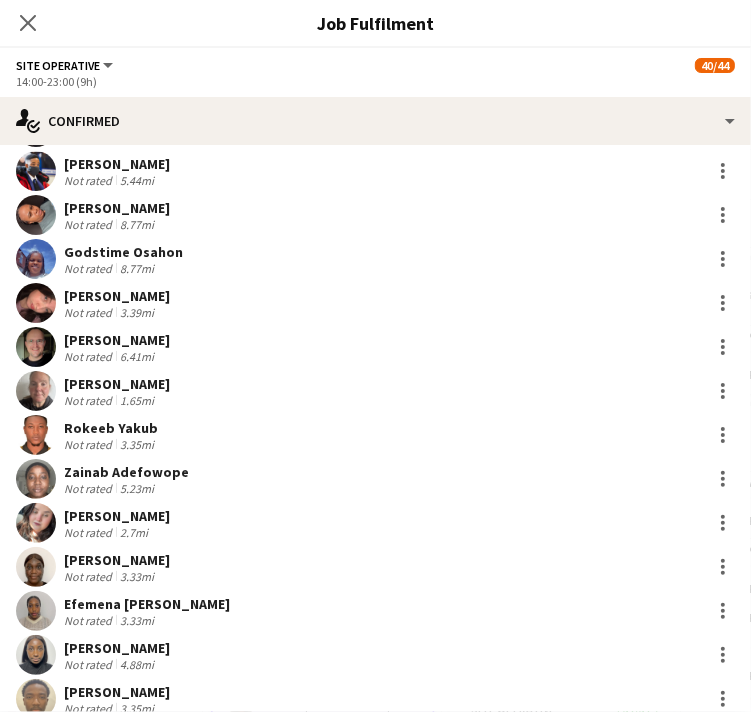 click at bounding box center [36, 171] 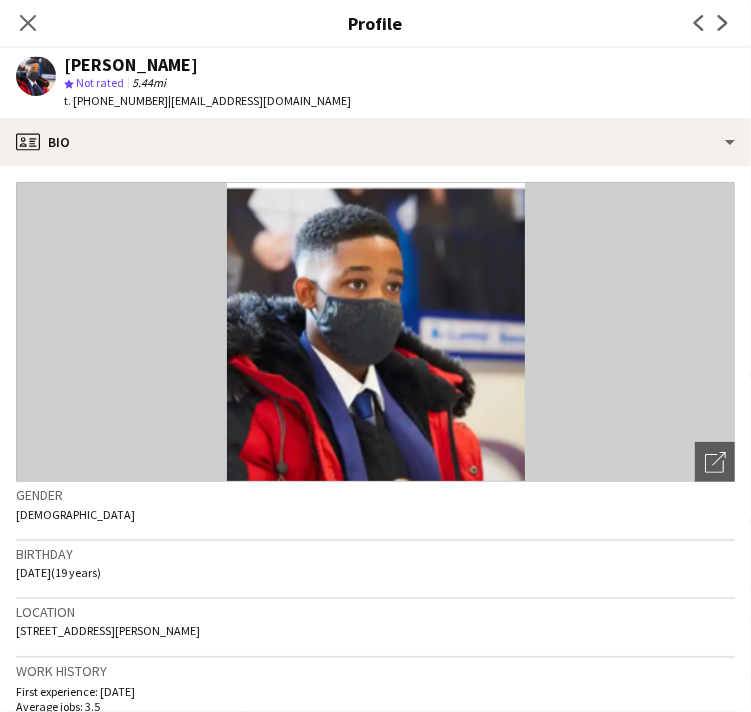 click on "Leonardo Scott" 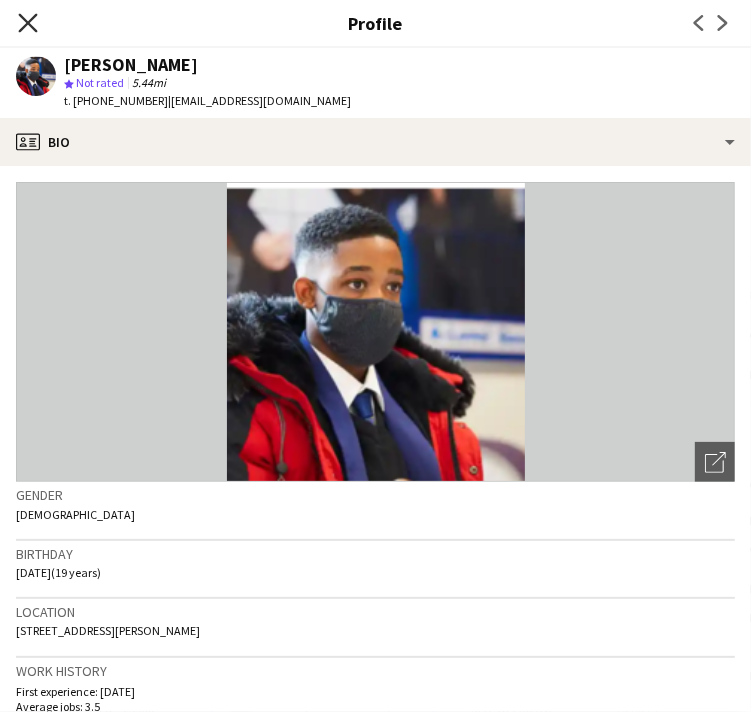 click on "Close pop-in" 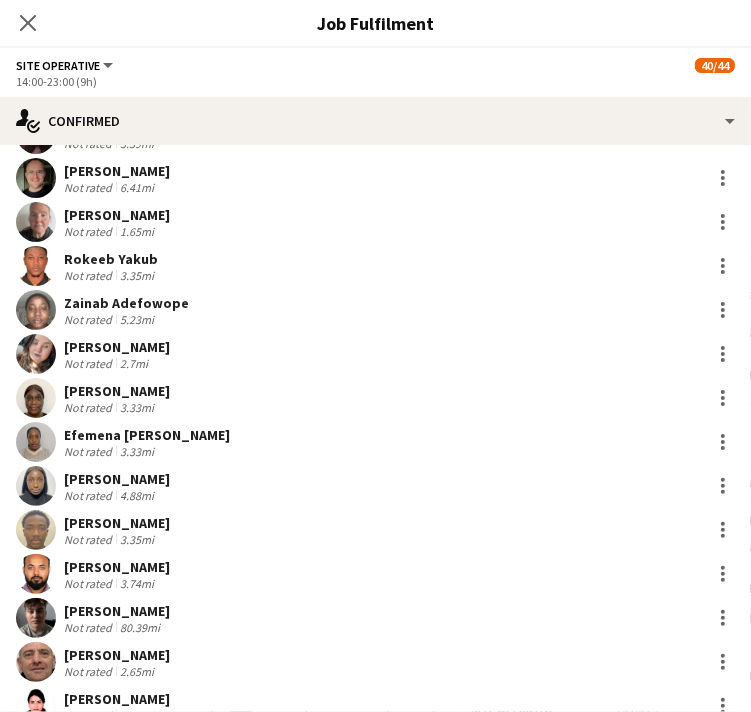 scroll, scrollTop: 1172, scrollLeft: 0, axis: vertical 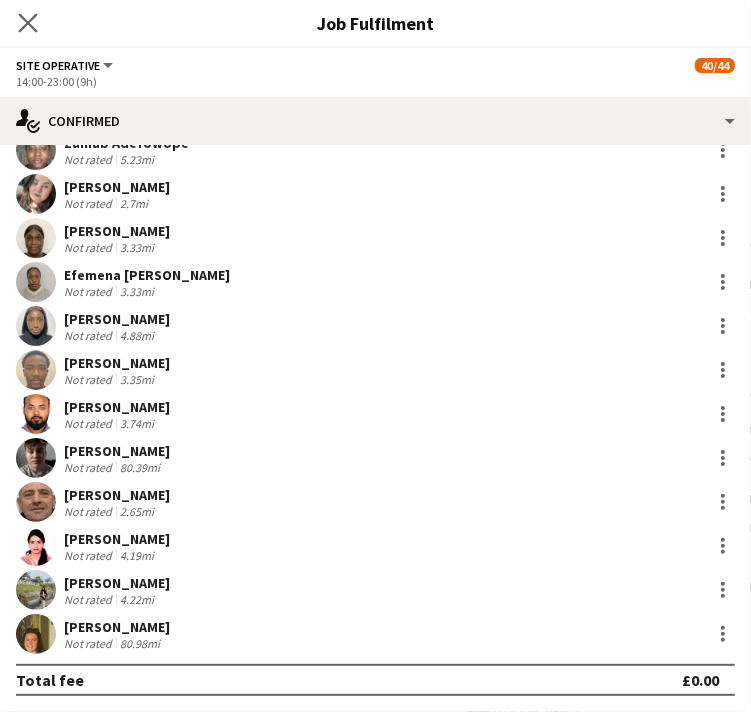 click on "Close pop-in" 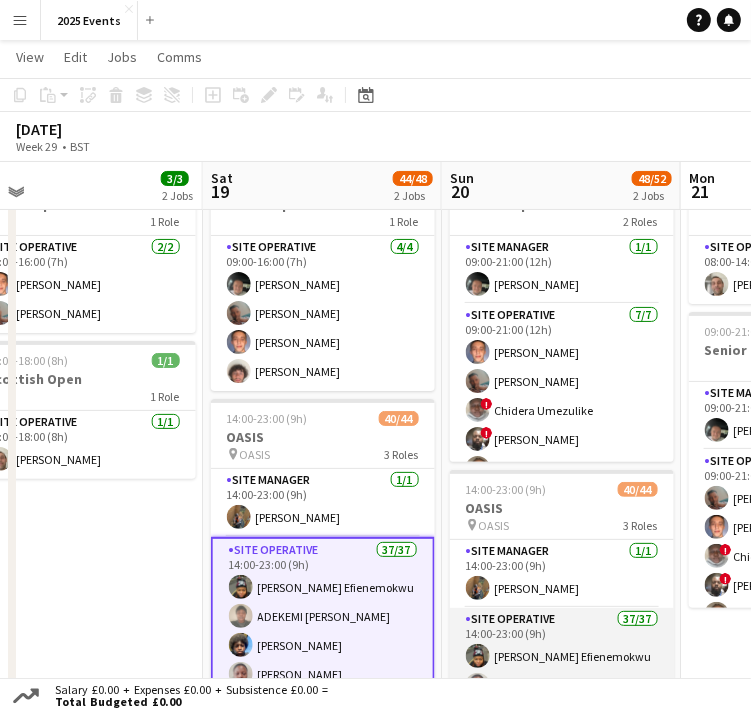 click on "Site Operative   37/37   14:00-23:00 (9h)
Ijeoma Efienemokwu Abigail Ayorinde Shemwaza Loveth Ishaku Leda Chloe Rowbottom Heth Makumbe kate Westgarth Georgina Hayes Anthony Odeh Harley Evans Eva Yeboah Victoria Adeyemo-Eleyode Leonardo Scott Joshua Fidelis Viktoria Stetsenko Oguzie Onyeyirim Ellie Machan Veronika Plhalova Ofonime Gabriel Godstime Osahon Toluwalase Samuel AYENI katie turner Neil Skinner Erin Chatburn Rokeeb Yakub Zainab Adefowope Jessica Ballard Voke Emmanuella Opuama Efemena Victoria Opuama Oluwakemisola Osasuyi Taofeek Kazeem Reduanur Rahman Dan Jefferies Anthony Cleaver Sadia Afrin Afsana Sharmin Jessica Jablonski Jake Regan" at bounding box center [562, 1167] 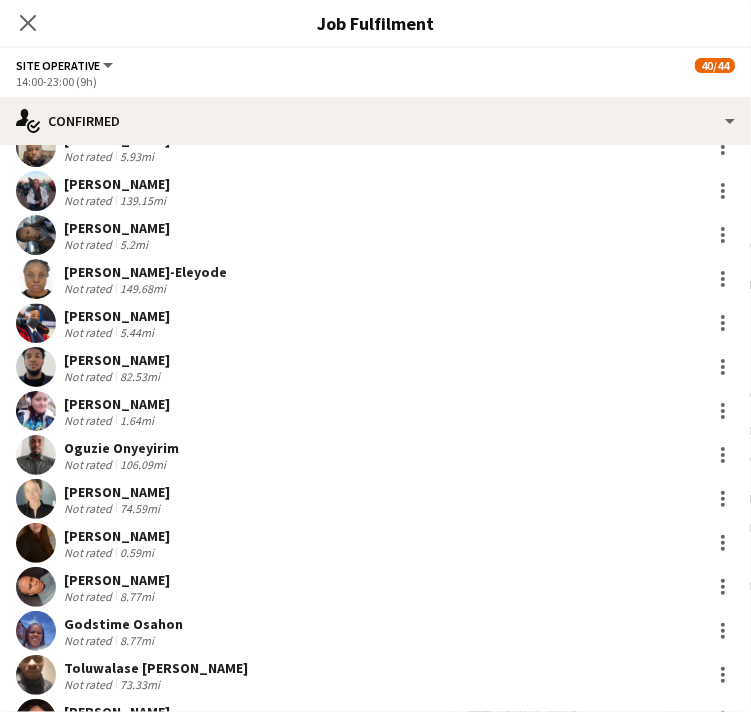 scroll, scrollTop: 382, scrollLeft: 0, axis: vertical 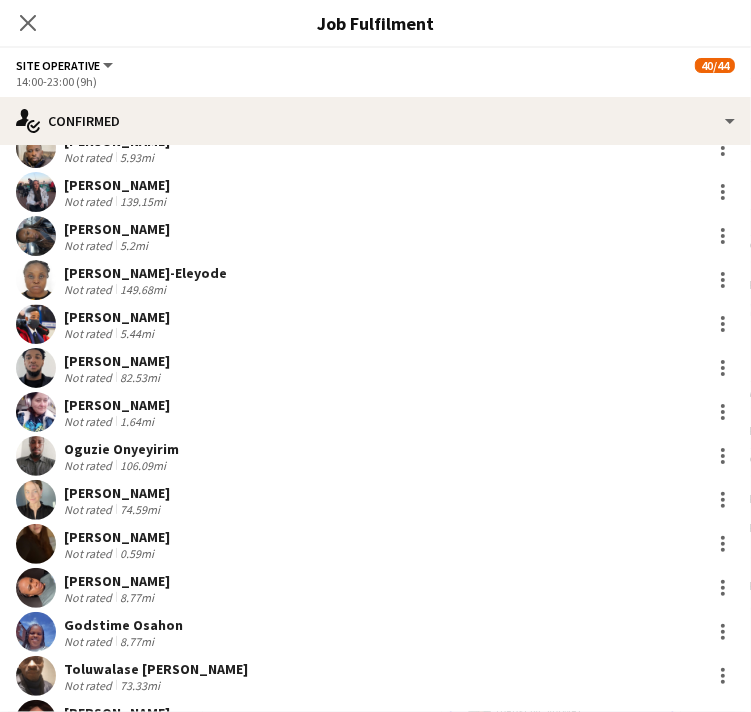 click at bounding box center [36, 544] 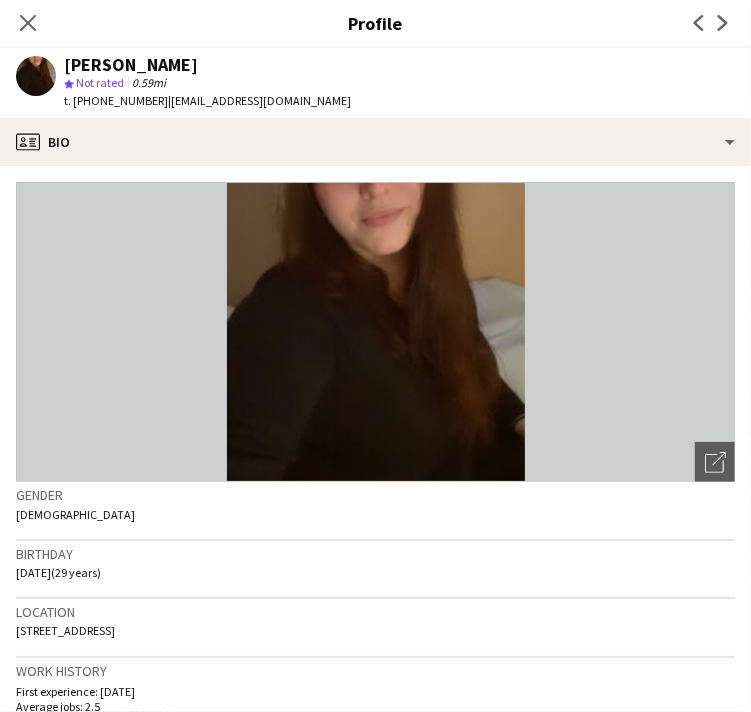 drag, startPoint x: 235, startPoint y: 71, endPoint x: 68, endPoint y: 62, distance: 167.24234 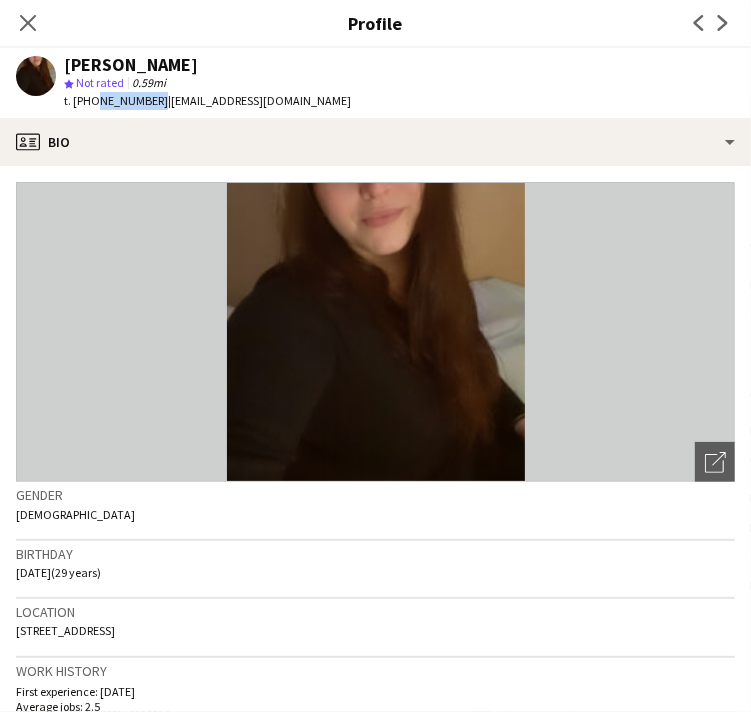 drag, startPoint x: 150, startPoint y: 100, endPoint x: 92, endPoint y: 101, distance: 58.00862 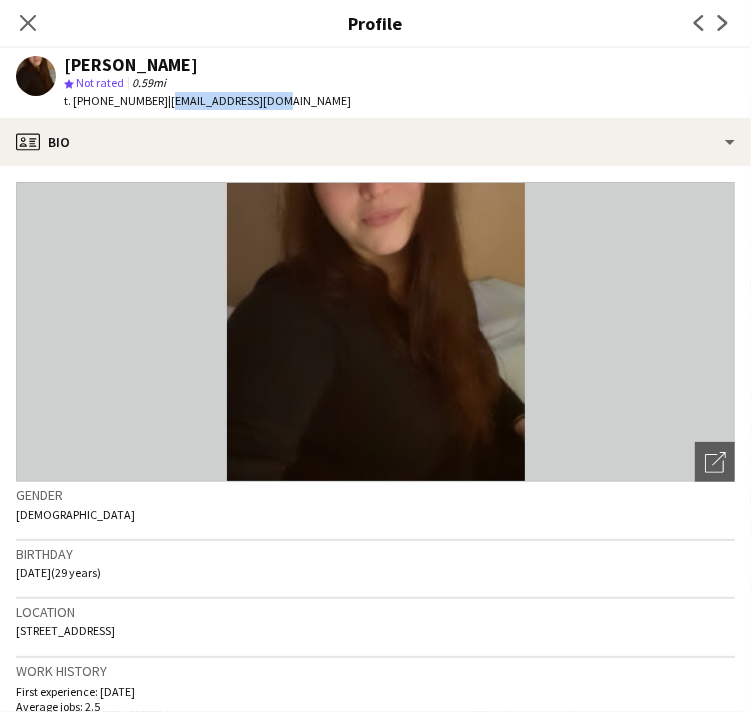 drag, startPoint x: 276, startPoint y: 101, endPoint x: 160, endPoint y: 109, distance: 116.275536 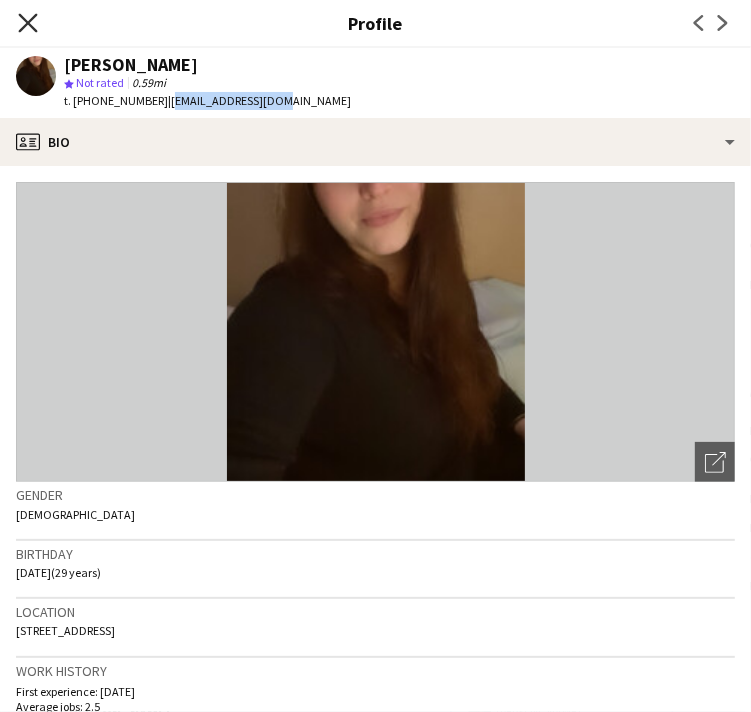 click 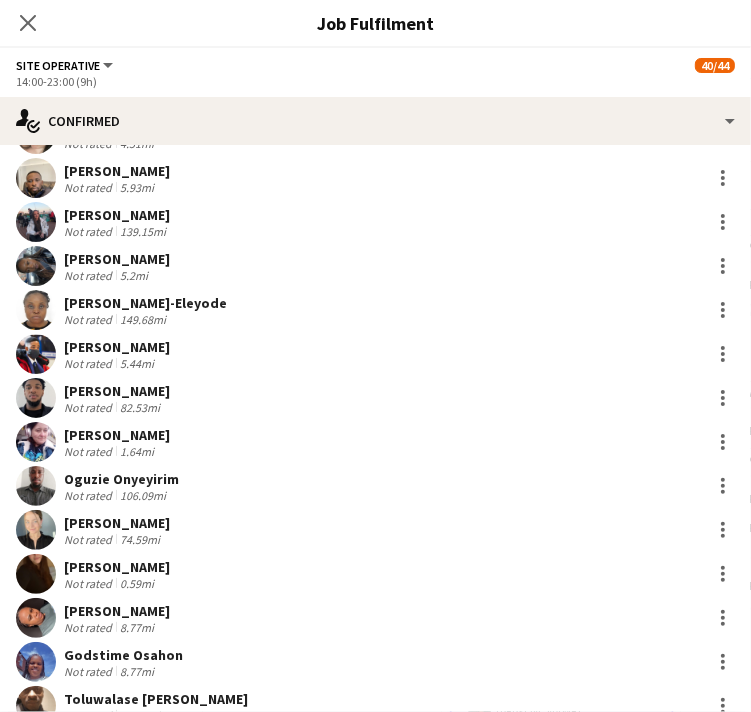 scroll, scrollTop: 0, scrollLeft: 0, axis: both 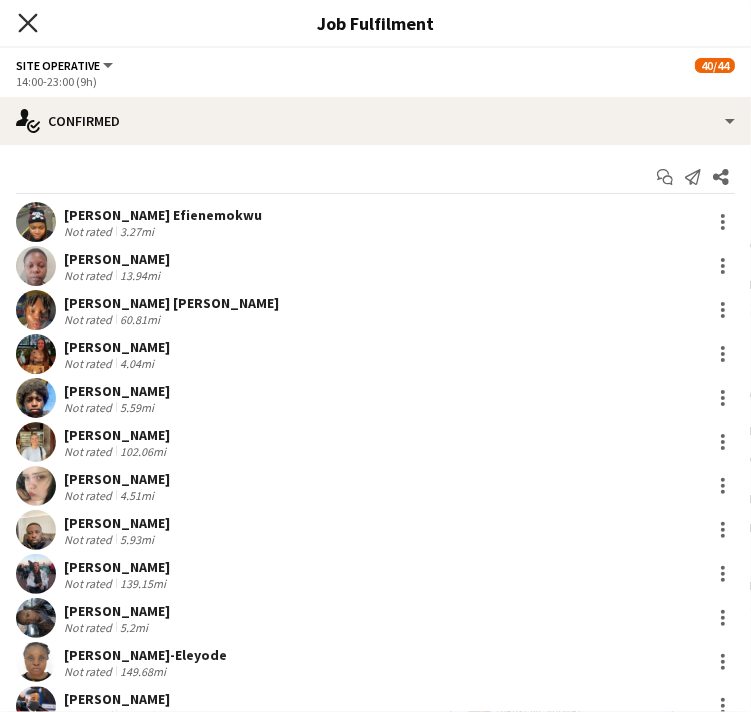 click 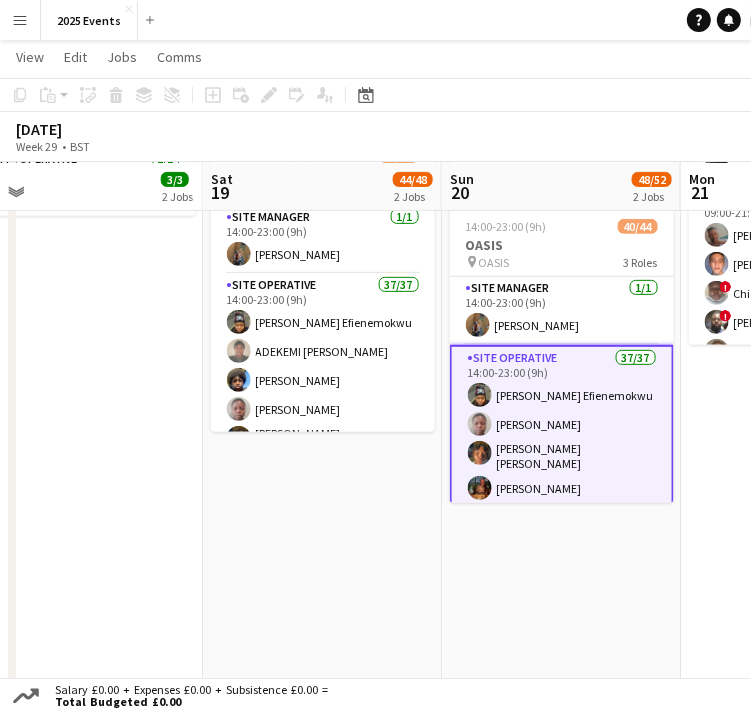 scroll, scrollTop: 352, scrollLeft: 0, axis: vertical 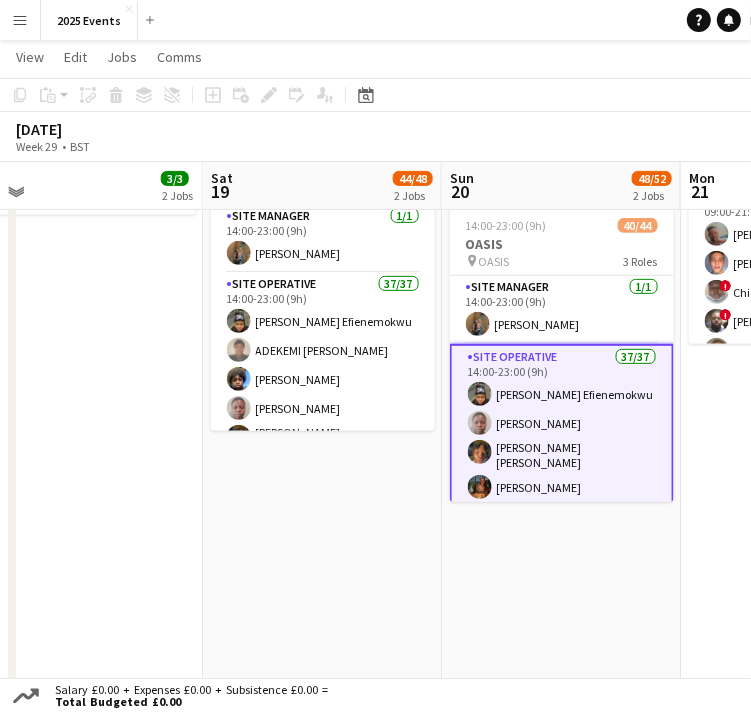click on "Site Operative   37/37   14:00-23:00 (9h)
Ijeoma Efienemokwu Abigail Ayorinde Shemwaza Loveth Ishaku Leda Chloe Rowbottom Heth Makumbe kate Westgarth Georgina Hayes Anthony Odeh Harley Evans Eva Yeboah Victoria Adeyemo-Eleyode Leonardo Scott Joshua Fidelis Viktoria Stetsenko Oguzie Onyeyirim Ellie Machan Veronika Plhalova Ofonime Gabriel Godstime Osahon Toluwalase Samuel AYENI katie turner Neil Skinner Erin Chatburn Rokeeb Yakub Zainab Adefowope Jessica Ballard Voke Emmanuella Opuama Efemena Victoria Opuama Oluwakemisola Osasuyi Taofeek Kazeem Reduanur Rahman Dan Jefferies Anthony Cleaver Sadia Afrin Afsana Sharmin Jessica Jablonski Jake Regan" at bounding box center [562, 905] 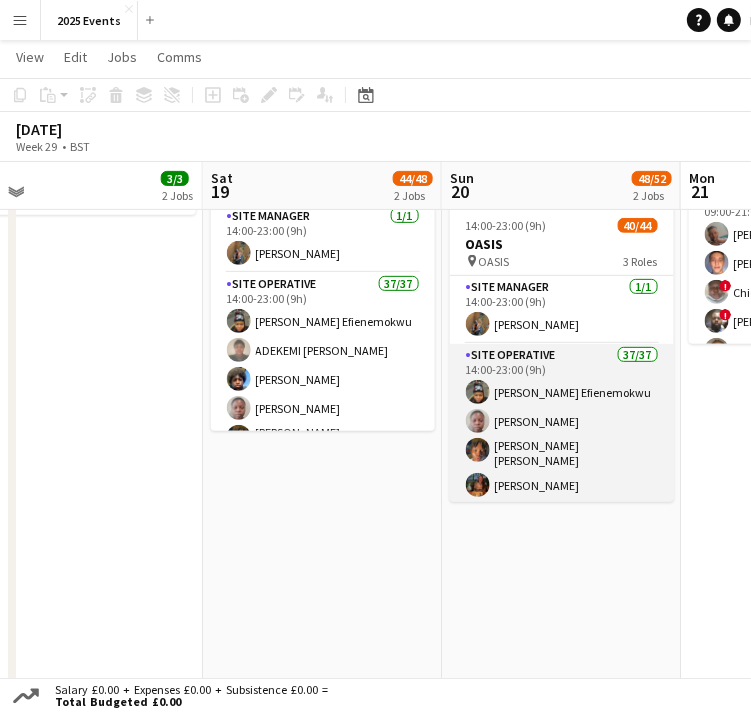 click on "Site Operative   37/37   14:00-23:00 (9h)
Ijeoma Efienemokwu Abigail Ayorinde Shemwaza Loveth Ishaku Leda Chloe Rowbottom Heth Makumbe kate Westgarth Georgina Hayes Anthony Odeh Harley Evans Eva Yeboah Victoria Adeyemo-Eleyode Leonardo Scott Joshua Fidelis Viktoria Stetsenko Oguzie Onyeyirim Ellie Machan Veronika Plhalova Ofonime Gabriel Godstime Osahon Toluwalase Samuel AYENI katie turner Neil Skinner Erin Chatburn Rokeeb Yakub Zainab Adefowope Jessica Ballard Voke Emmanuella Opuama Efemena Victoria Opuama Oluwakemisola Osasuyi Taofeek Kazeem Reduanur Rahman Dan Jefferies Anthony Cleaver Sadia Afrin Afsana Sharmin Jessica Jablonski Jake Regan" at bounding box center [562, 903] 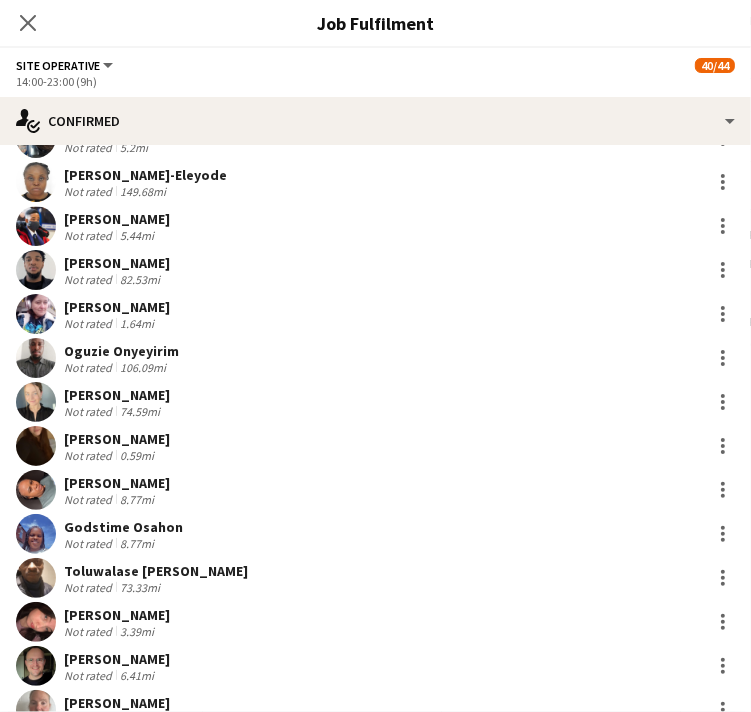 scroll, scrollTop: 482, scrollLeft: 0, axis: vertical 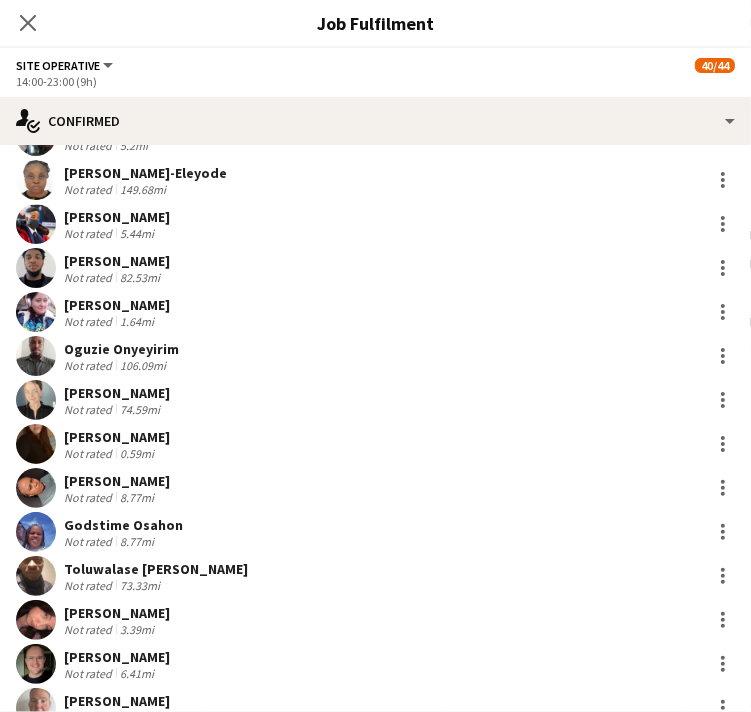 click at bounding box center [36, 180] 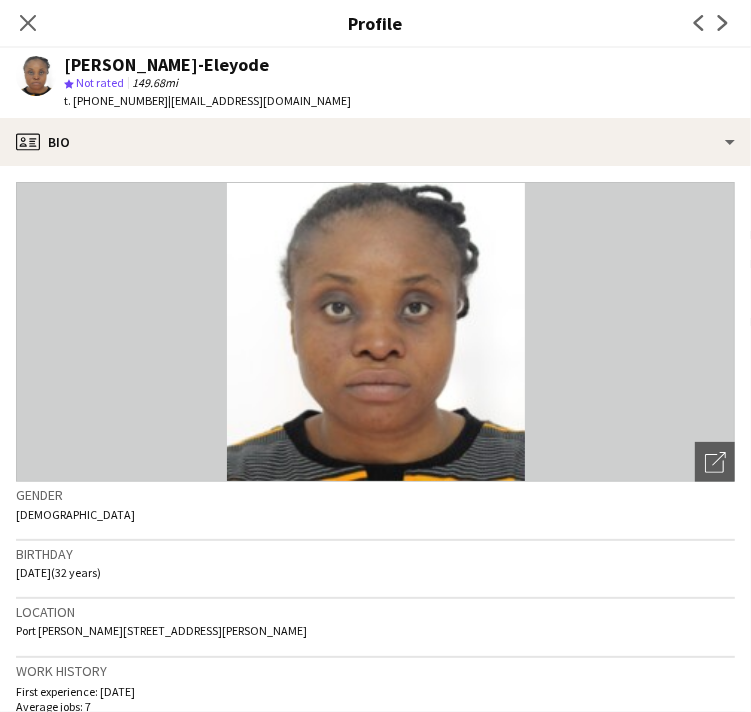 drag, startPoint x: 280, startPoint y: 65, endPoint x: 63, endPoint y: 63, distance: 217.00922 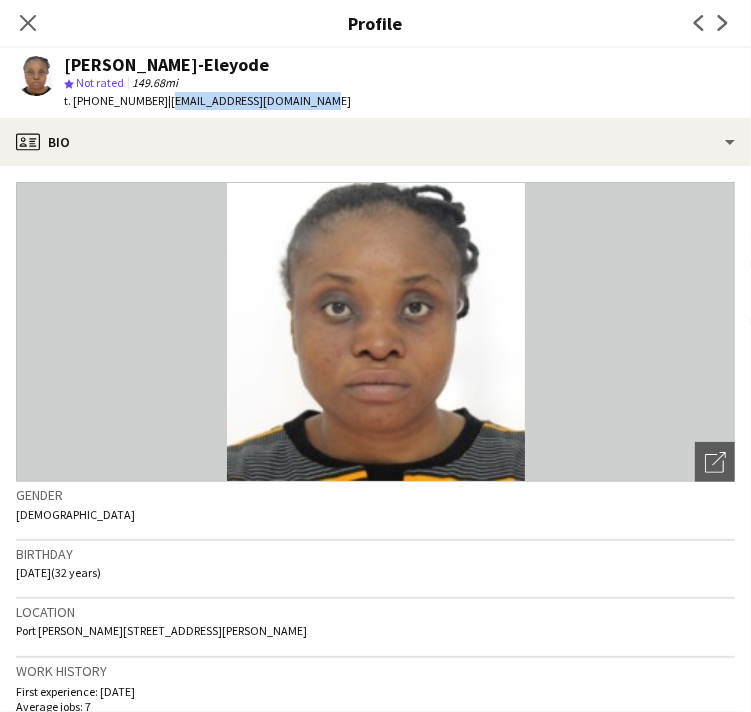 drag, startPoint x: 319, startPoint y: 95, endPoint x: 165, endPoint y: 110, distance: 154.72879 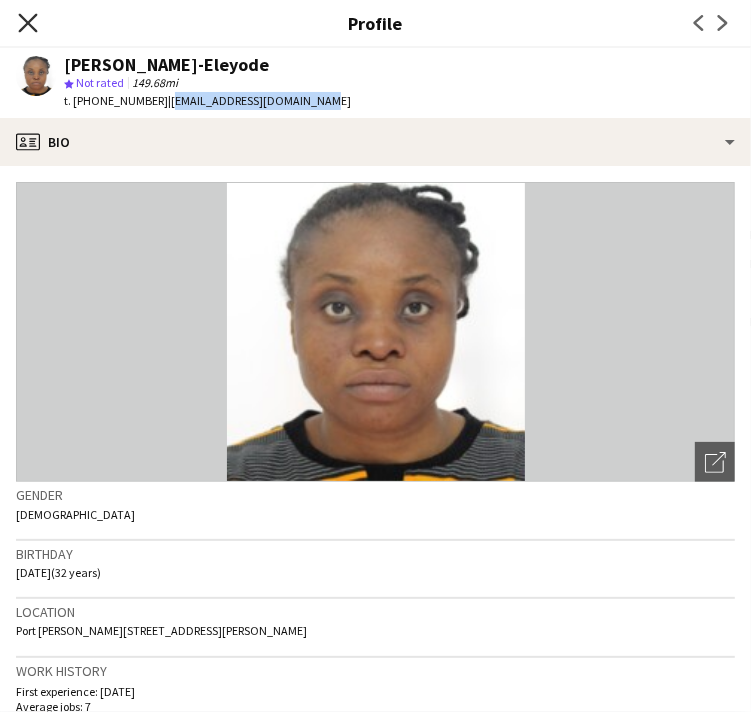 click 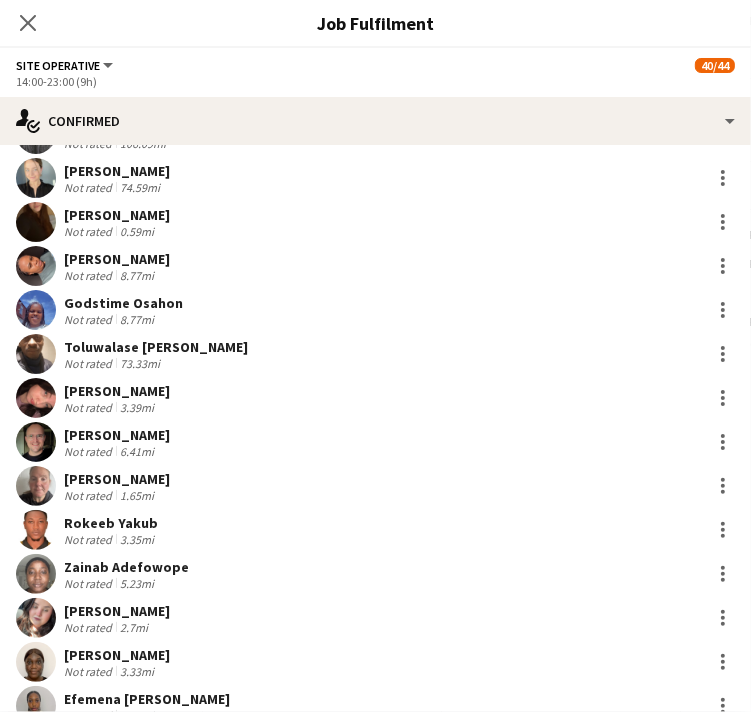 scroll, scrollTop: 708, scrollLeft: 0, axis: vertical 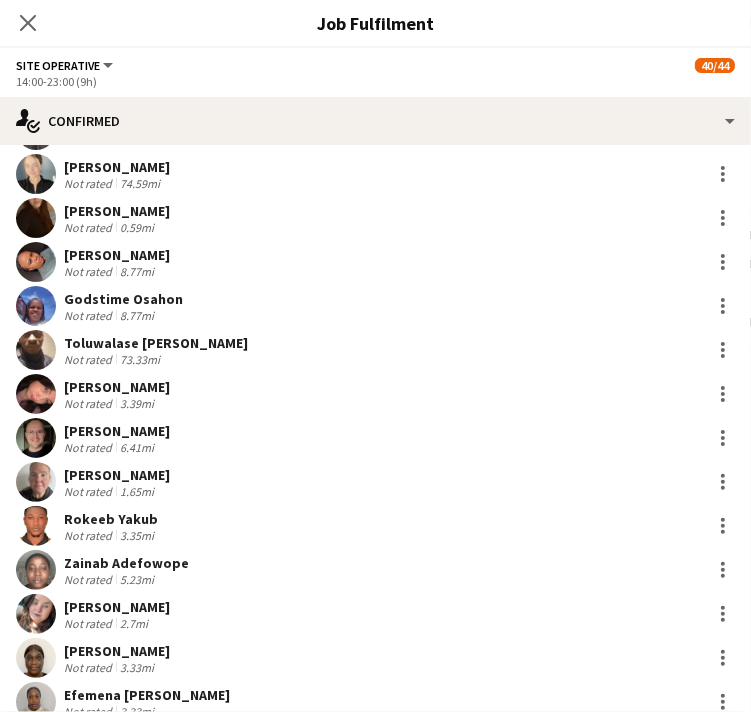 click at bounding box center (36, 306) 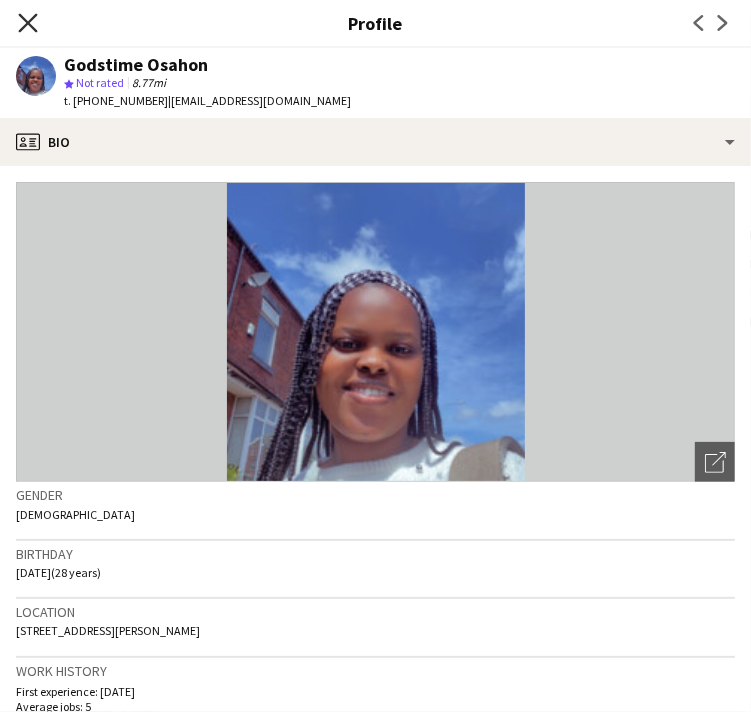 click on "Close pop-in" 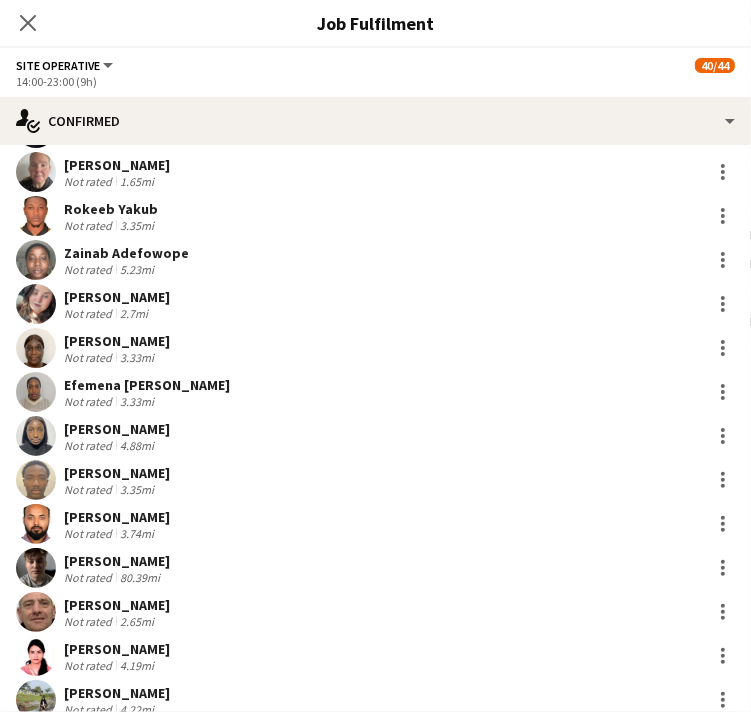 scroll, scrollTop: 1172, scrollLeft: 0, axis: vertical 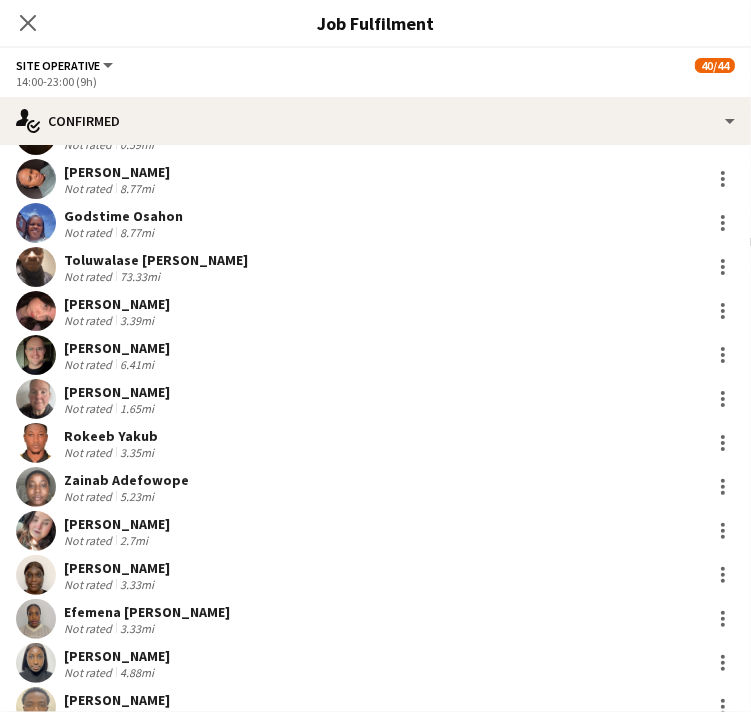 drag, startPoint x: 157, startPoint y: 454, endPoint x: 208, endPoint y: 496, distance: 66.068146 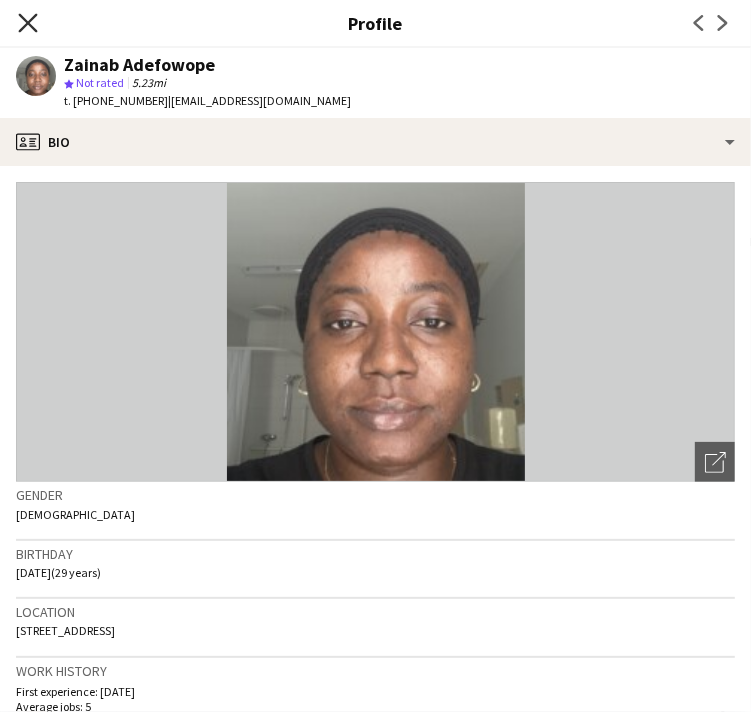 click 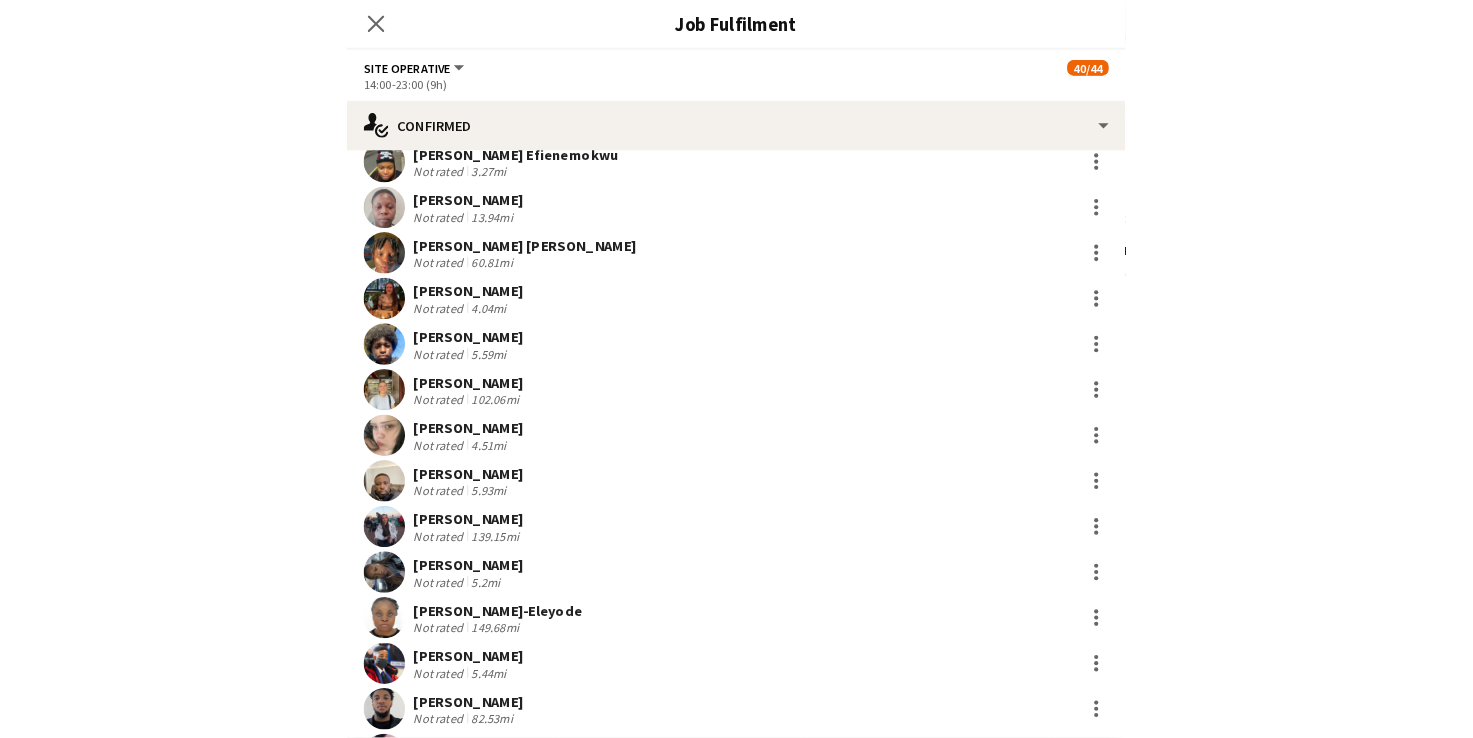 scroll, scrollTop: 0, scrollLeft: 0, axis: both 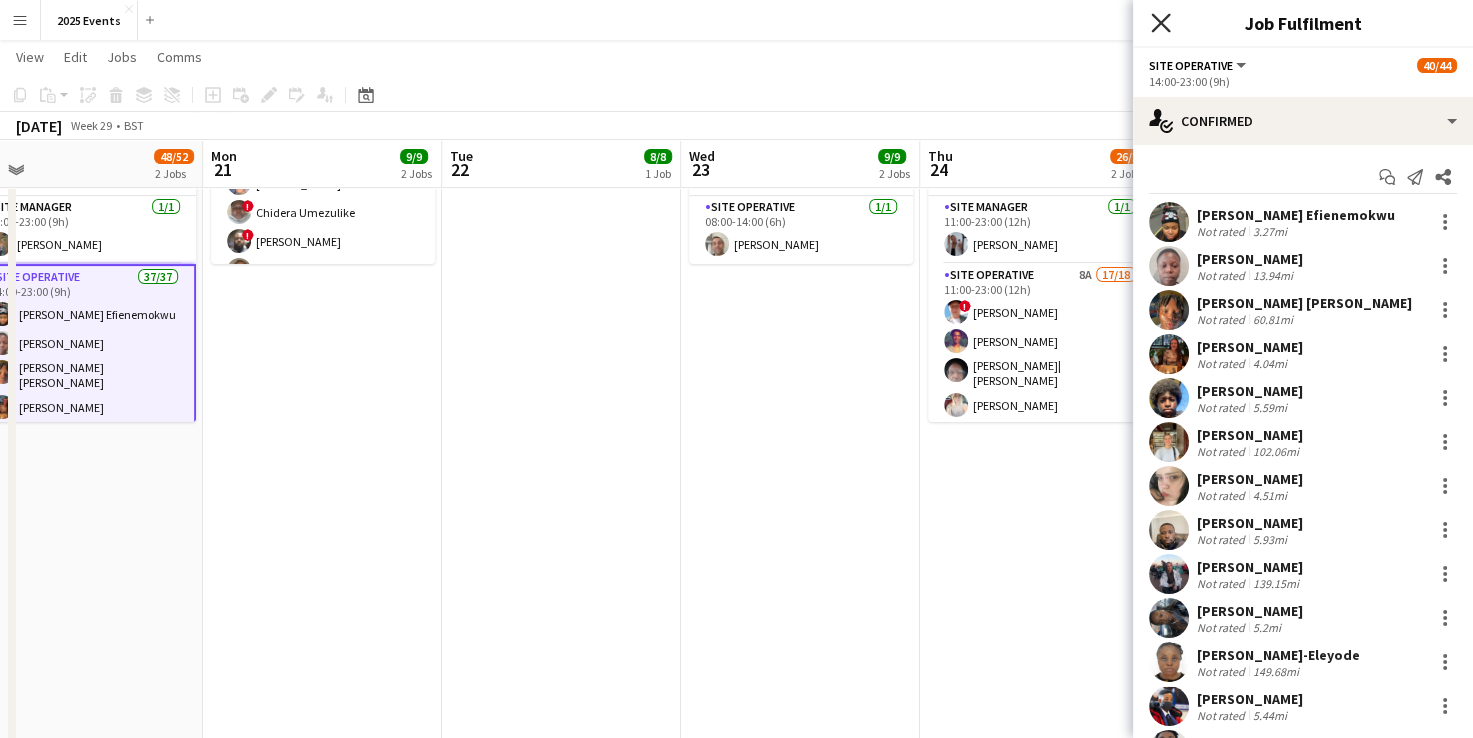 click on "Close pop-in" 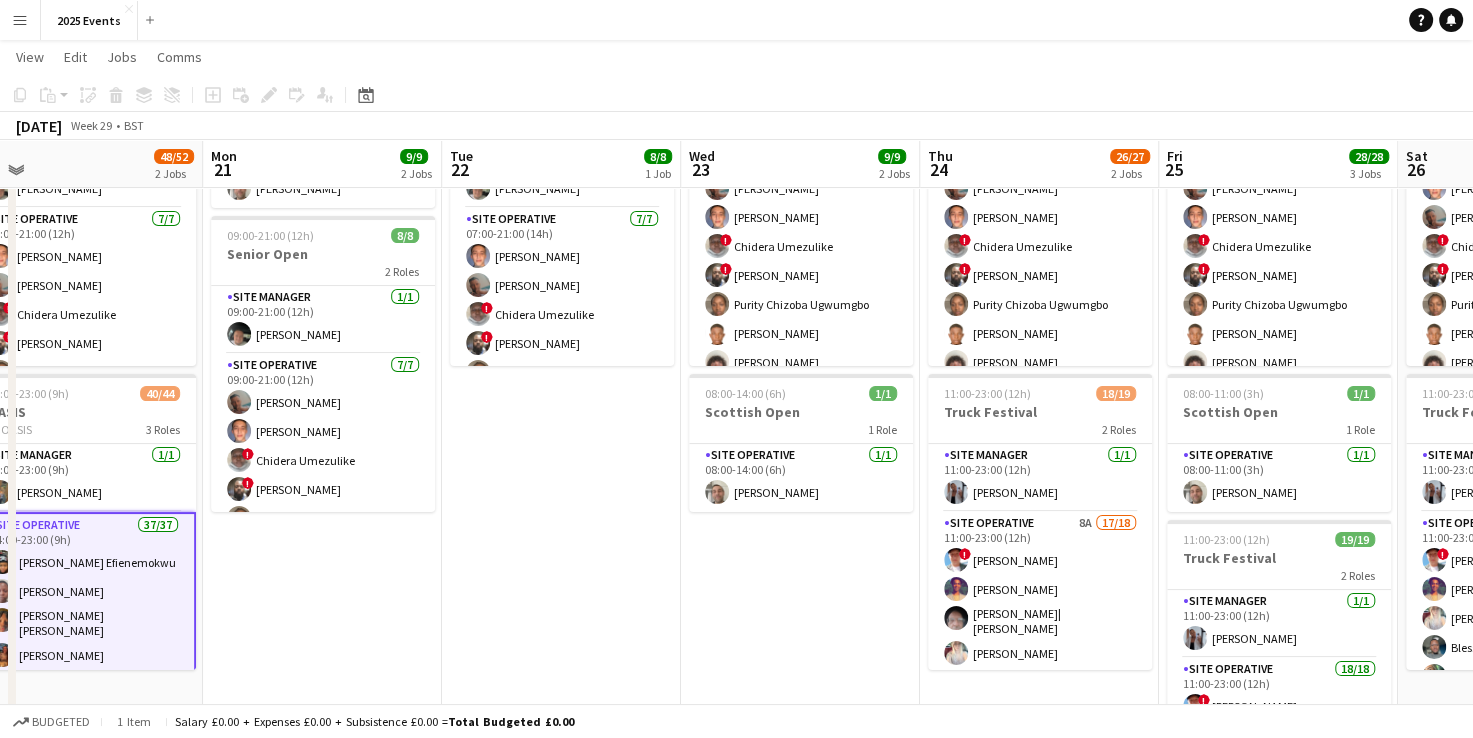 scroll, scrollTop: 0, scrollLeft: 0, axis: both 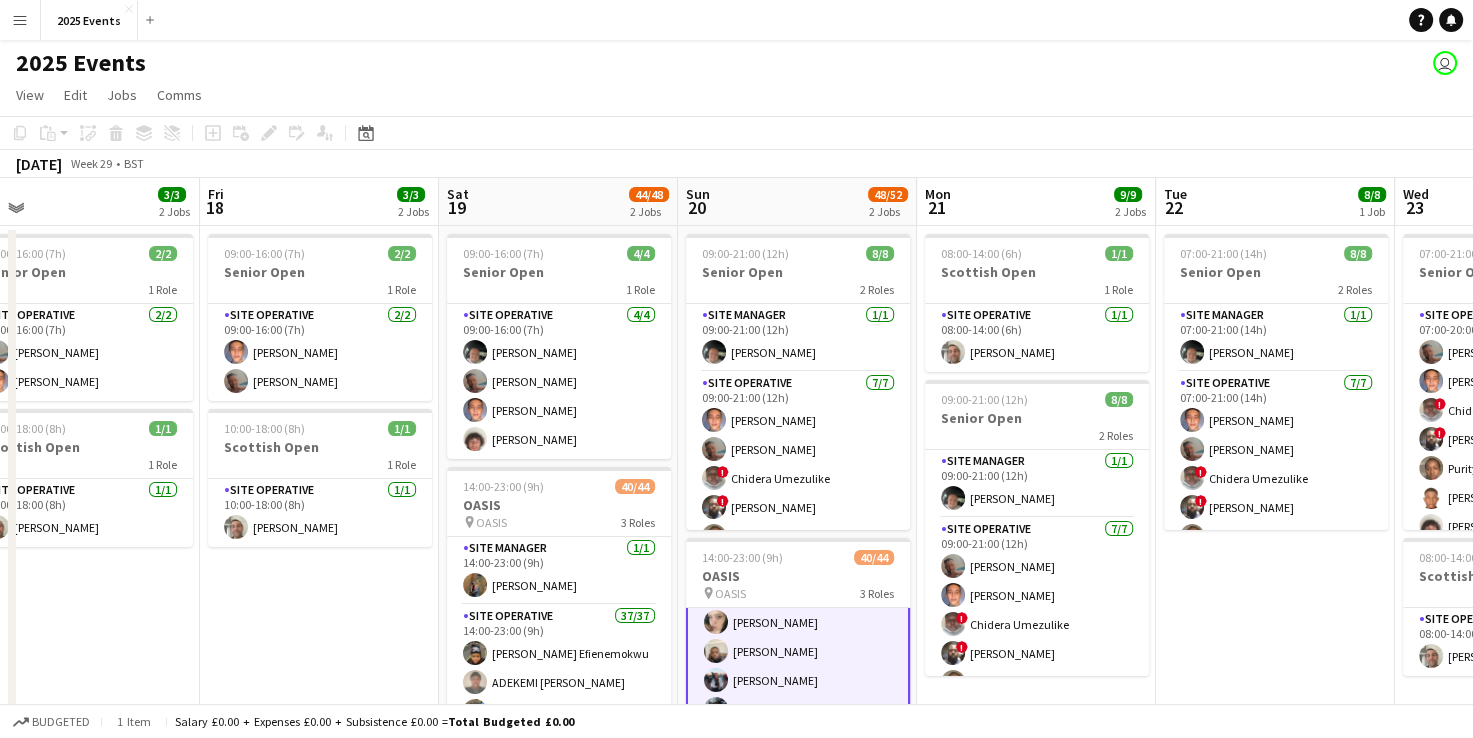 click on "08:00-14:00 (6h)    1/1   Scottish Open    1 Role   Site Operative   1/1   08:00-14:00 (6h)
Scott Holmes     09:00-21:00 (12h)    8/8   Senior Open   2 Roles   Site Manager   1/1   09:00-21:00 (12h)
Josh Tutty  Site Operative   7/7   09:00-21:00 (12h)
Alfie Day Billy Bartholomew ! Chidera Umezulike ! Kenneth Onyegbula Purity Chizoba Ugwumgbo Chidera Francis Chinweoke Thomas Roberts" at bounding box center (1036, 1198) 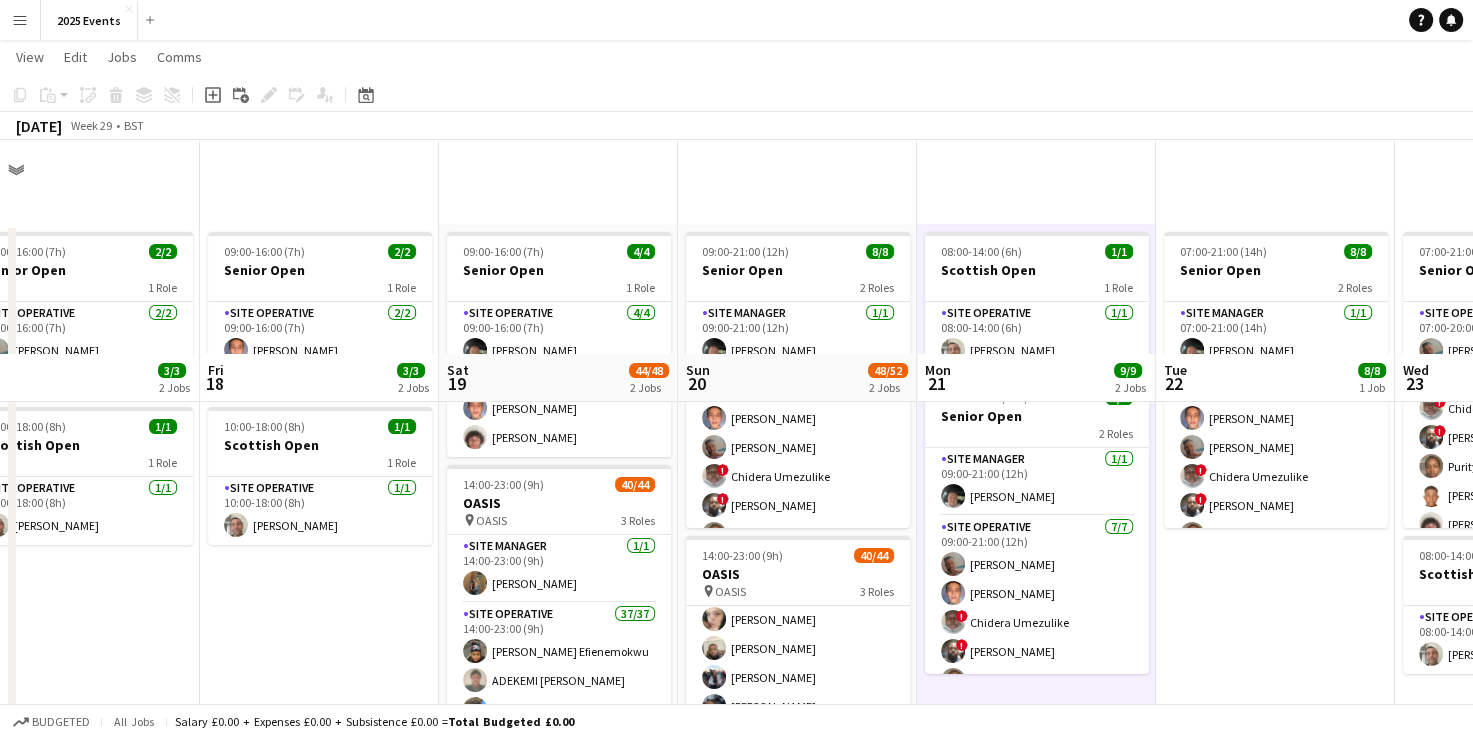 scroll, scrollTop: 251, scrollLeft: 0, axis: vertical 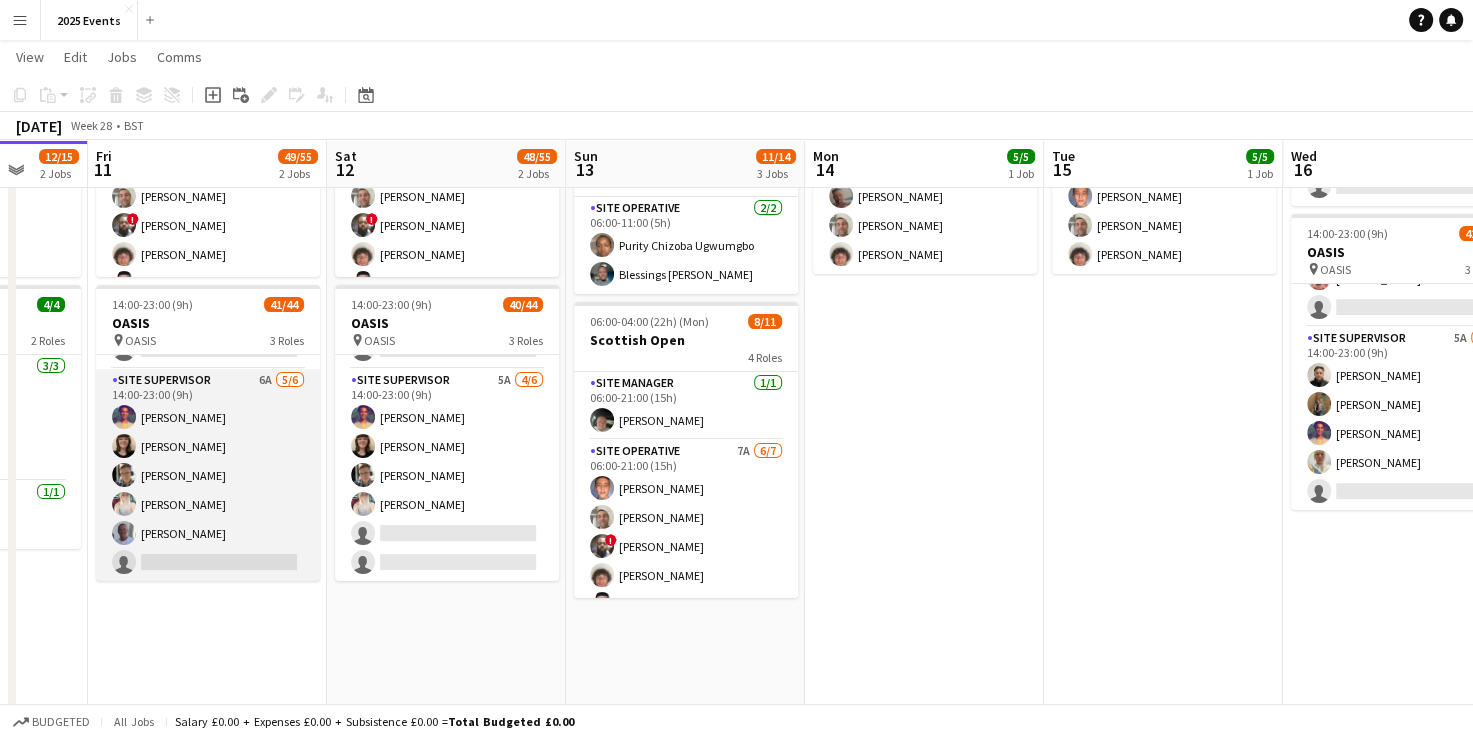 click on "Site Supervisor   6A   5/6   14:00-23:00 (9h)
Reme Rodgers Amy Cooper Ryan Ashton Amber-Leigh Waring michael croke
single-neutral-actions" at bounding box center [208, 475] 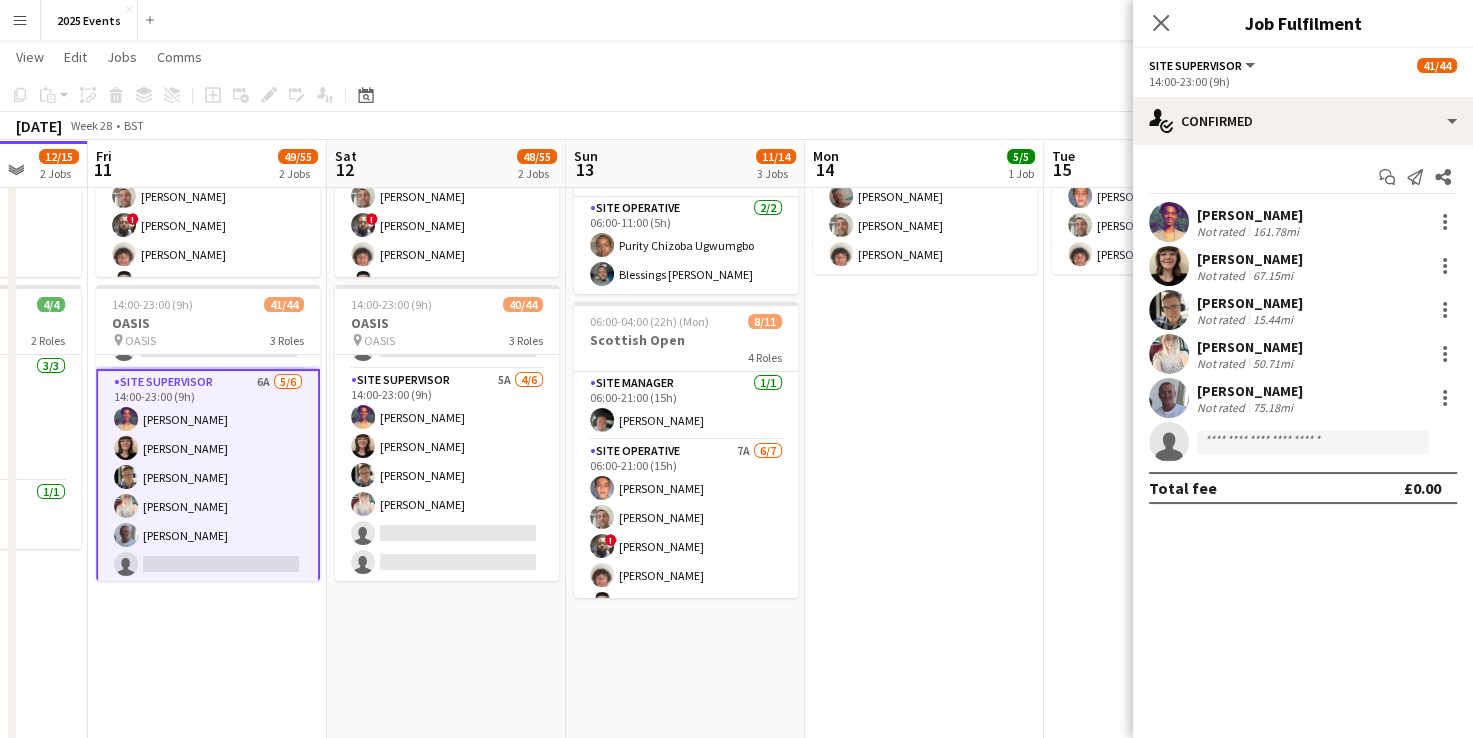 click at bounding box center [1169, 398] 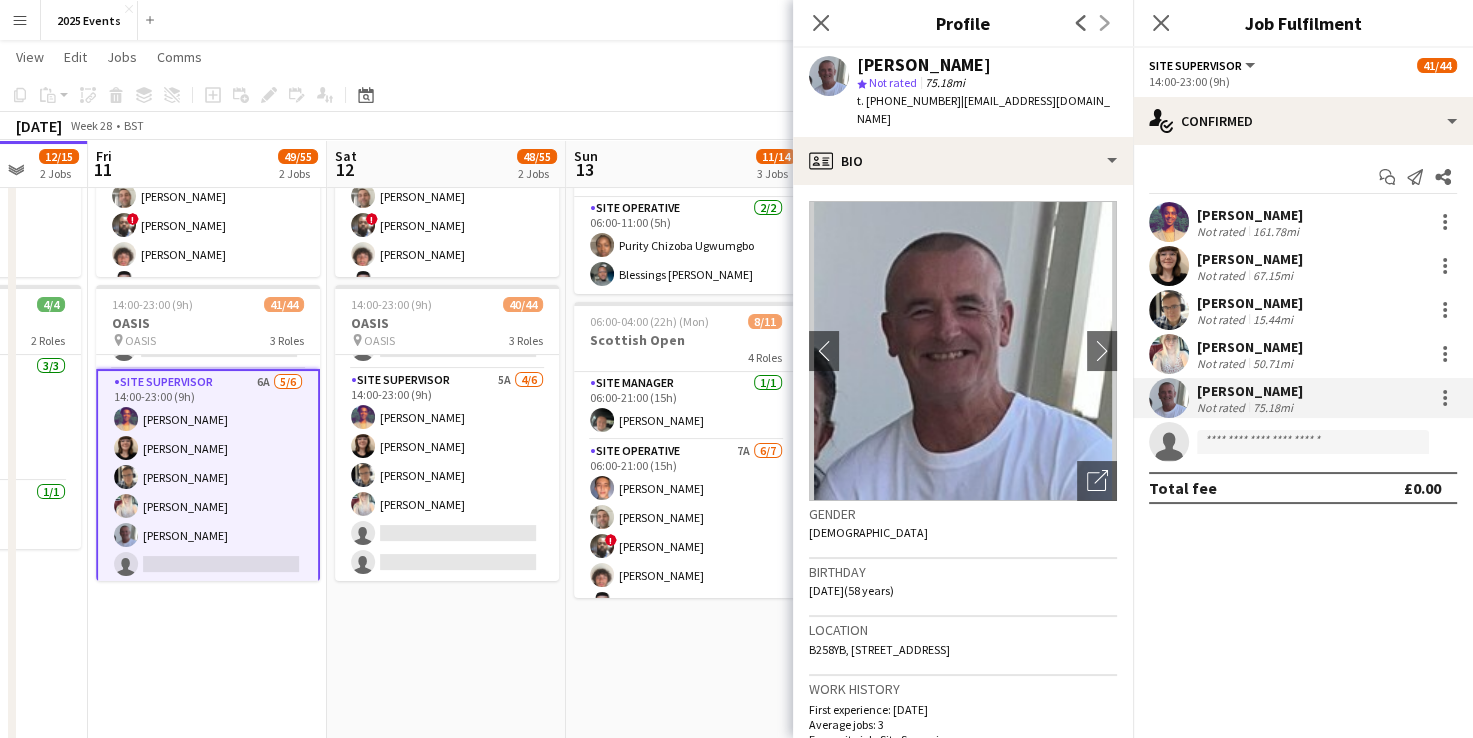 drag, startPoint x: 967, startPoint y: 67, endPoint x: 854, endPoint y: 70, distance: 113.03982 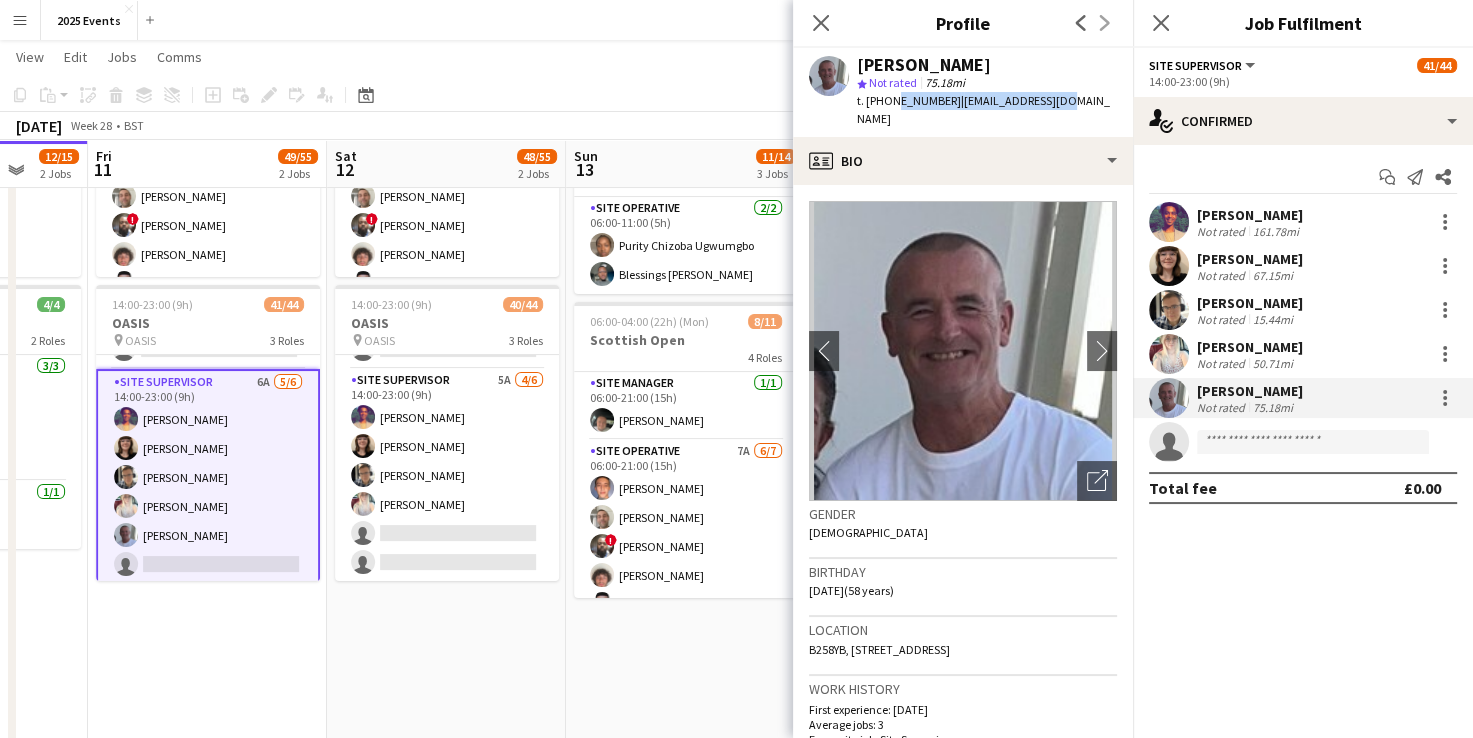drag, startPoint x: 1064, startPoint y: 98, endPoint x: 888, endPoint y: 103, distance: 176.07101 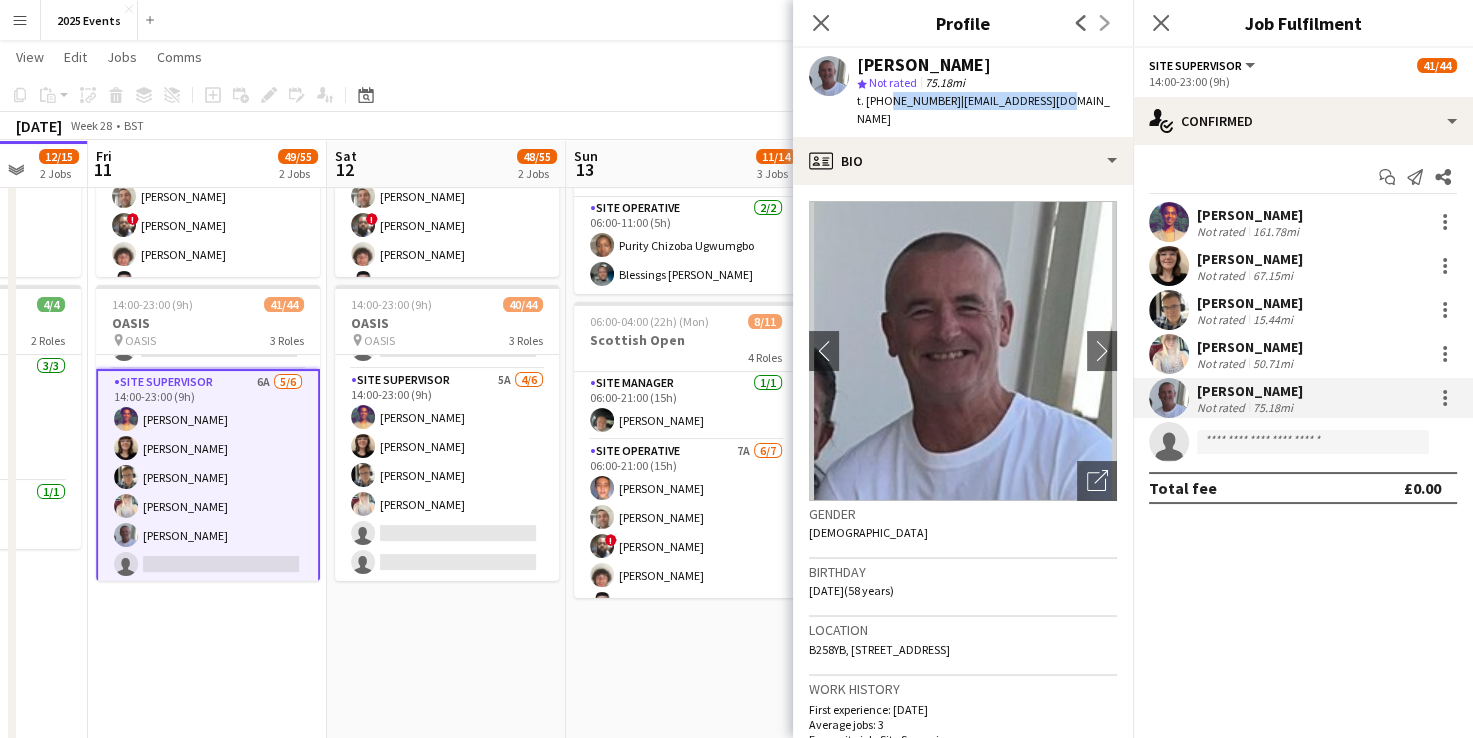 drag, startPoint x: 1074, startPoint y: 102, endPoint x: 885, endPoint y: 110, distance: 189.16924 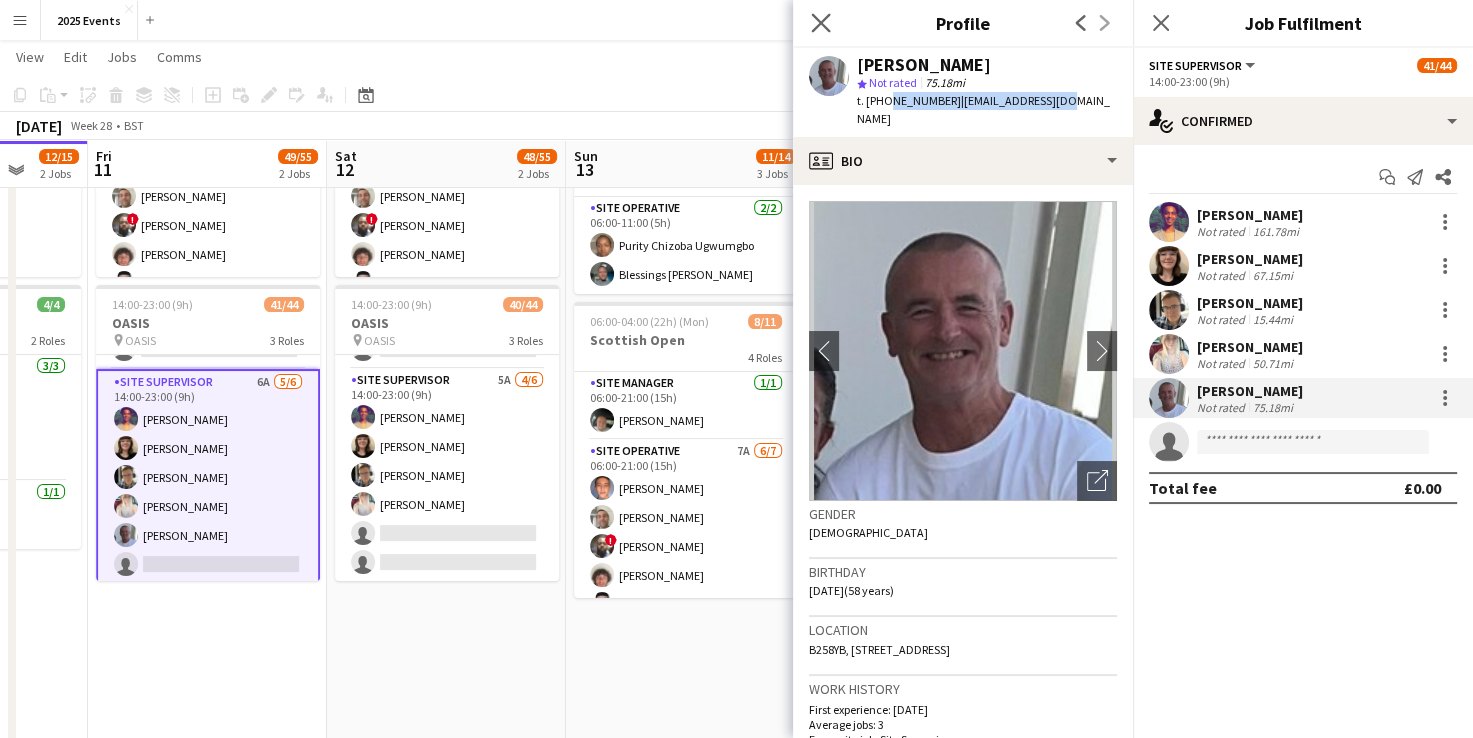 click on "Close pop-in" 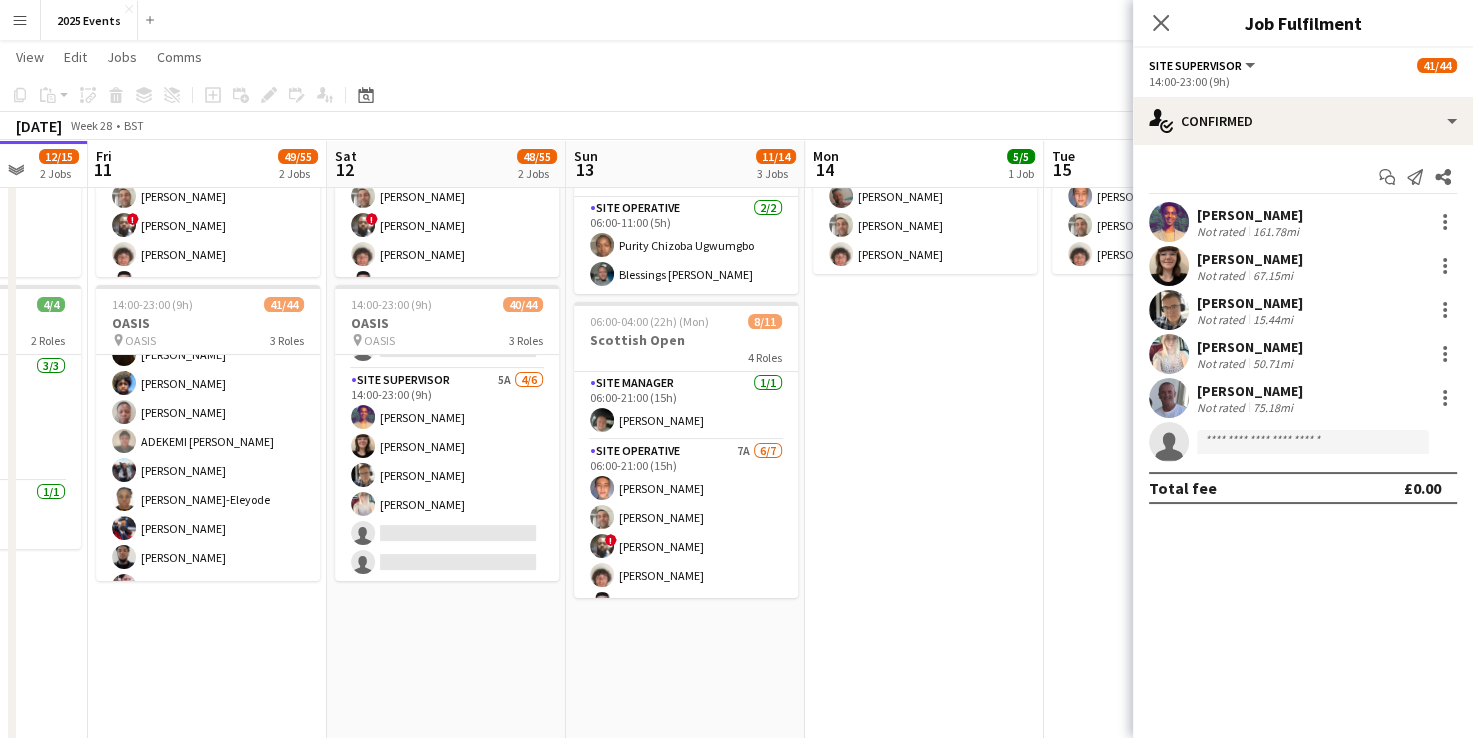 scroll, scrollTop: 0, scrollLeft: 0, axis: both 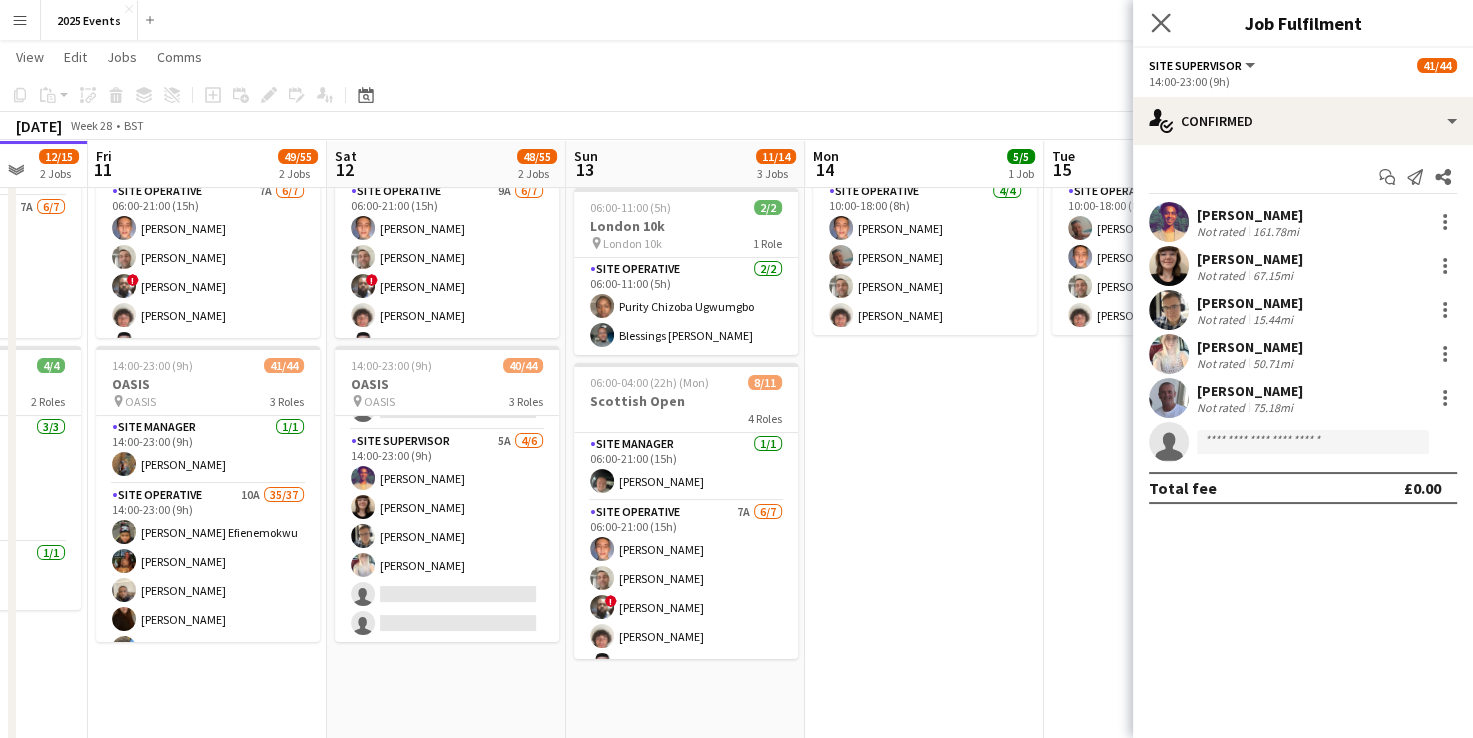 click on "Close pop-in" 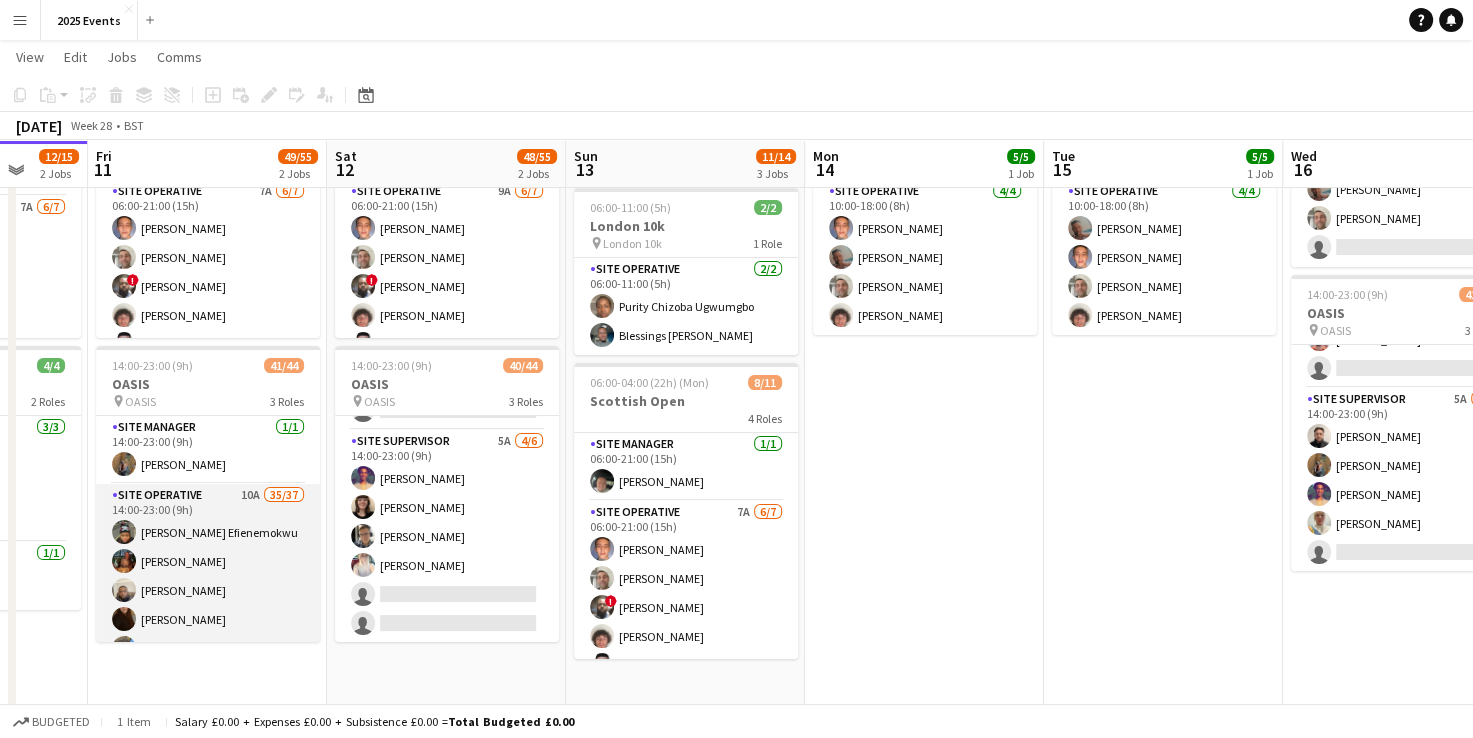 click on "Site Operative   10A   35/37   14:00-23:00 (9h)
Ijeoma Efienemokwu Chloe Rowbottom Anthony Odeh Veronika Plhalova Heth Makumbe Abigail Ayorinde ADEKEMI SADE OMOTOSHO Harley Evans Victoria Adeyemo-Eleyode Leonardo Scott Joshua Fidelis Viktoria Stetsenko Oguzie Onyeyirim Toluwalase Samuel AYENI Ofonime Gabriel Godstime Osahon Levi Wilbourn katie turner Erin Chatburn Rokeeb Yakub Zainab Adefowope Jessica Ballard Voke Emmanuella Opuama Efemena Victoria Opuama Oluwakemisola Osasuyi Dan Jefferies Taofeek Kazeem Reduanur Rahman Anthony Cleaver Sadia Afrin Afsana Sharmin Jessica Jablonski Aaron Martin josh martin Jake Regan
single-neutral-actions
single-neutral-actions" at bounding box center [208, 1040] 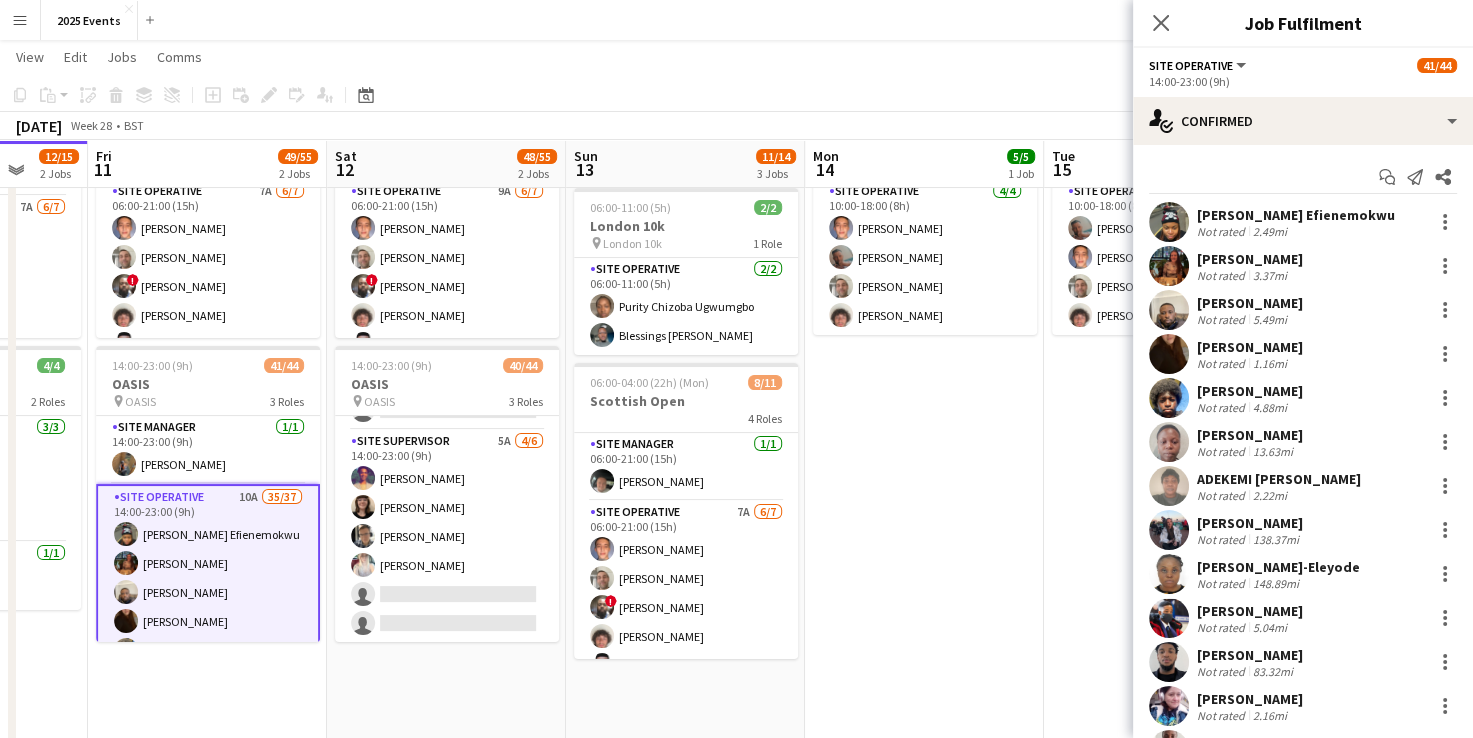 click at bounding box center (1169, 222) 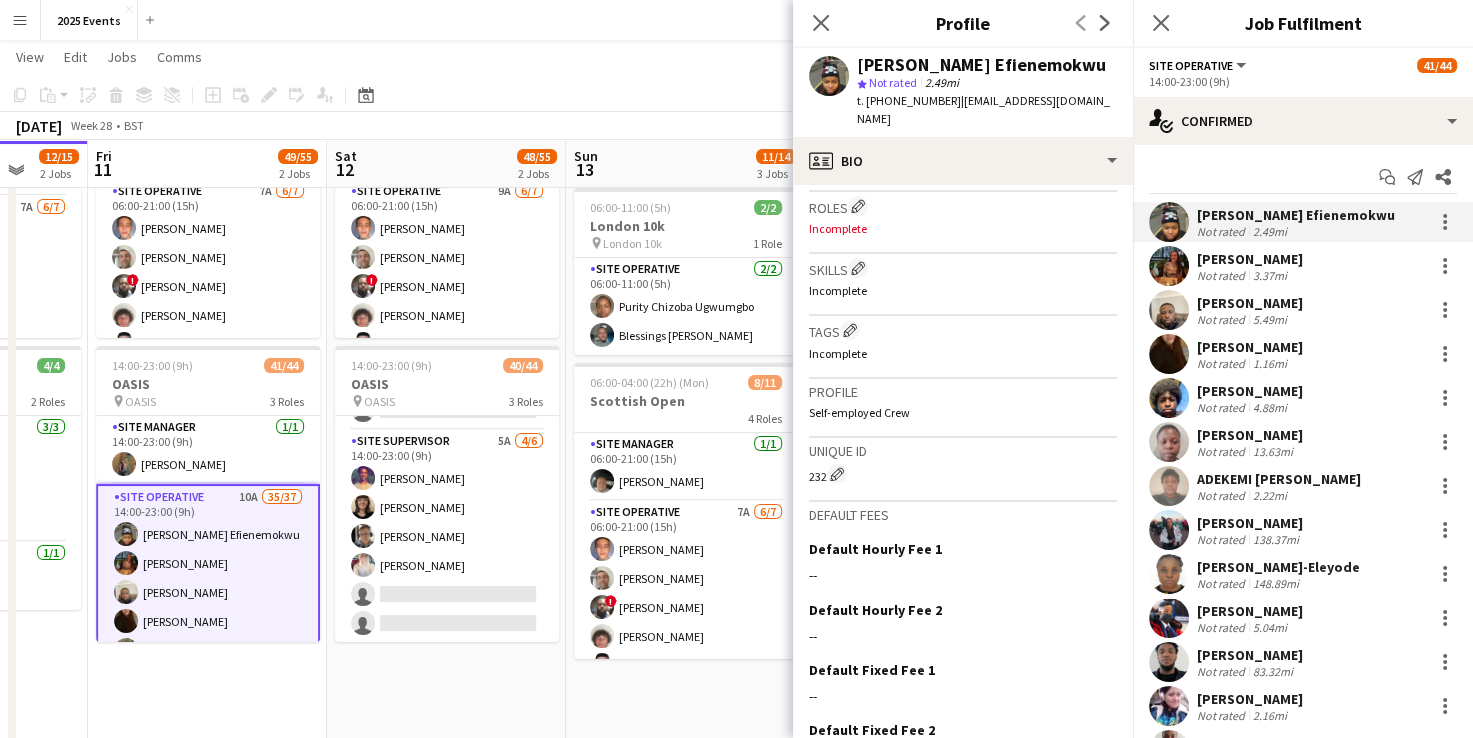scroll, scrollTop: 744, scrollLeft: 0, axis: vertical 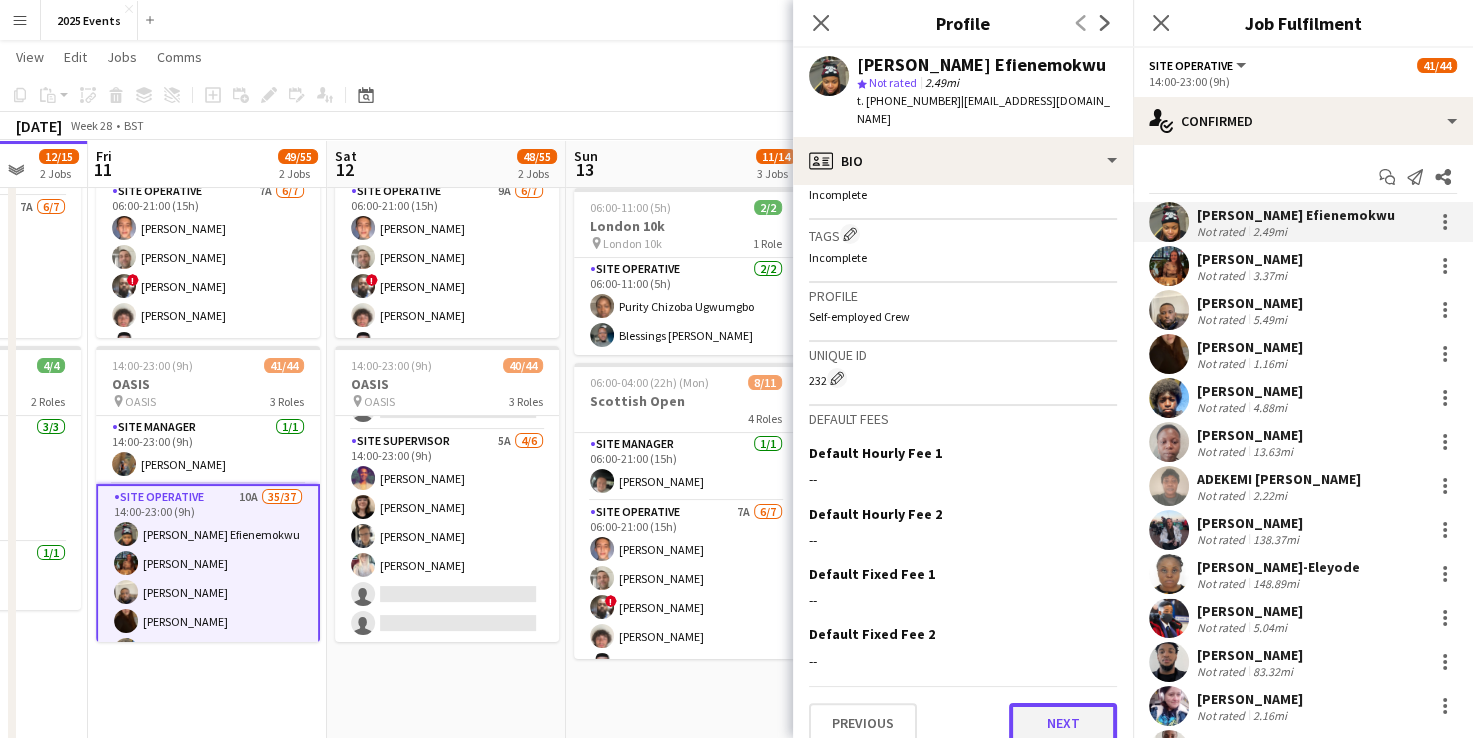 click on "Next" 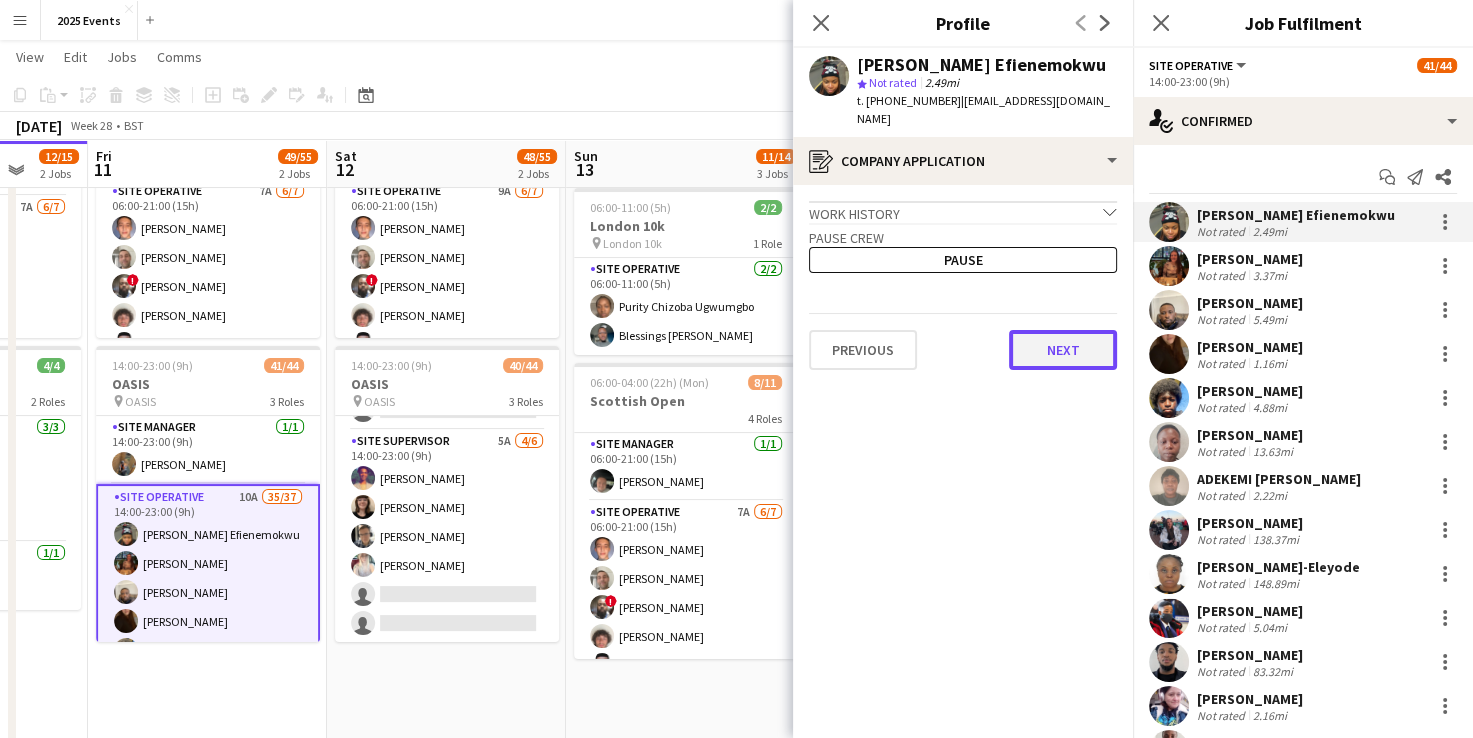 click on "Next" 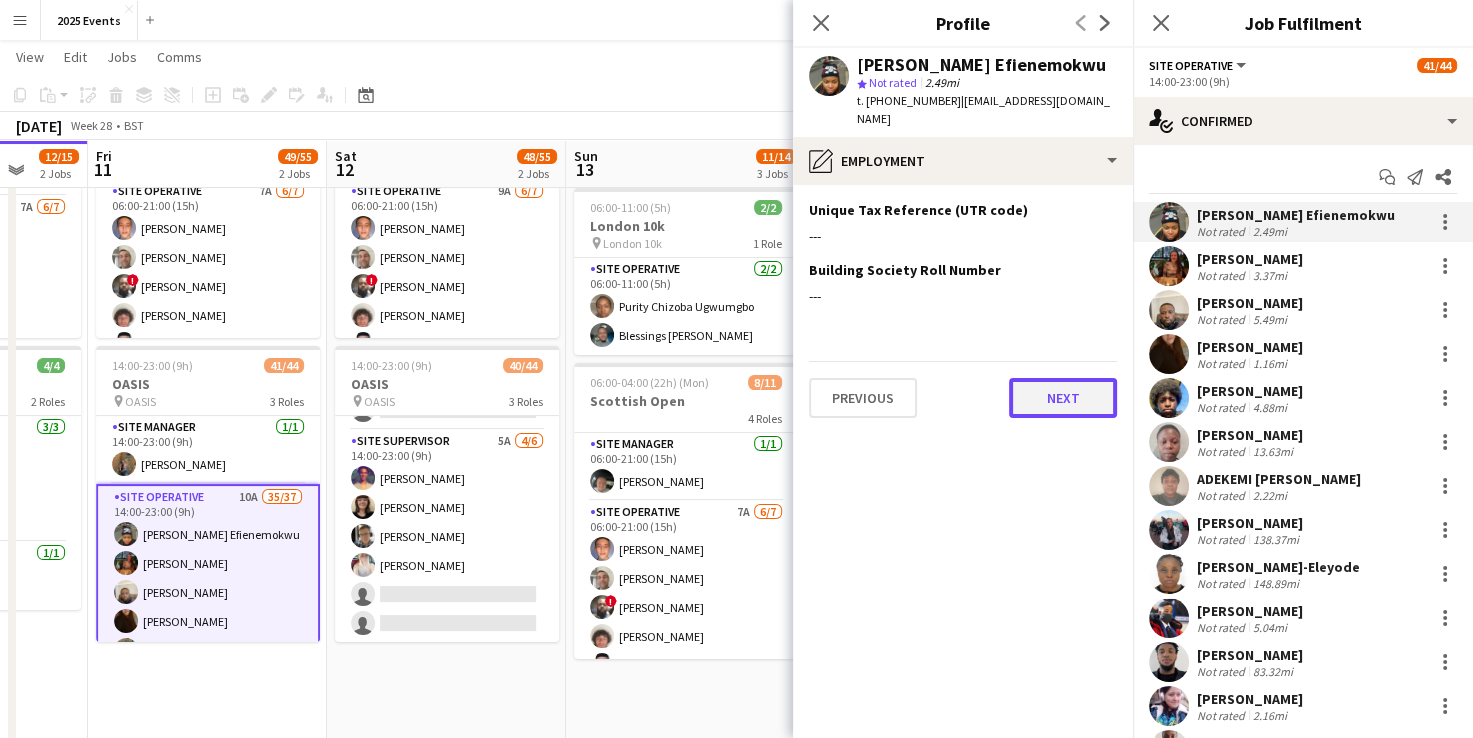 click on "Next" 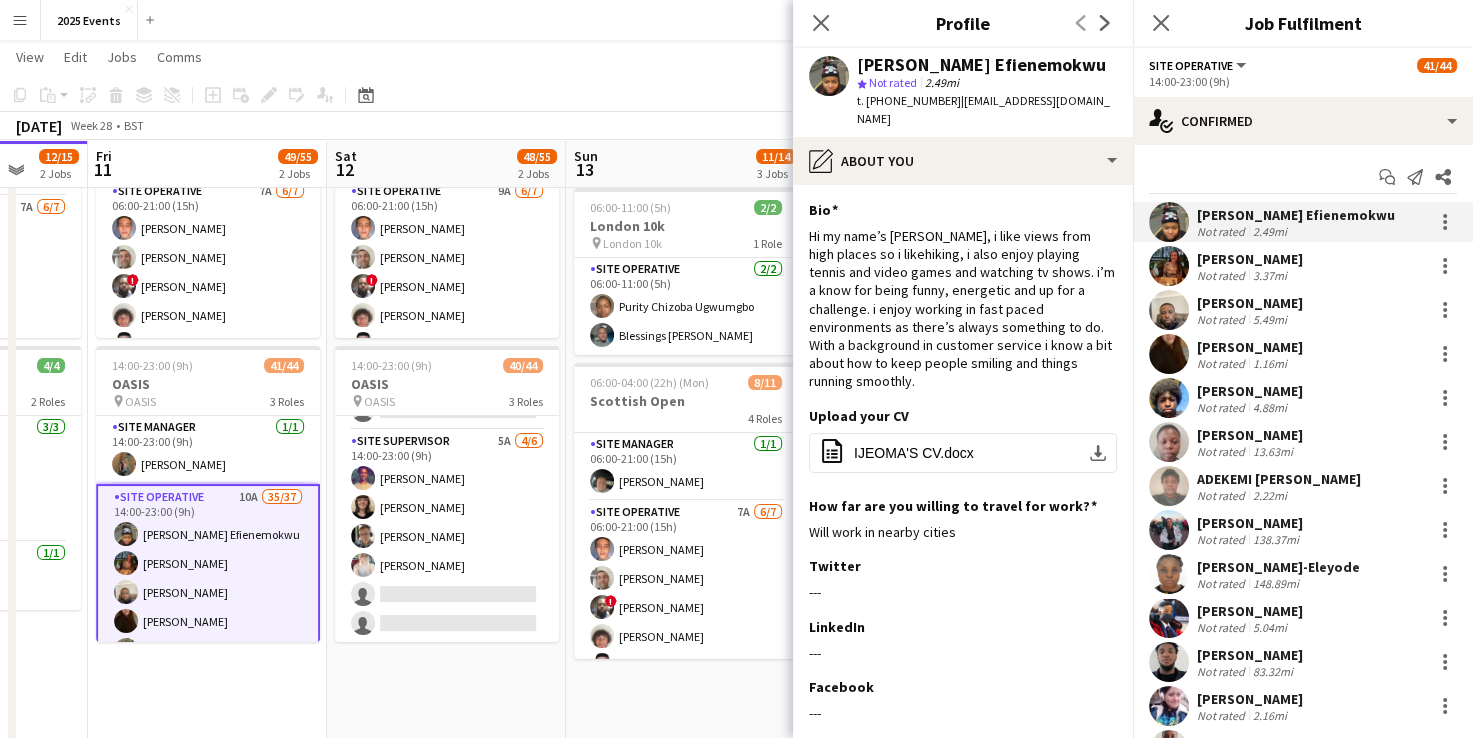 scroll, scrollTop: 154, scrollLeft: 0, axis: vertical 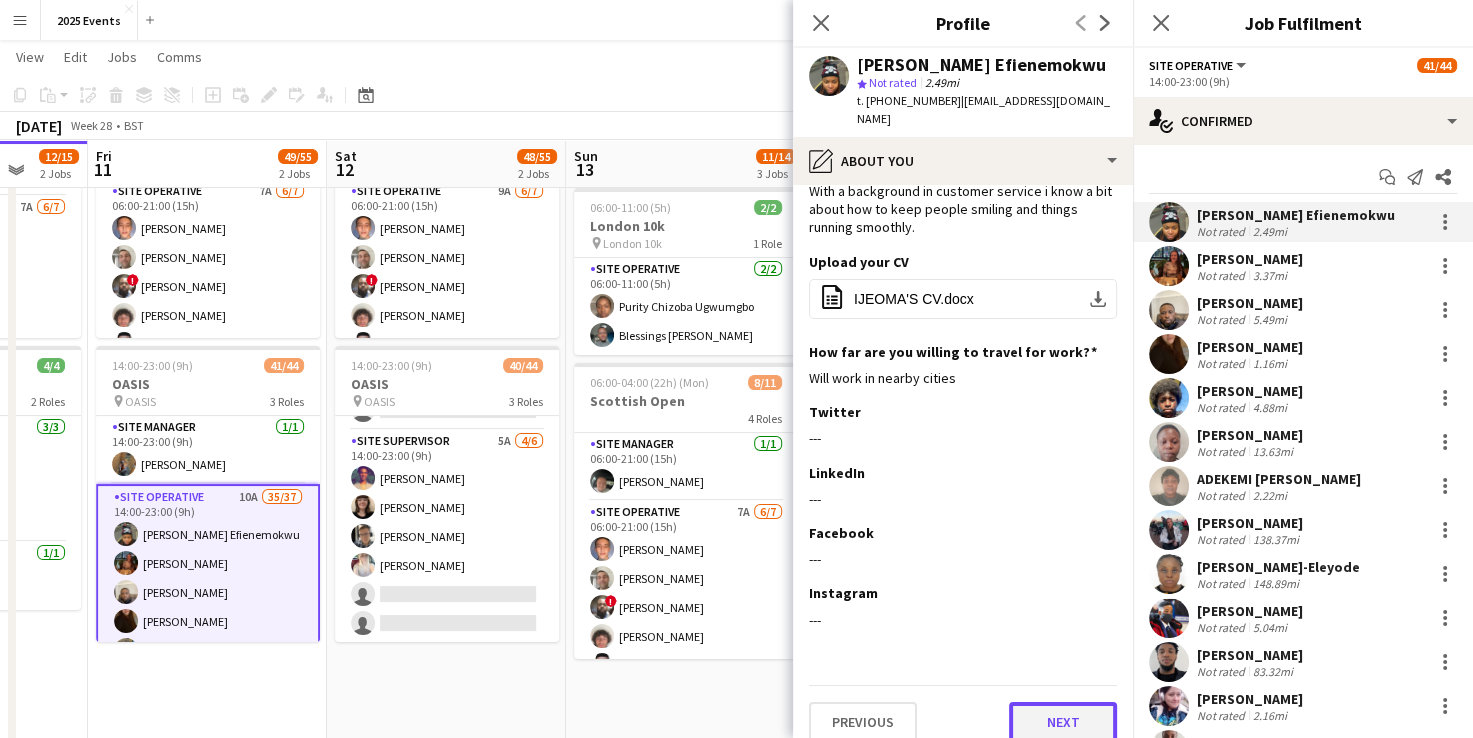 click on "Next" 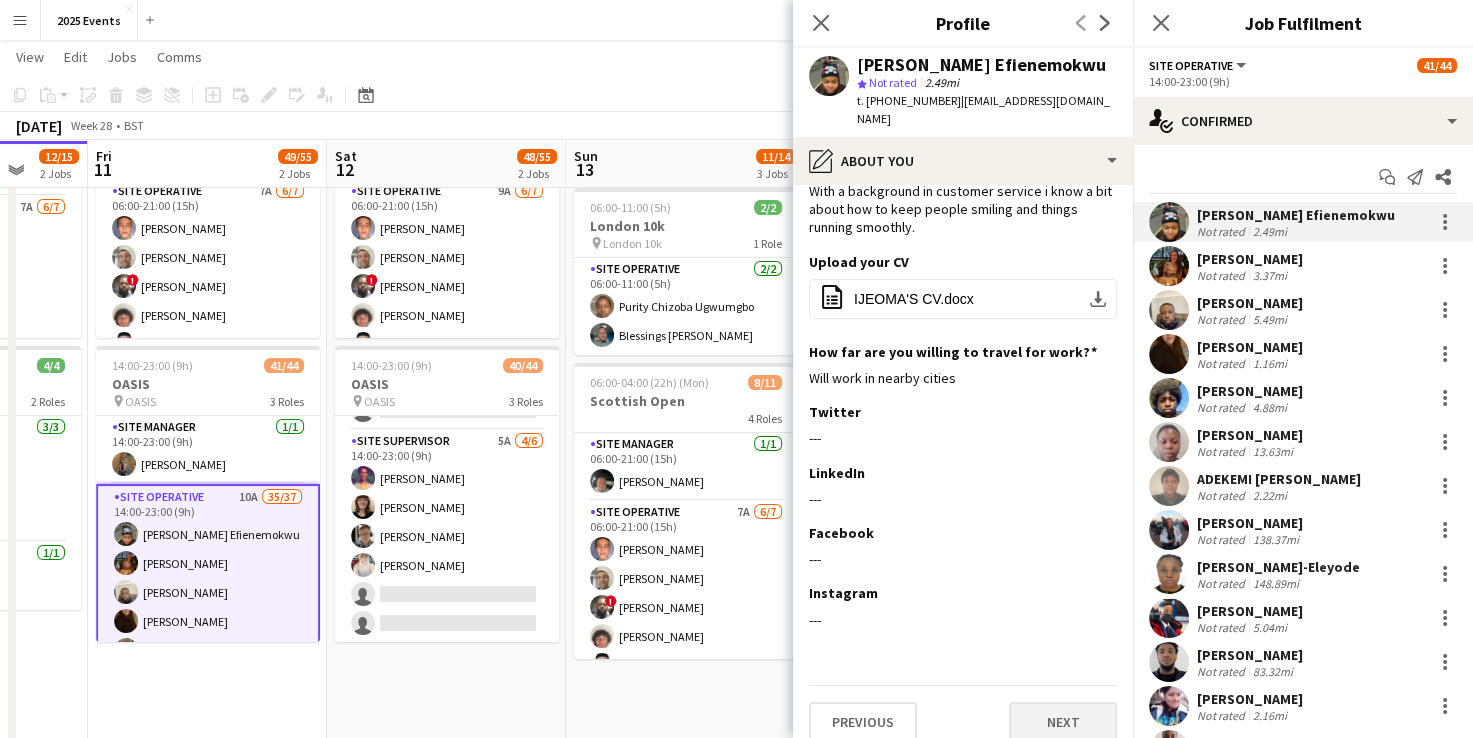scroll, scrollTop: 0, scrollLeft: 0, axis: both 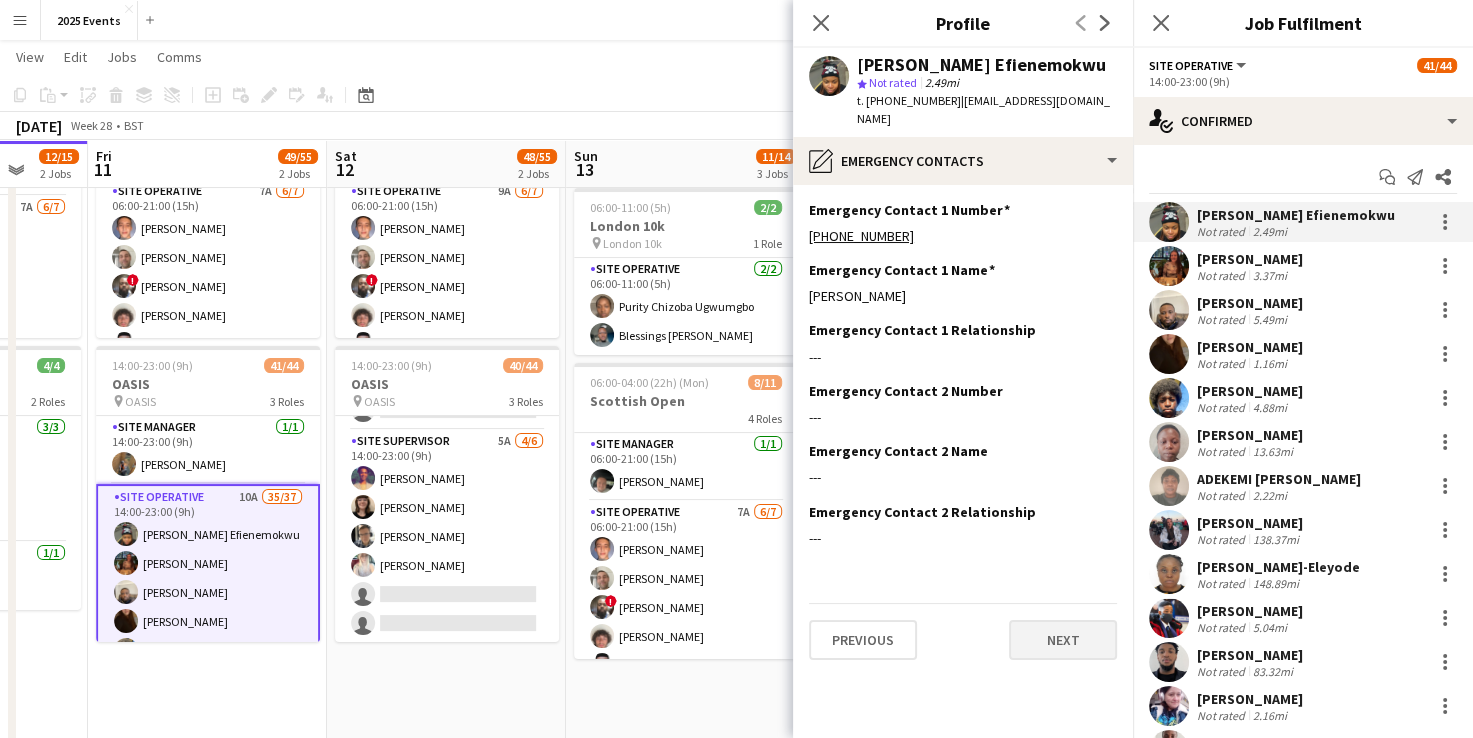 drag, startPoint x: 1081, startPoint y: 596, endPoint x: 1074, endPoint y: 632, distance: 36.67424 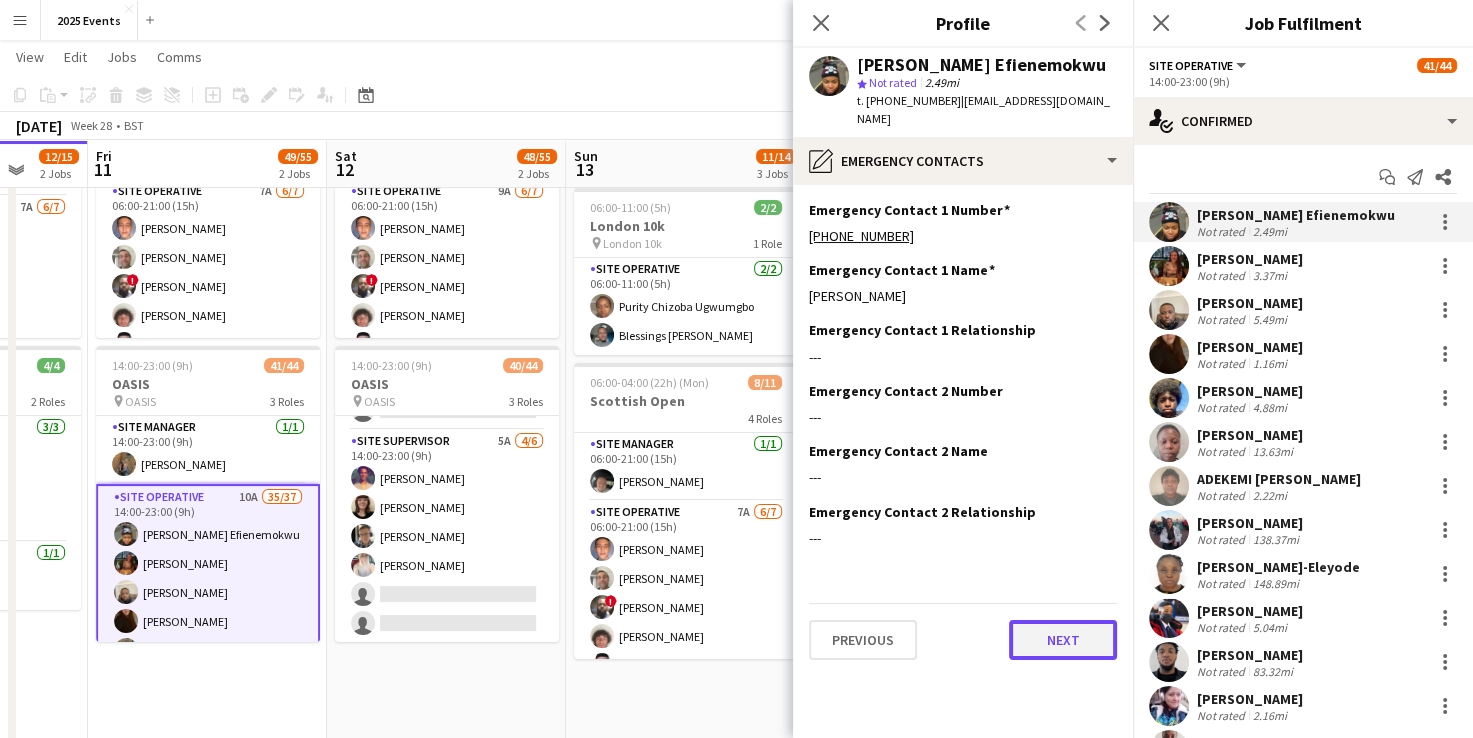 click on "Next" 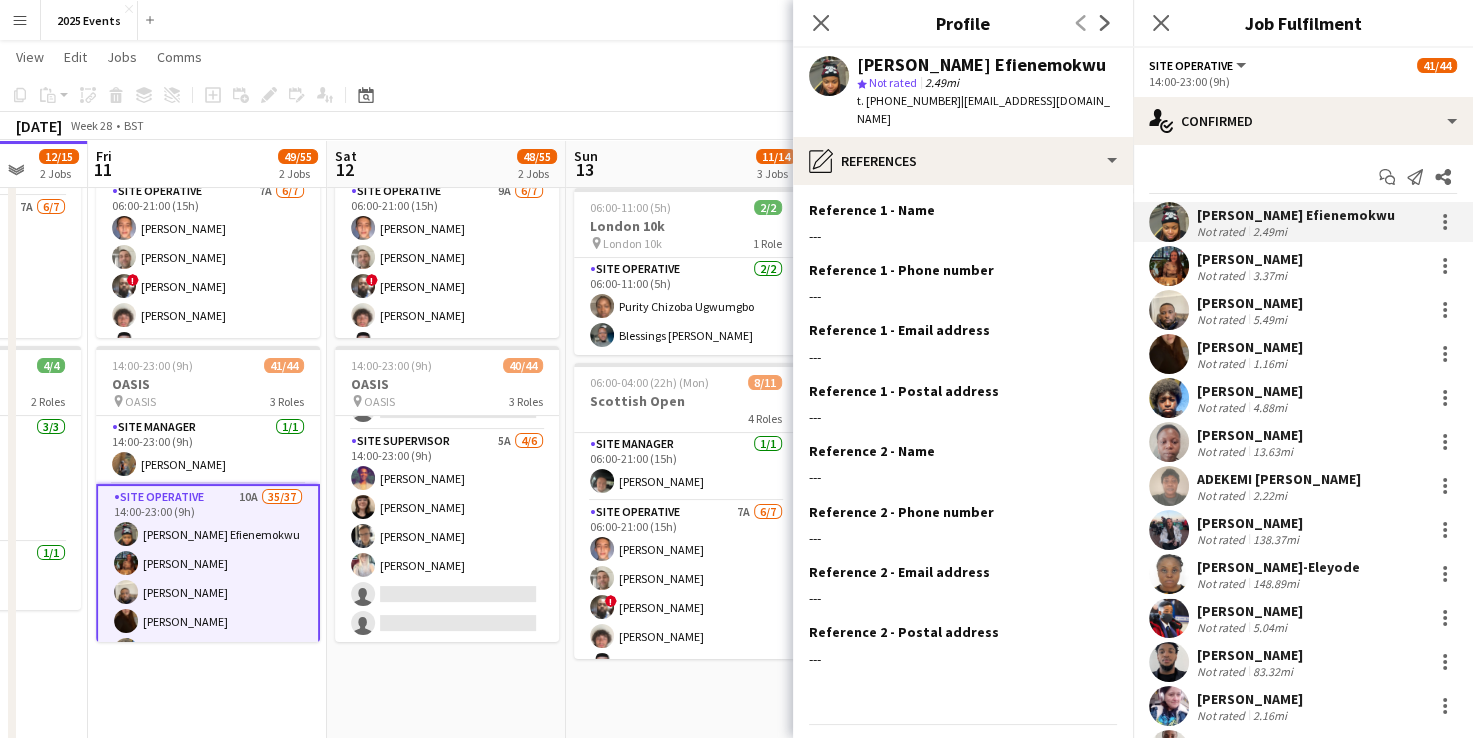 scroll, scrollTop: 39, scrollLeft: 0, axis: vertical 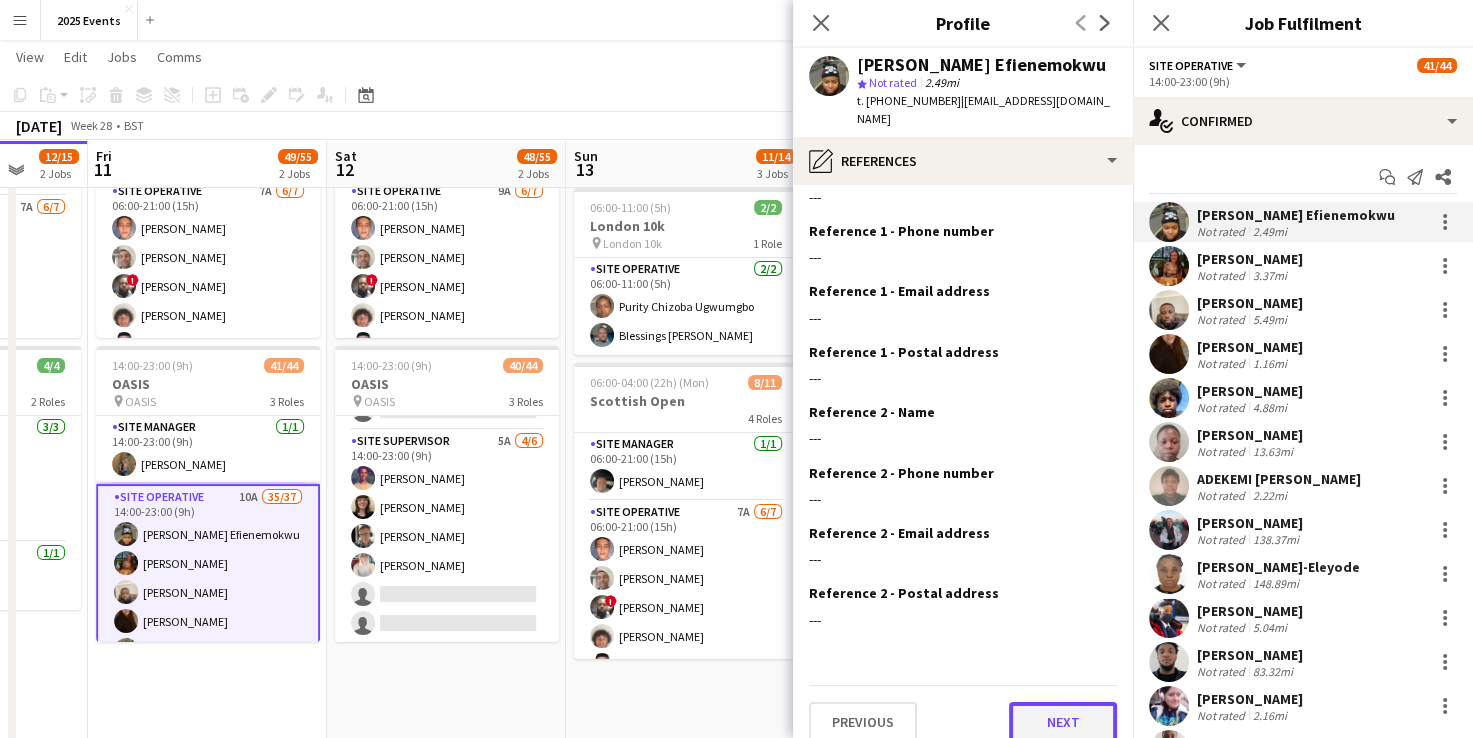 click on "Next" 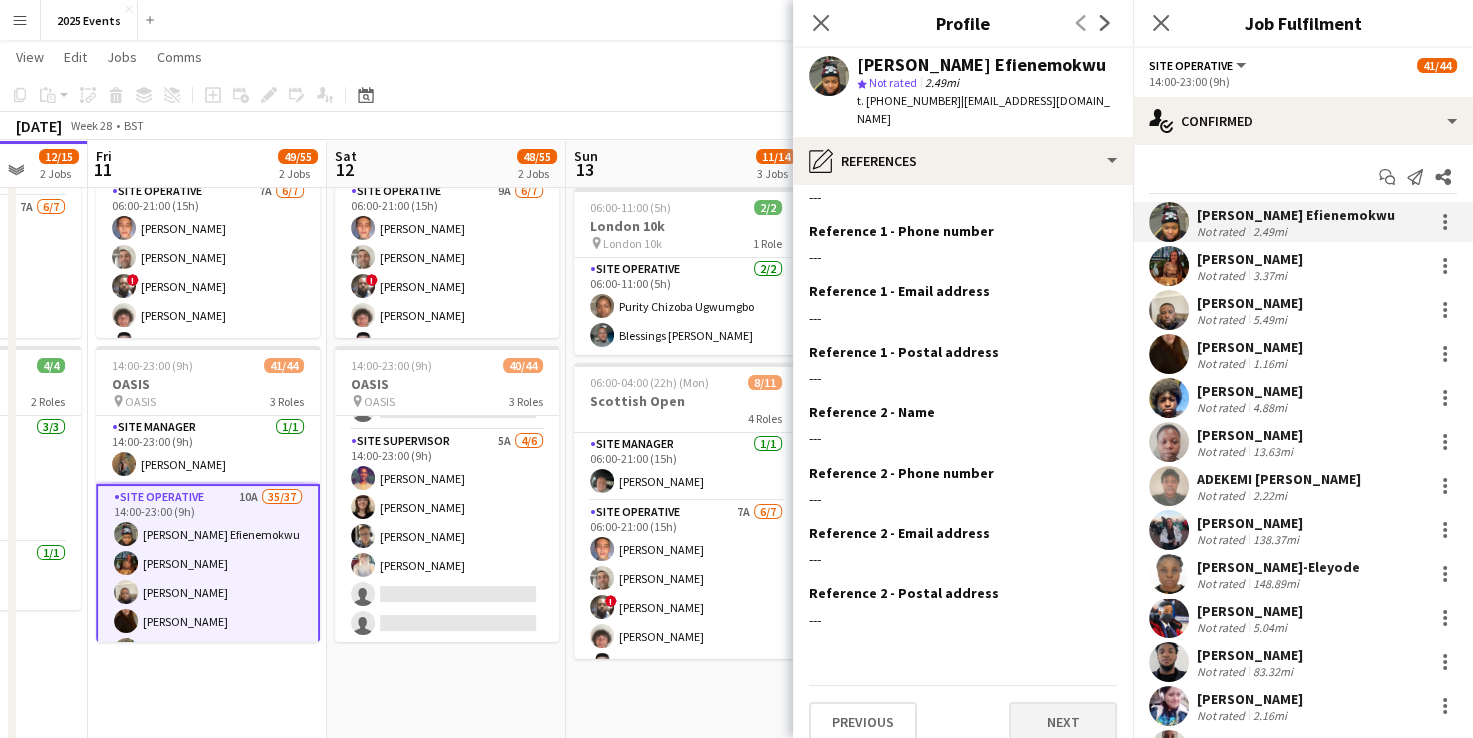 scroll, scrollTop: 0, scrollLeft: 0, axis: both 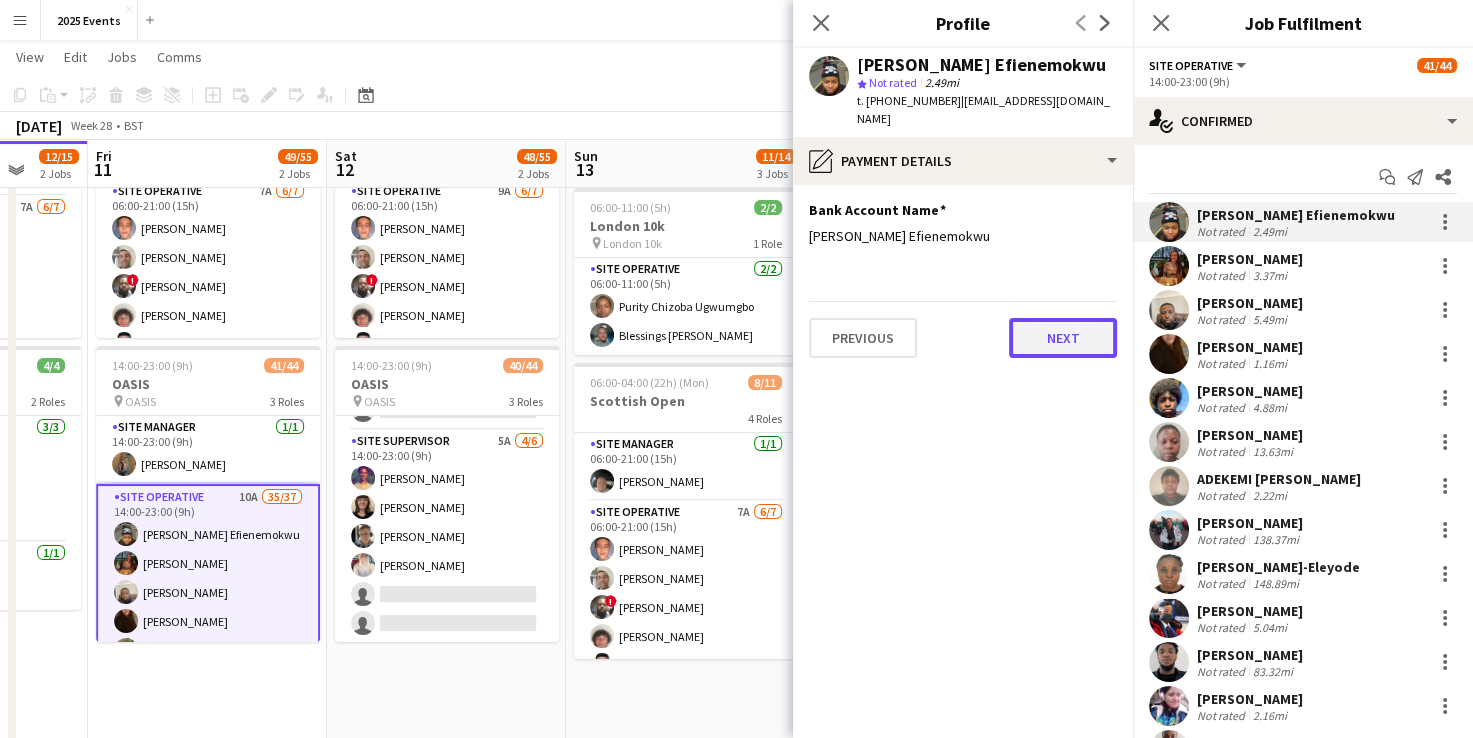 click on "Next" 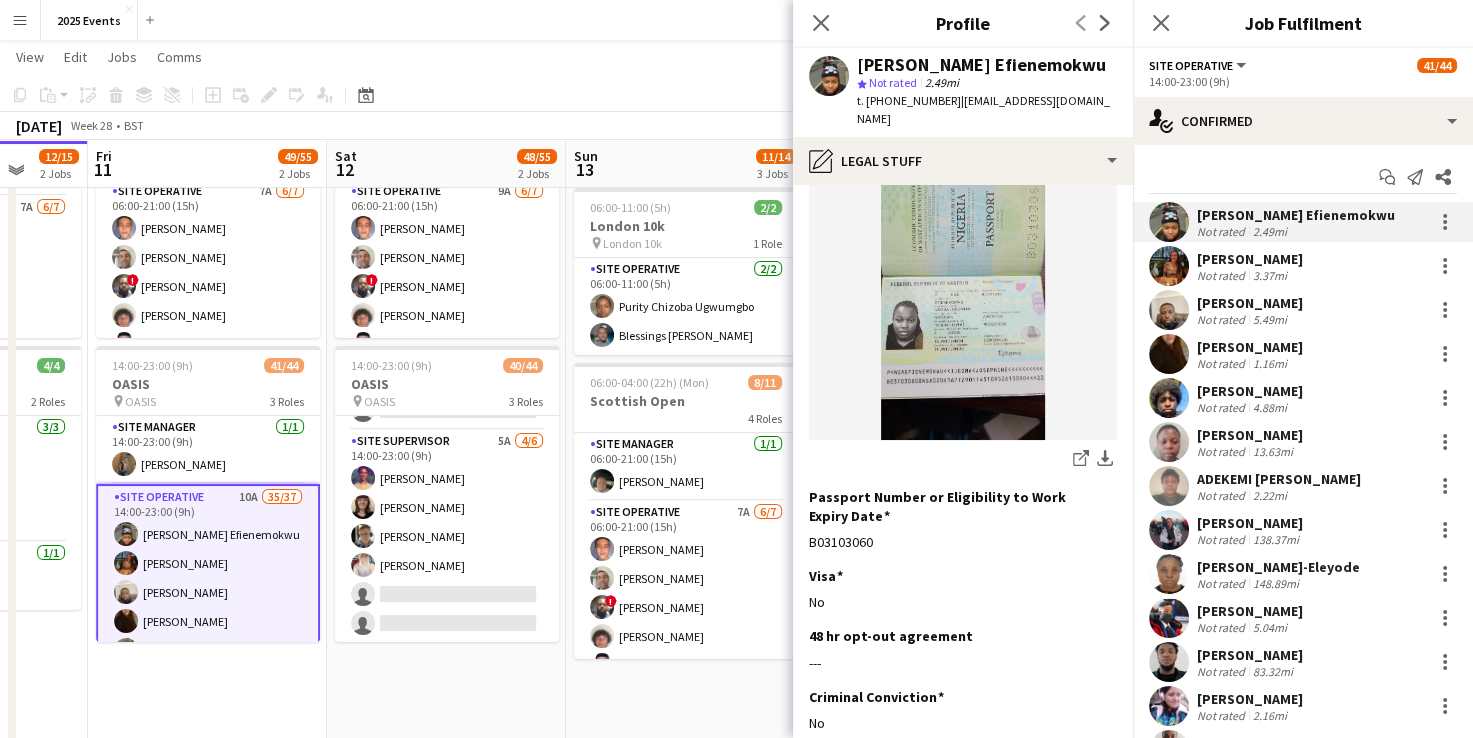 scroll, scrollTop: 220, scrollLeft: 0, axis: vertical 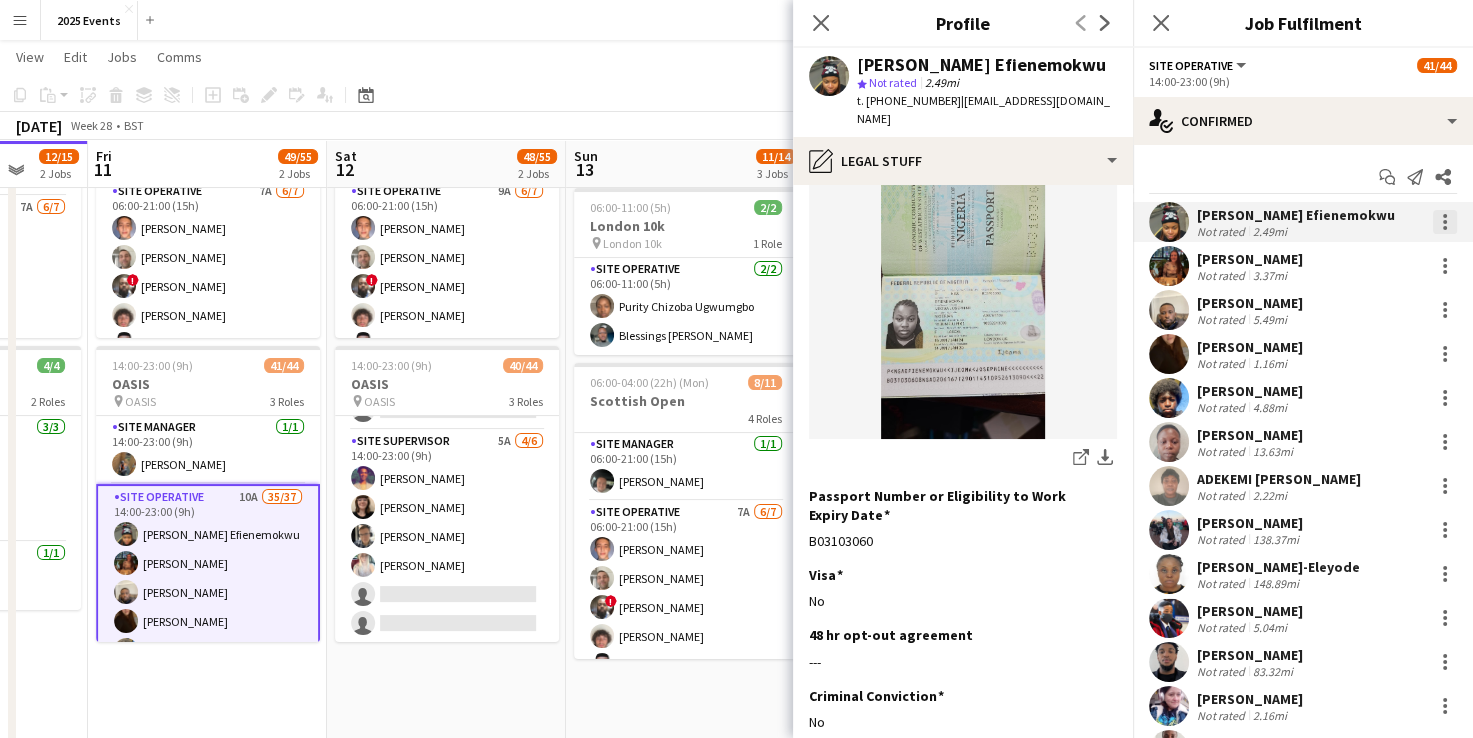 click at bounding box center [1445, 222] 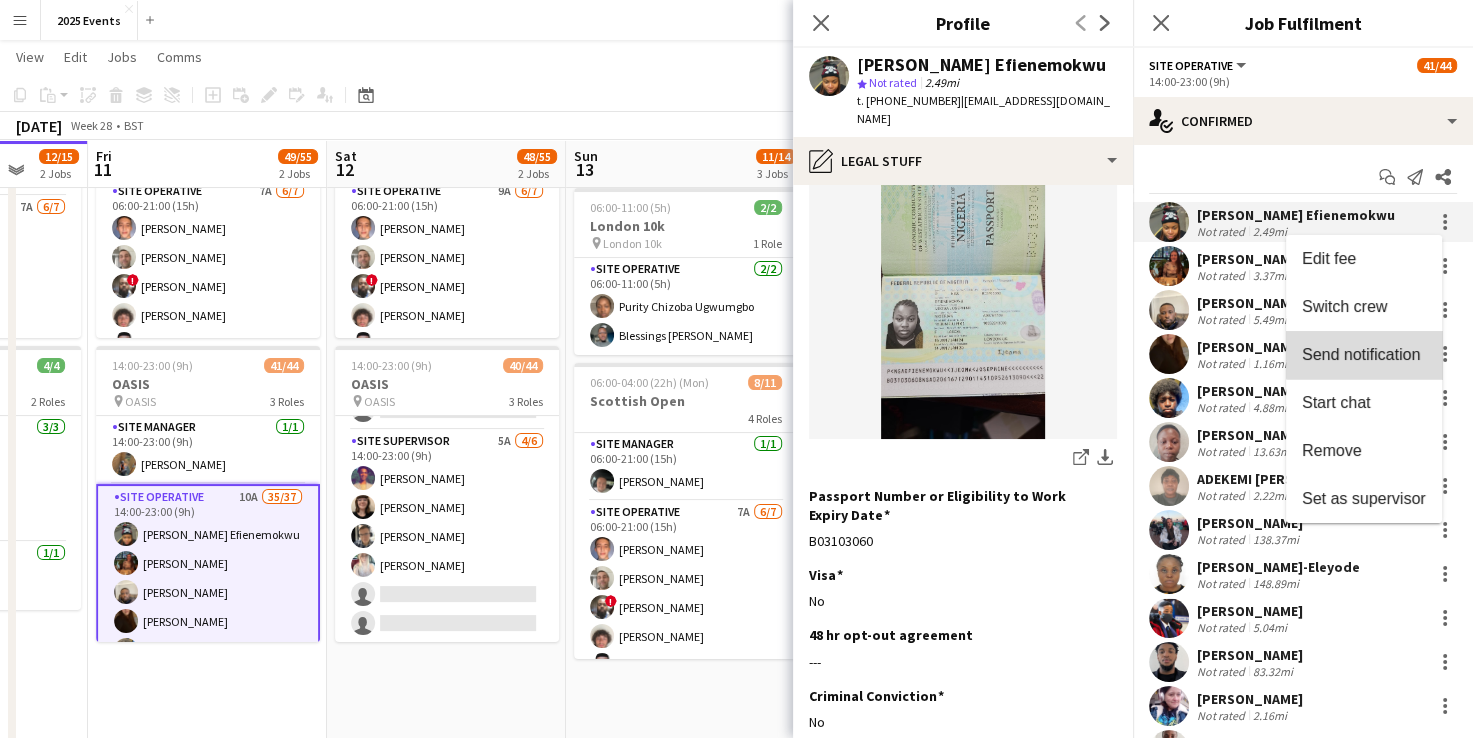 click on "Send notification" at bounding box center (1364, 355) 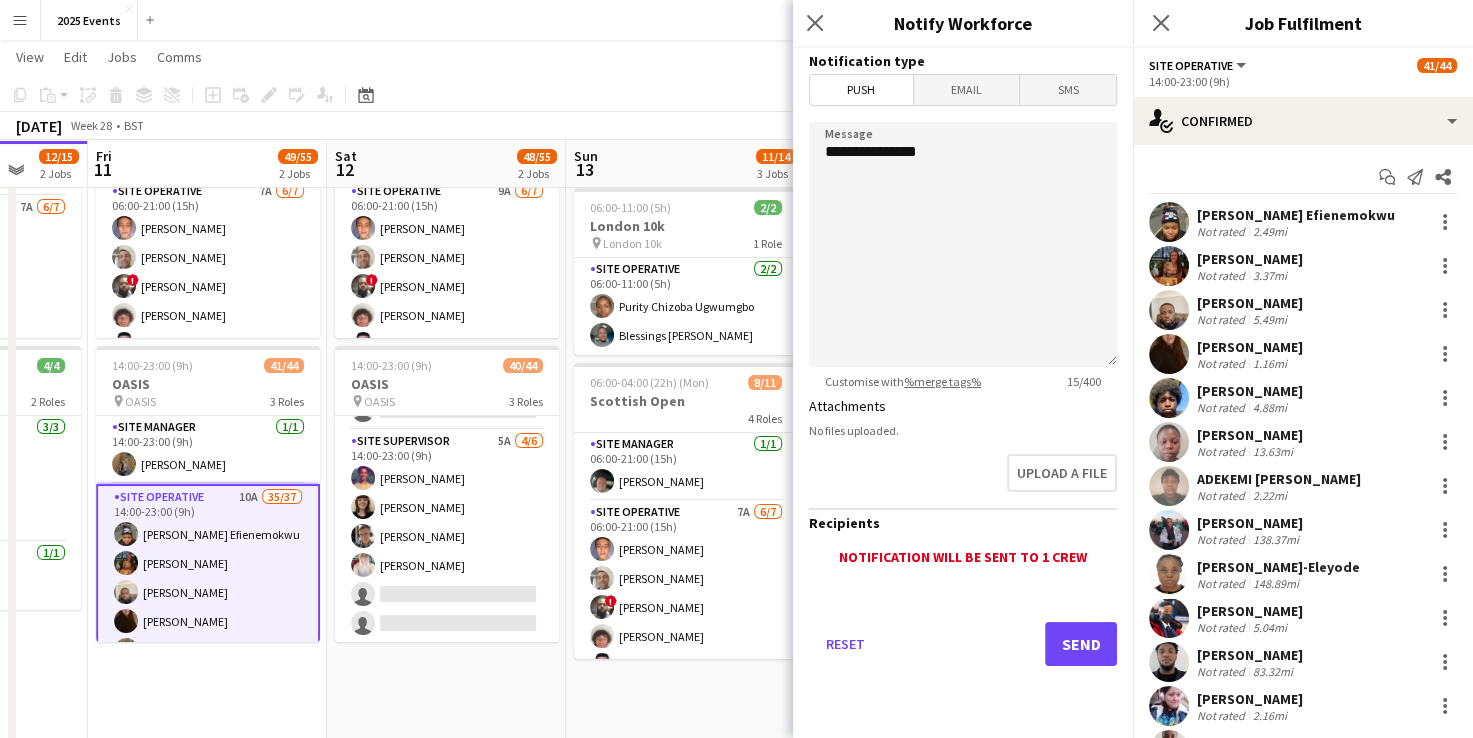 click on "**********" 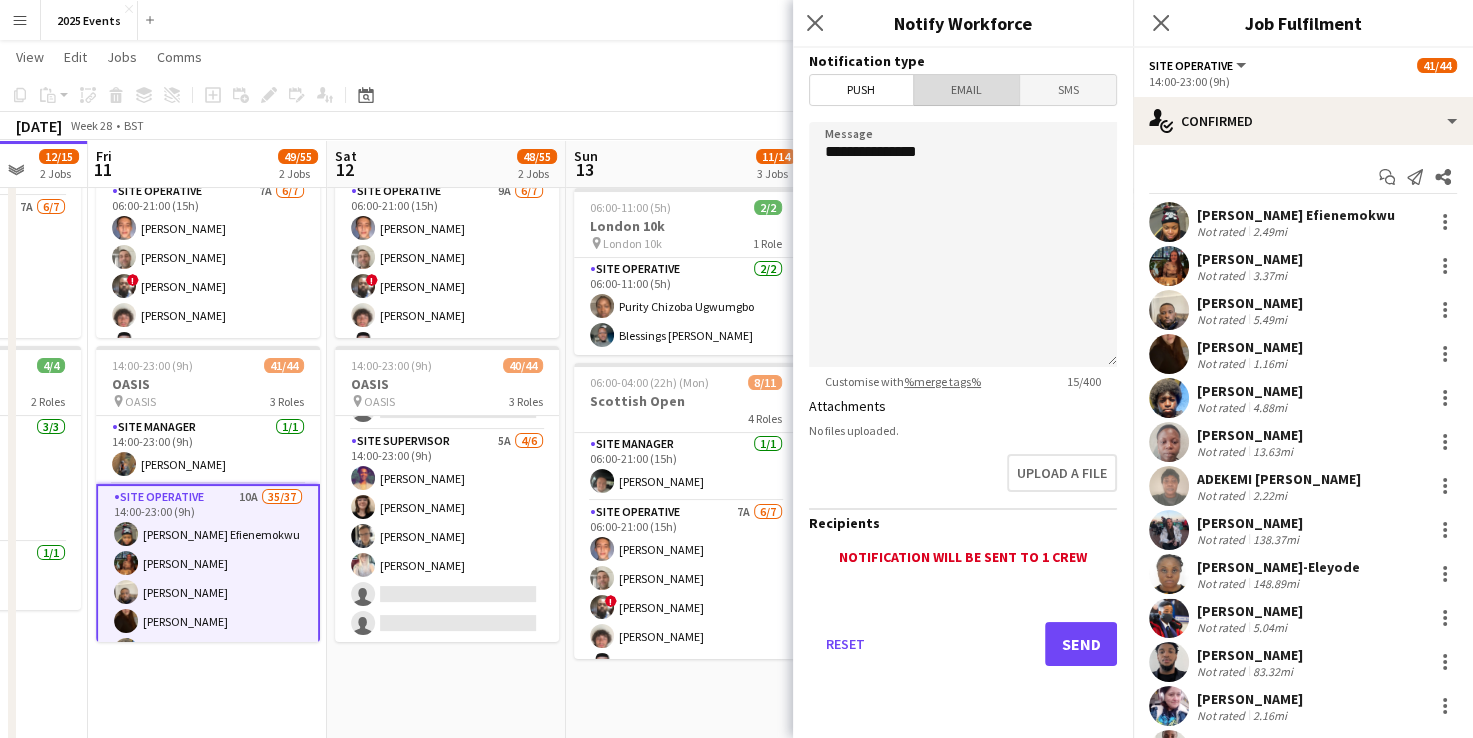 click on "Email" at bounding box center [967, 90] 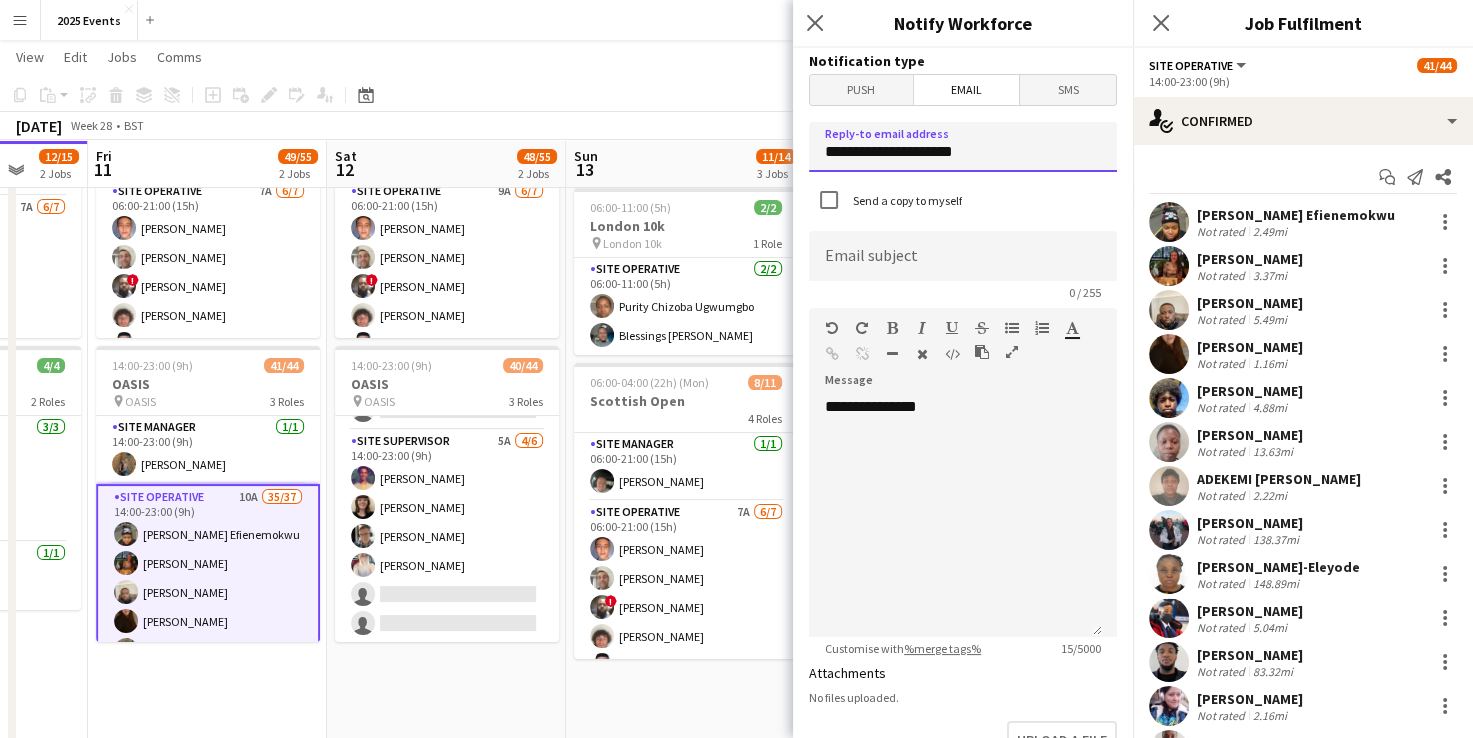 drag, startPoint x: 984, startPoint y: 158, endPoint x: 560, endPoint y: 121, distance: 425.61133 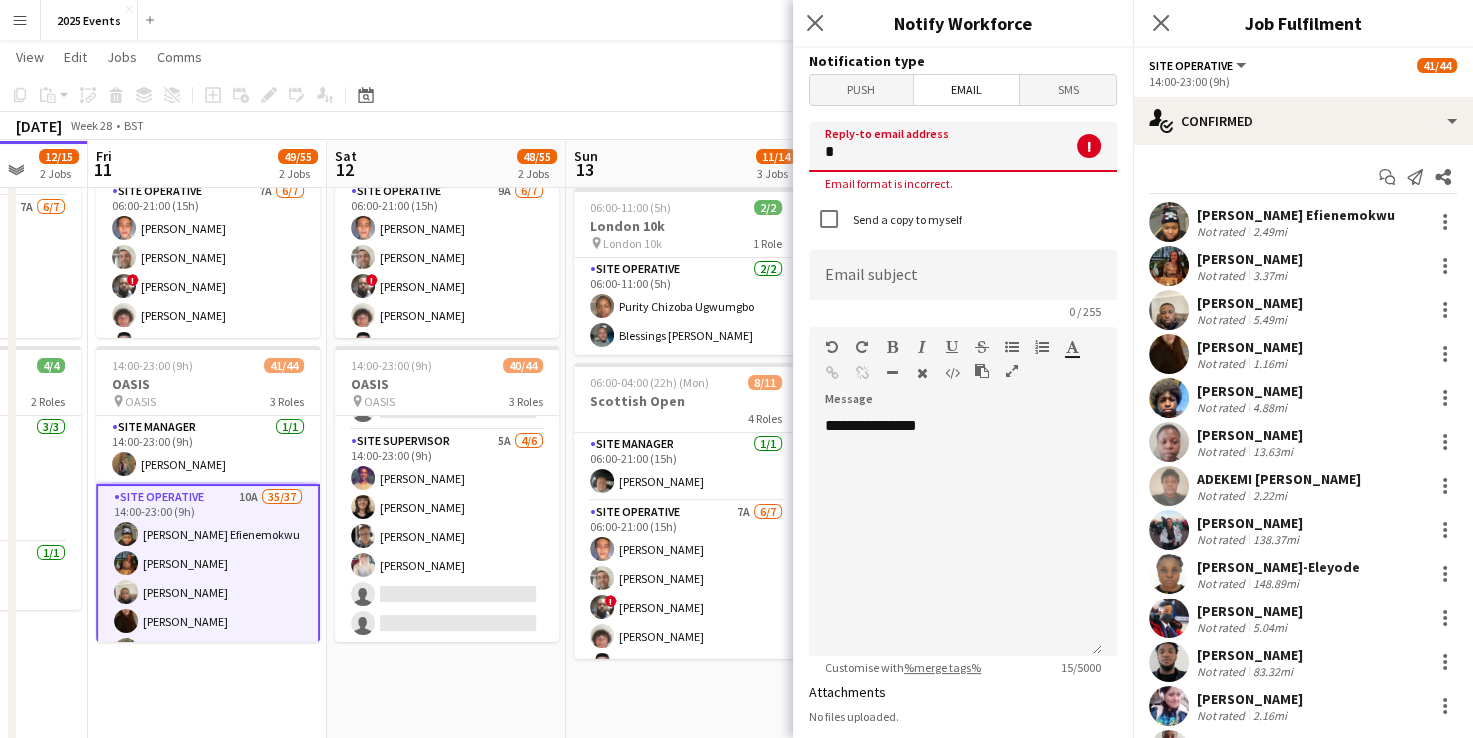 type on "**********" 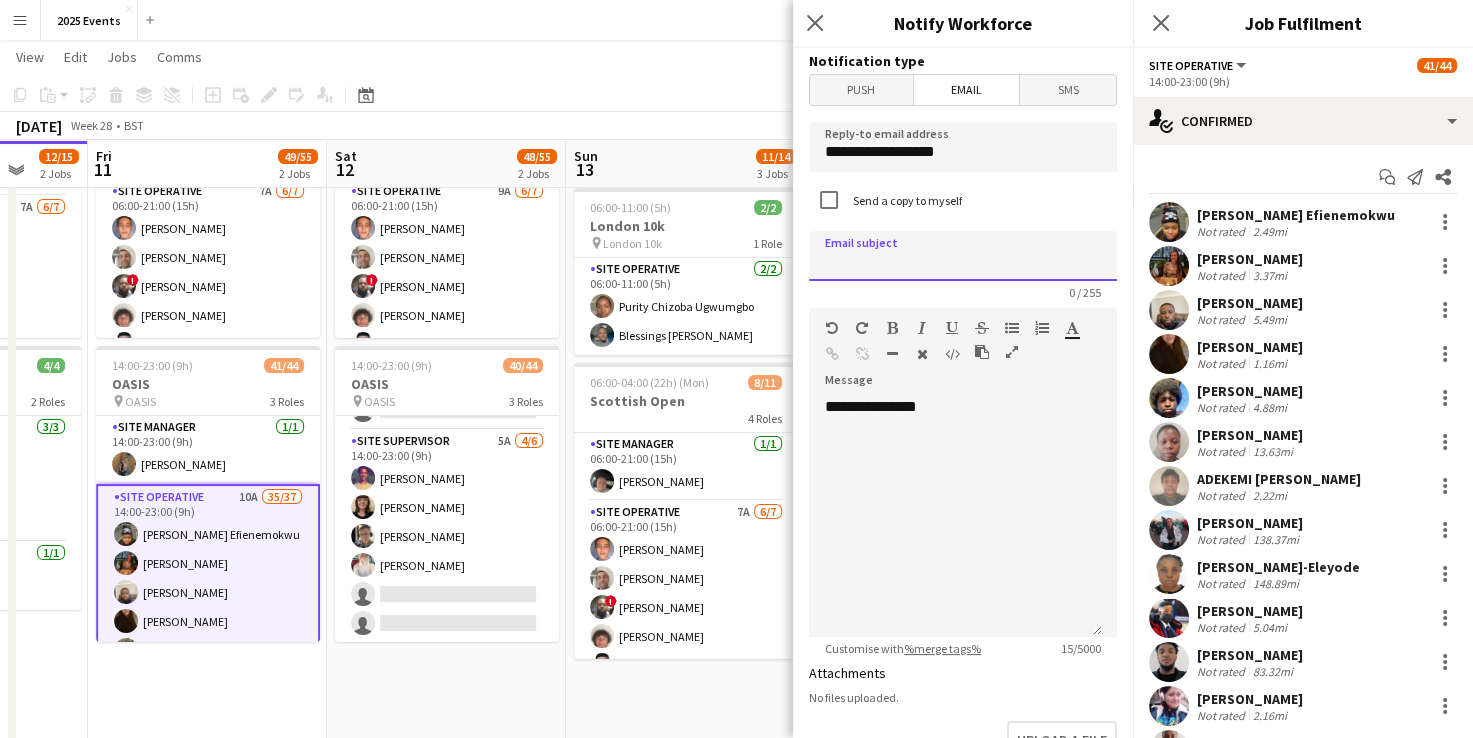 click 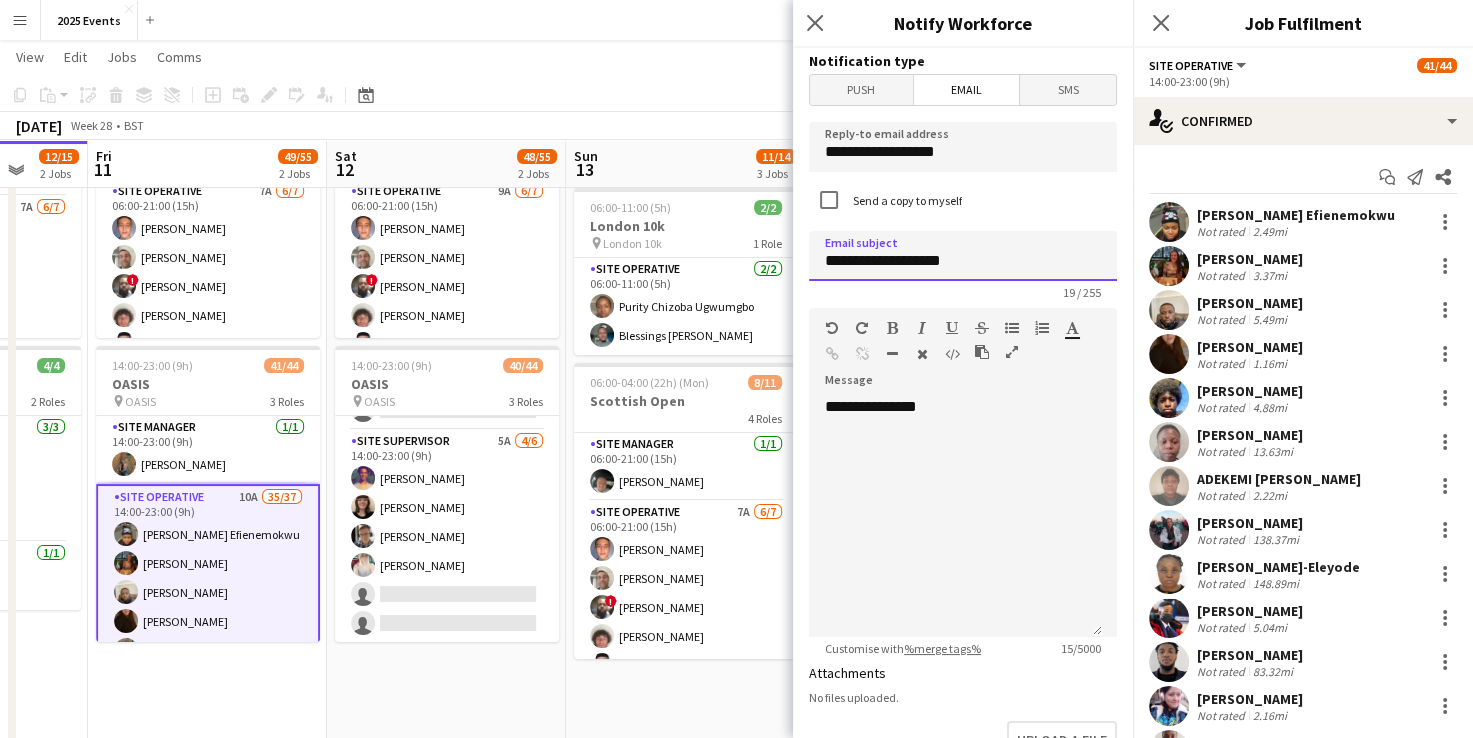 type on "**********" 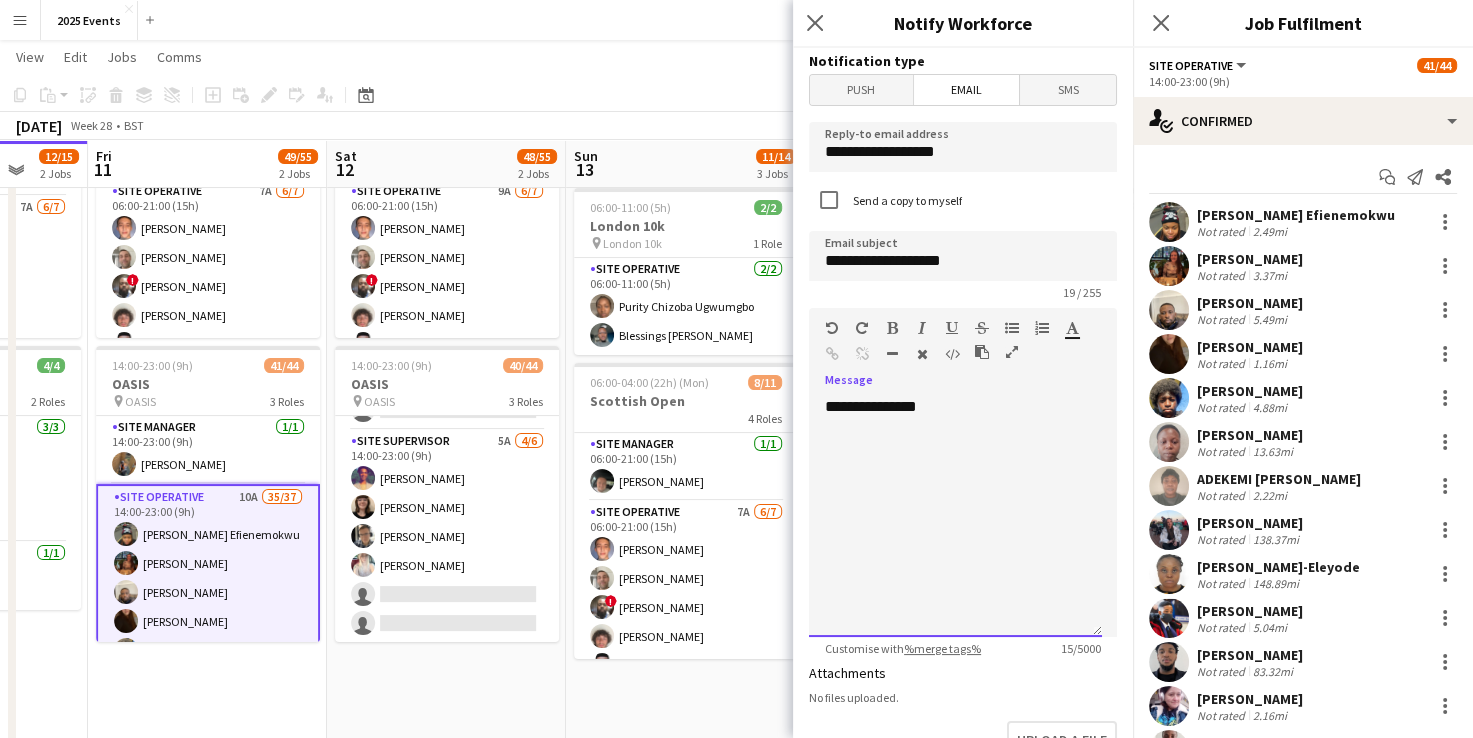 click on "**********" 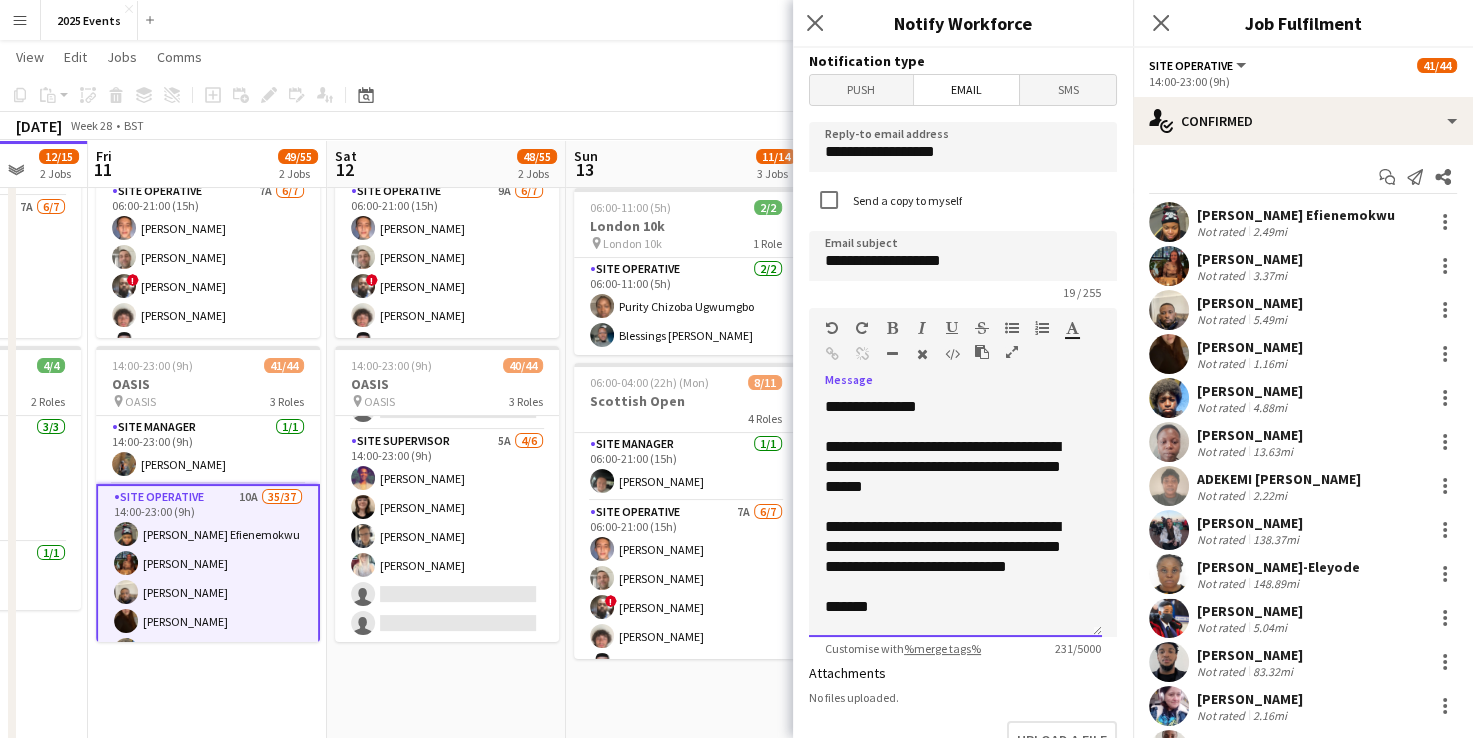 scroll, scrollTop: 21, scrollLeft: 0, axis: vertical 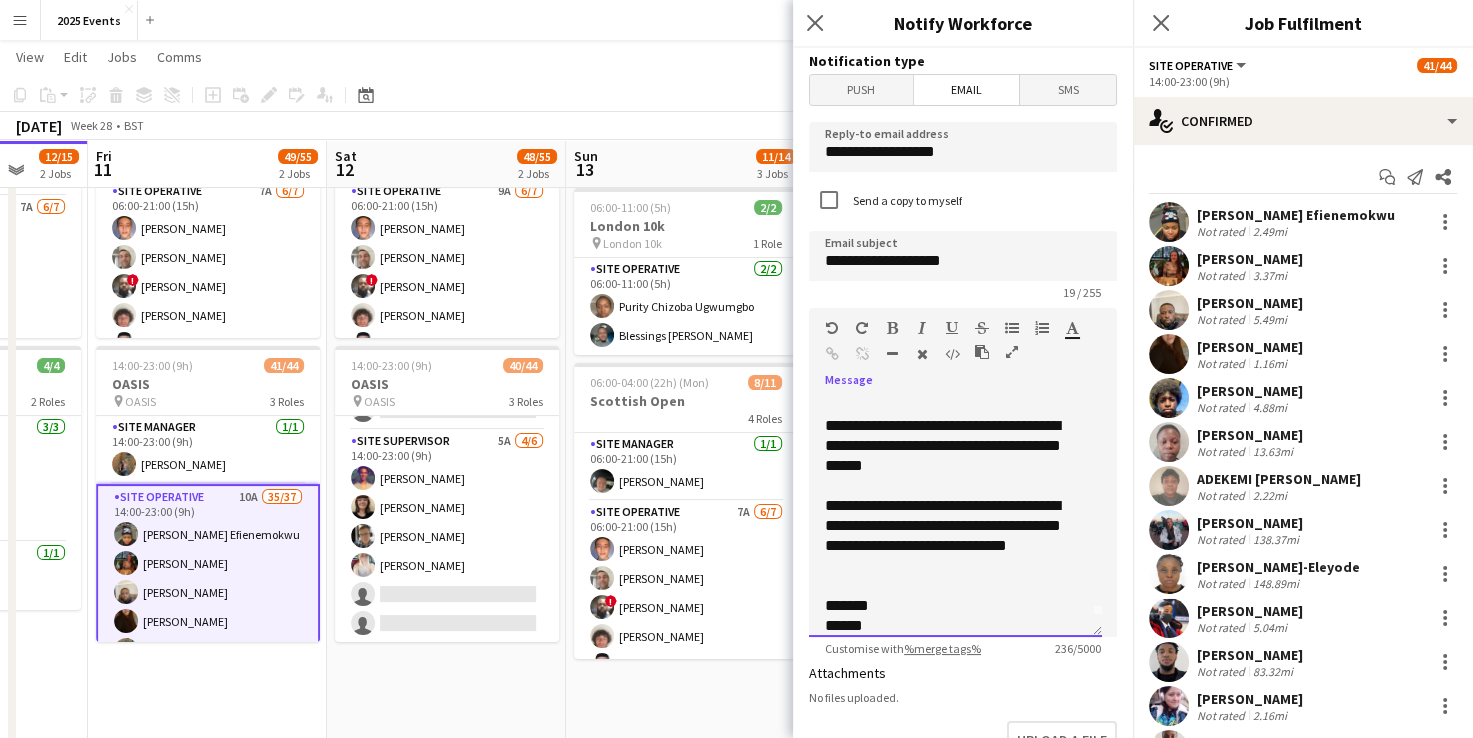 click on "**********" 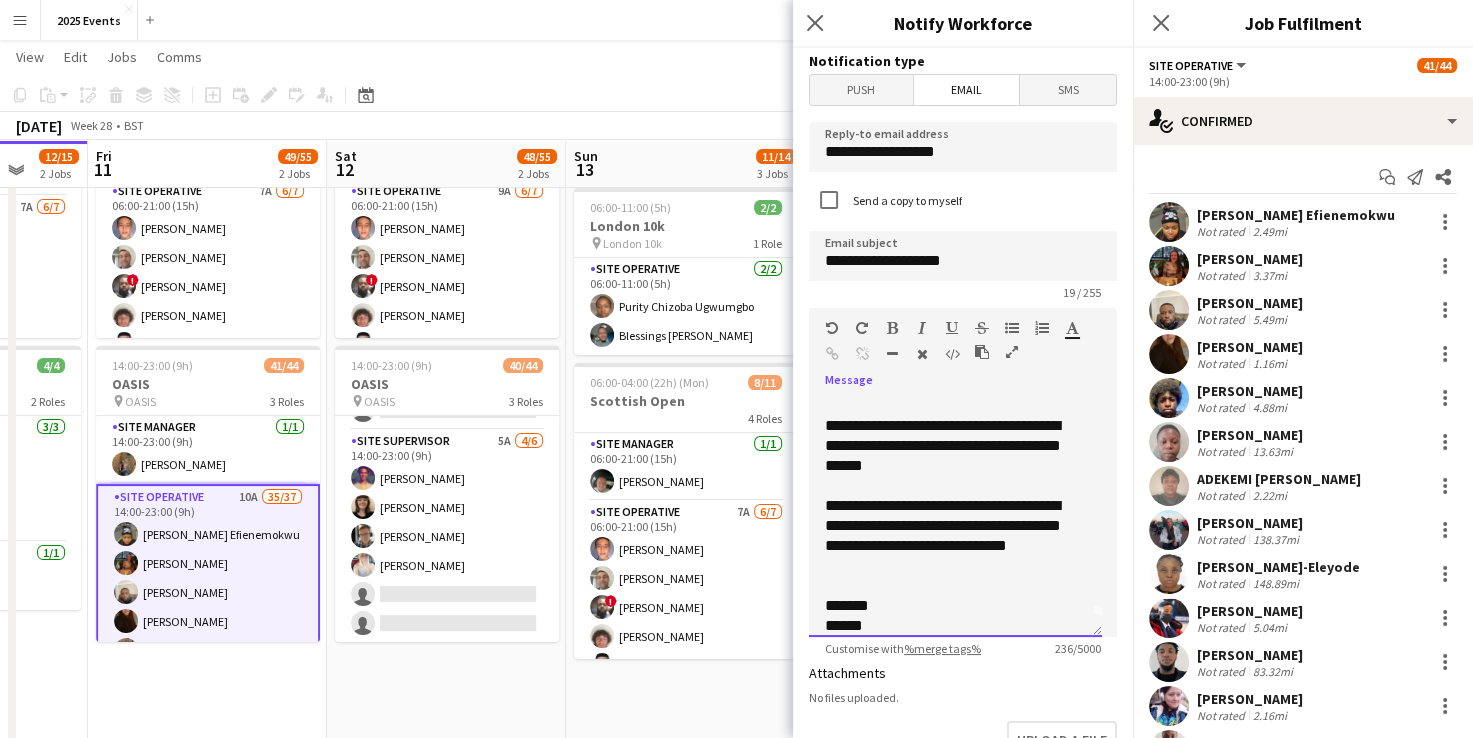 scroll, scrollTop: 0, scrollLeft: 0, axis: both 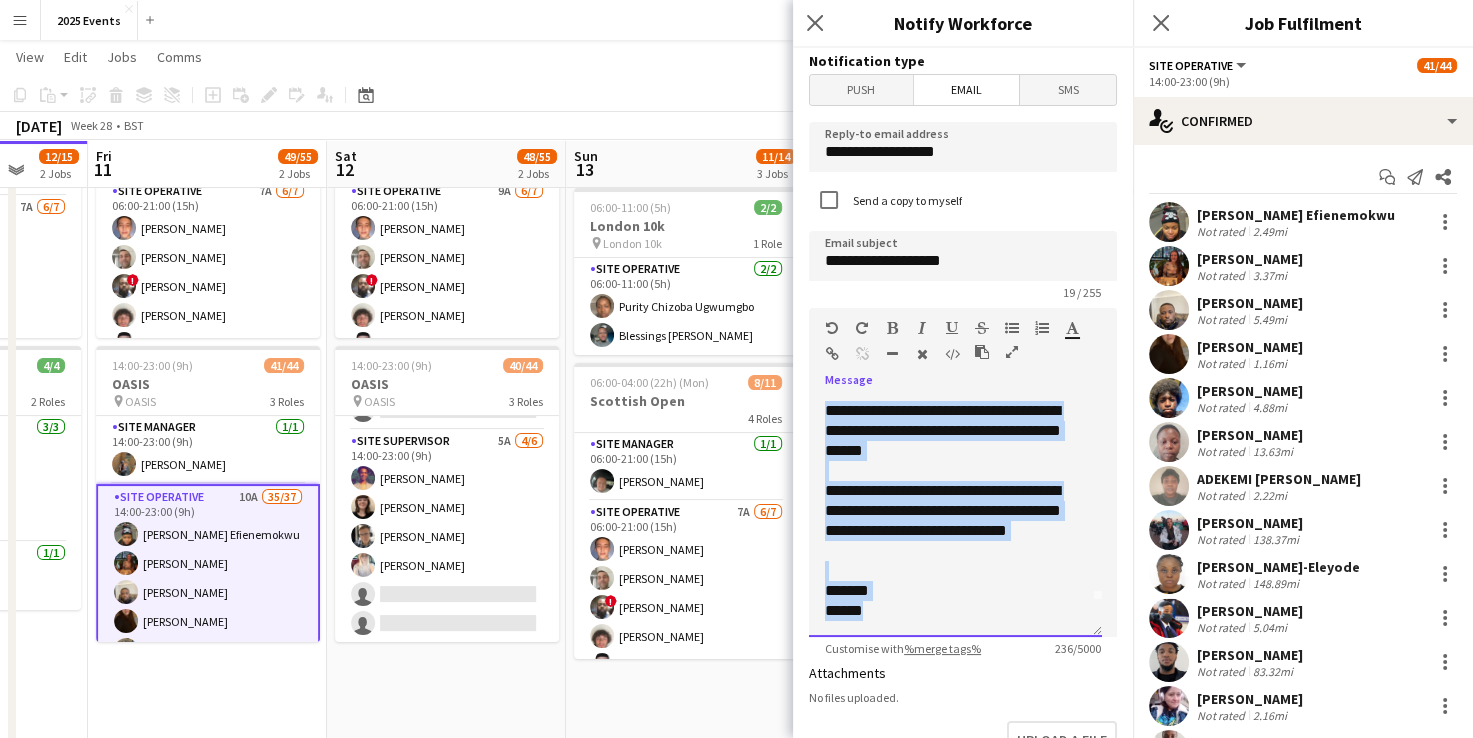 drag, startPoint x: 825, startPoint y: 444, endPoint x: 1055, endPoint y: 634, distance: 298.32867 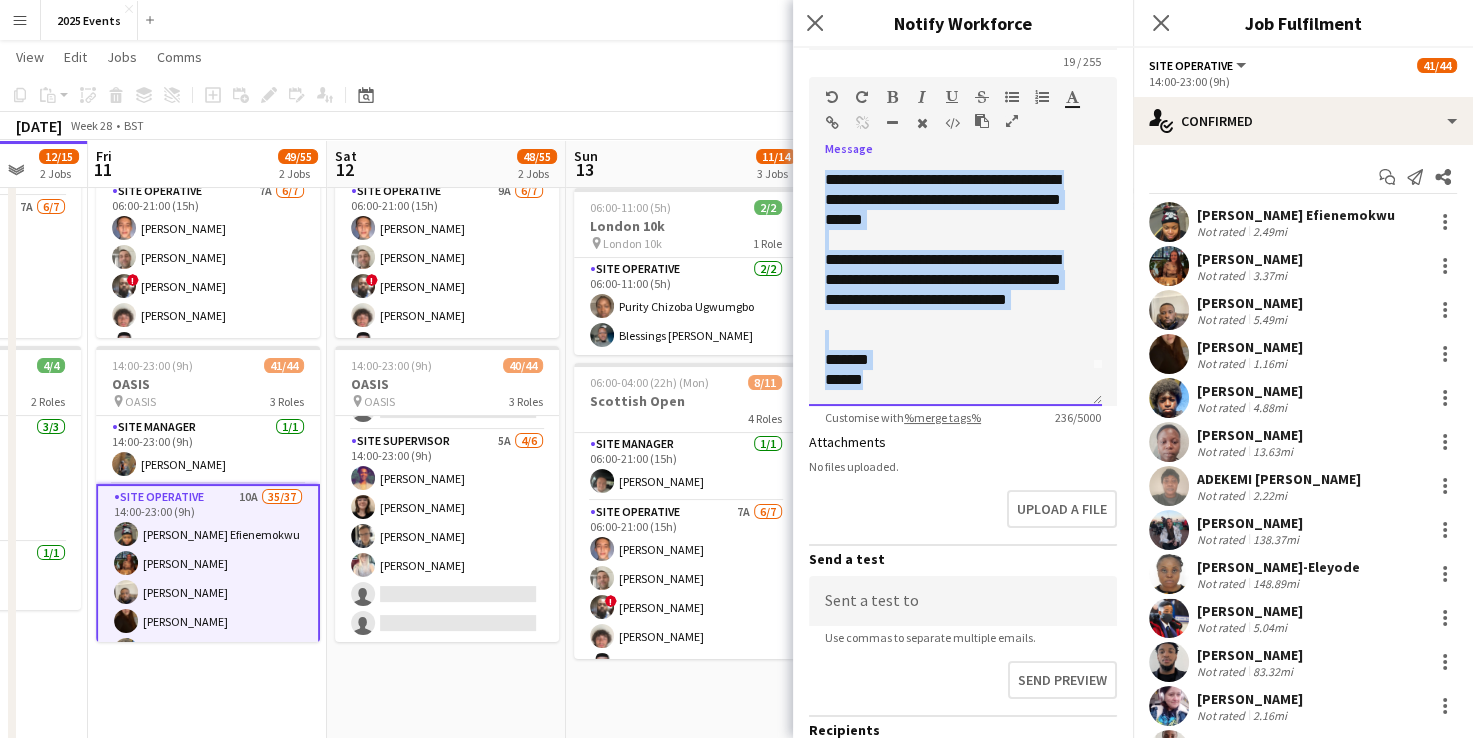 scroll, scrollTop: 0, scrollLeft: 0, axis: both 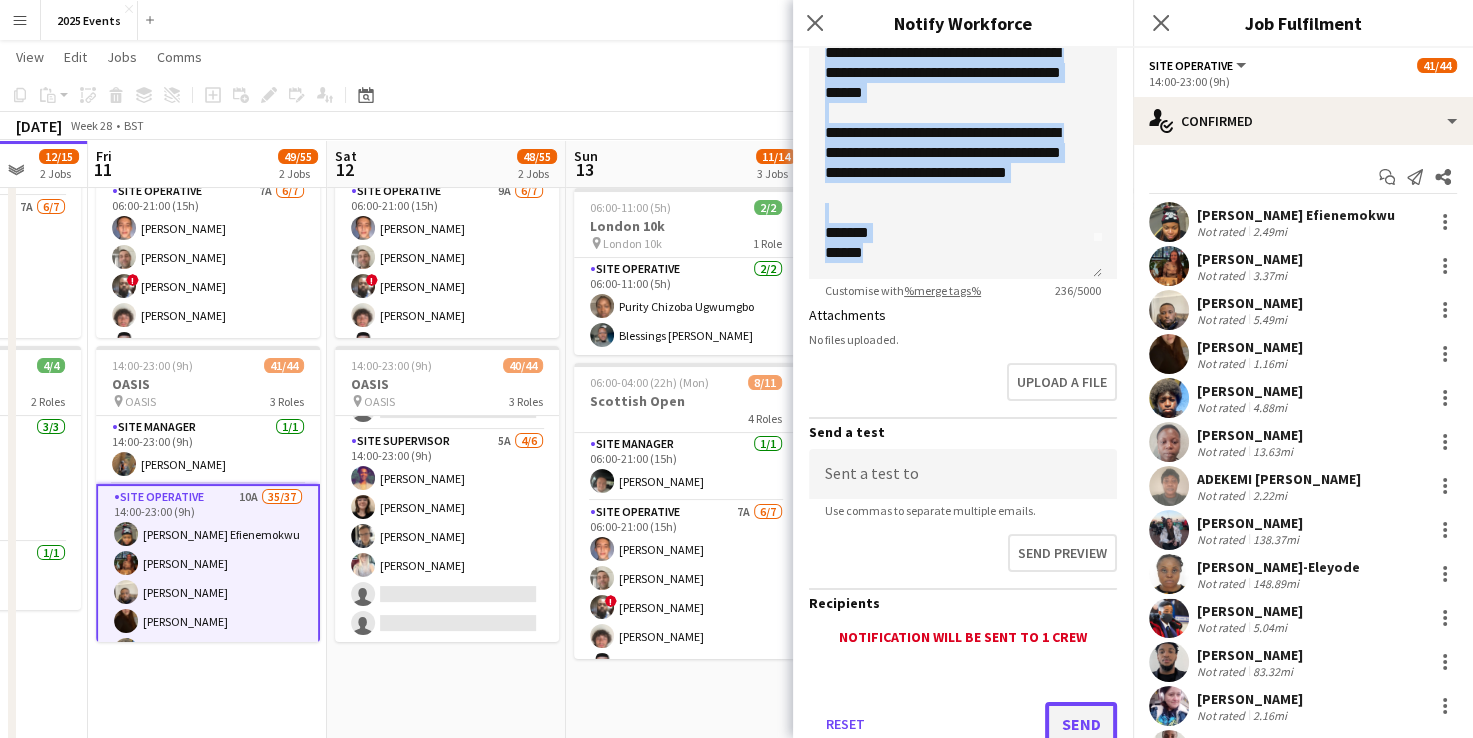 click on "Send" 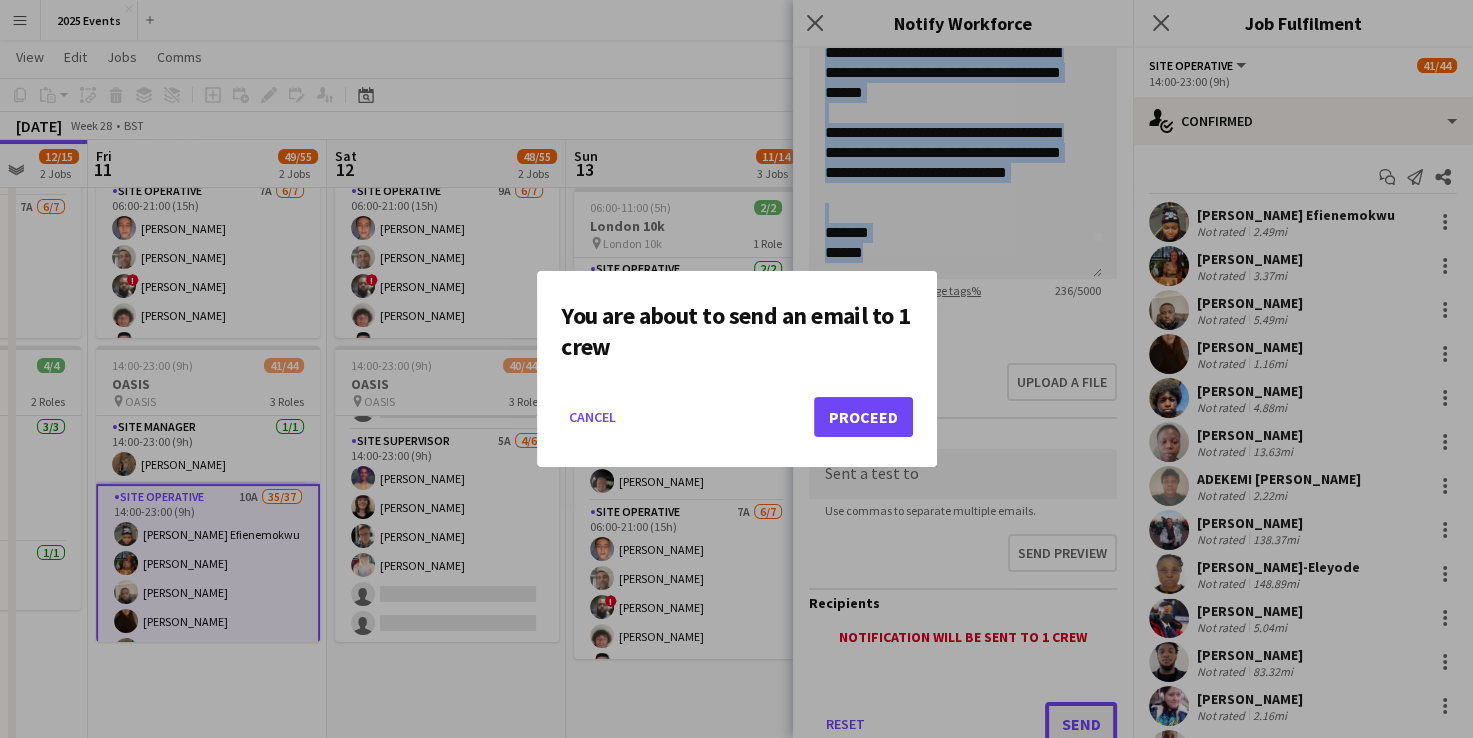 scroll, scrollTop: 0, scrollLeft: 0, axis: both 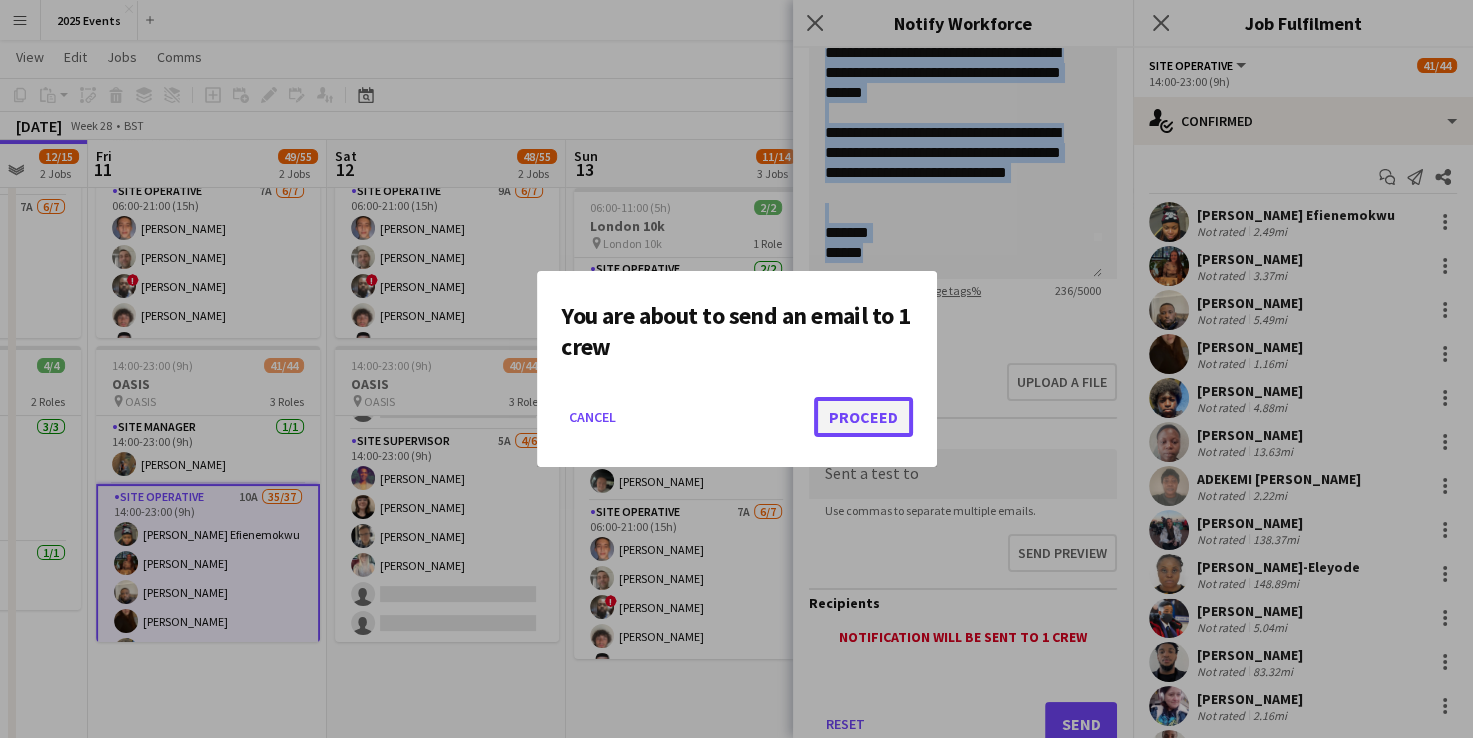click on "Proceed" 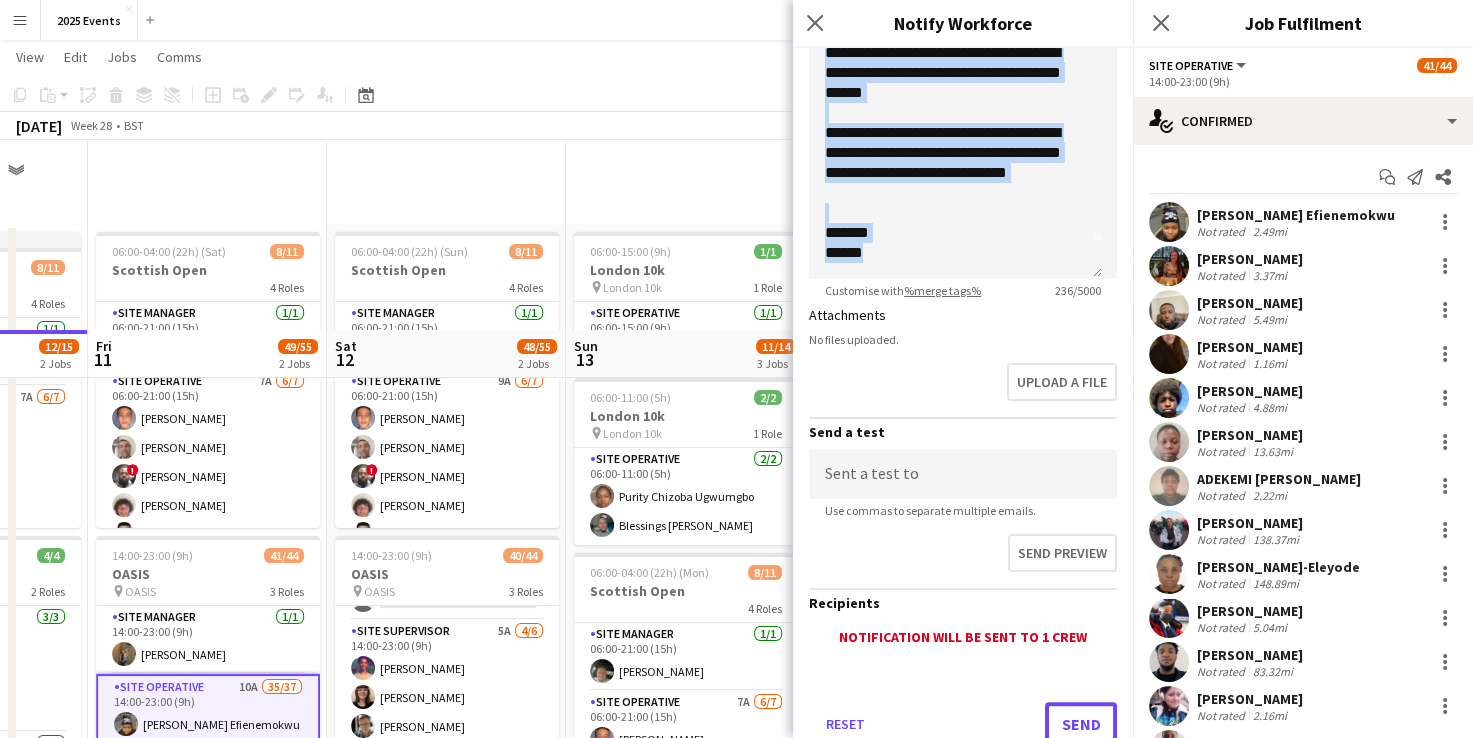 scroll, scrollTop: 190, scrollLeft: 0, axis: vertical 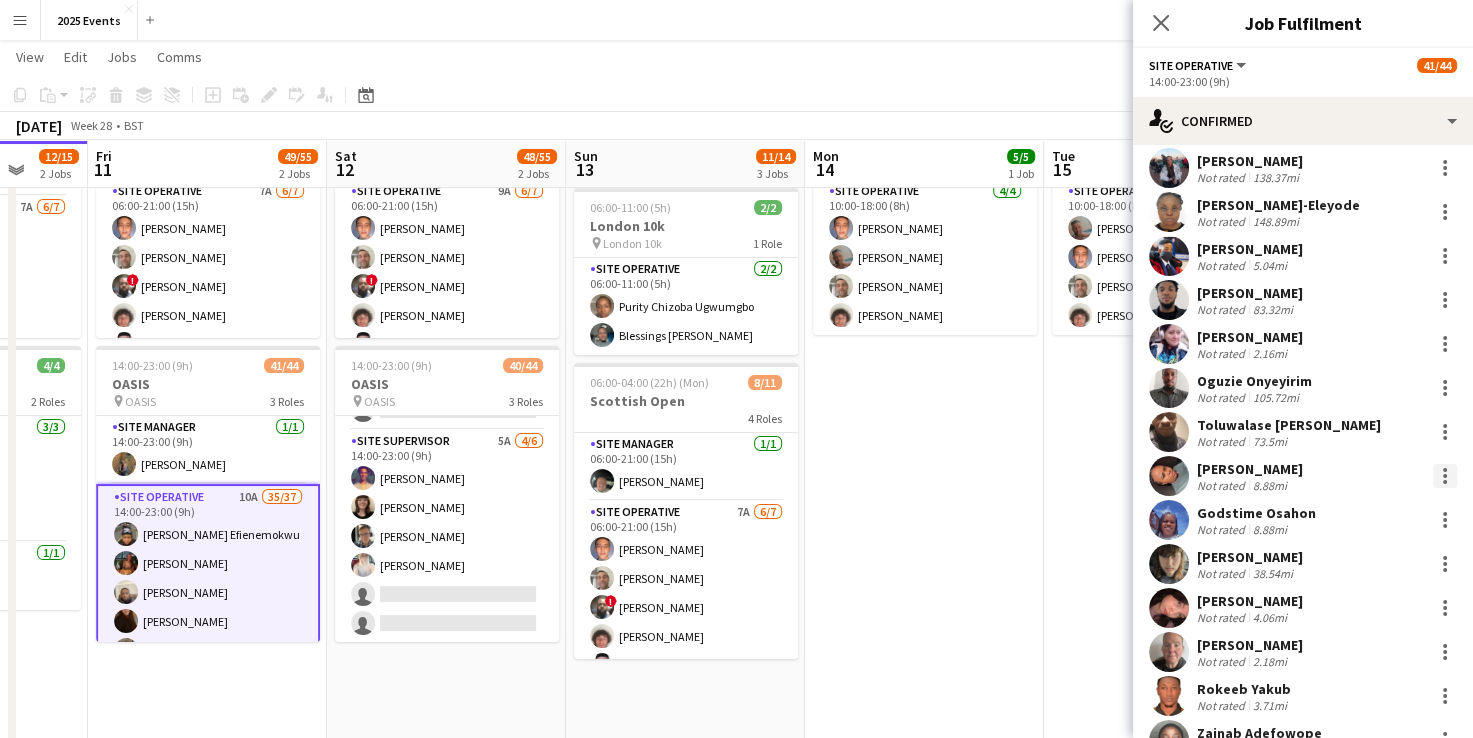 click at bounding box center (1445, 476) 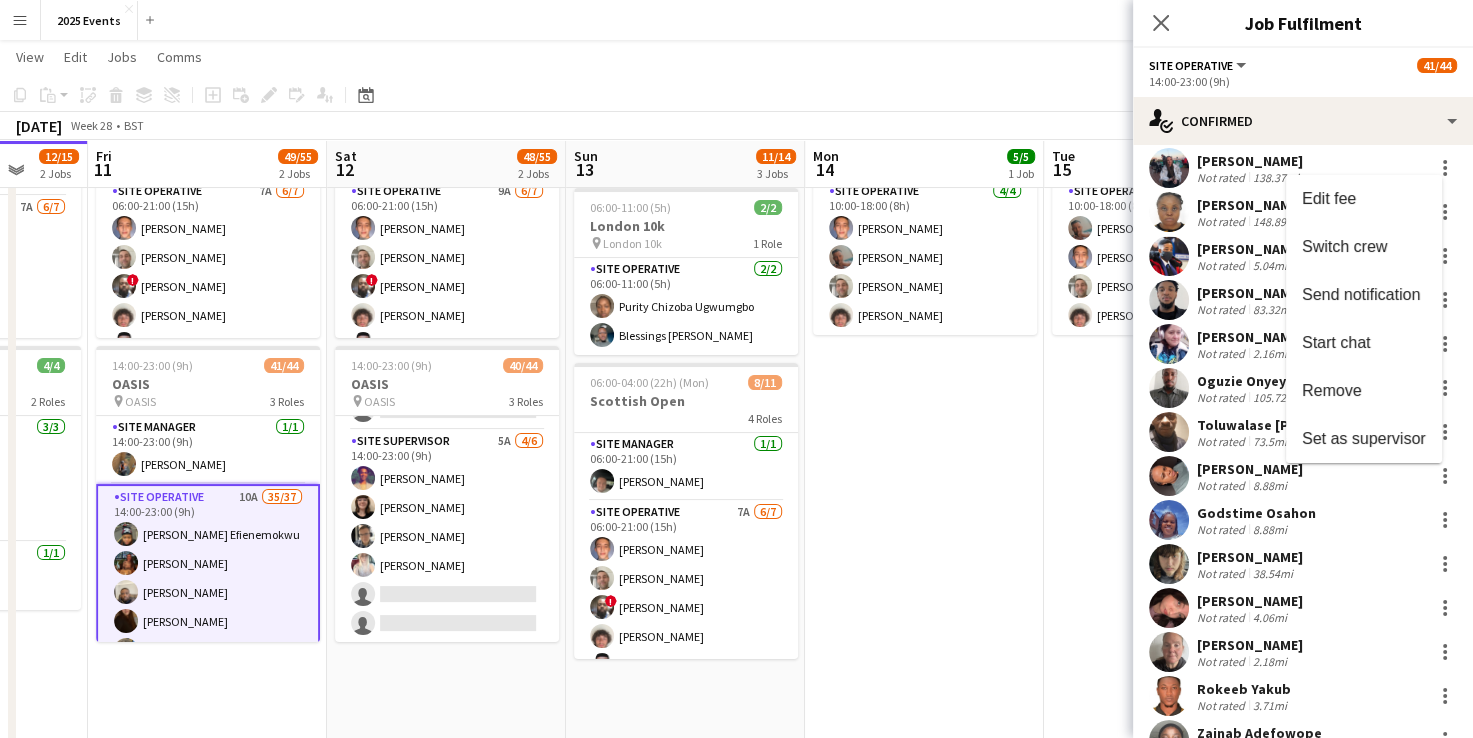 click at bounding box center [736, 369] 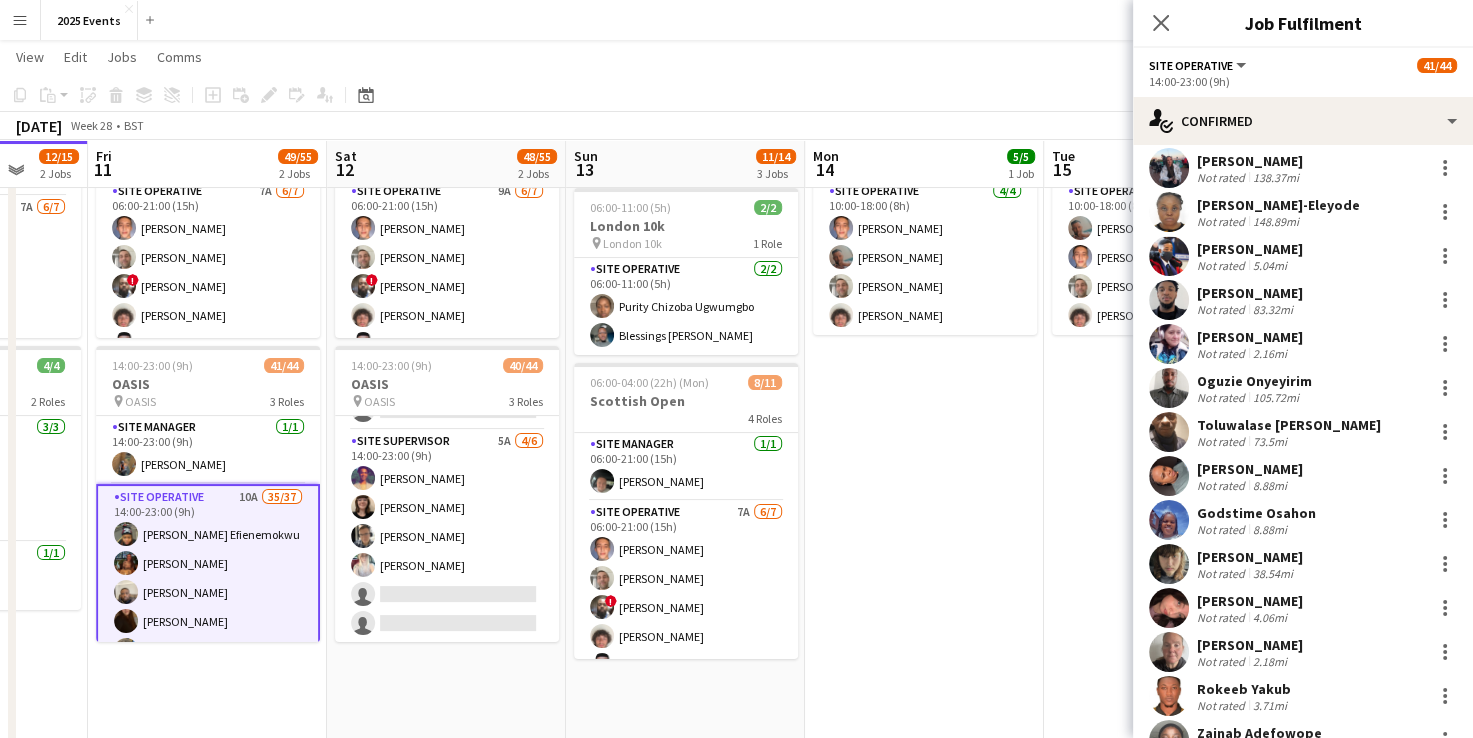 click at bounding box center (1169, 476) 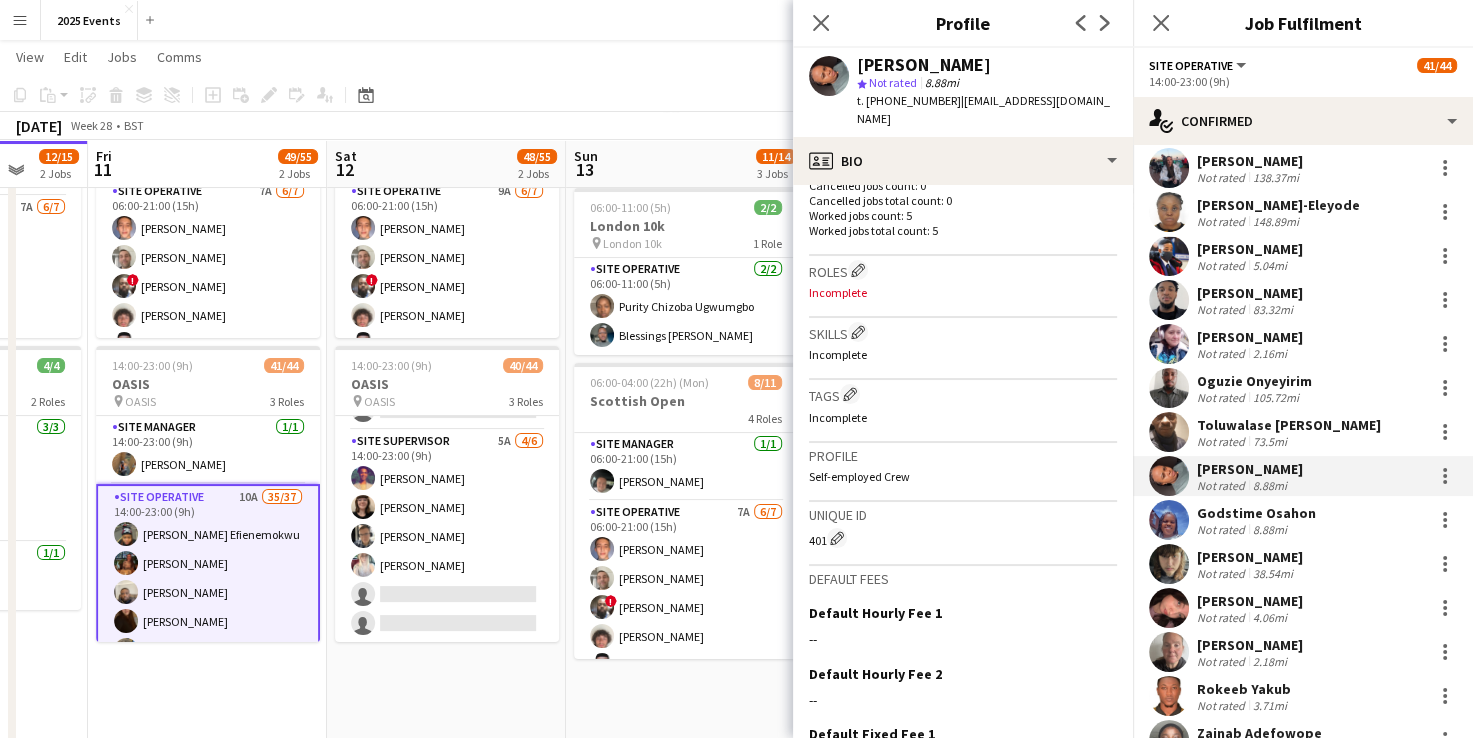 scroll, scrollTop: 744, scrollLeft: 0, axis: vertical 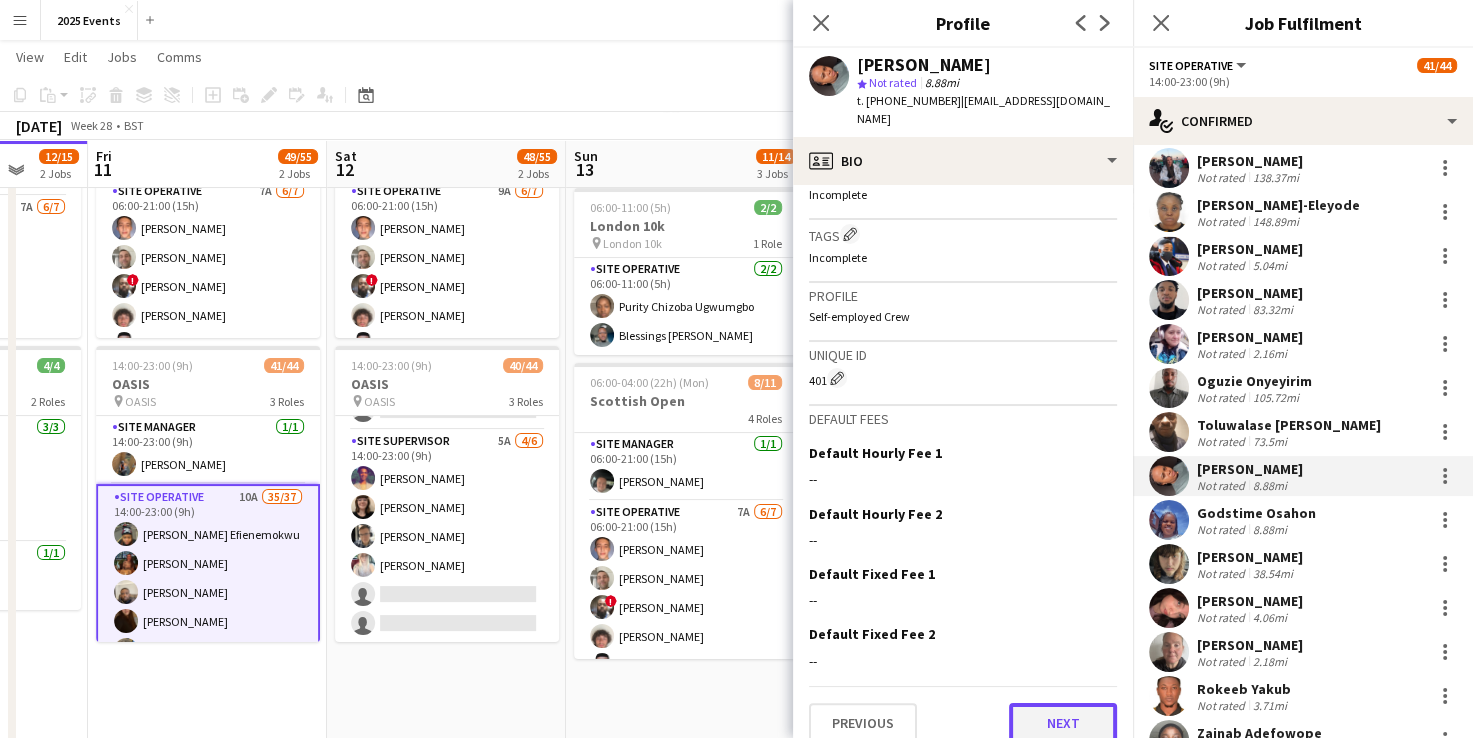 click on "Next" 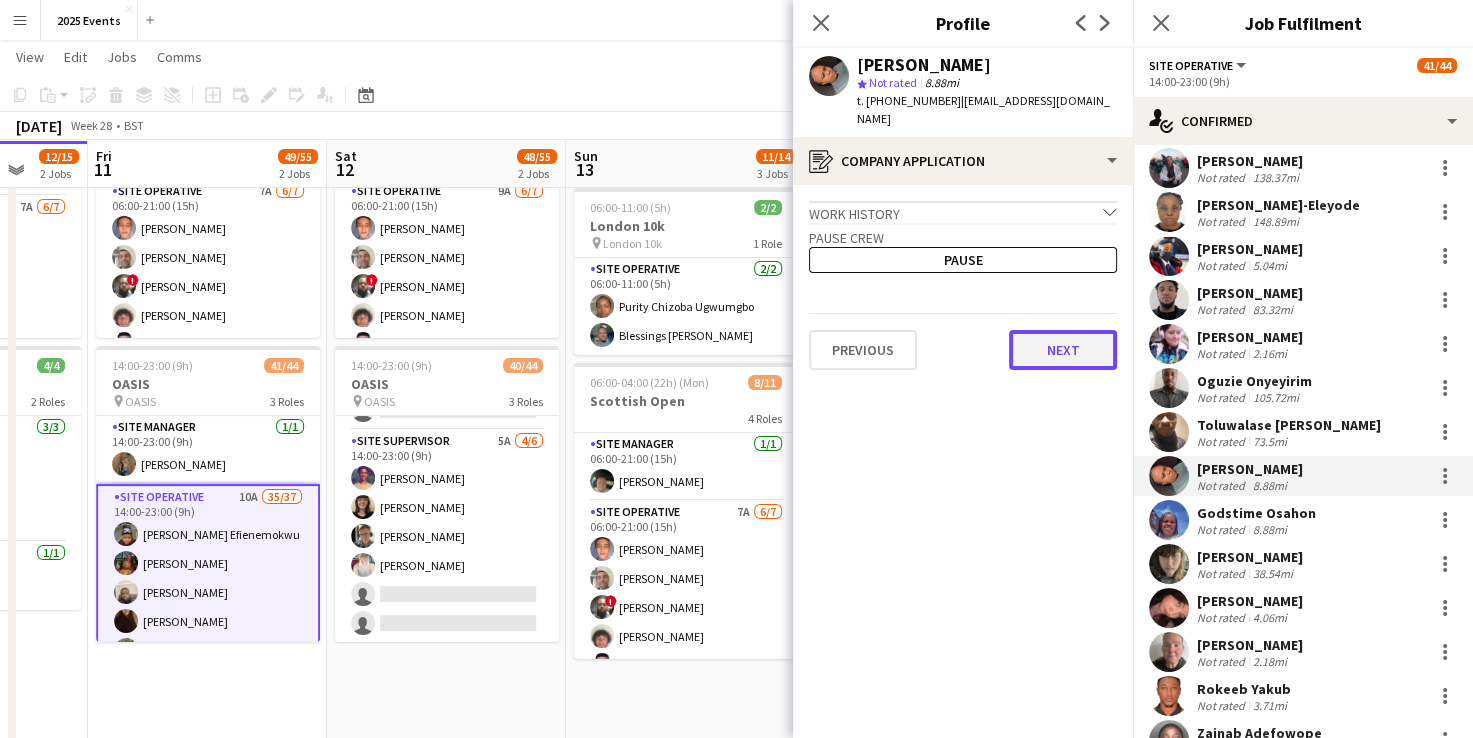 click on "Next" 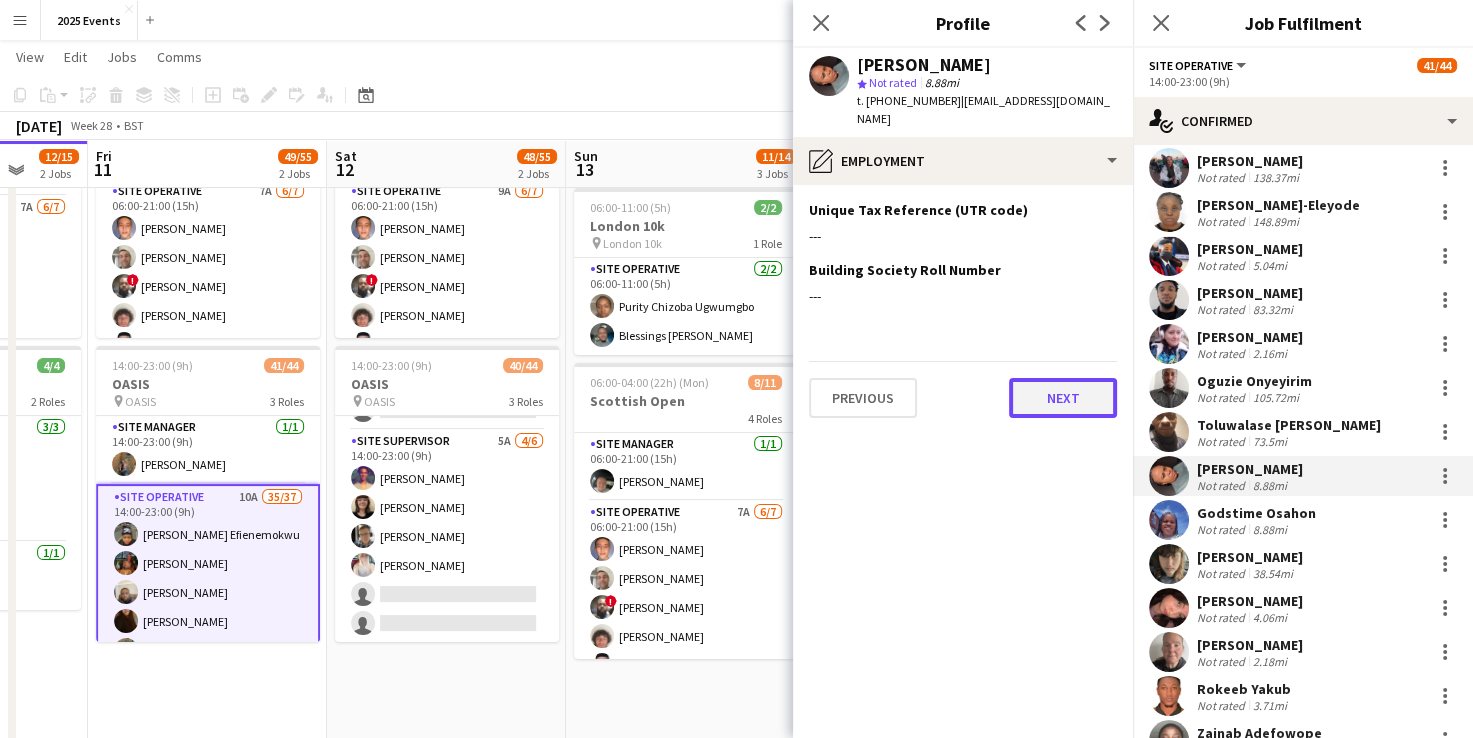 click on "Next" 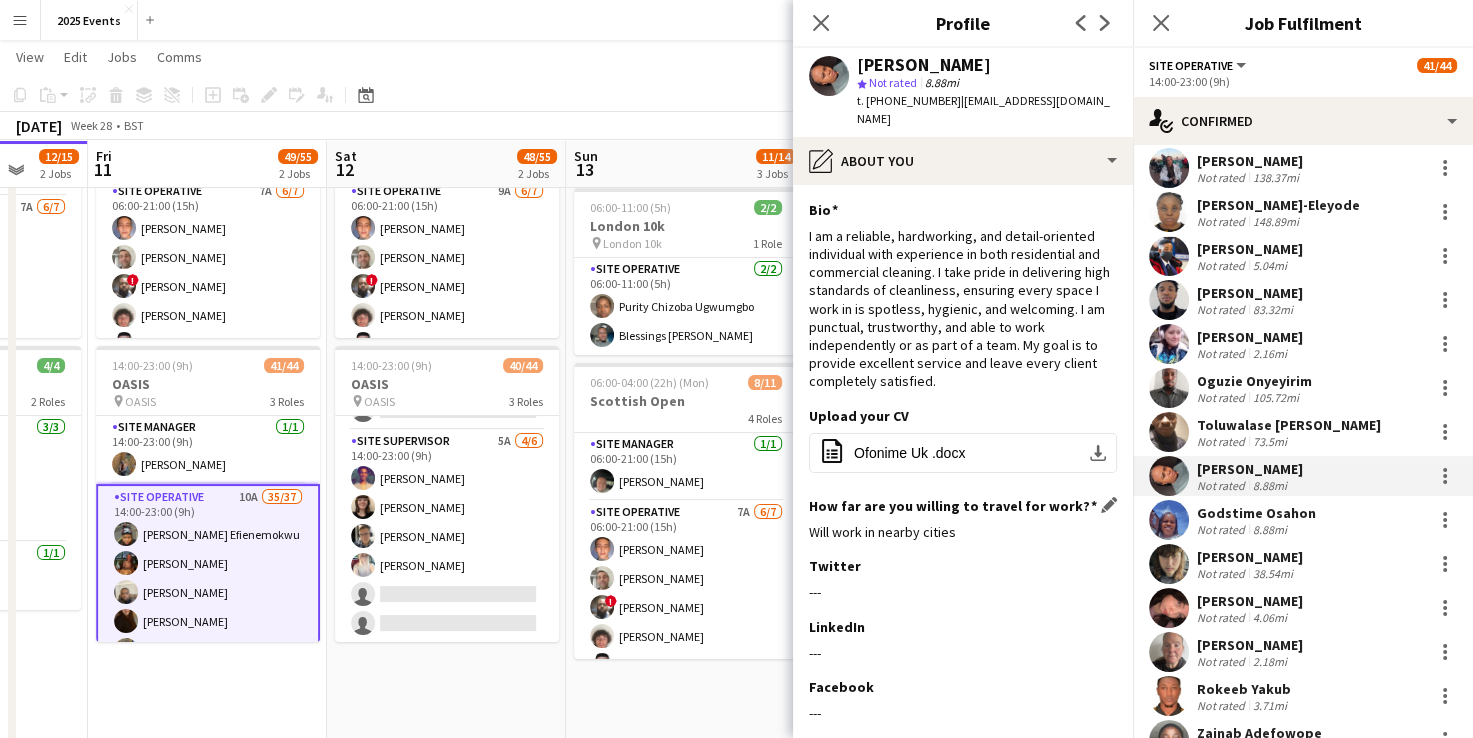 scroll, scrollTop: 154, scrollLeft: 0, axis: vertical 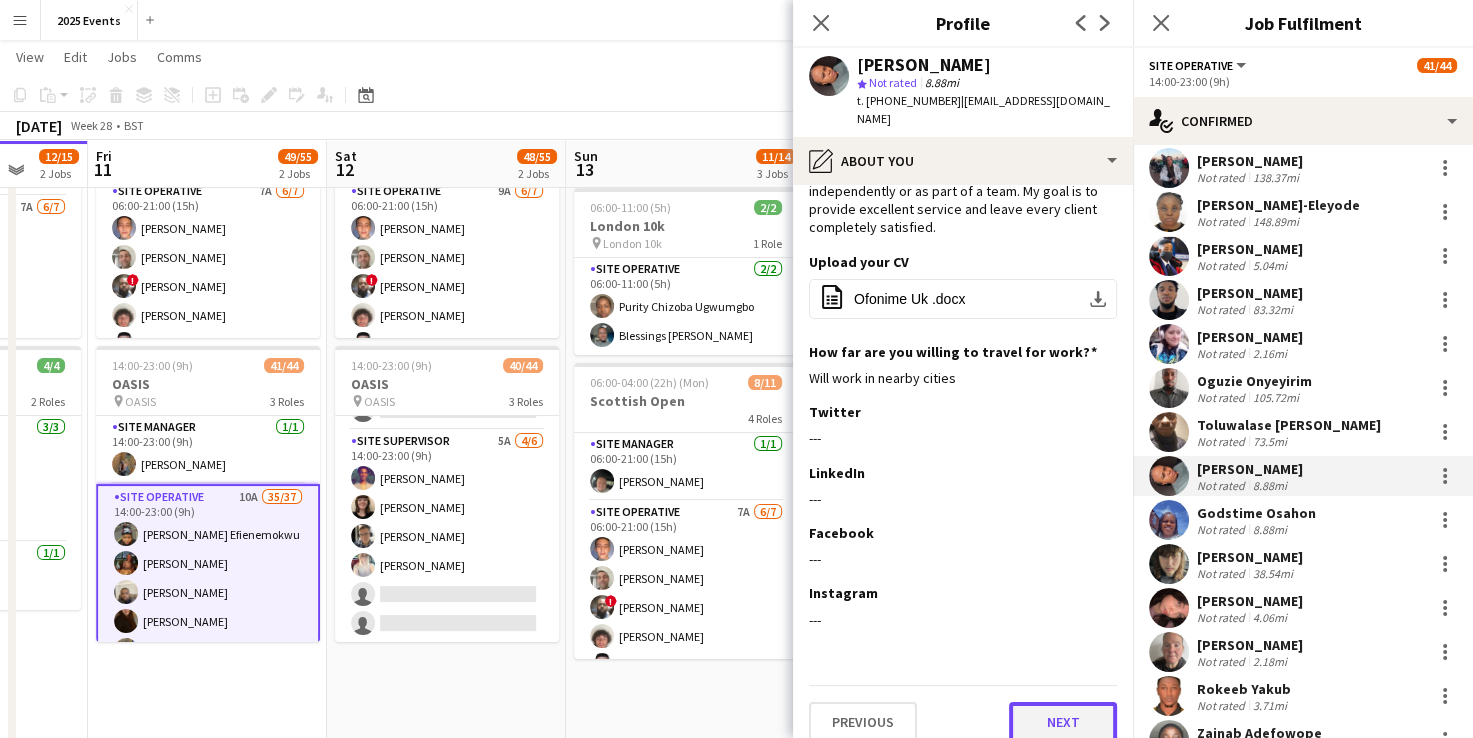 click on "Next" 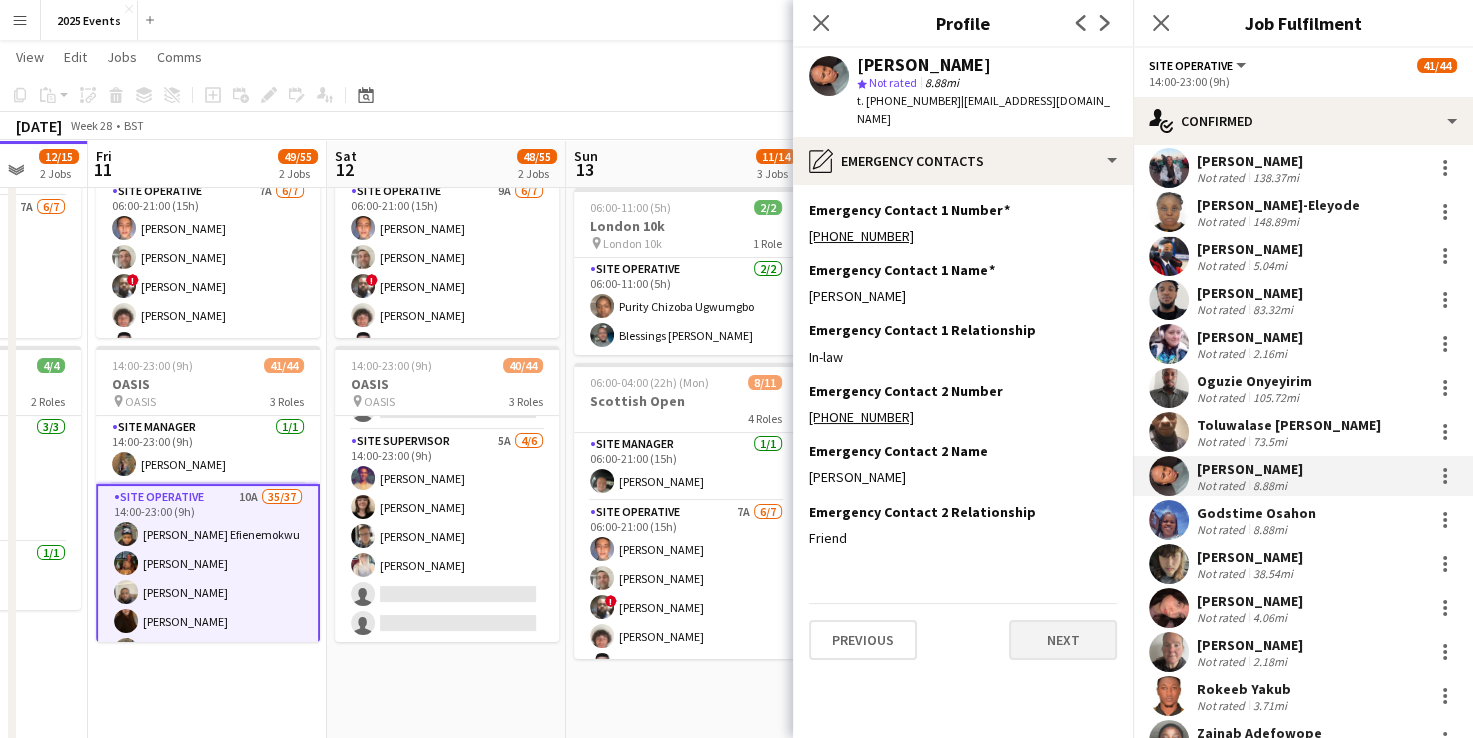 scroll, scrollTop: 0, scrollLeft: 0, axis: both 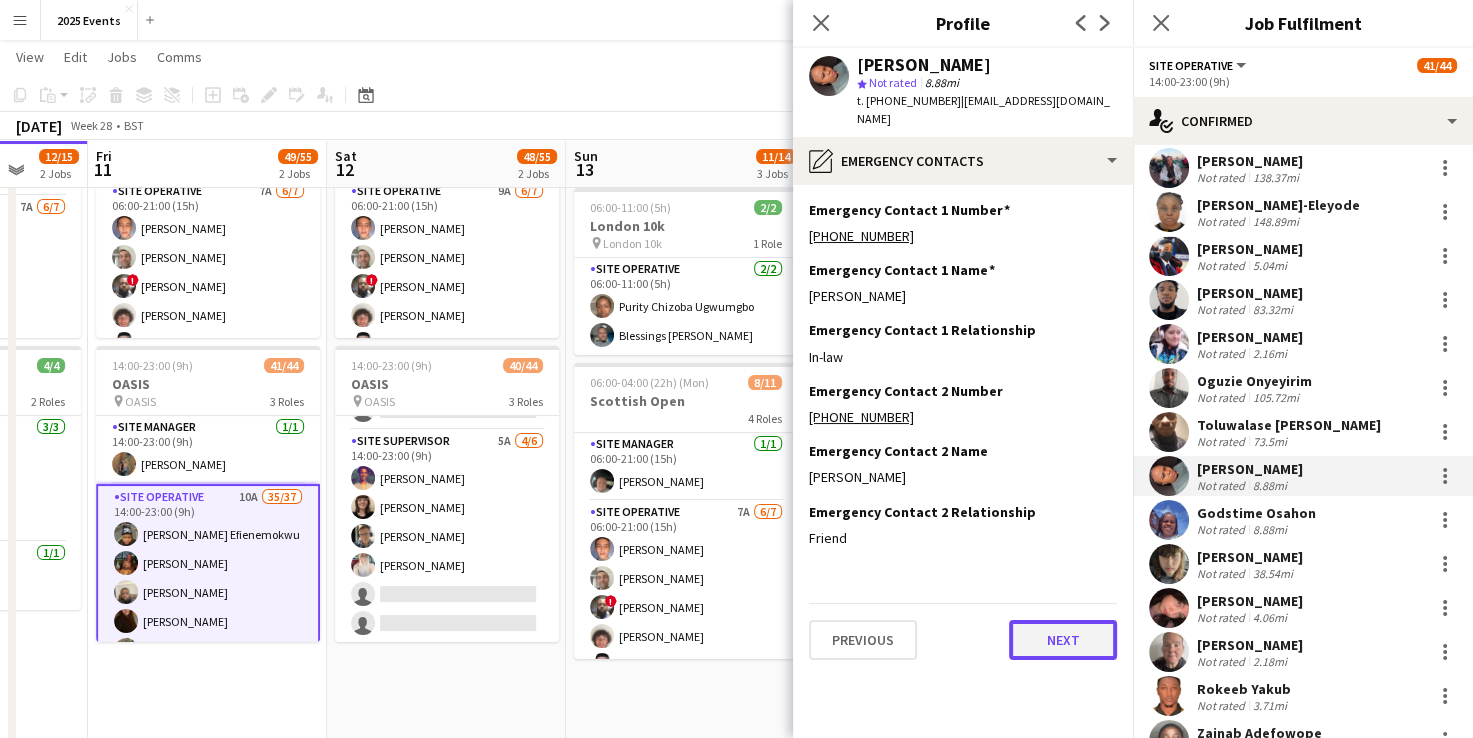 click on "Next" 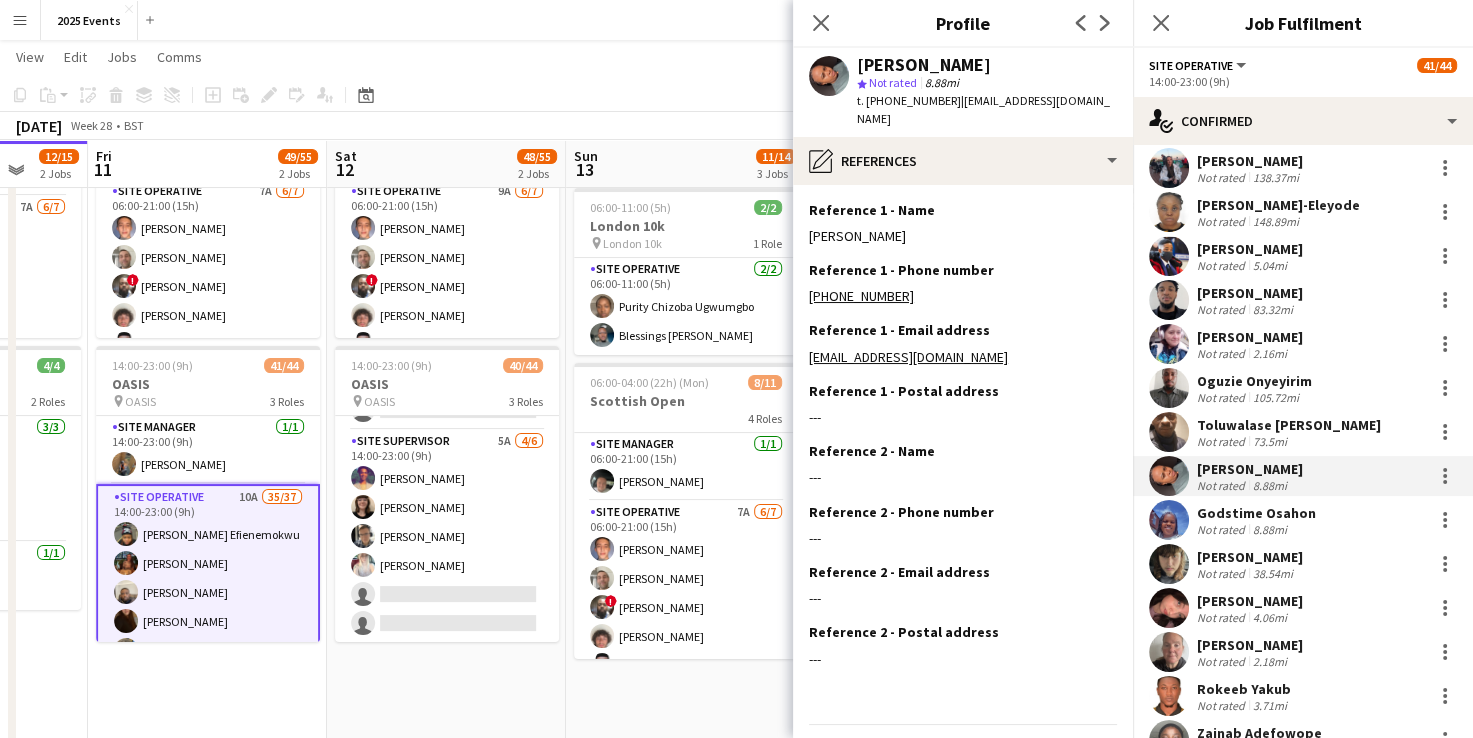 click on "Next" 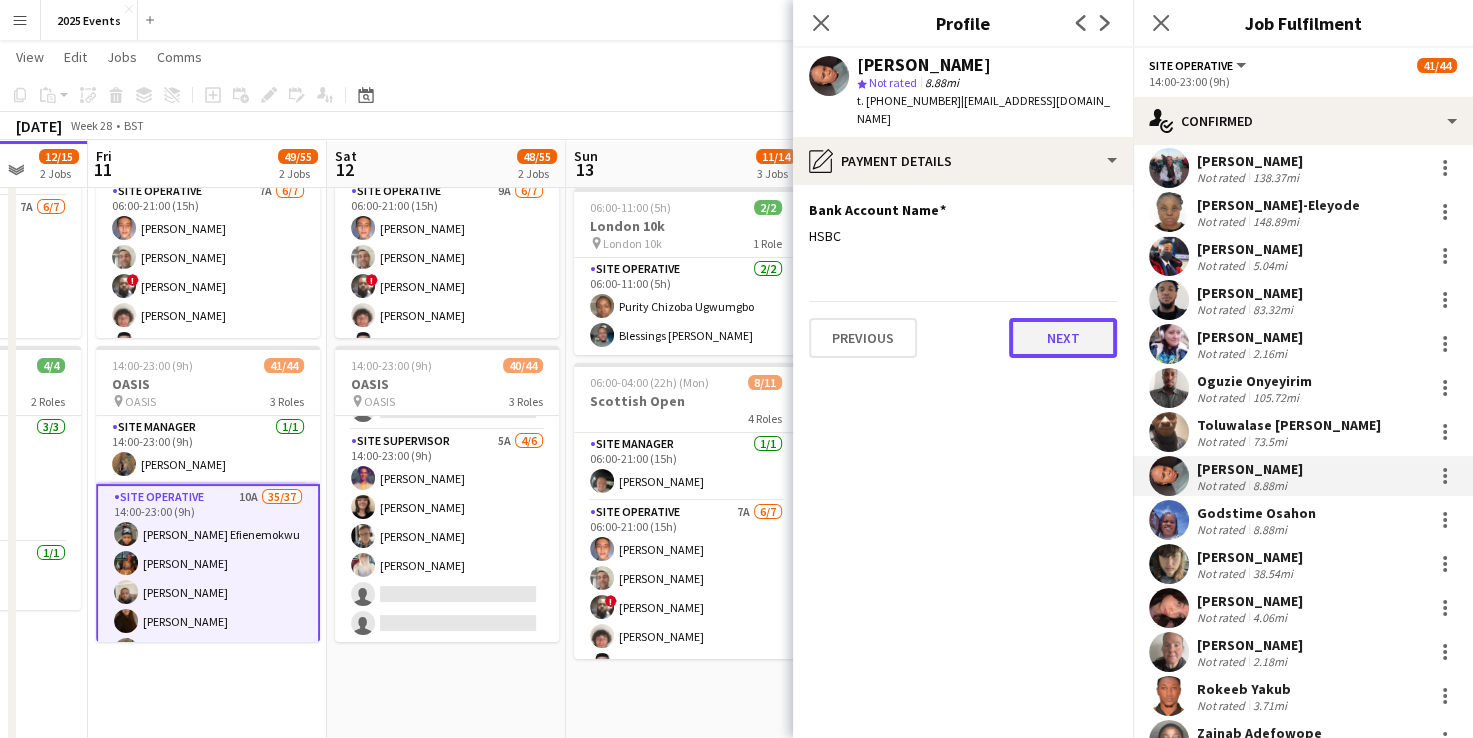 click on "Next" 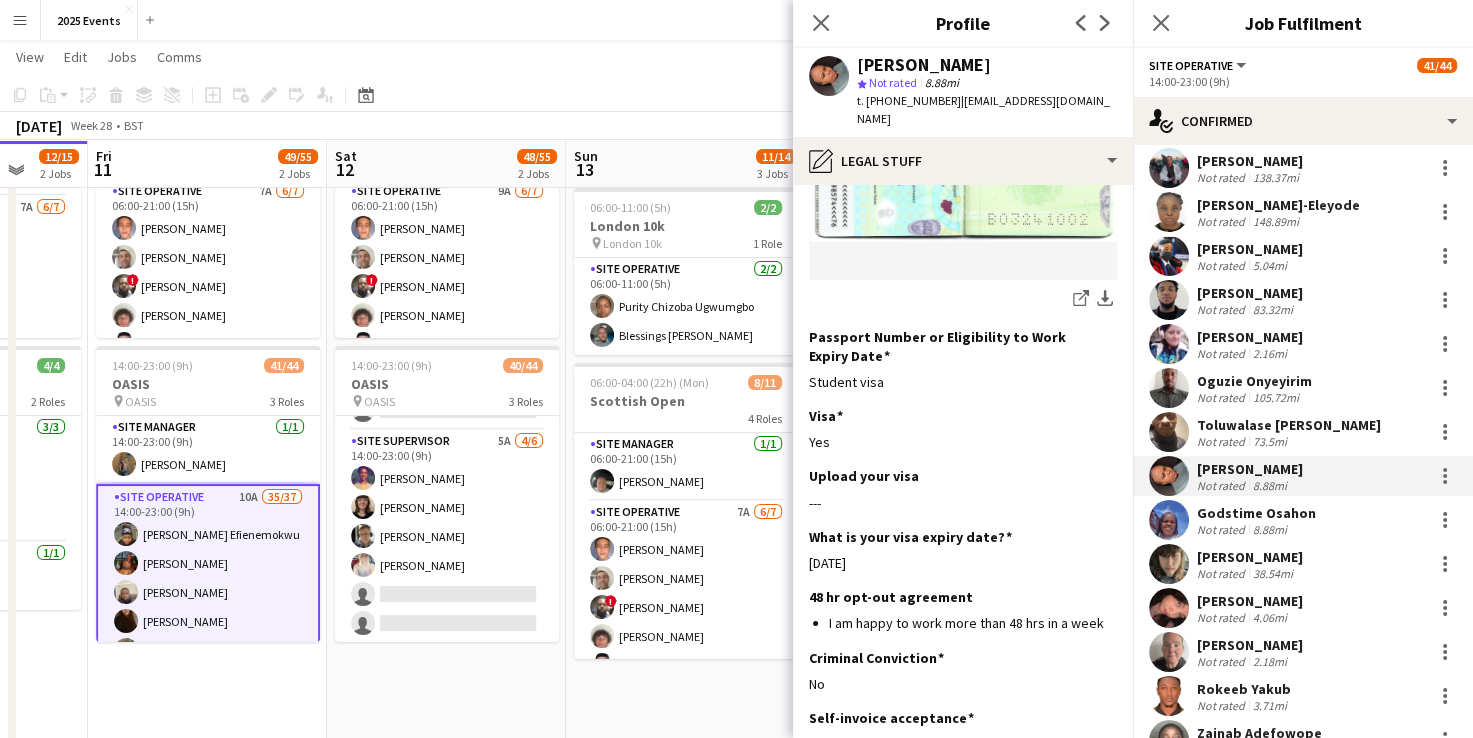 scroll, scrollTop: 0, scrollLeft: 0, axis: both 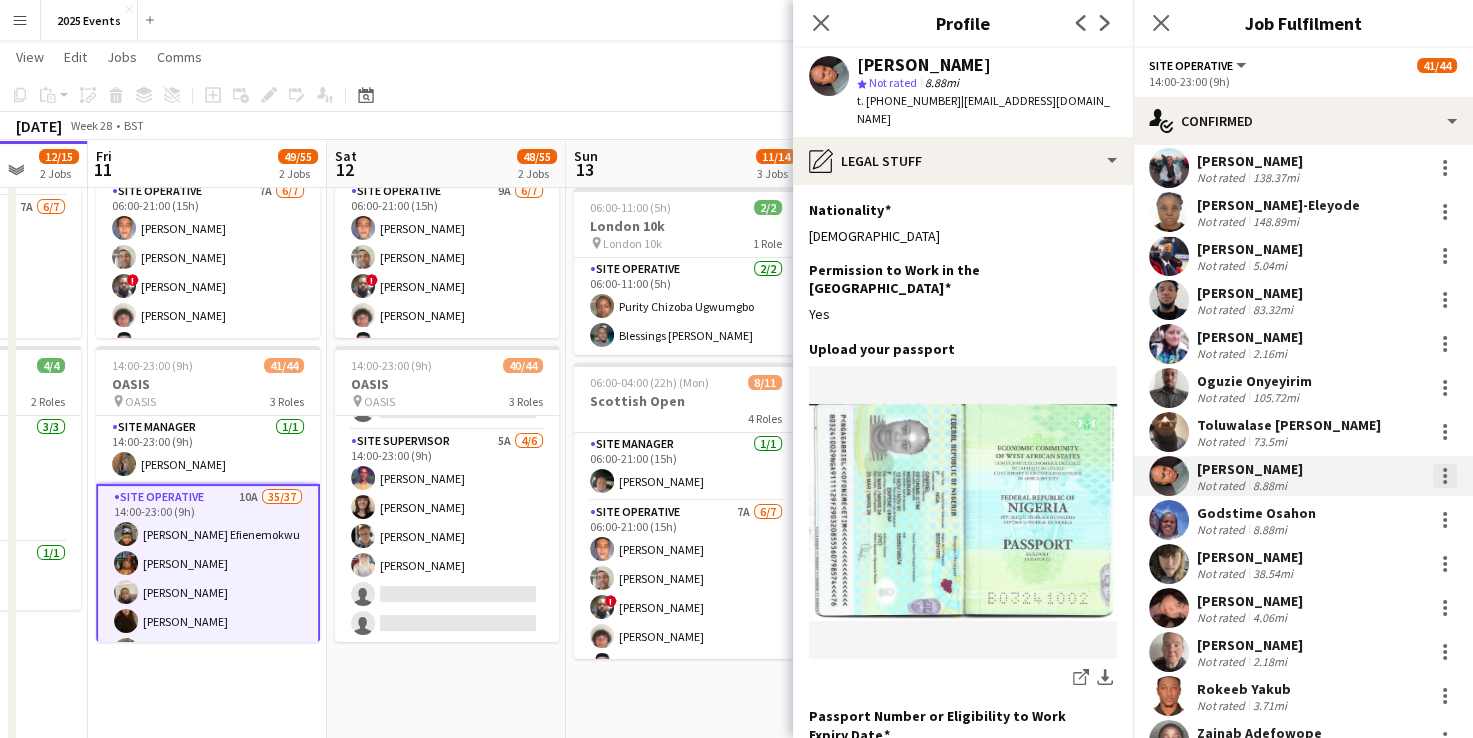 click at bounding box center (1445, 476) 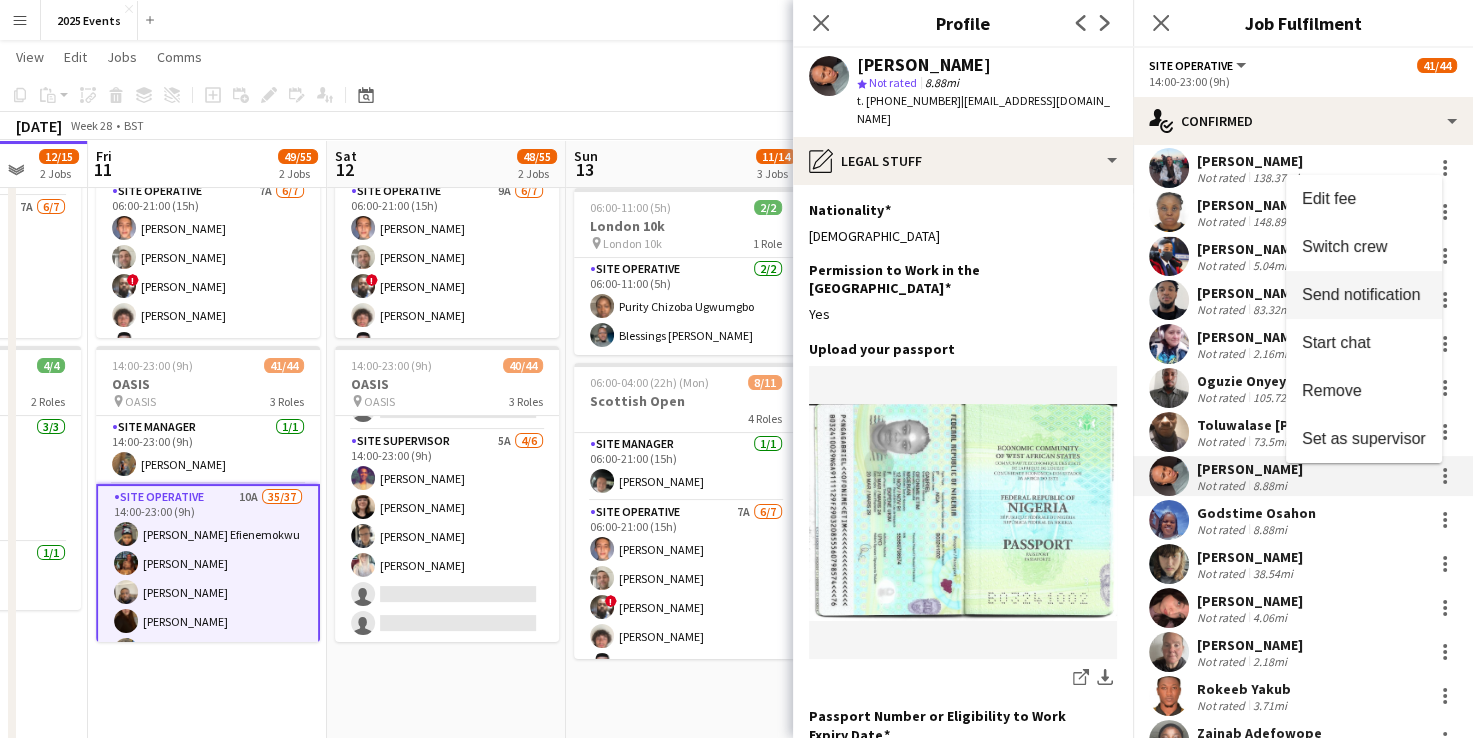 click on "Send notification" at bounding box center [1361, 293] 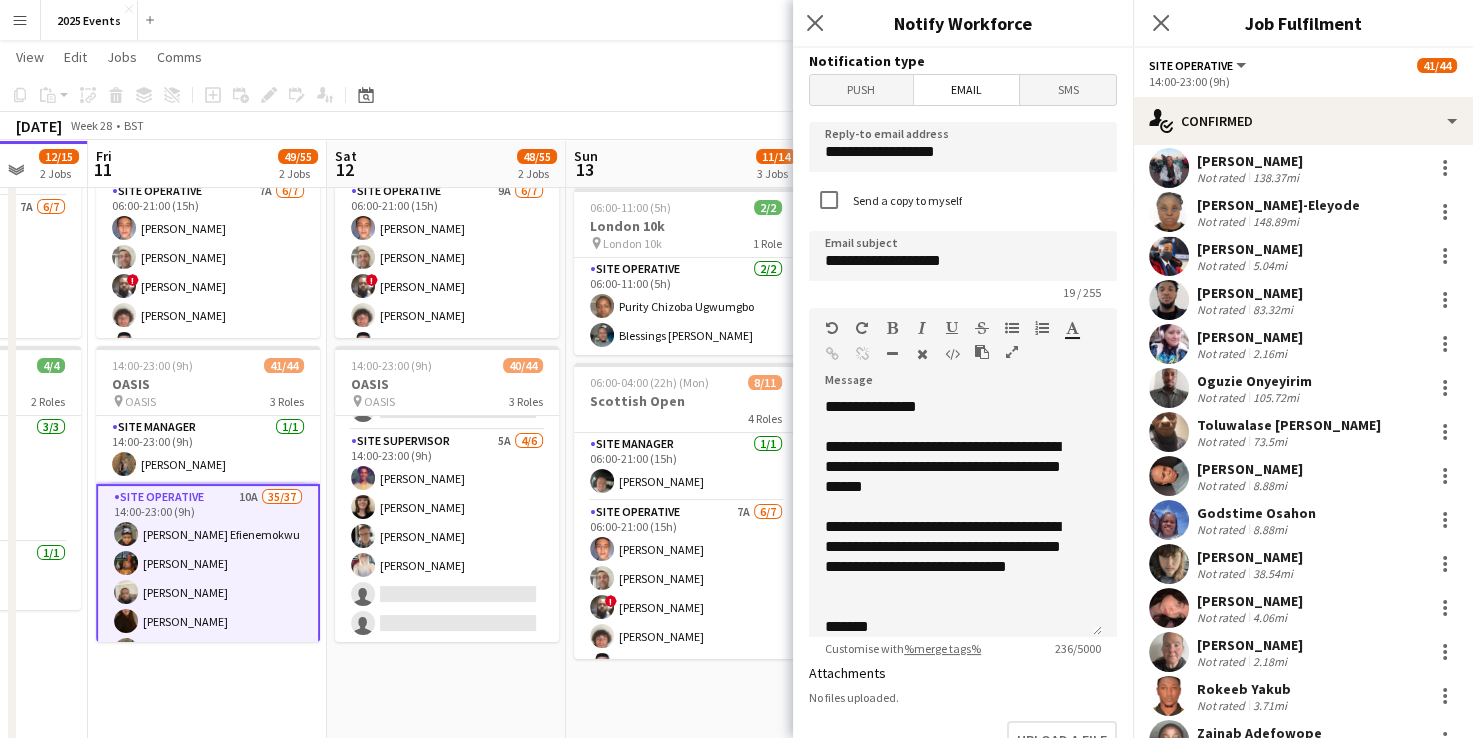 scroll, scrollTop: 36, scrollLeft: 0, axis: vertical 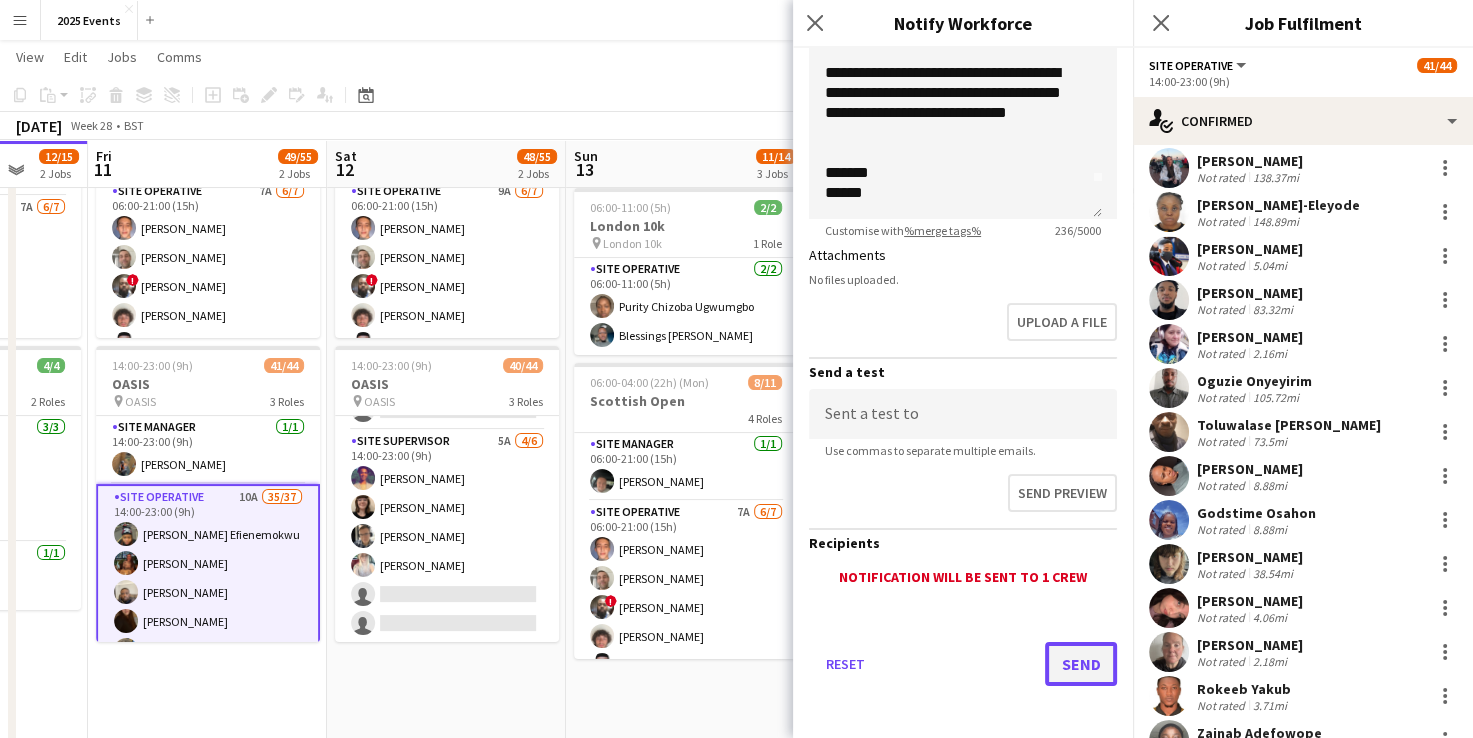 click on "Send" 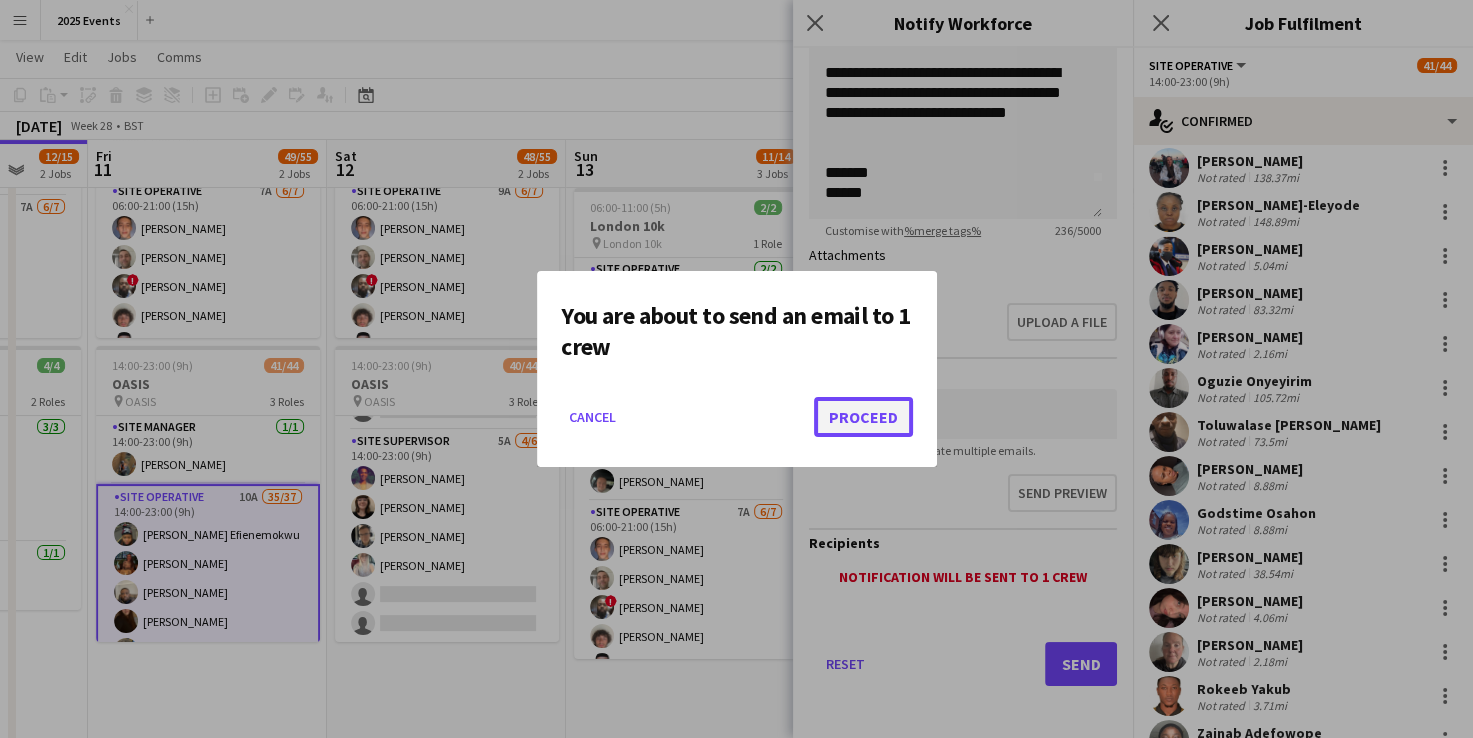 click on "Proceed" 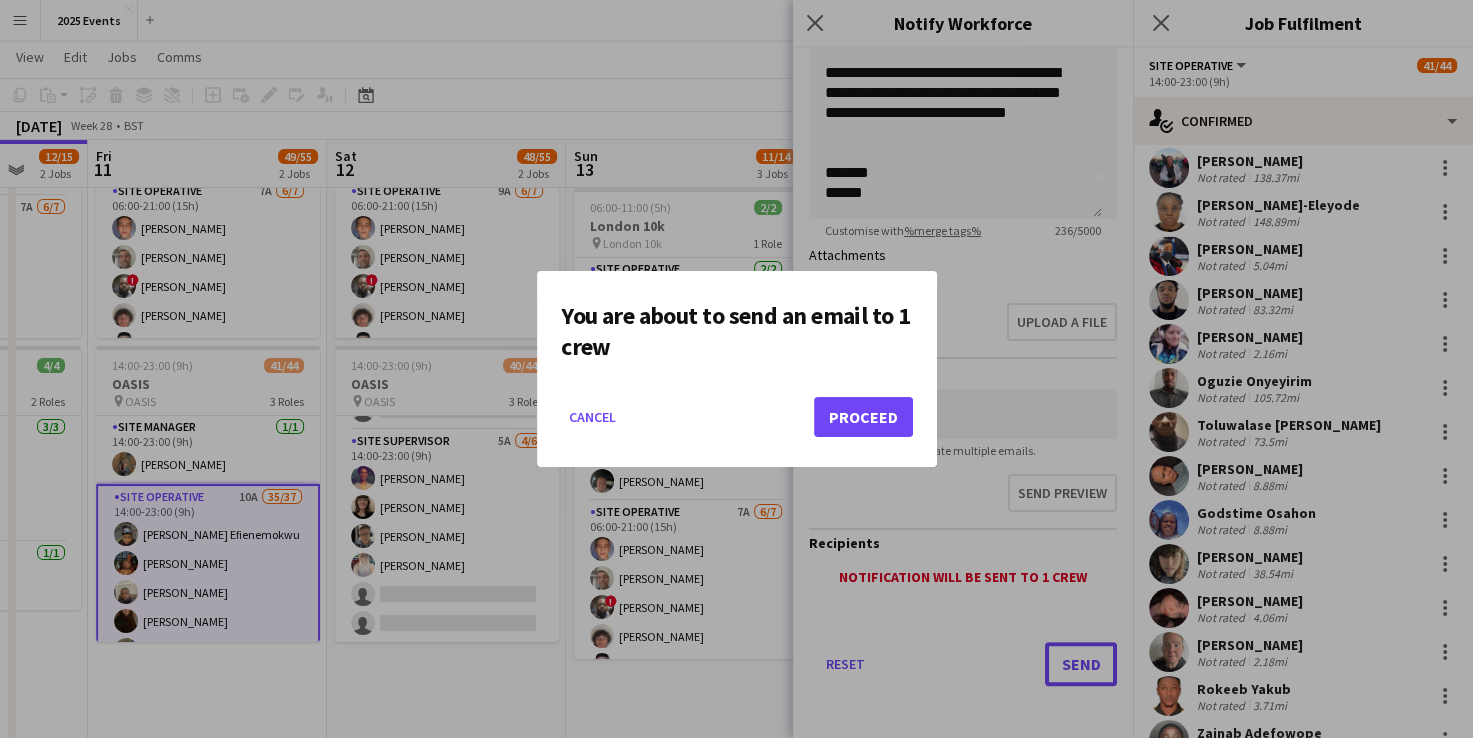 scroll, scrollTop: 190, scrollLeft: 0, axis: vertical 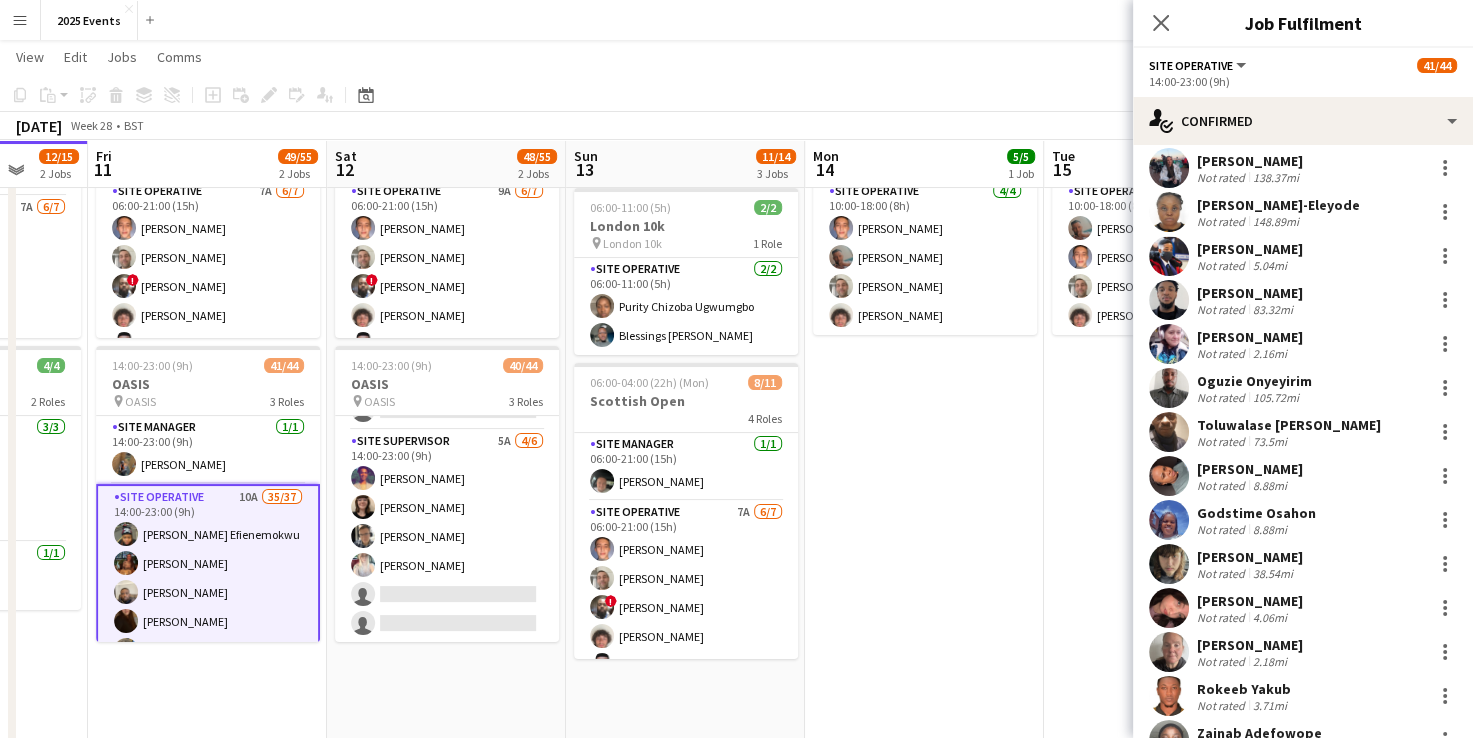 click on "10:00-18:00 (8h)    5/5   Scottish Open   2 Roles   Site Manager   1/1   10:00-18:00 (8h)
Josh Tutty  Site Operative   4/4   10:00-18:00 (8h)
Billy Bartholomew Alfie Day Scott Holmes Thomas Roberts" at bounding box center [924, 1006] 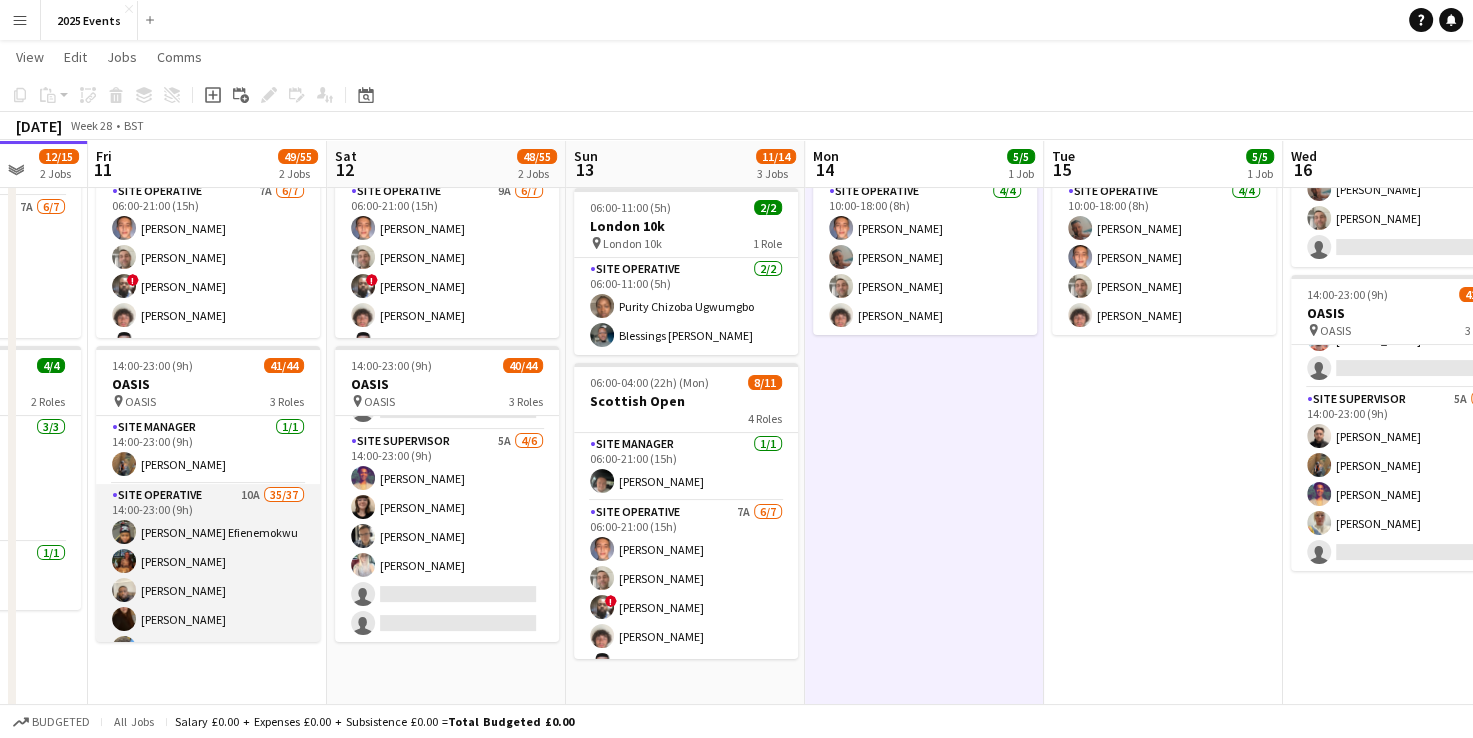 click on "Site Operative   10A   35/37   14:00-23:00 (9h)
Ijeoma Efienemokwu Chloe Rowbottom Anthony Odeh Veronika Plhalova Heth Makumbe Abigail Ayorinde ADEKEMI SADE OMOTOSHO Harley Evans Victoria Adeyemo-Eleyode Leonardo Scott Joshua Fidelis Viktoria Stetsenko Oguzie Onyeyirim Toluwalase Samuel AYENI Ofonime Gabriel Godstime Osahon Levi Wilbourn katie turner Erin Chatburn Rokeeb Yakub Zainab Adefowope Jessica Ballard Voke Emmanuella Opuama Efemena Victoria Opuama Oluwakemisola Osasuyi Dan Jefferies Taofeek Kazeem Reduanur Rahman Anthony Cleaver Sadia Afrin Afsana Sharmin Jessica Jablonski Aaron Martin josh martin Jake Regan
single-neutral-actions
single-neutral-actions" at bounding box center [208, 1040] 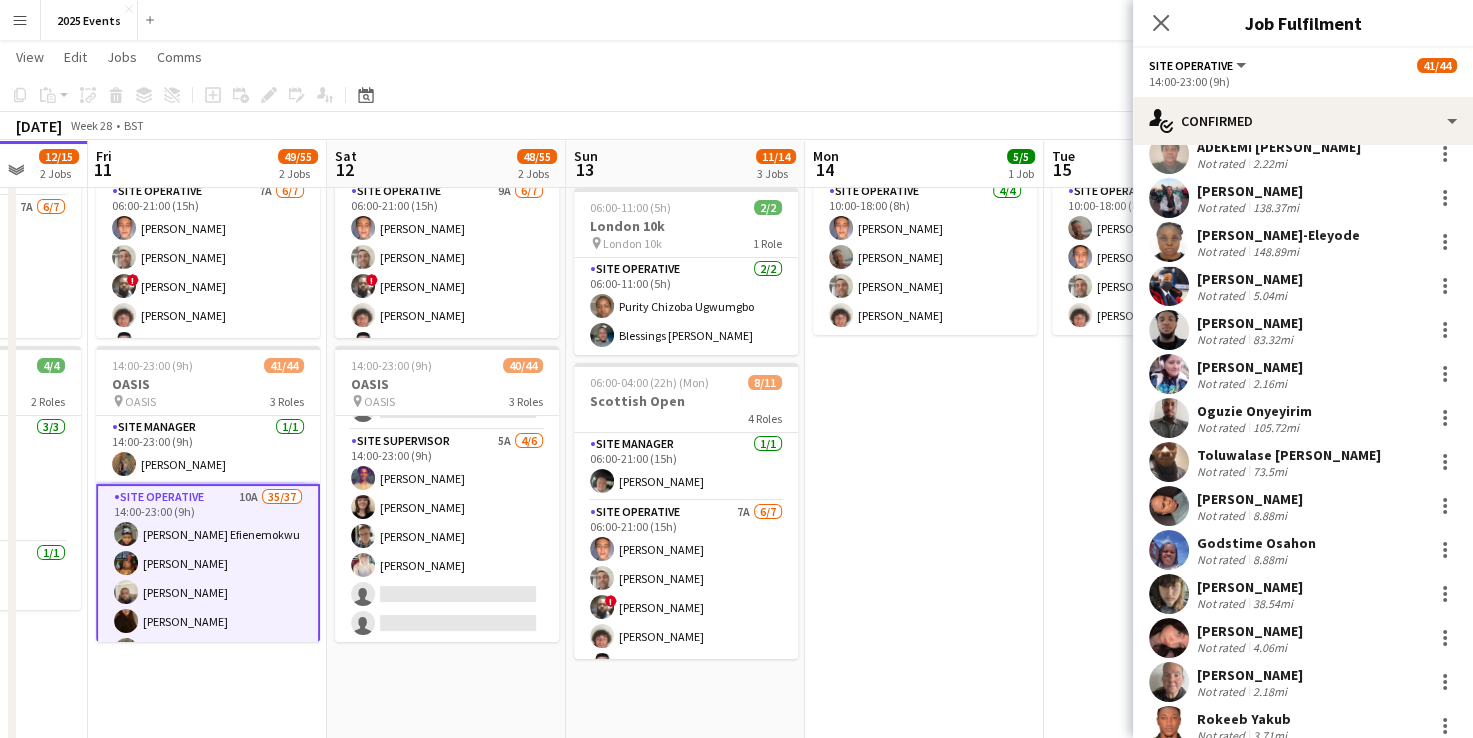 scroll, scrollTop: 419, scrollLeft: 0, axis: vertical 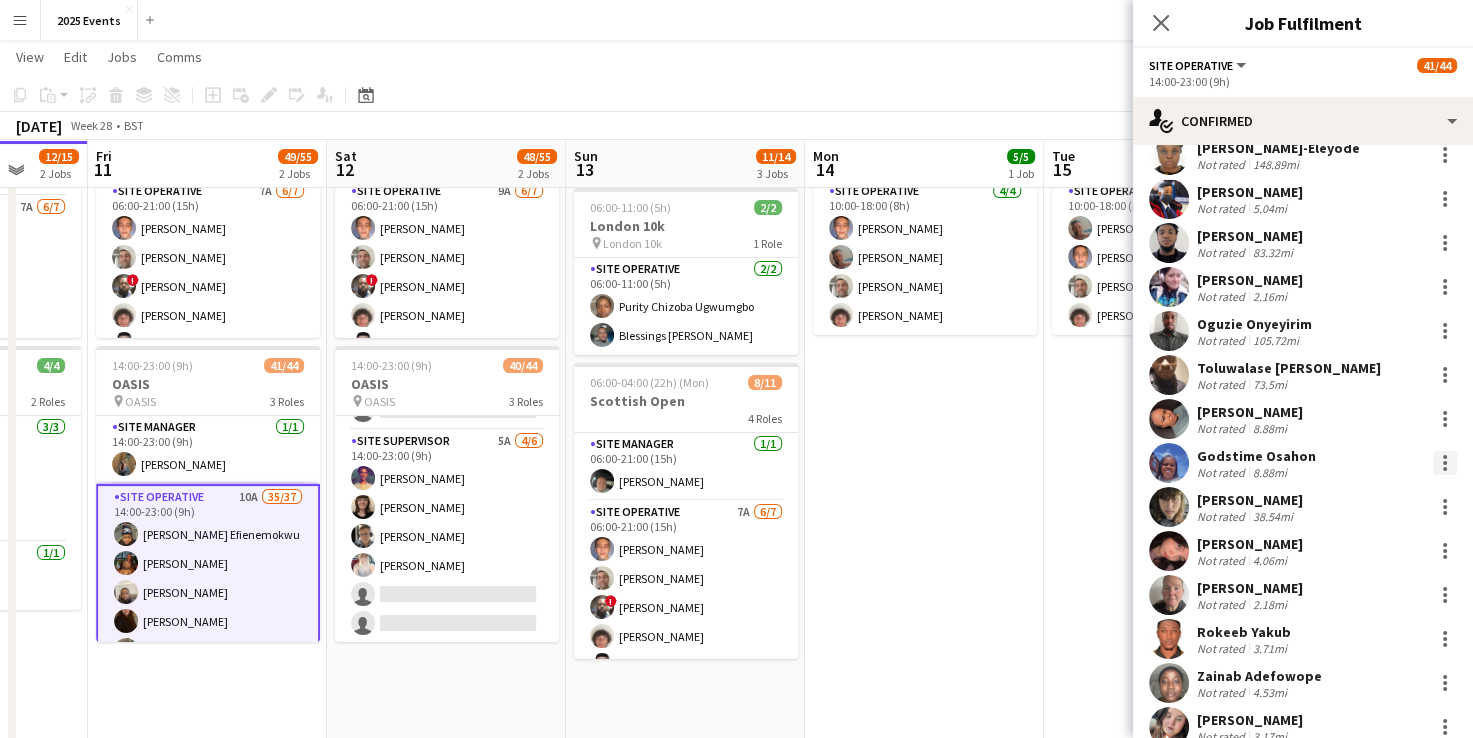 click at bounding box center [1445, 463] 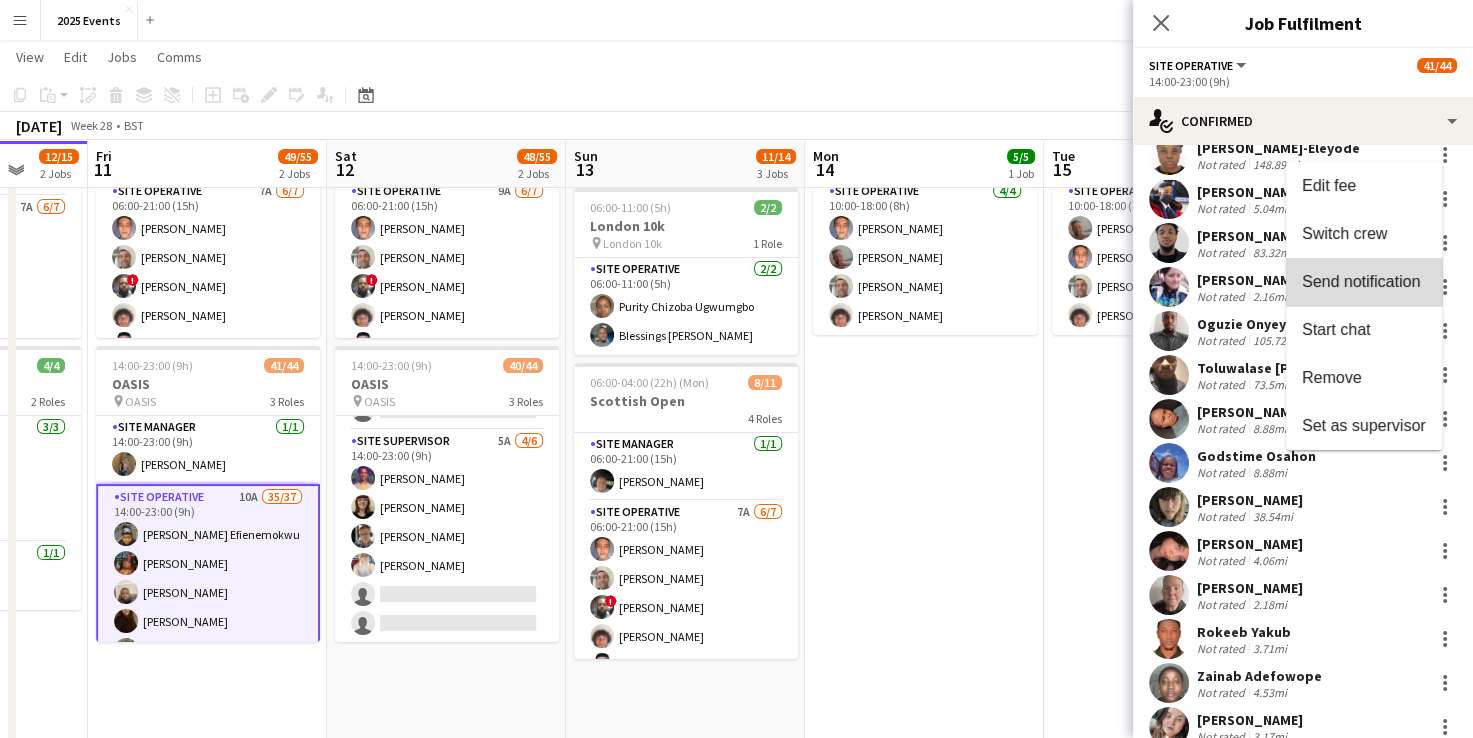 click on "Send notification" at bounding box center (1364, 282) 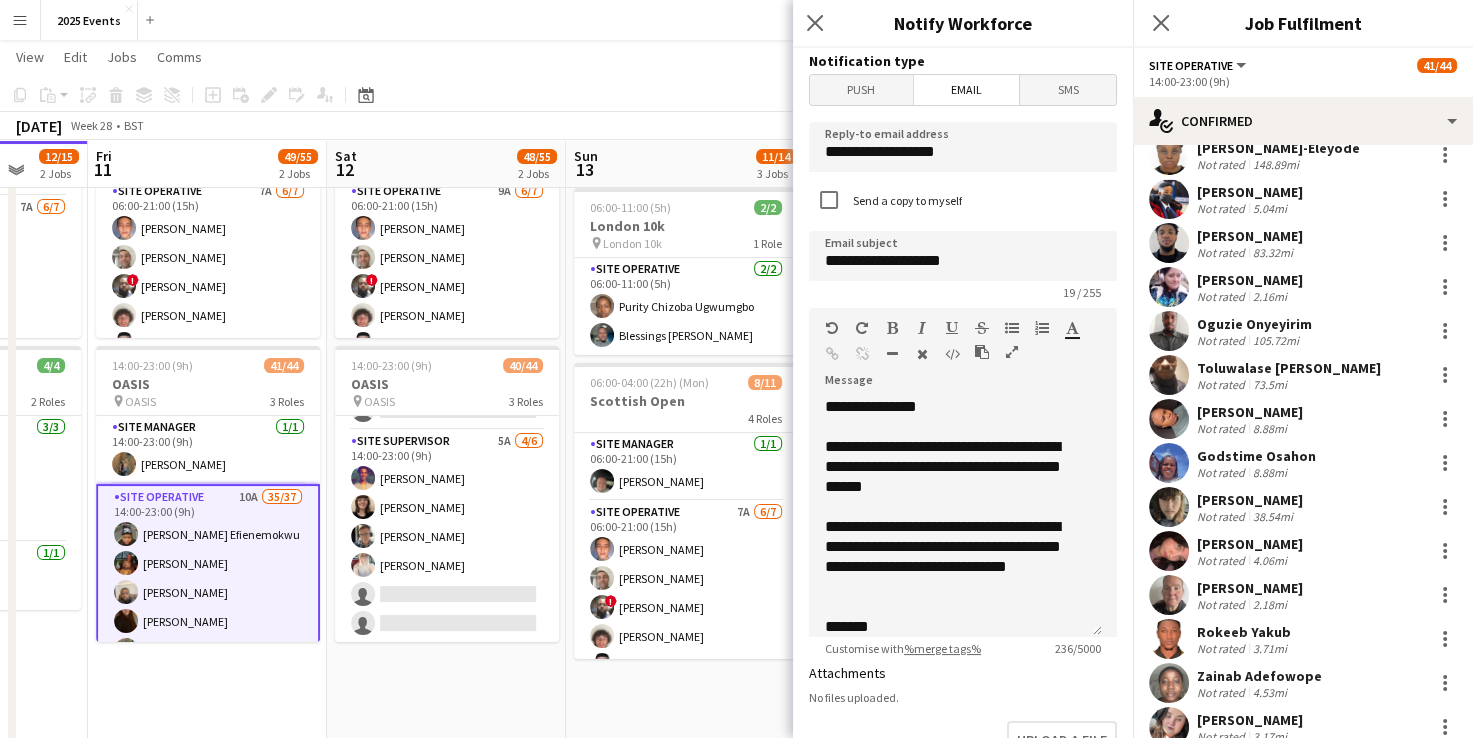 scroll, scrollTop: 36, scrollLeft: 0, axis: vertical 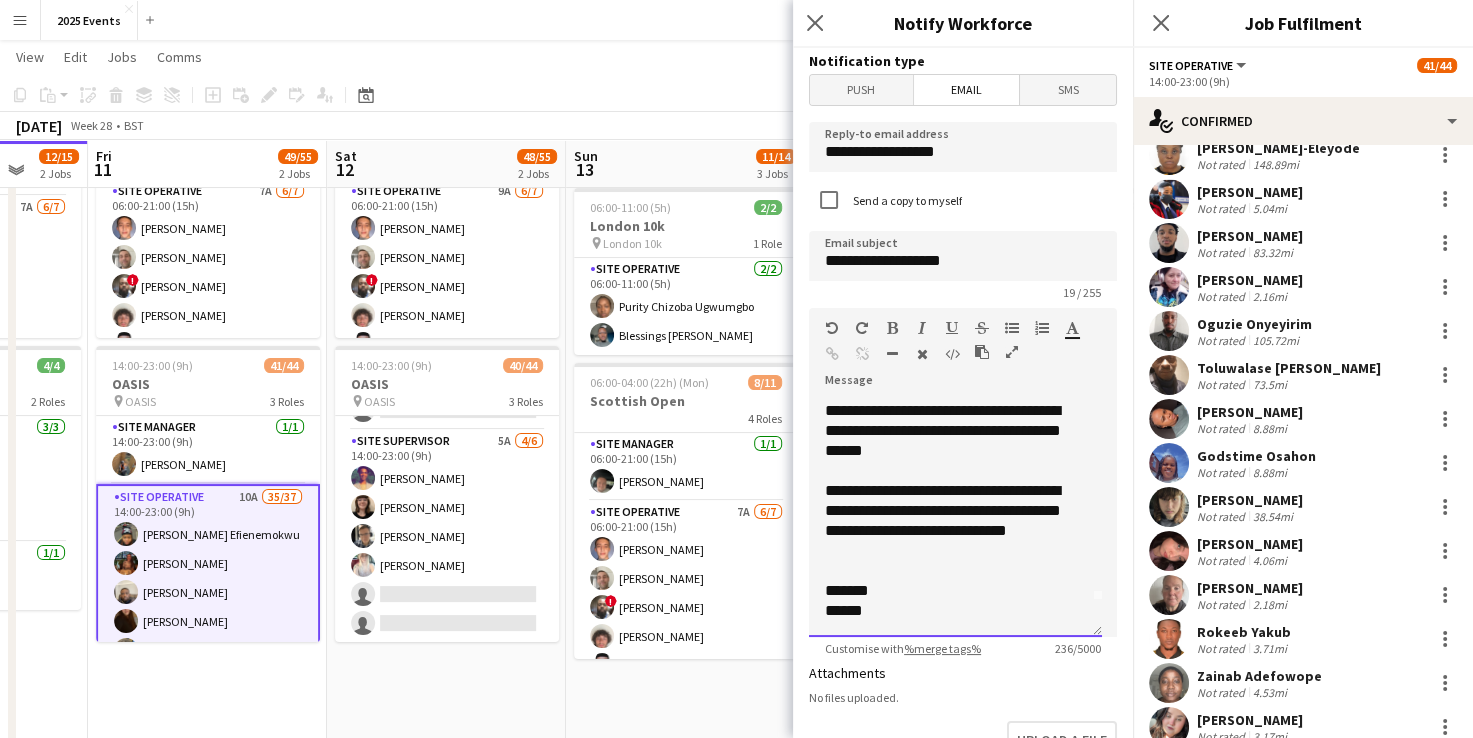 click on "**********" 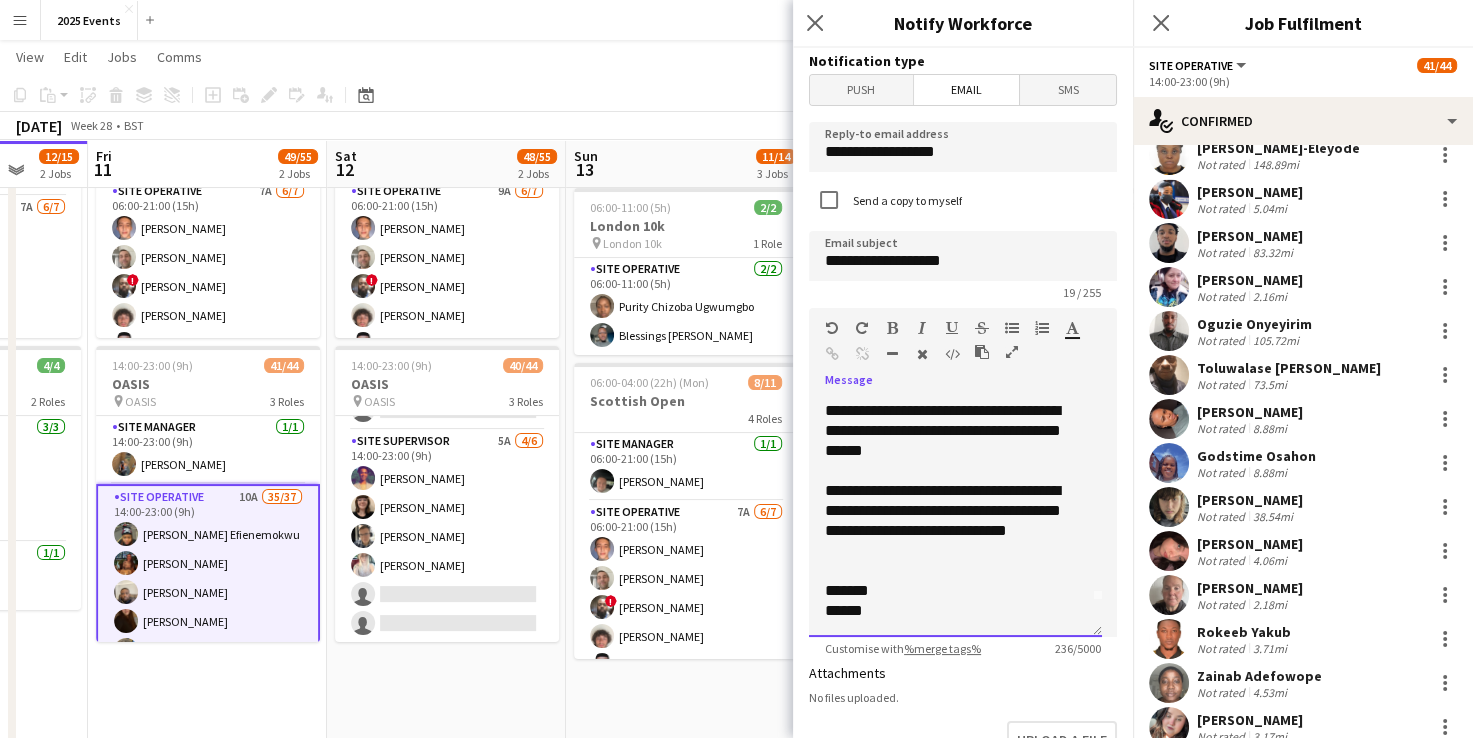 type 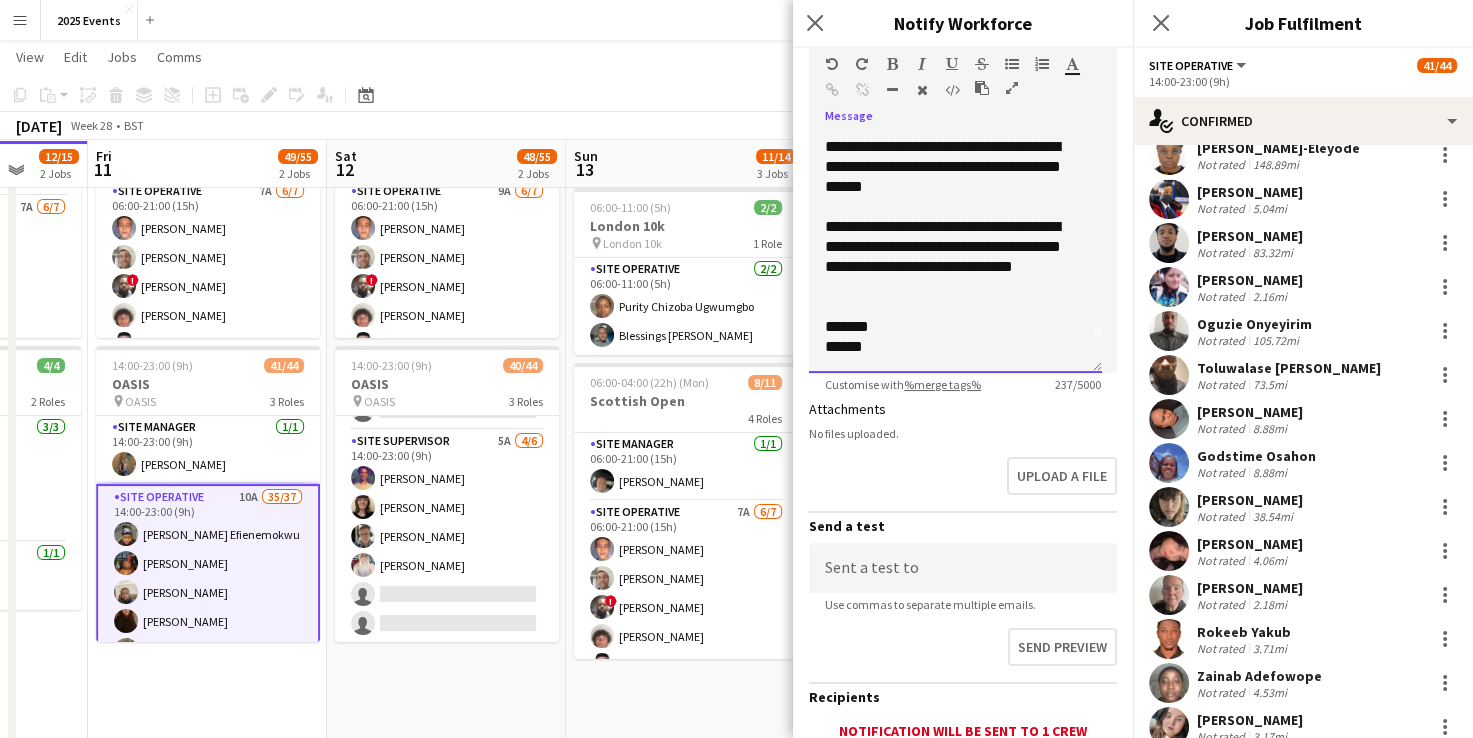scroll, scrollTop: 418, scrollLeft: 0, axis: vertical 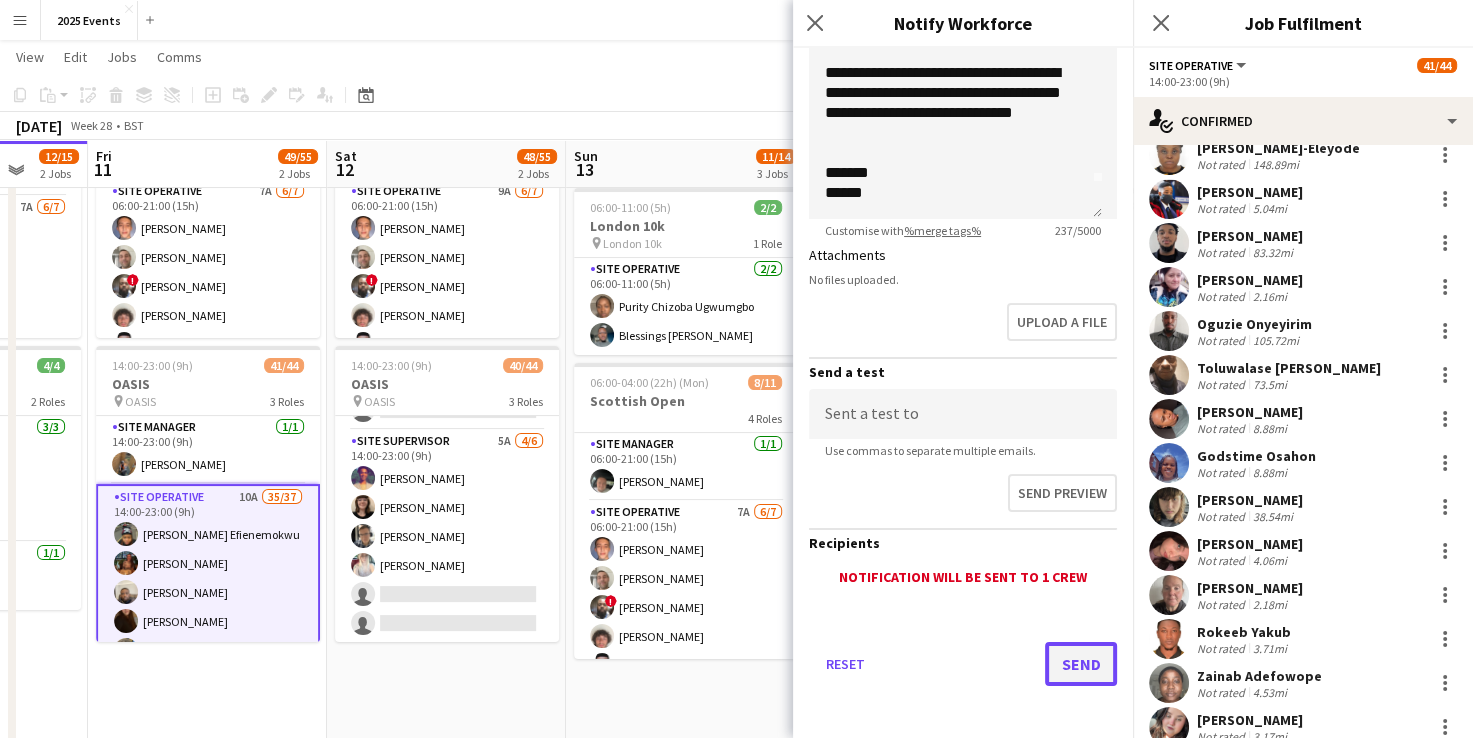 click on "Send" 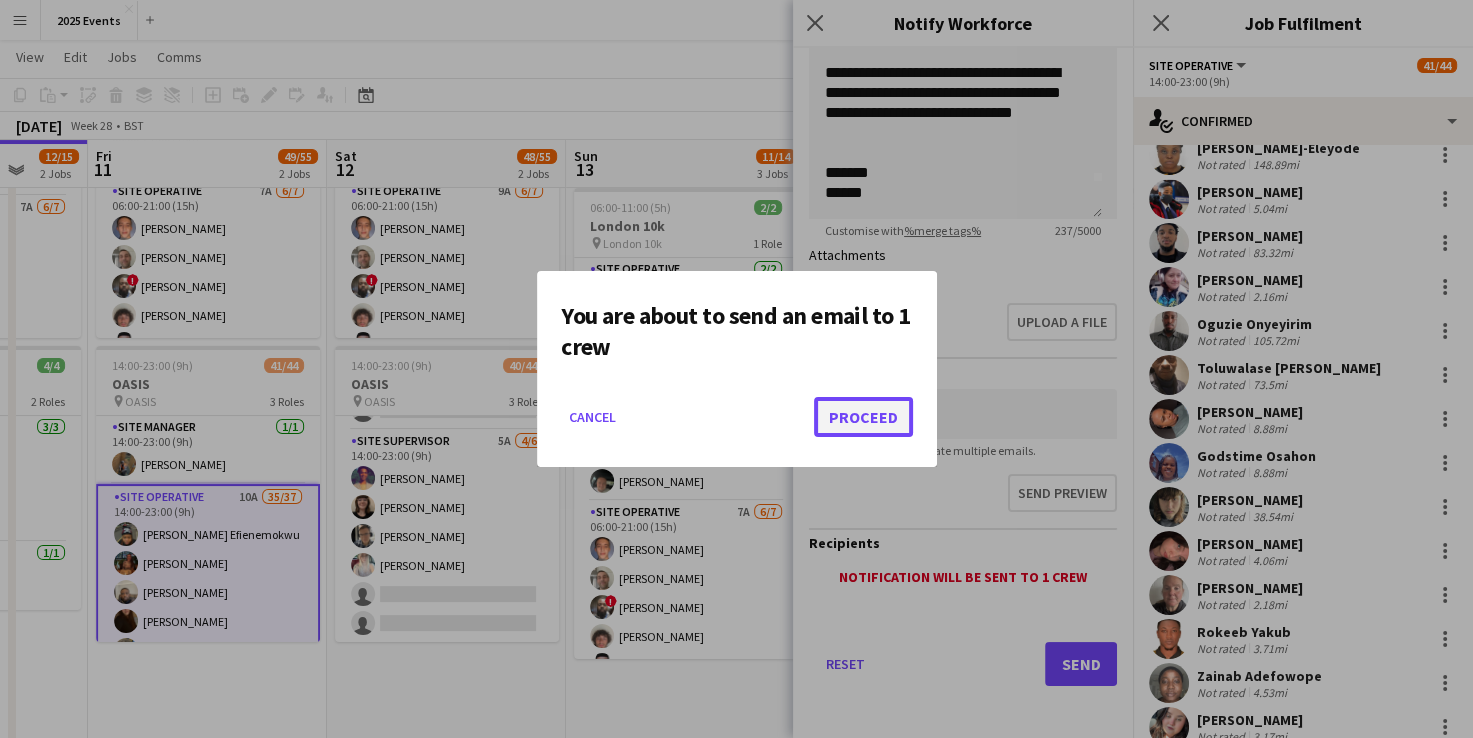 click on "Proceed" 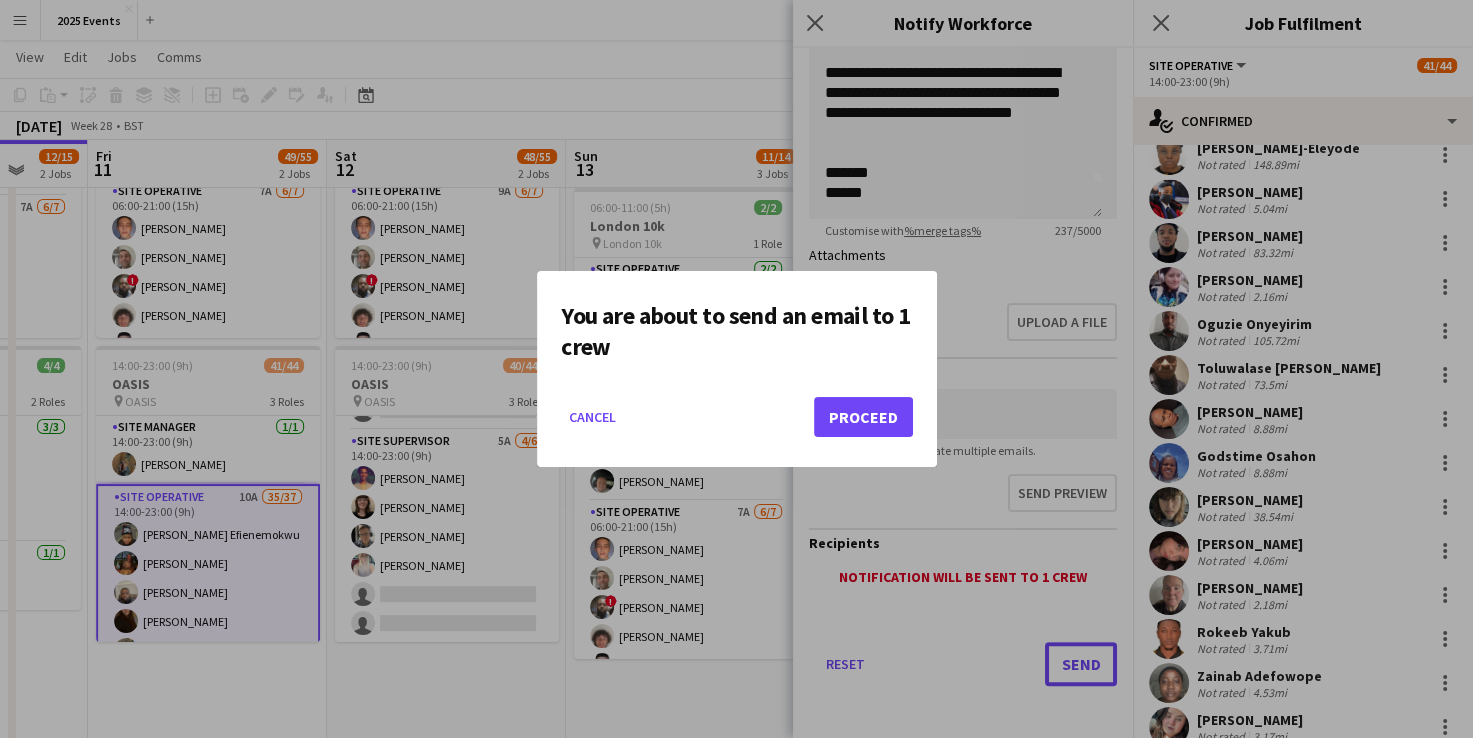 scroll, scrollTop: 190, scrollLeft: 0, axis: vertical 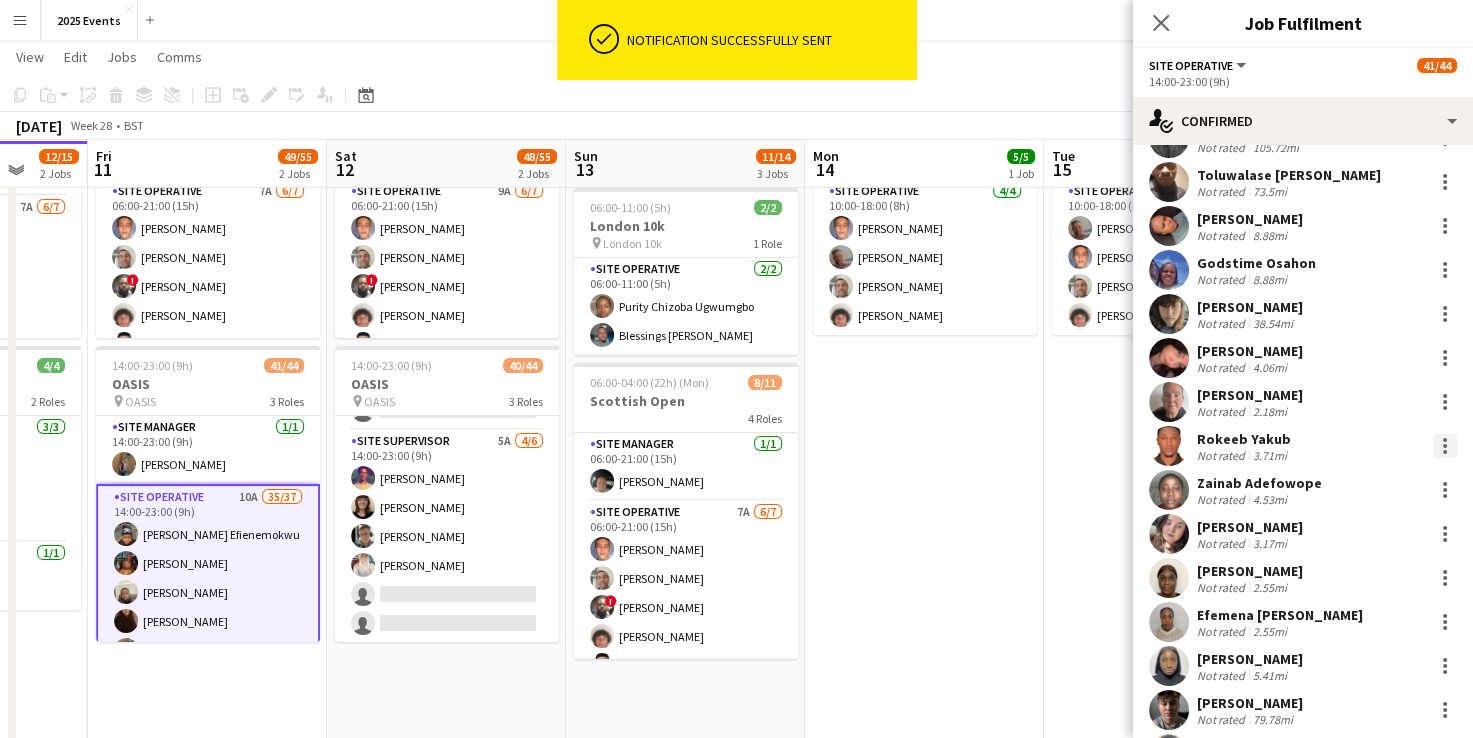 click at bounding box center (1445, 440) 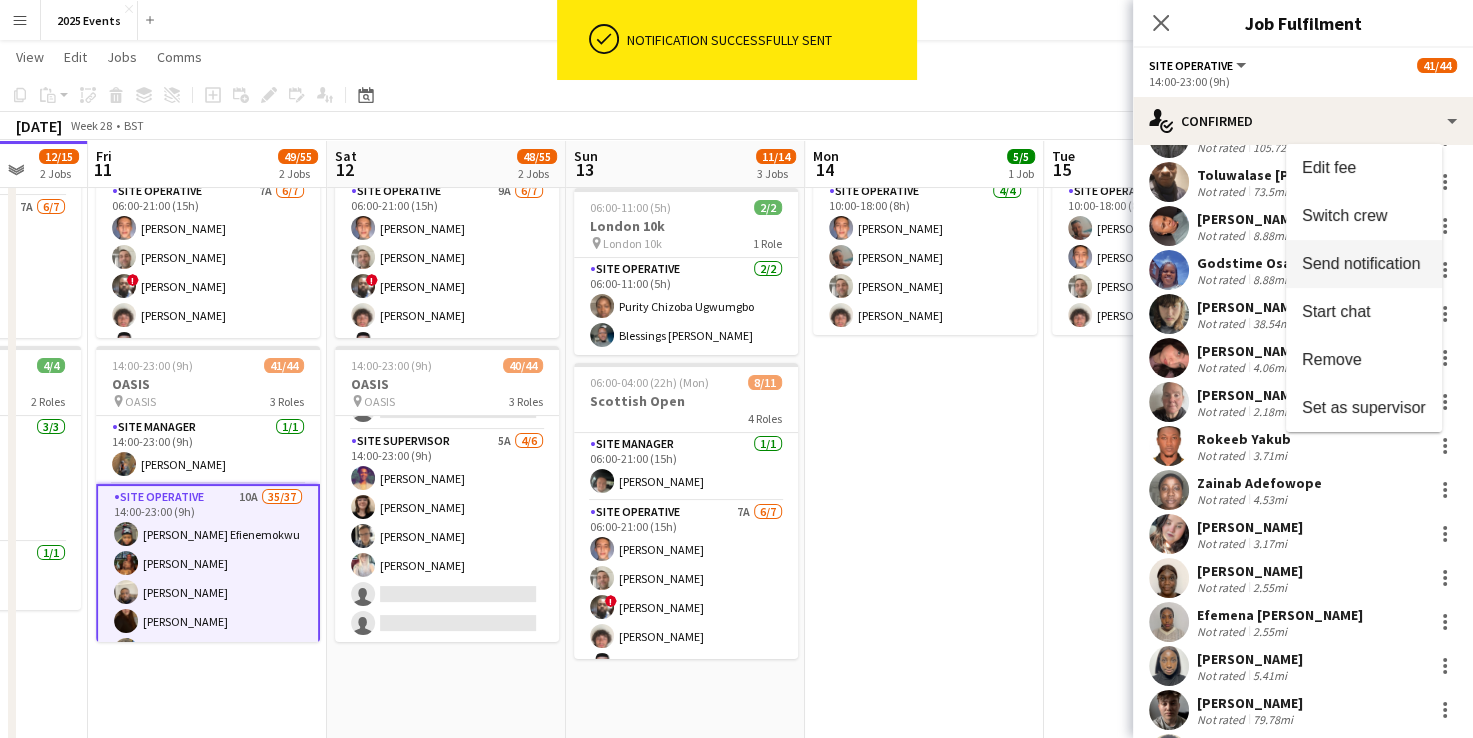 click on "Send notification" at bounding box center [1364, 264] 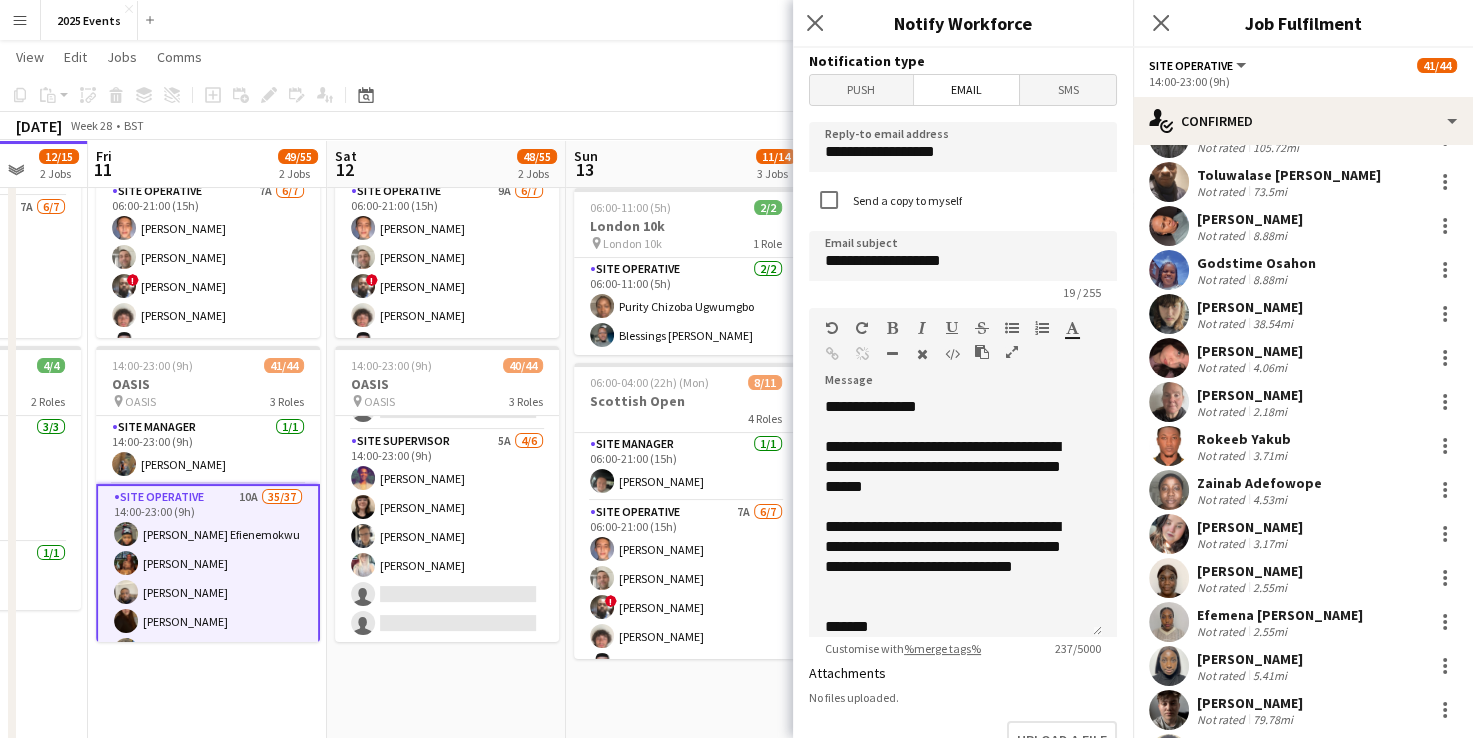 scroll, scrollTop: 36, scrollLeft: 0, axis: vertical 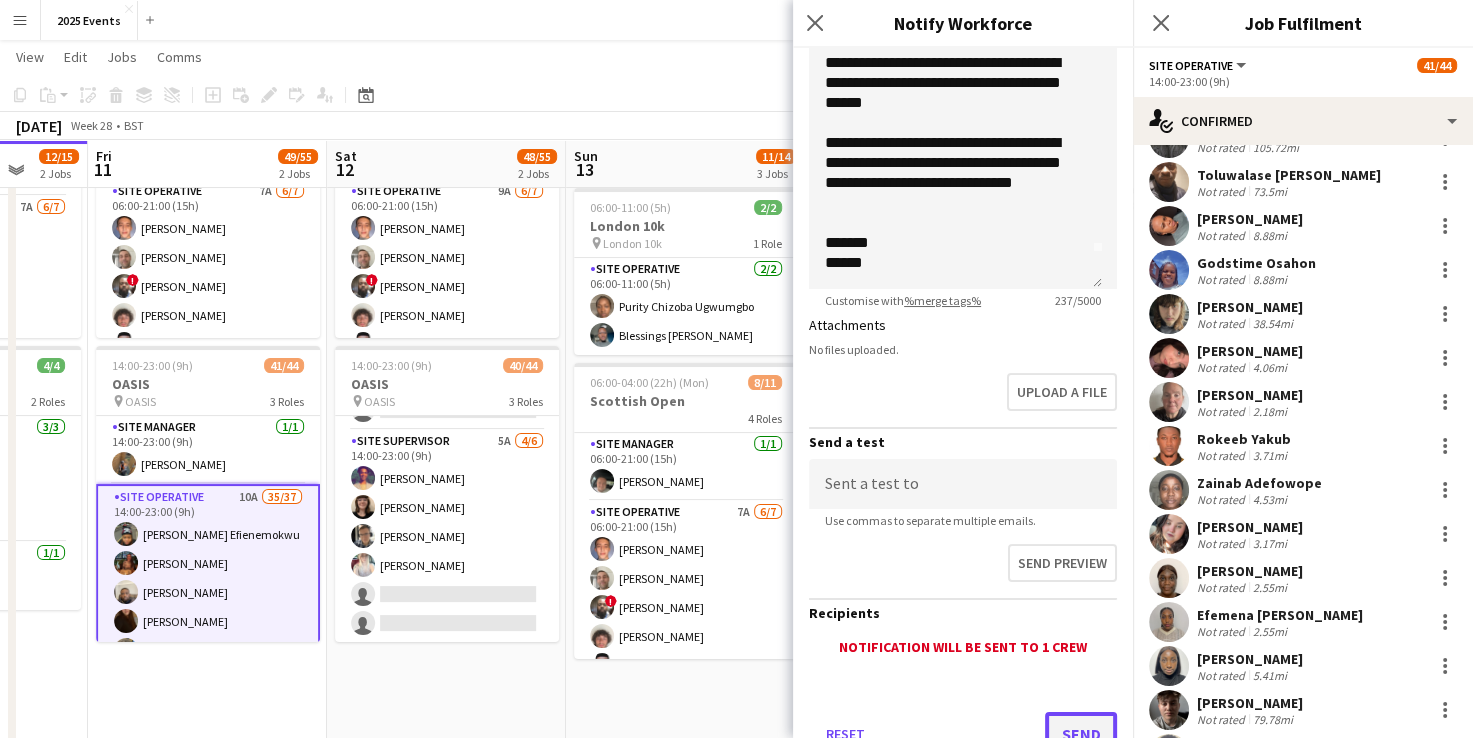 click on "Send" 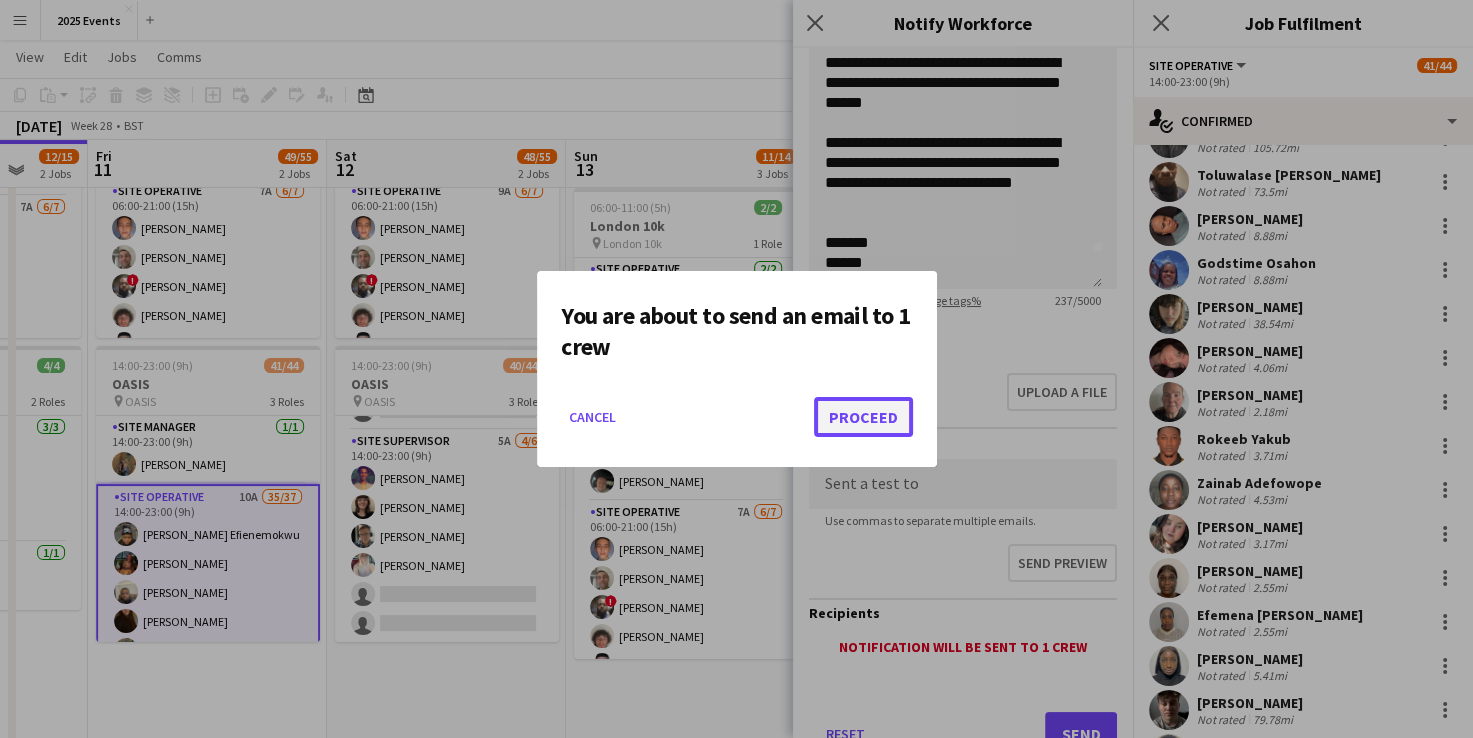 click on "Proceed" 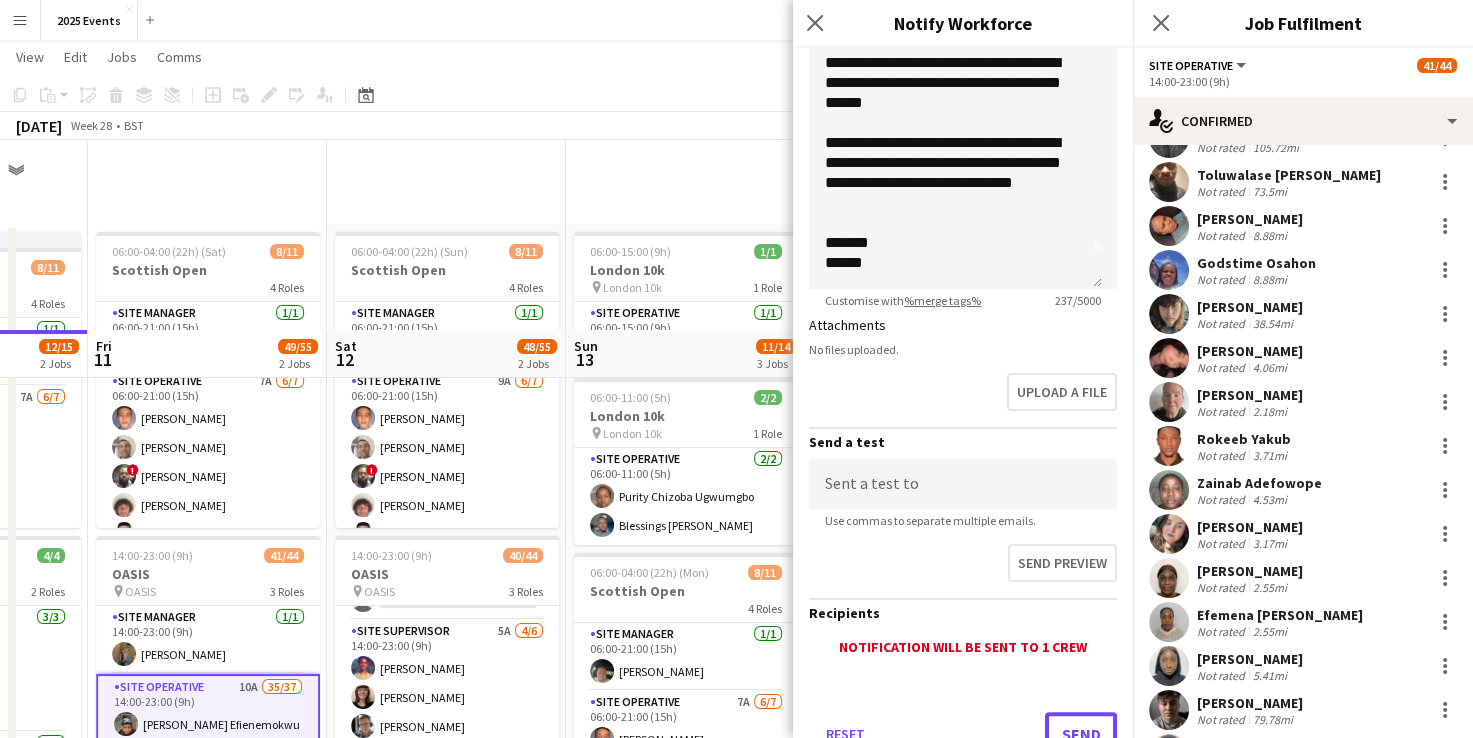 scroll, scrollTop: 190, scrollLeft: 0, axis: vertical 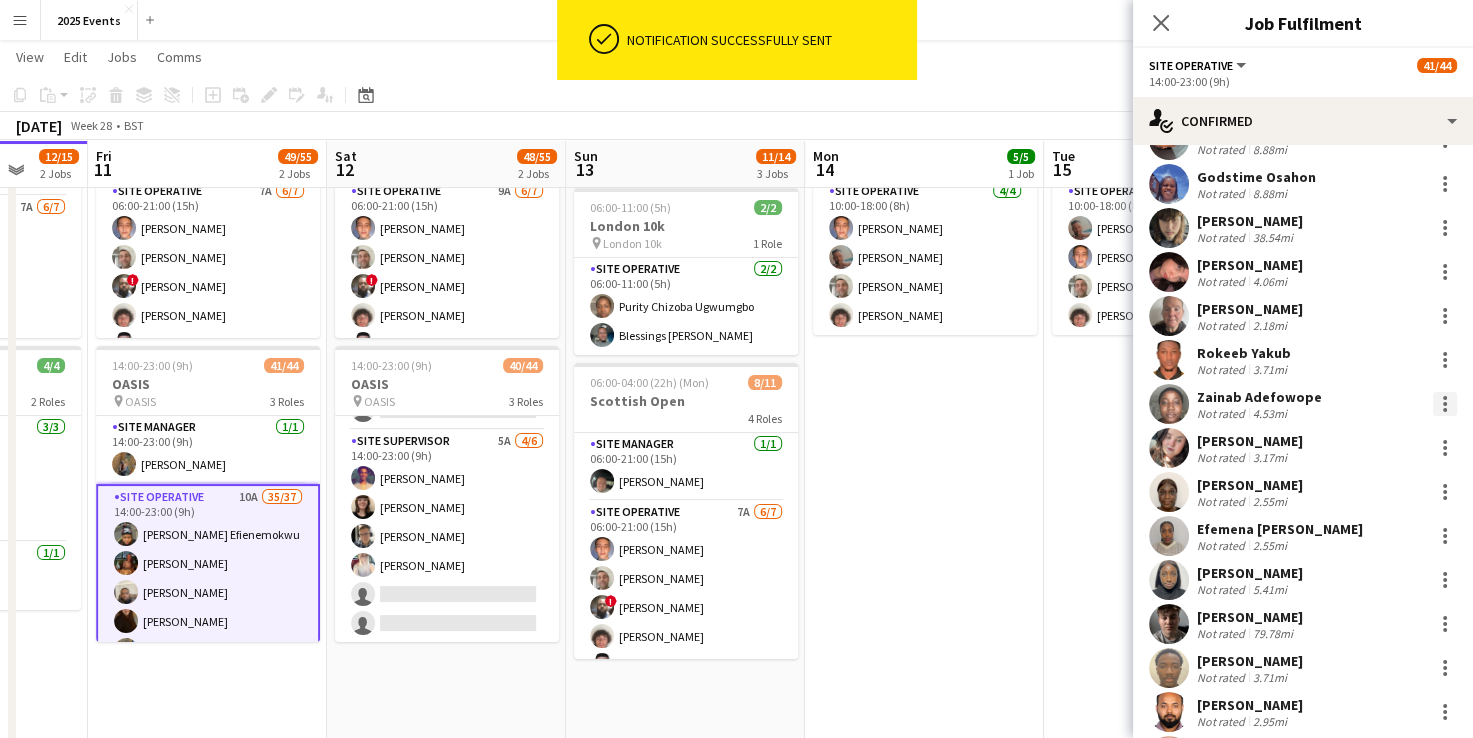 click at bounding box center [1445, 410] 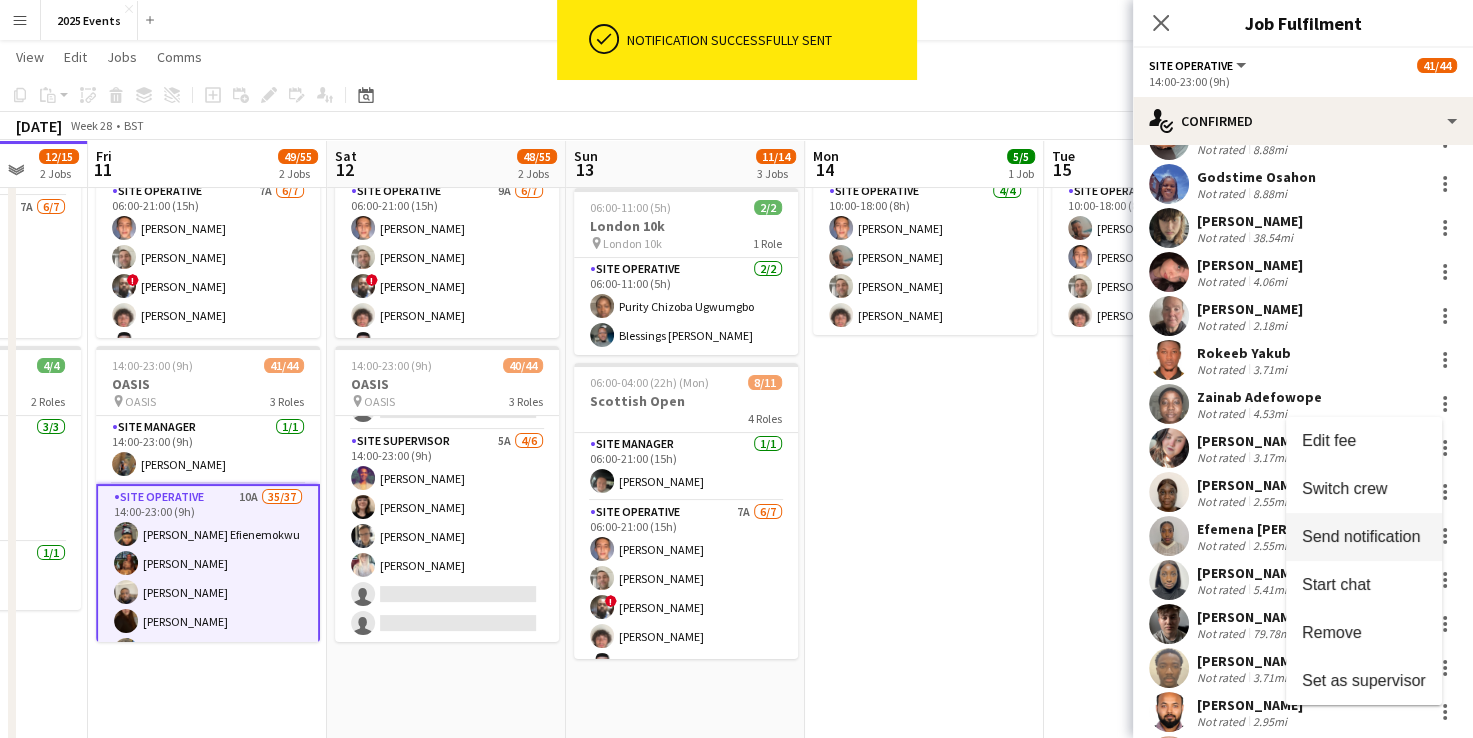 click on "Send notification" at bounding box center (1361, 535) 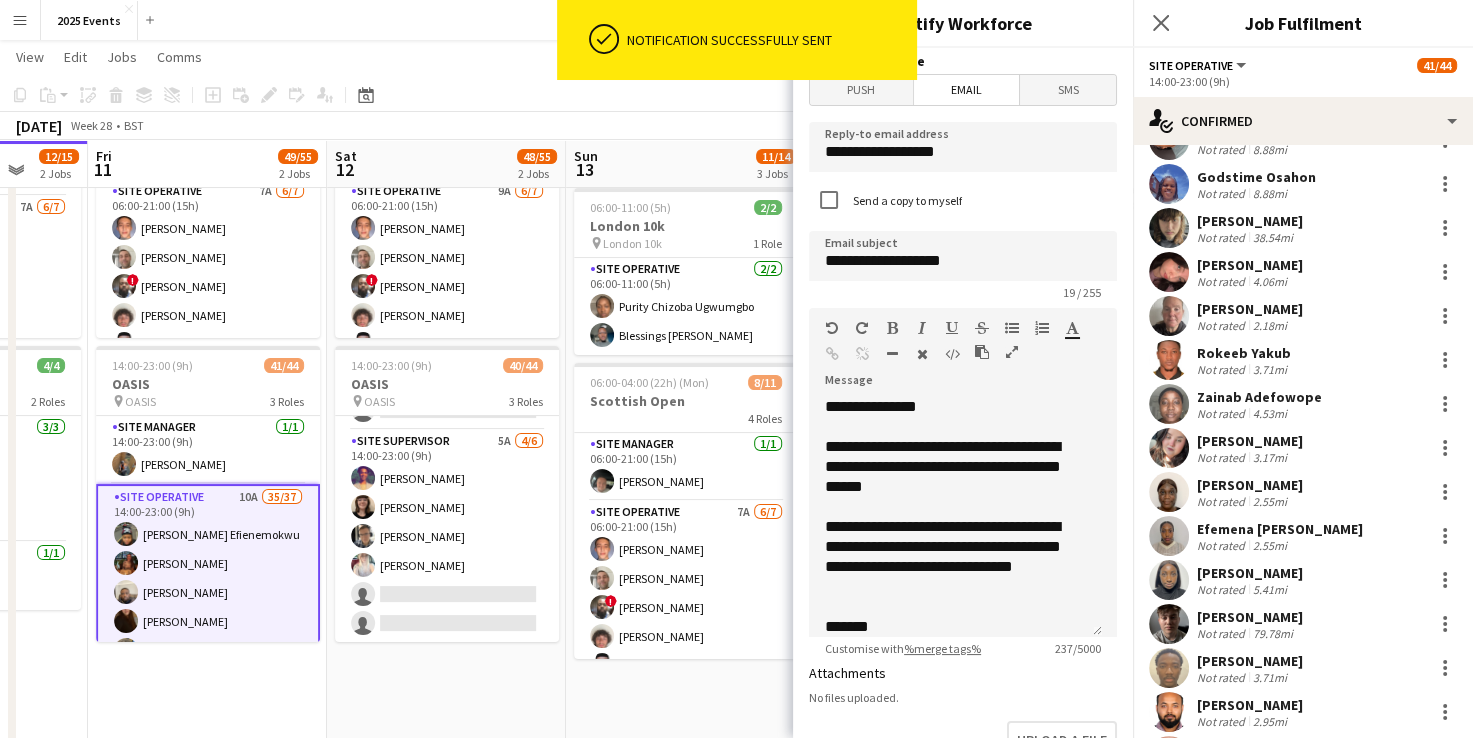 scroll, scrollTop: 36, scrollLeft: 0, axis: vertical 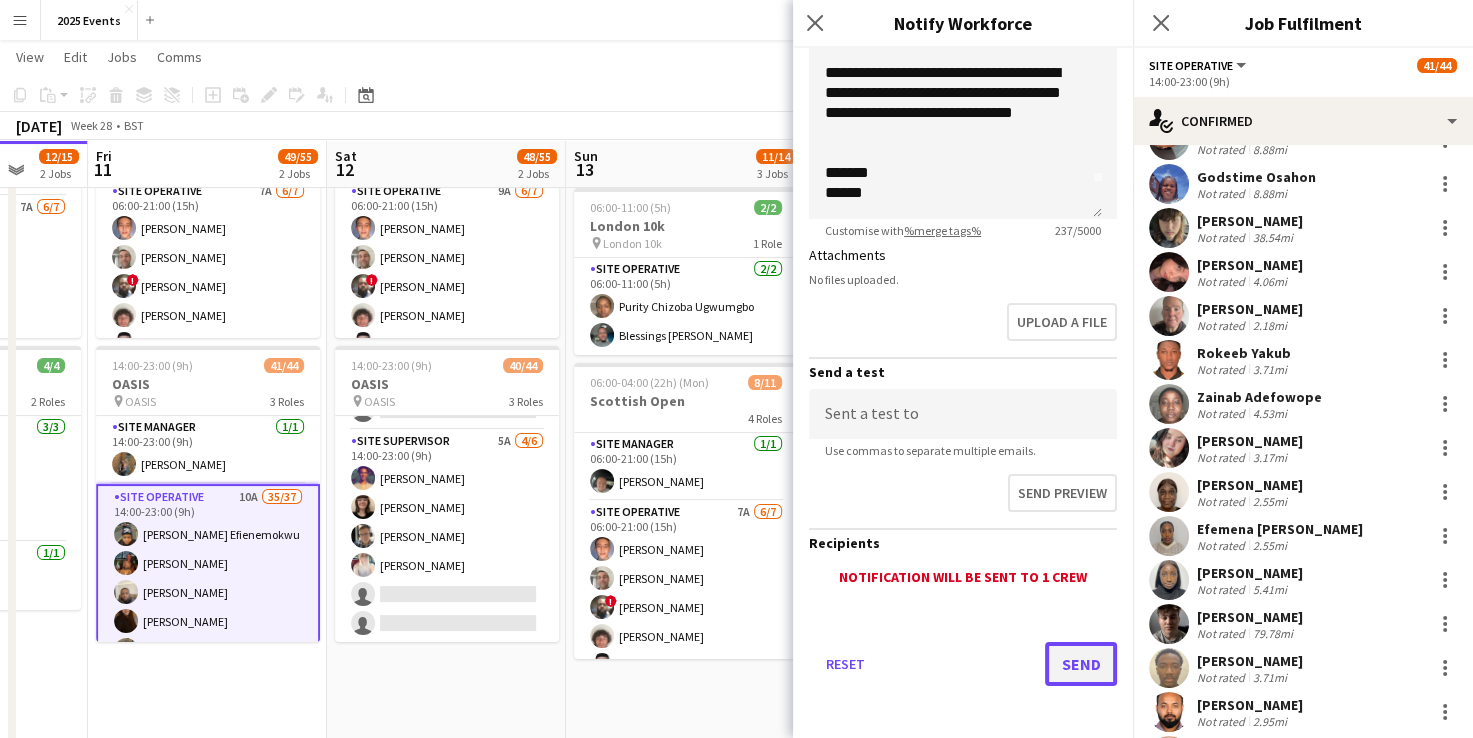click on "Send" 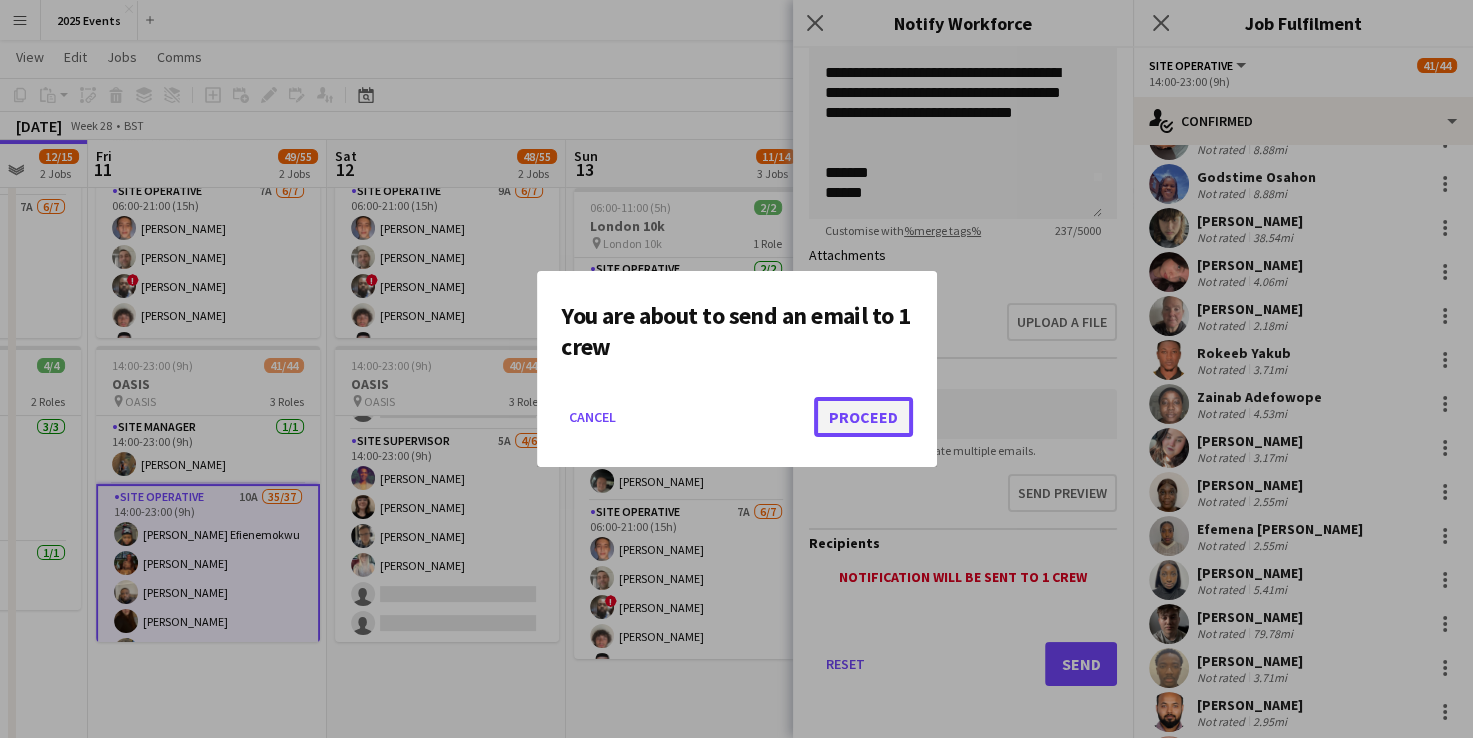 click on "Proceed" 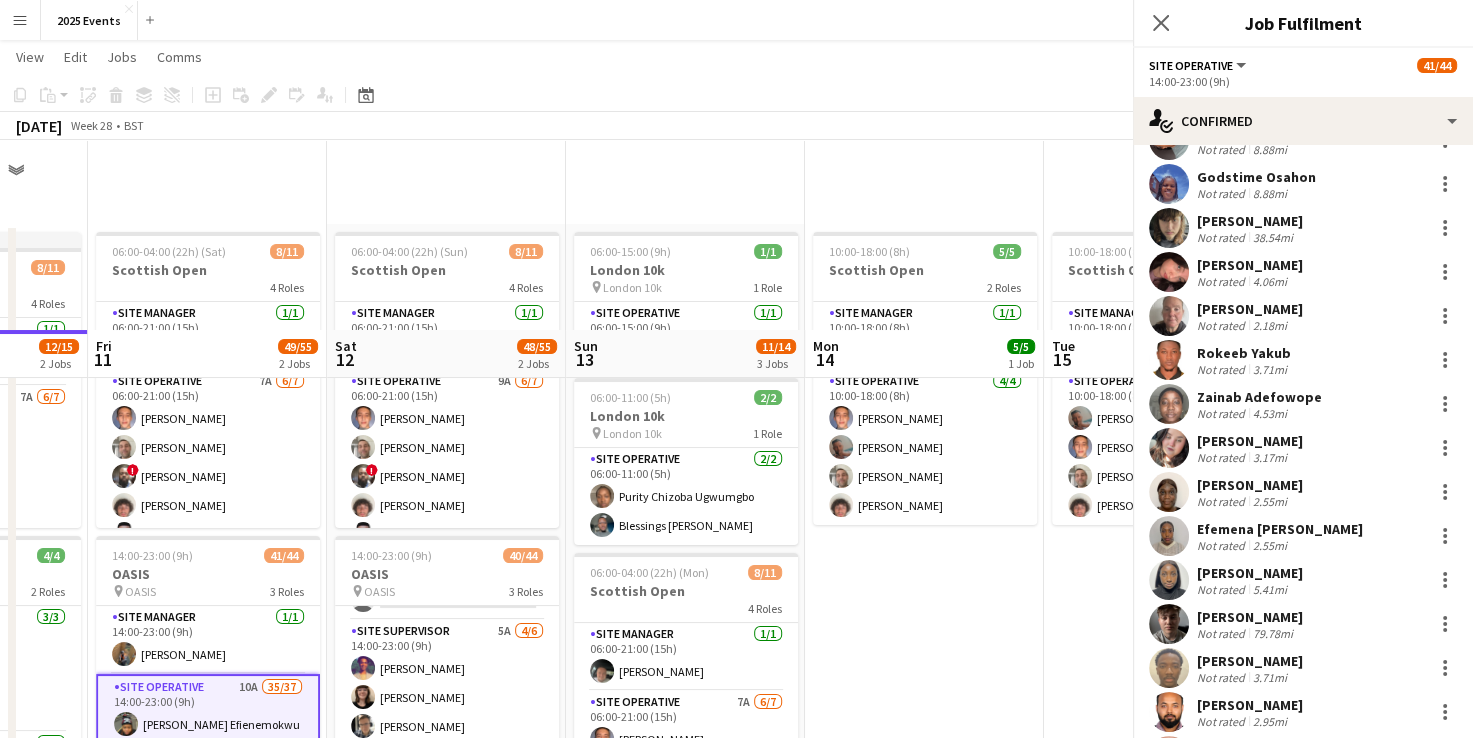 scroll, scrollTop: 190, scrollLeft: 0, axis: vertical 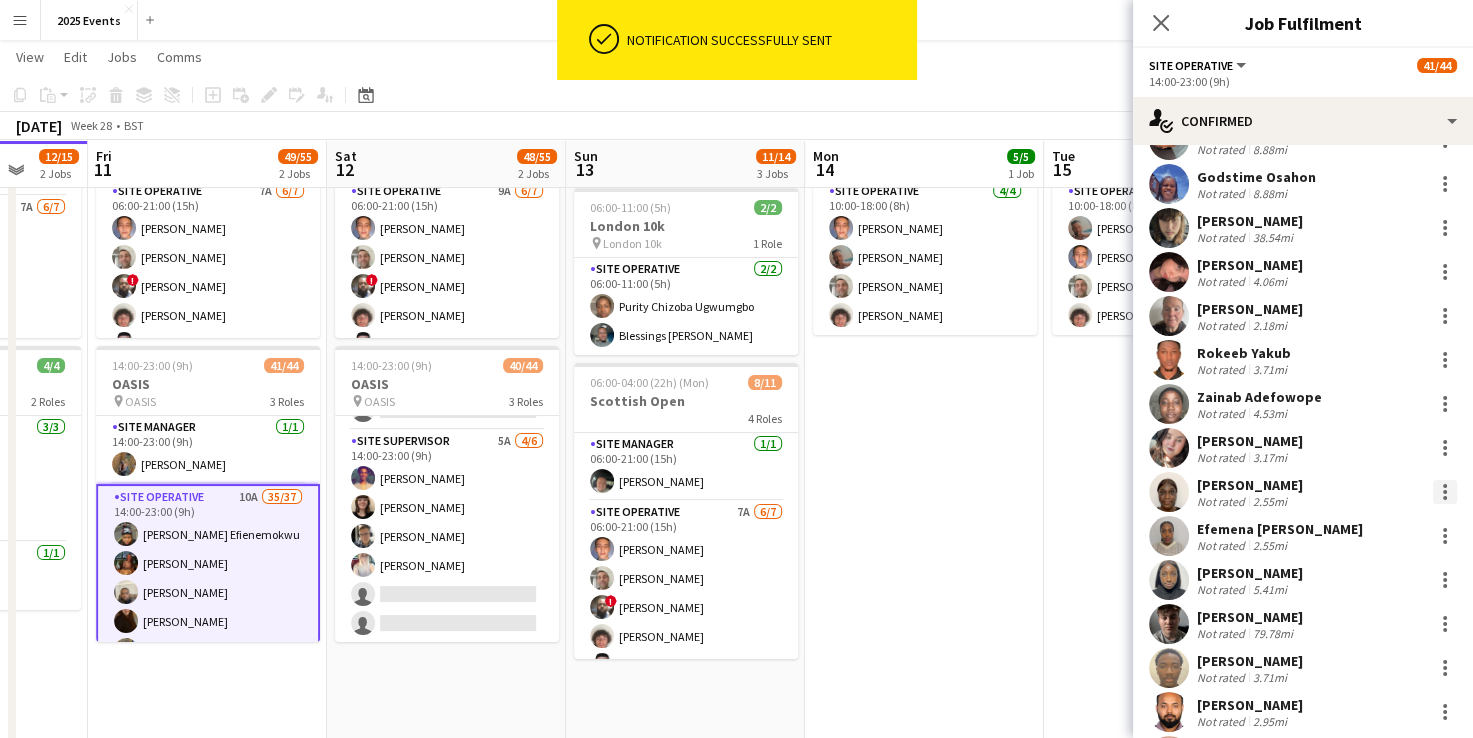 click at bounding box center [1445, 492] 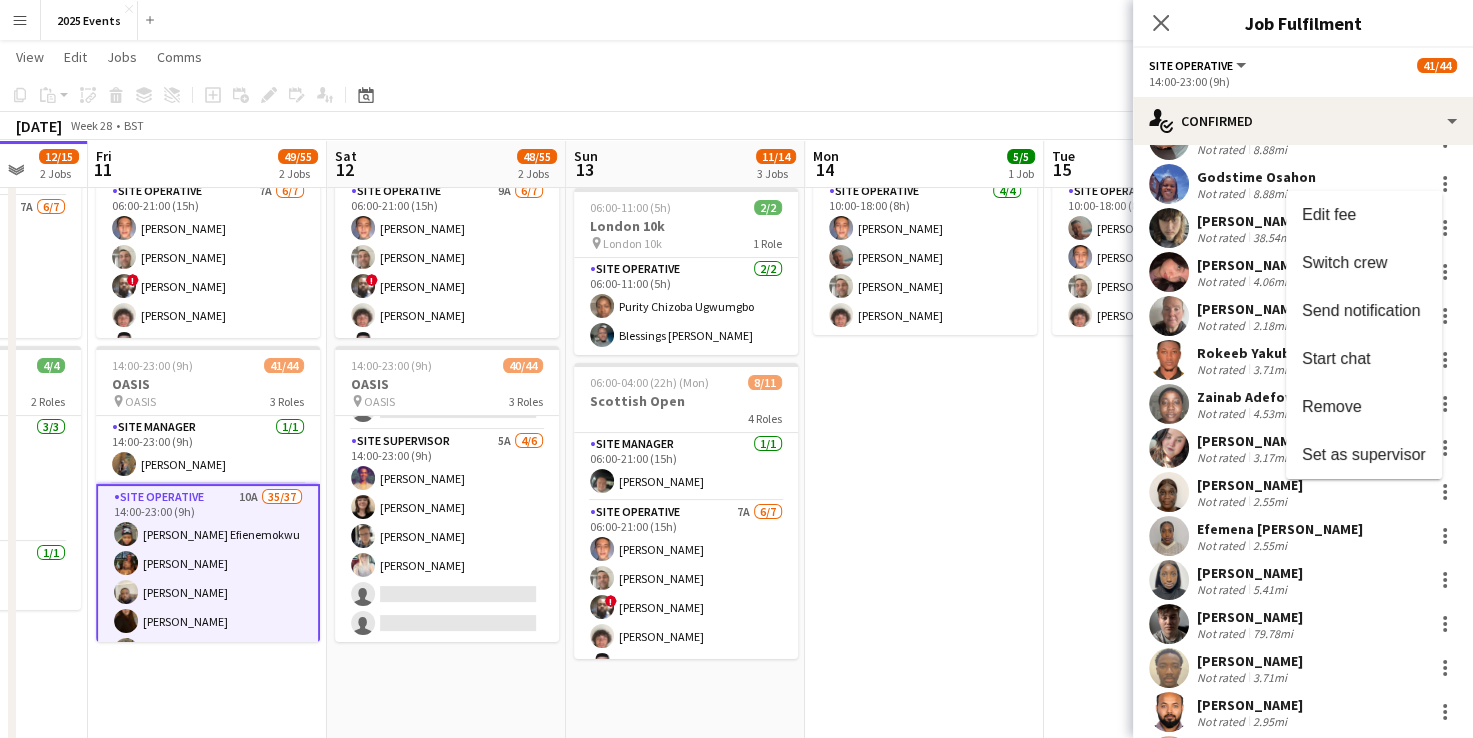 click at bounding box center [736, 369] 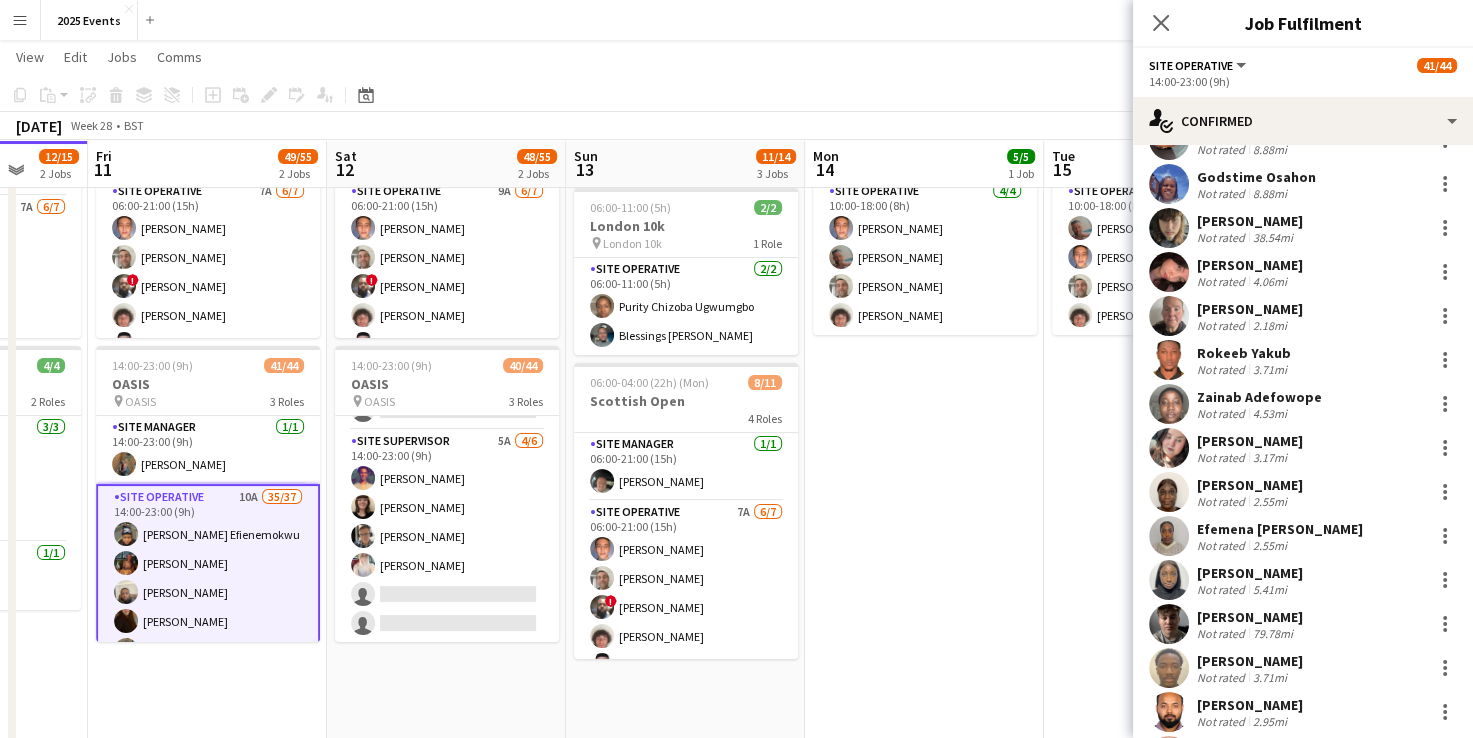 click at bounding box center [1169, 492] 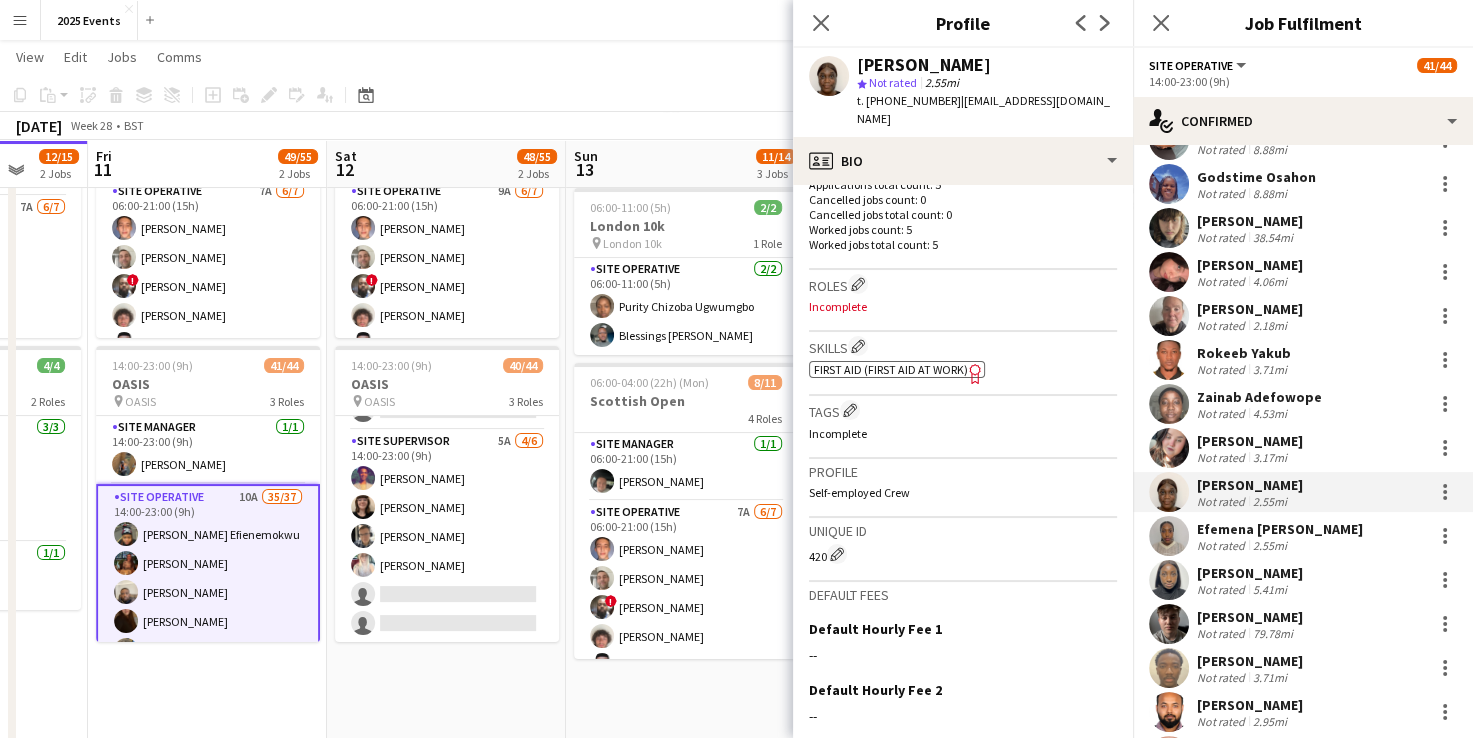 scroll, scrollTop: 746, scrollLeft: 0, axis: vertical 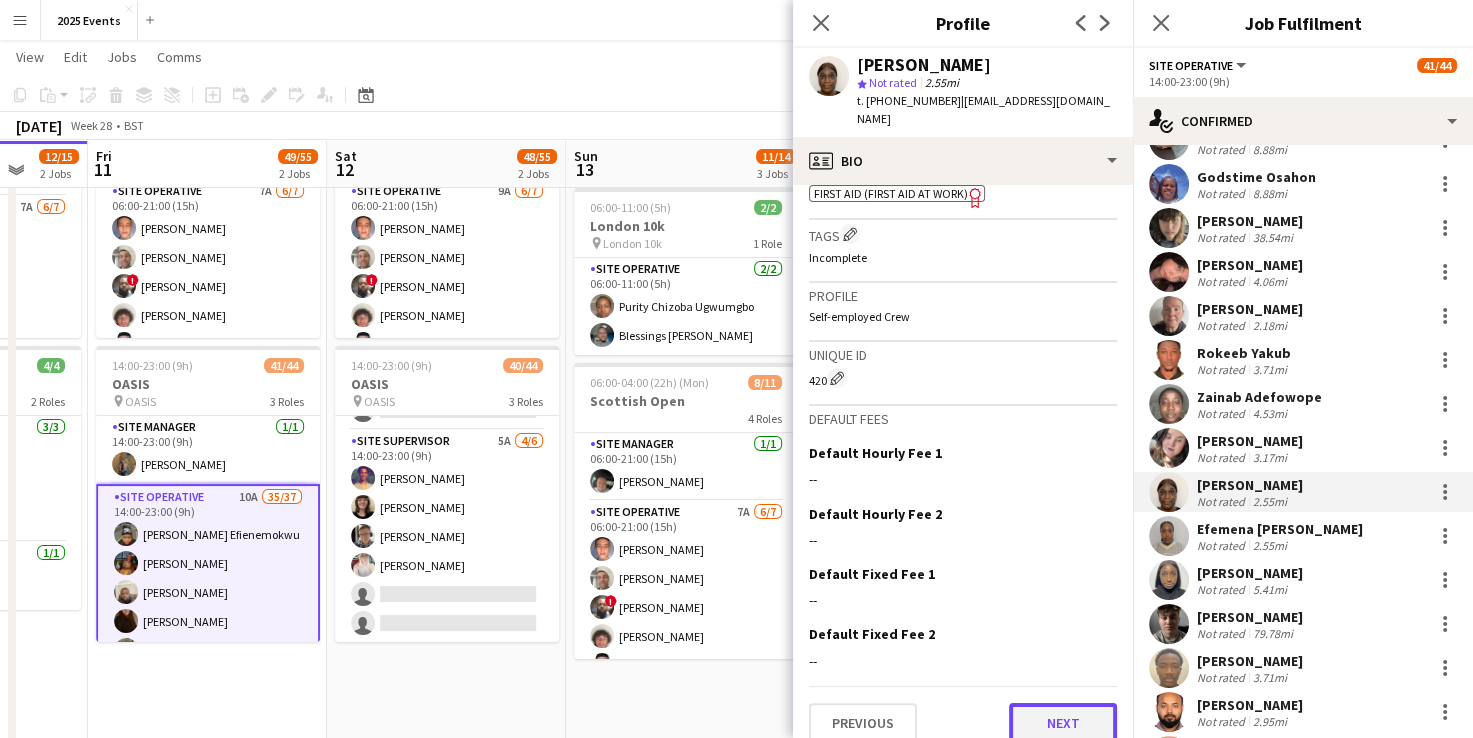 click on "Next" 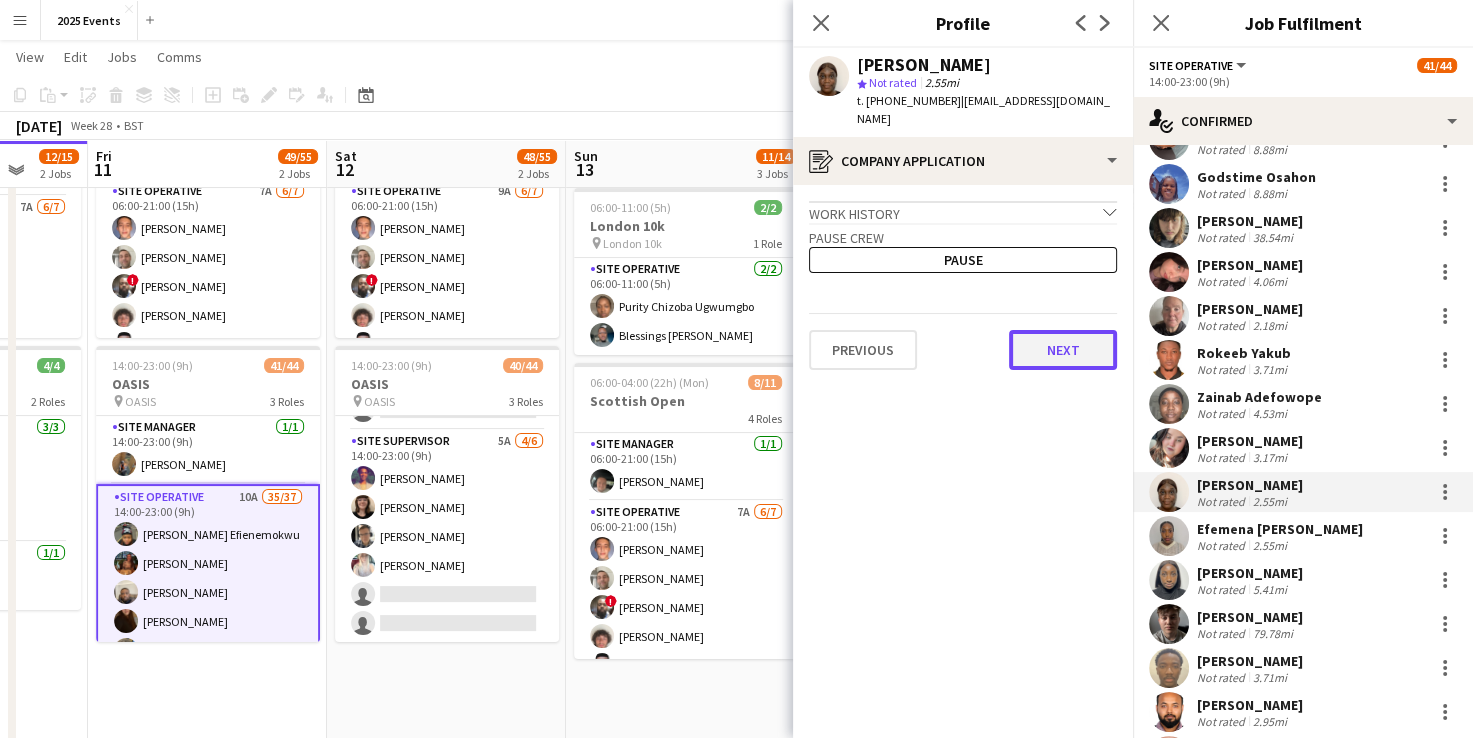 click on "Next" 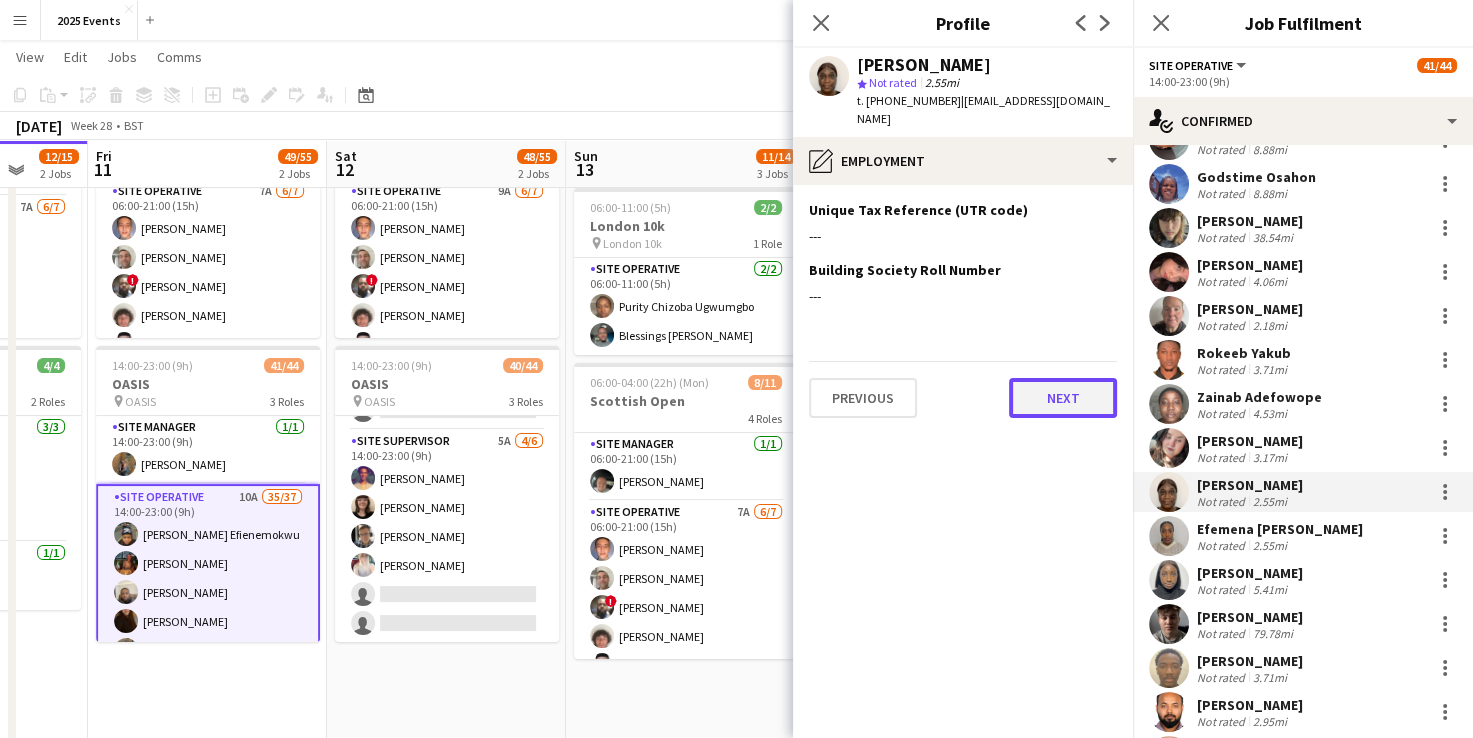 click on "Next" 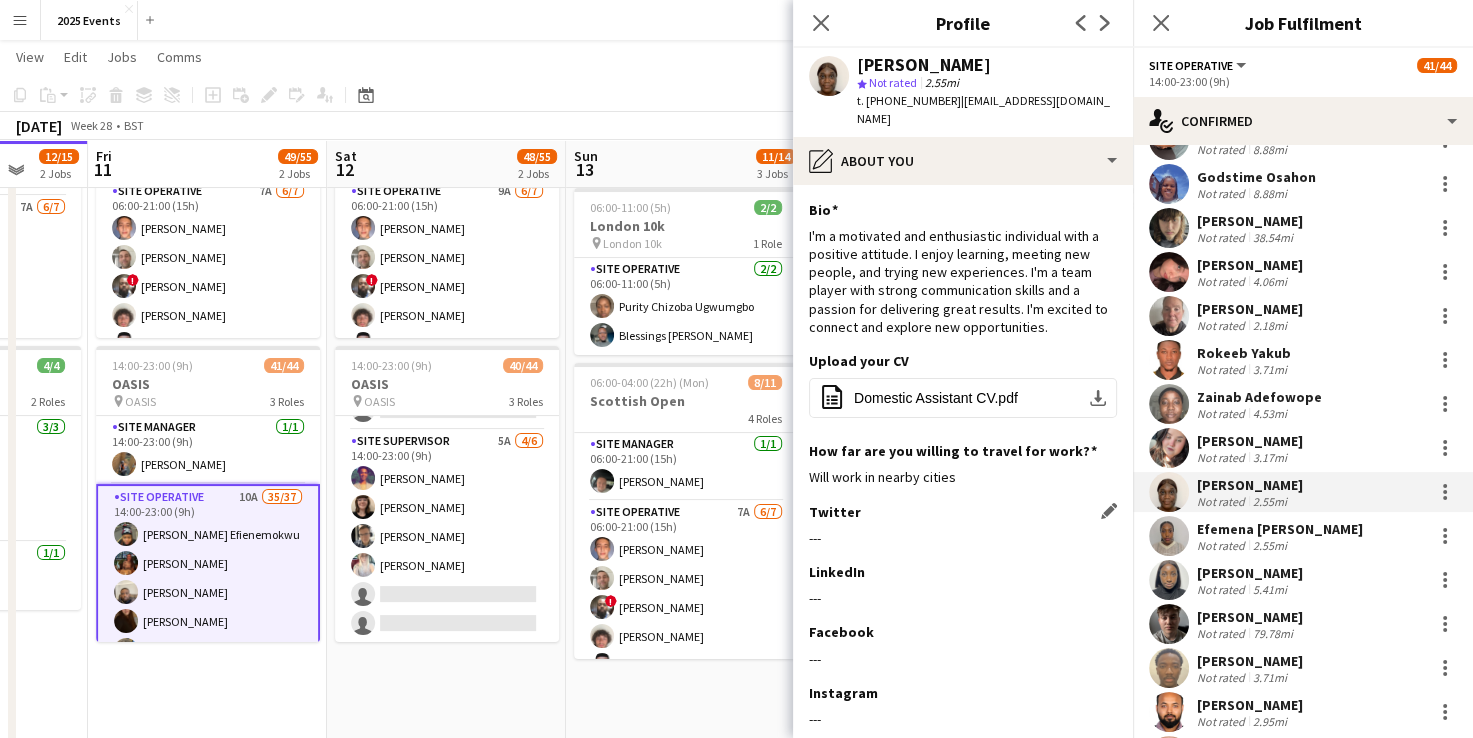 scroll, scrollTop: 100, scrollLeft: 0, axis: vertical 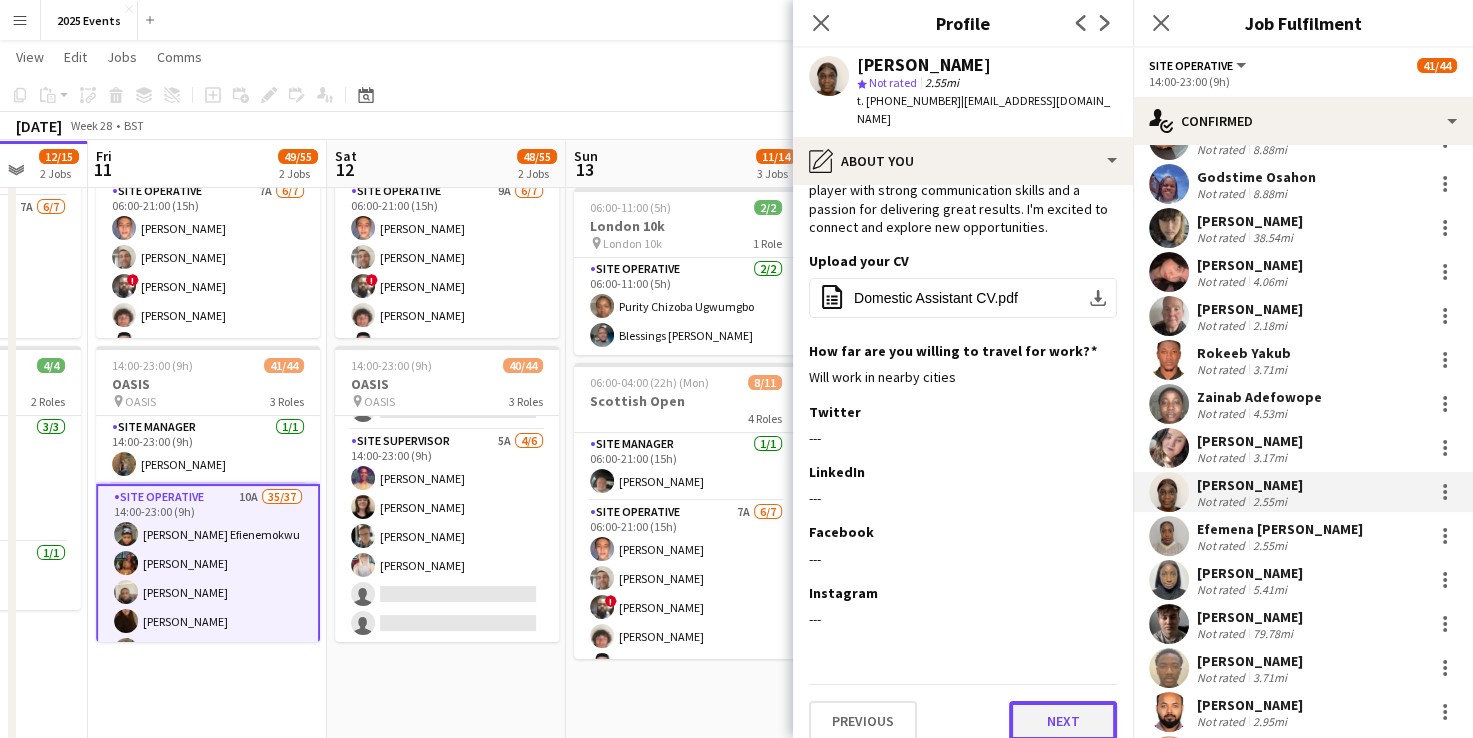 click on "Next" 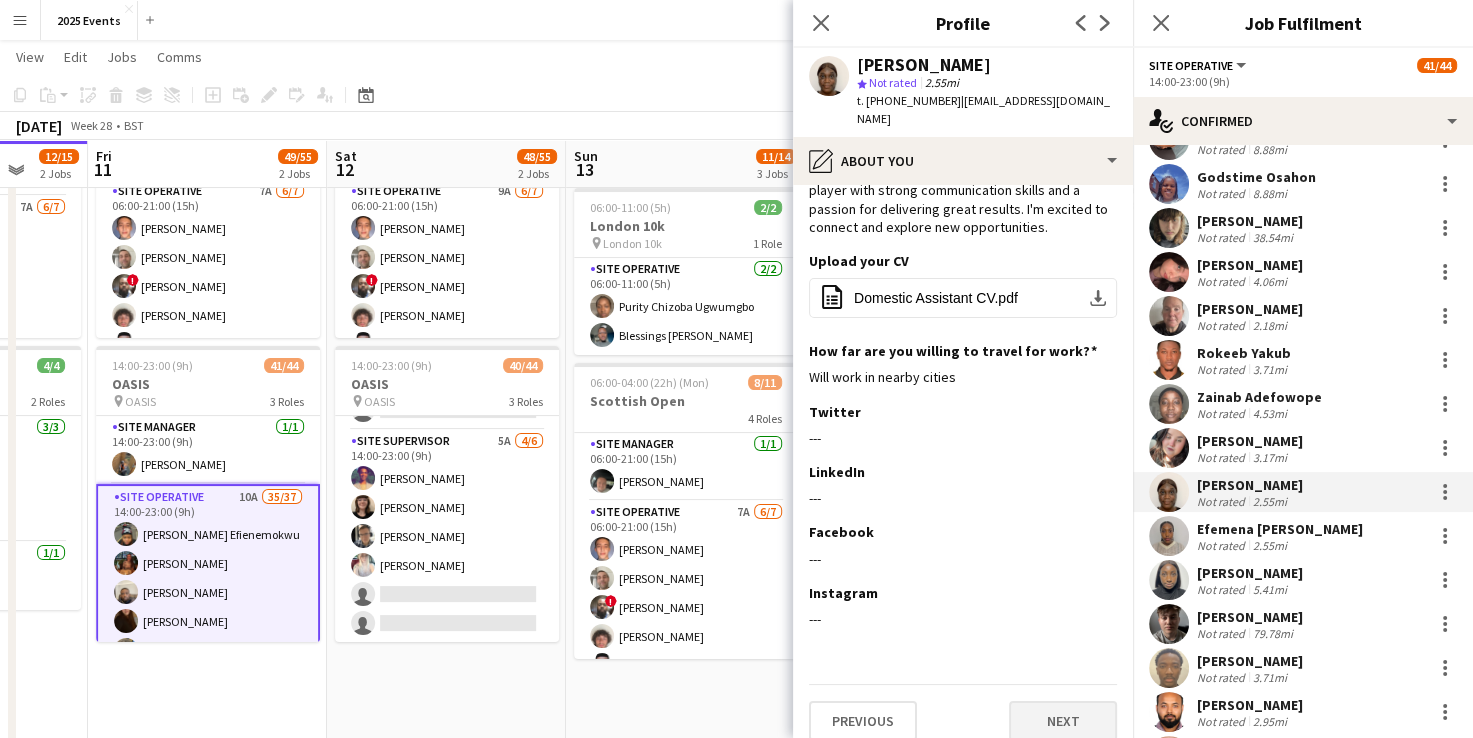 scroll, scrollTop: 0, scrollLeft: 0, axis: both 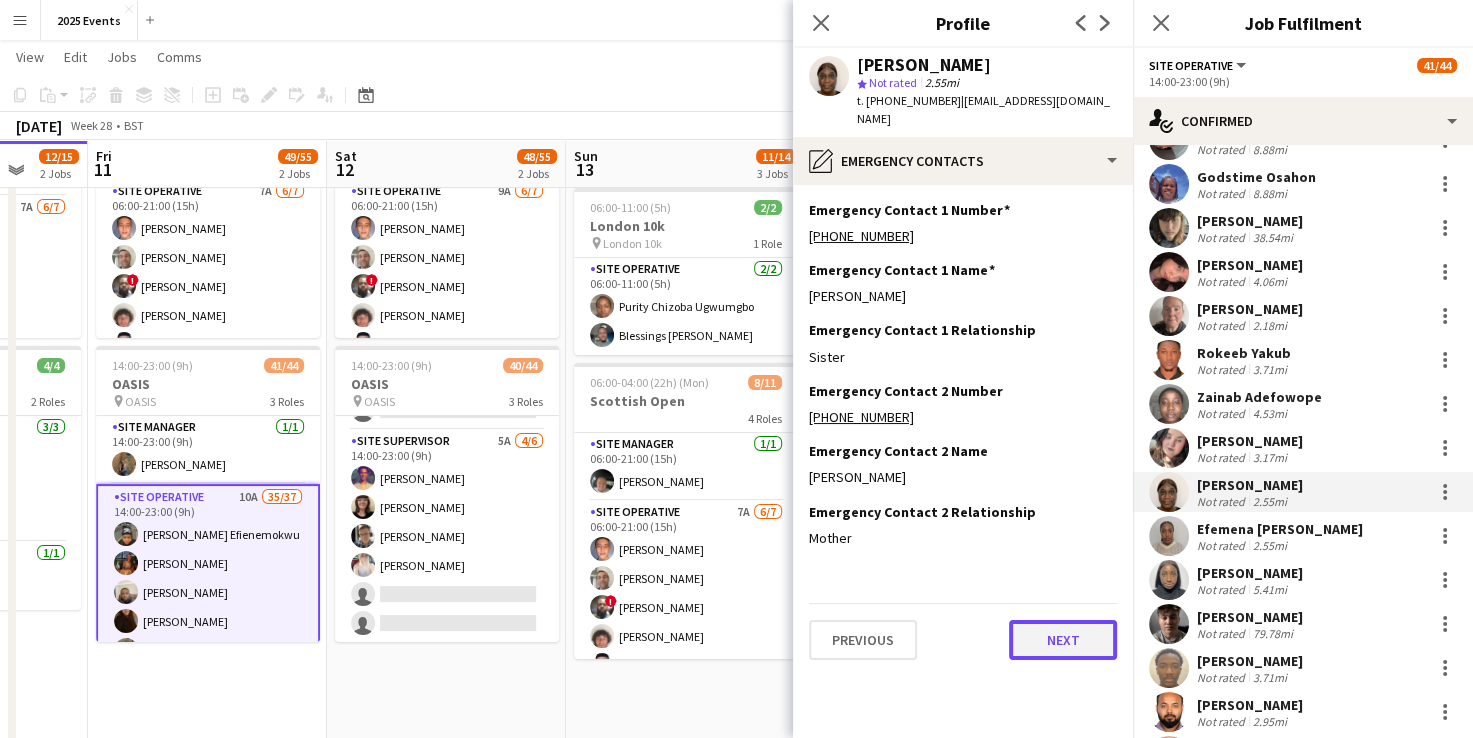 click on "Next" 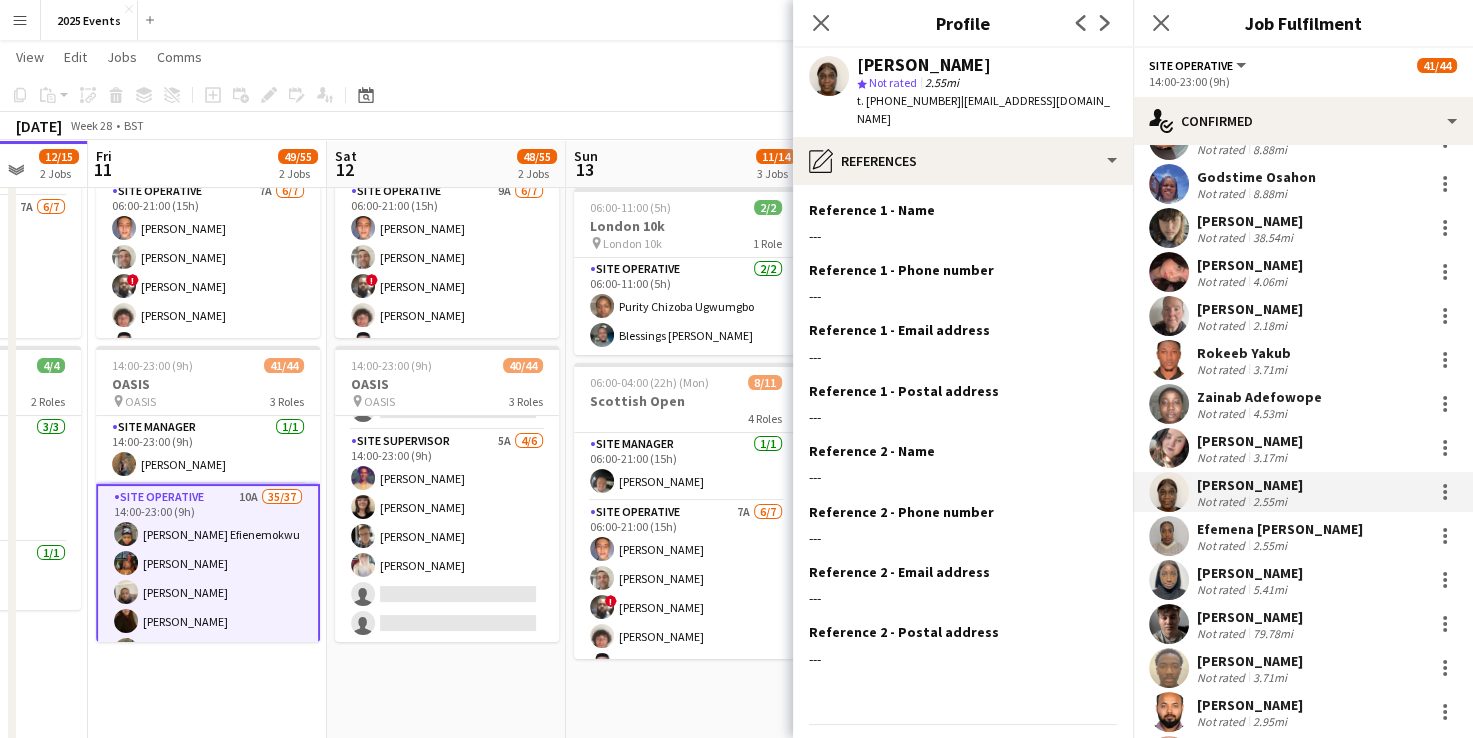 click on "Next" 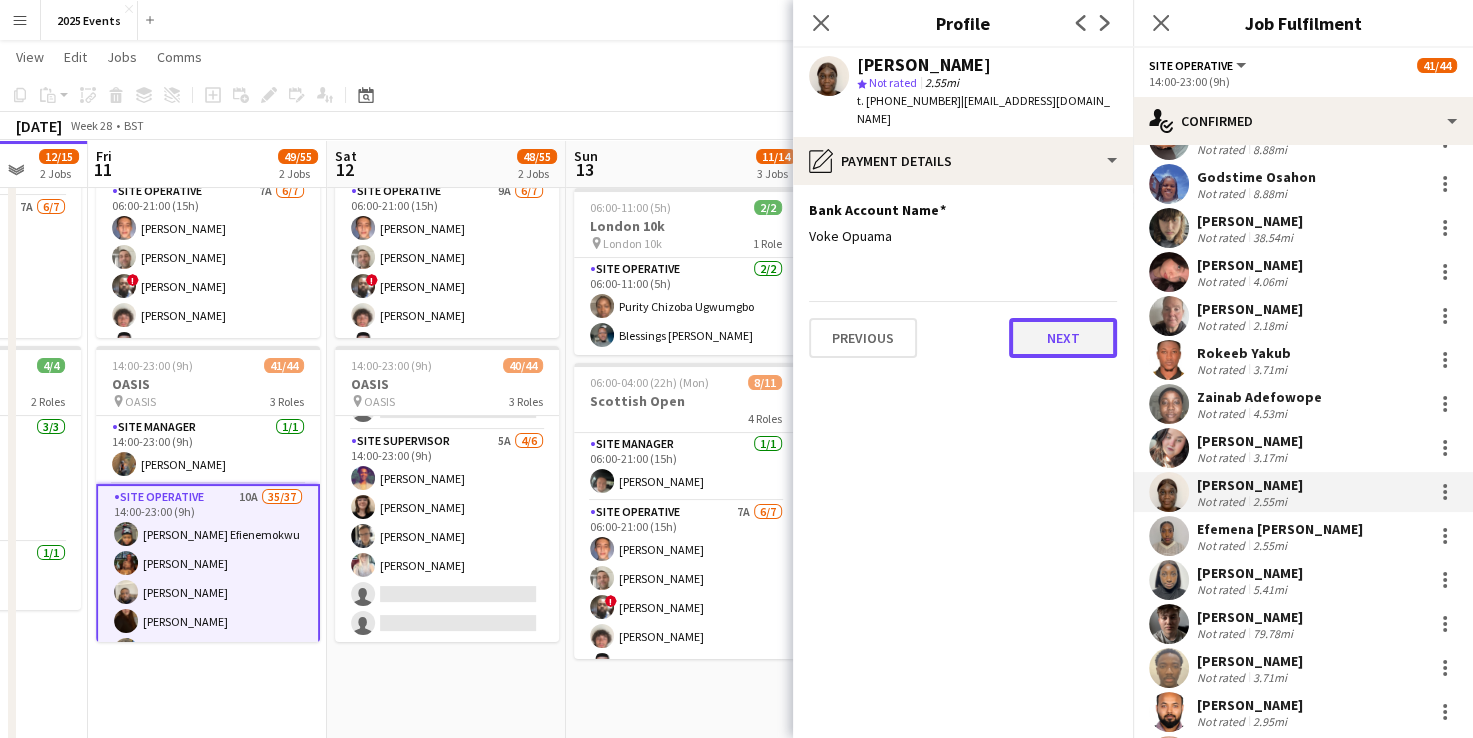 click on "Next" 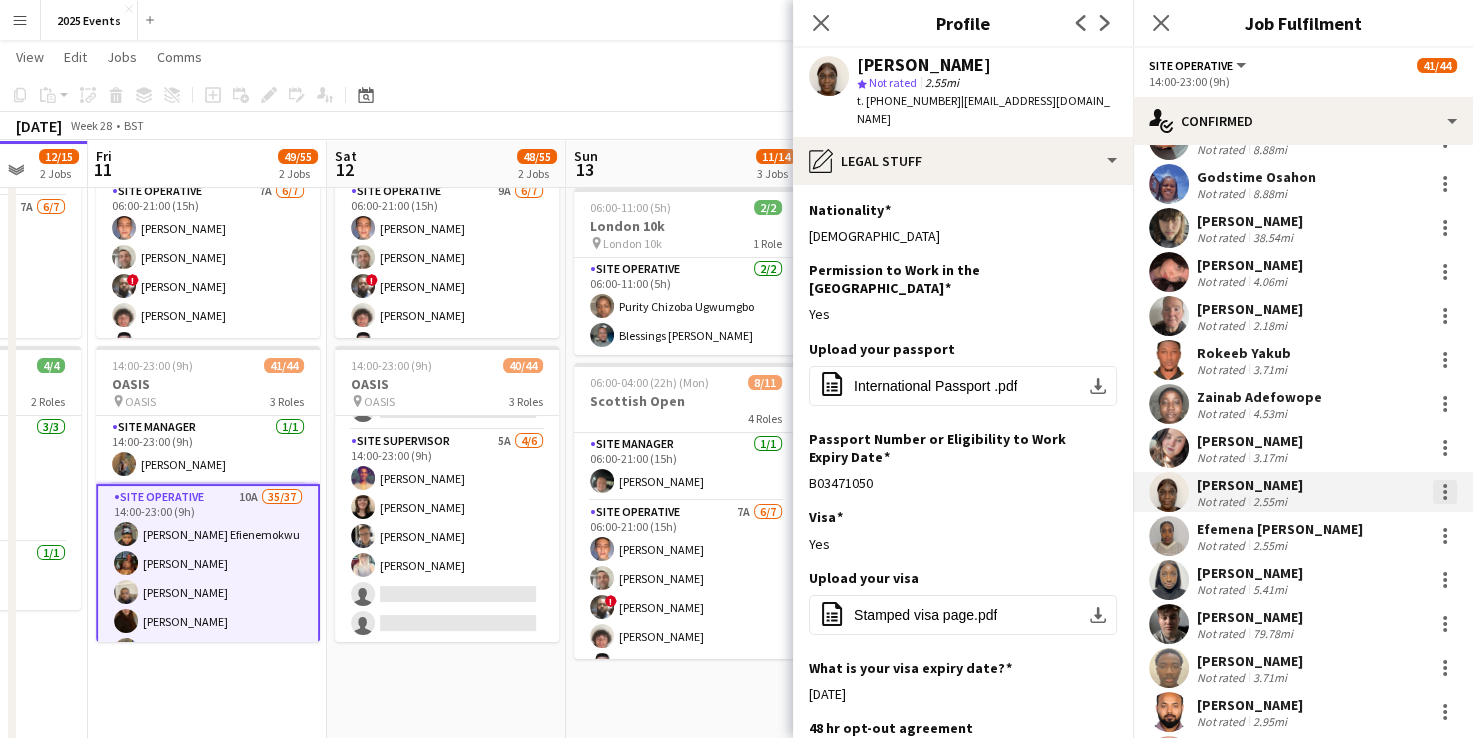 click at bounding box center (1445, 492) 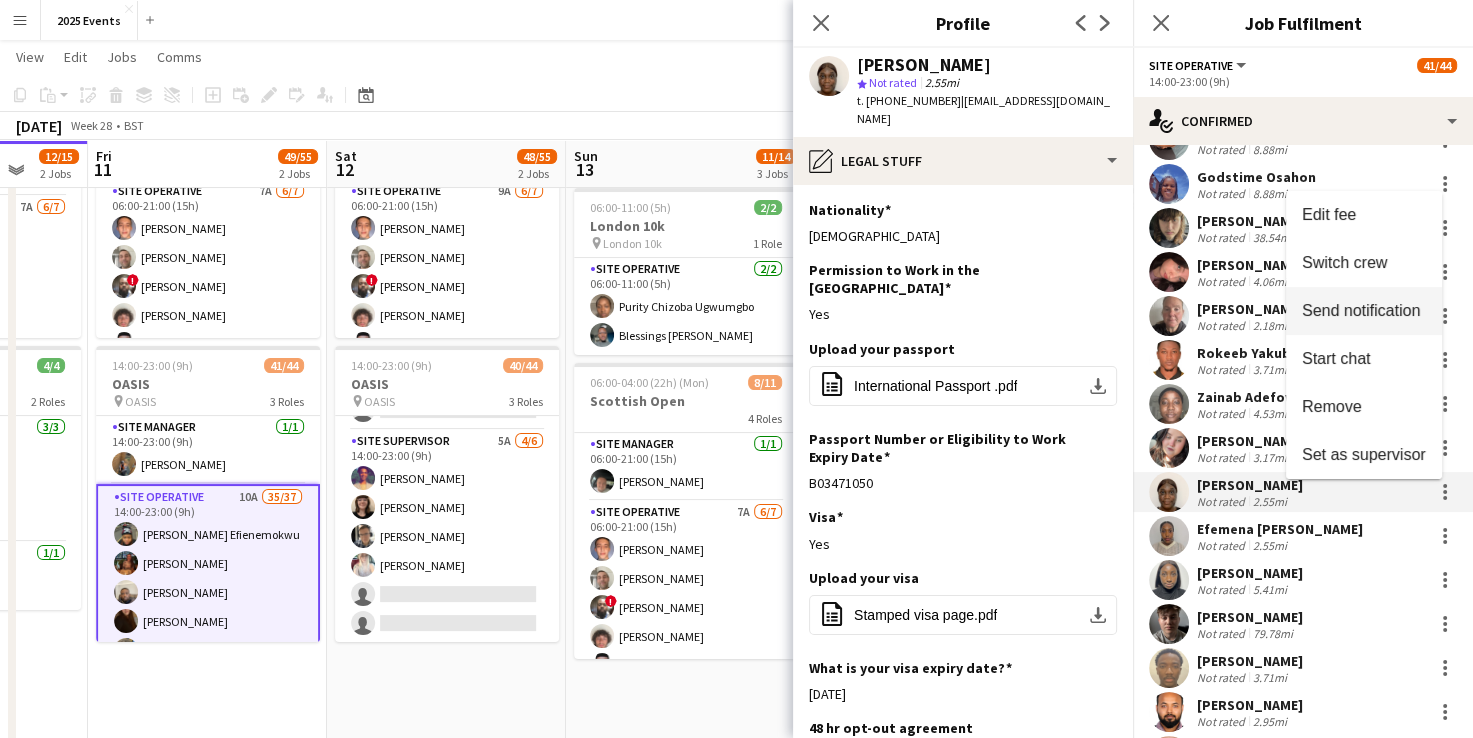click on "Send notification" at bounding box center [1361, 309] 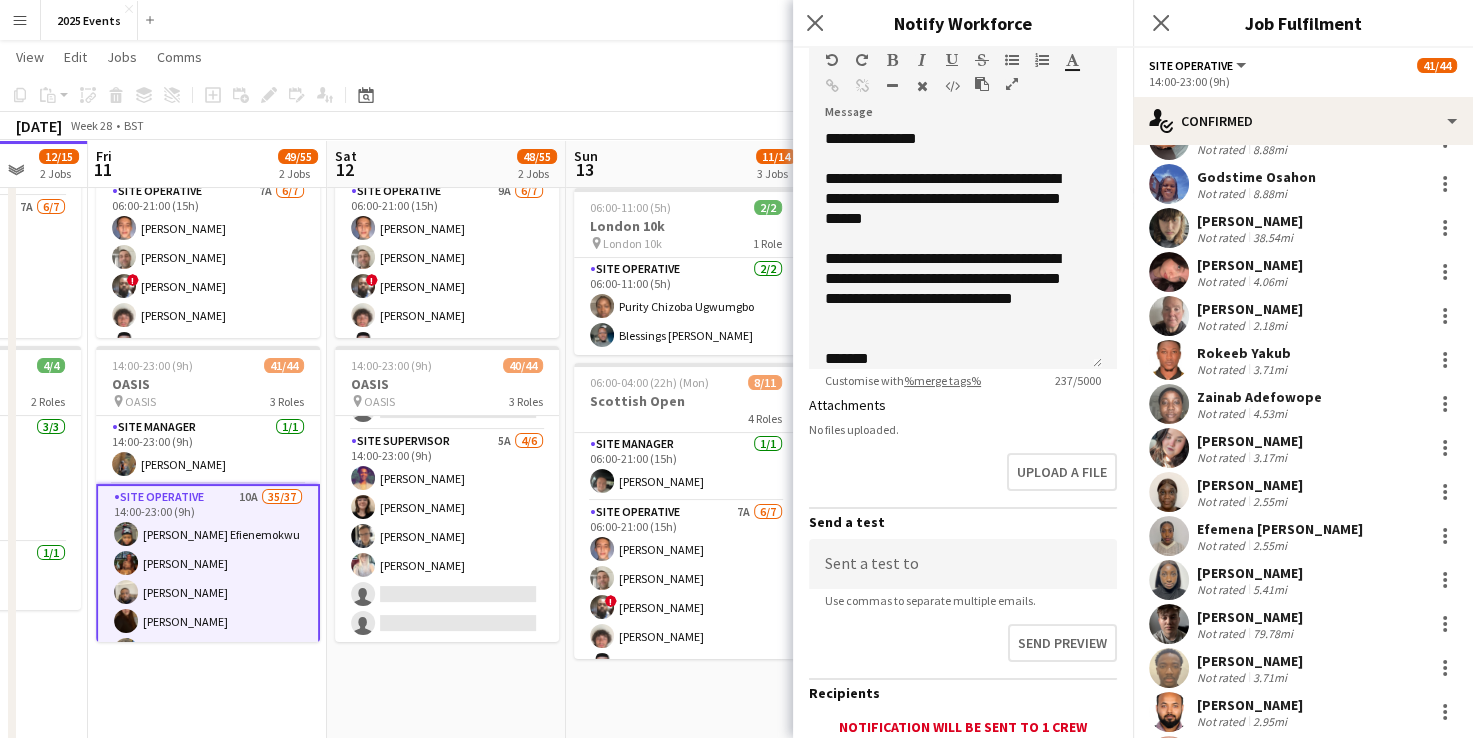 scroll, scrollTop: 418, scrollLeft: 0, axis: vertical 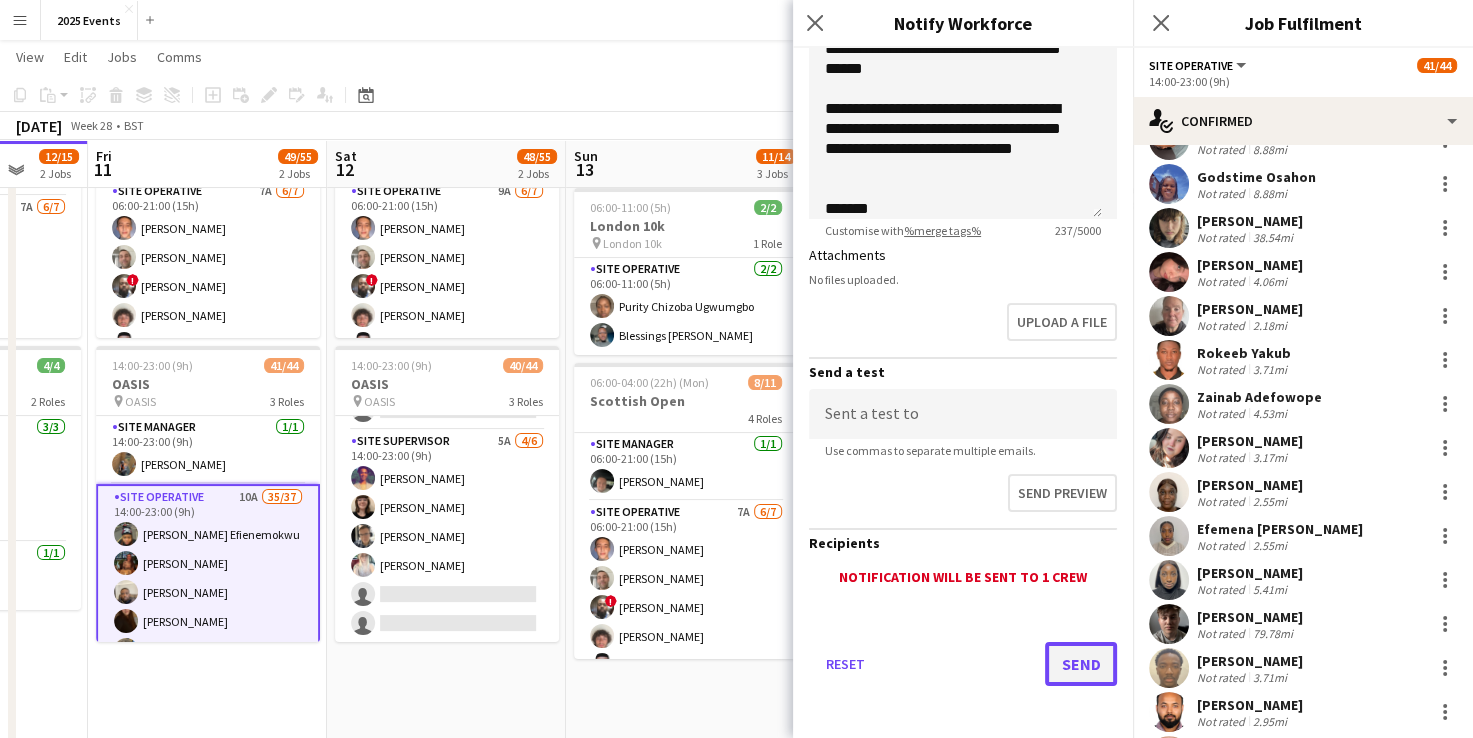 click on "Send" 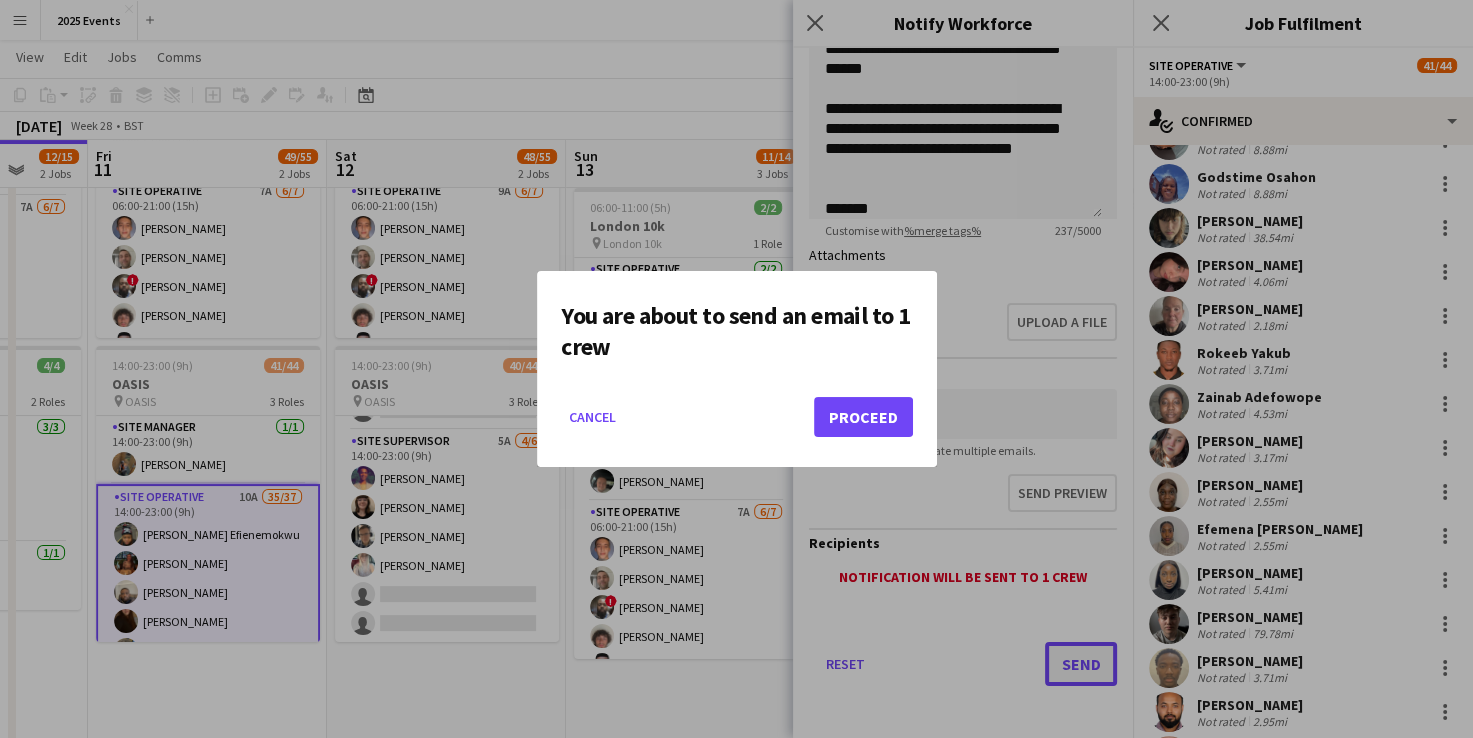scroll, scrollTop: 0, scrollLeft: 0, axis: both 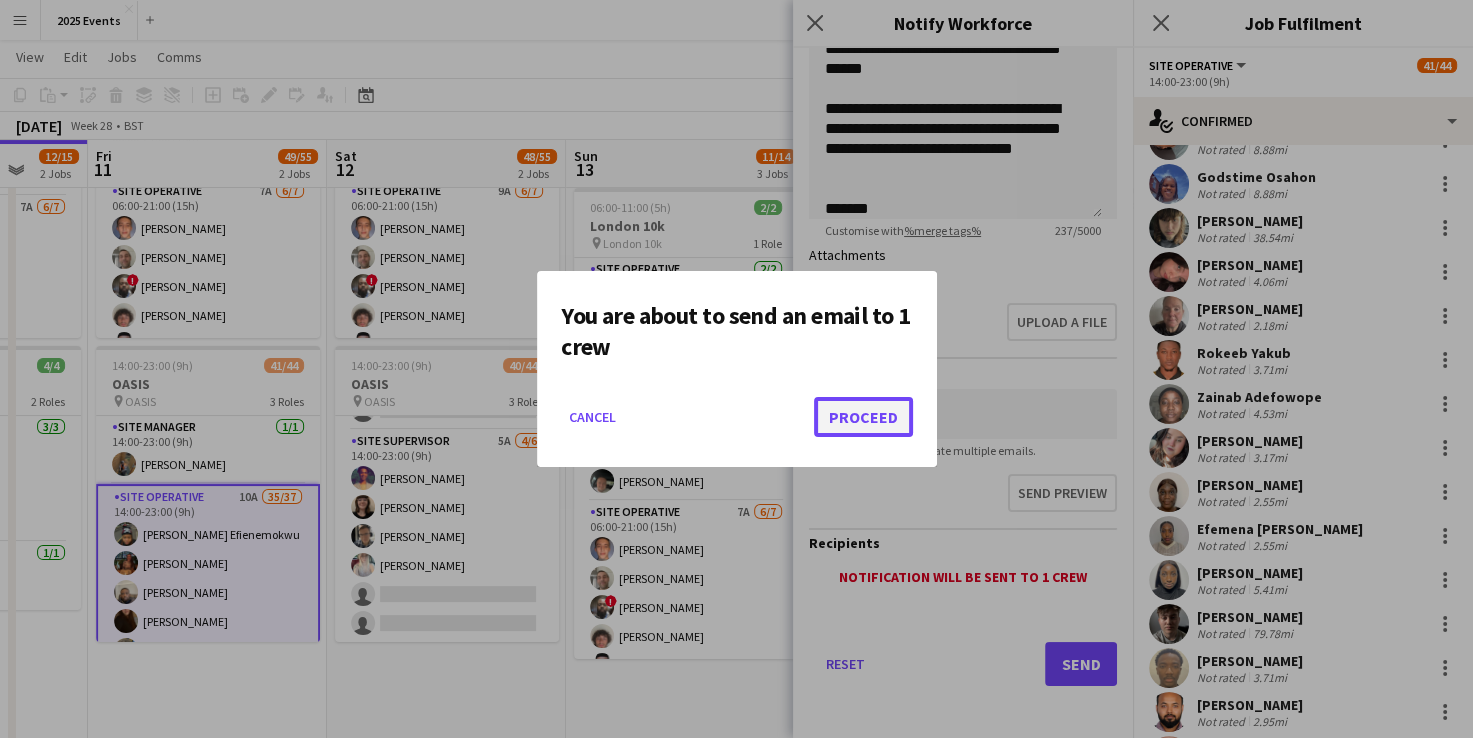 click on "Proceed" 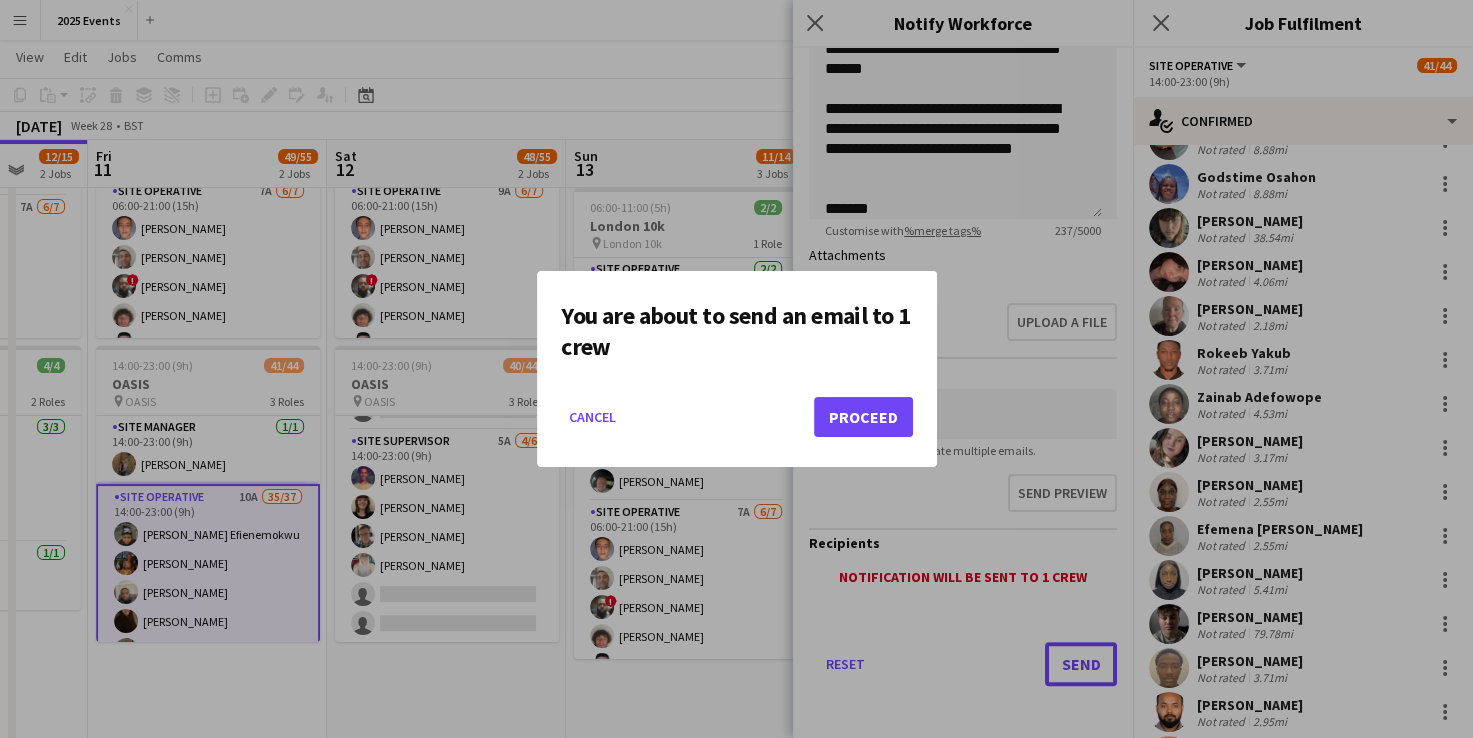 scroll, scrollTop: 190, scrollLeft: 0, axis: vertical 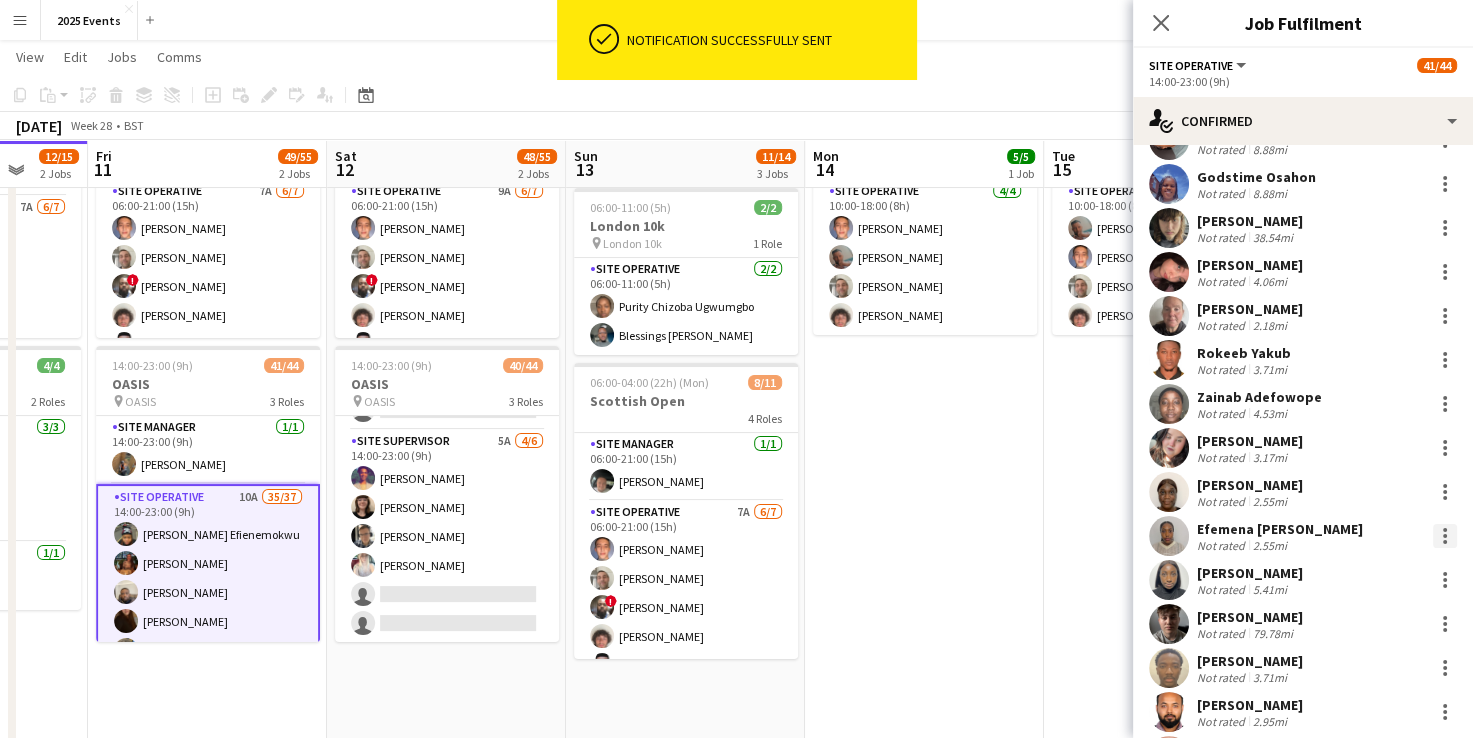 click at bounding box center [1445, 536] 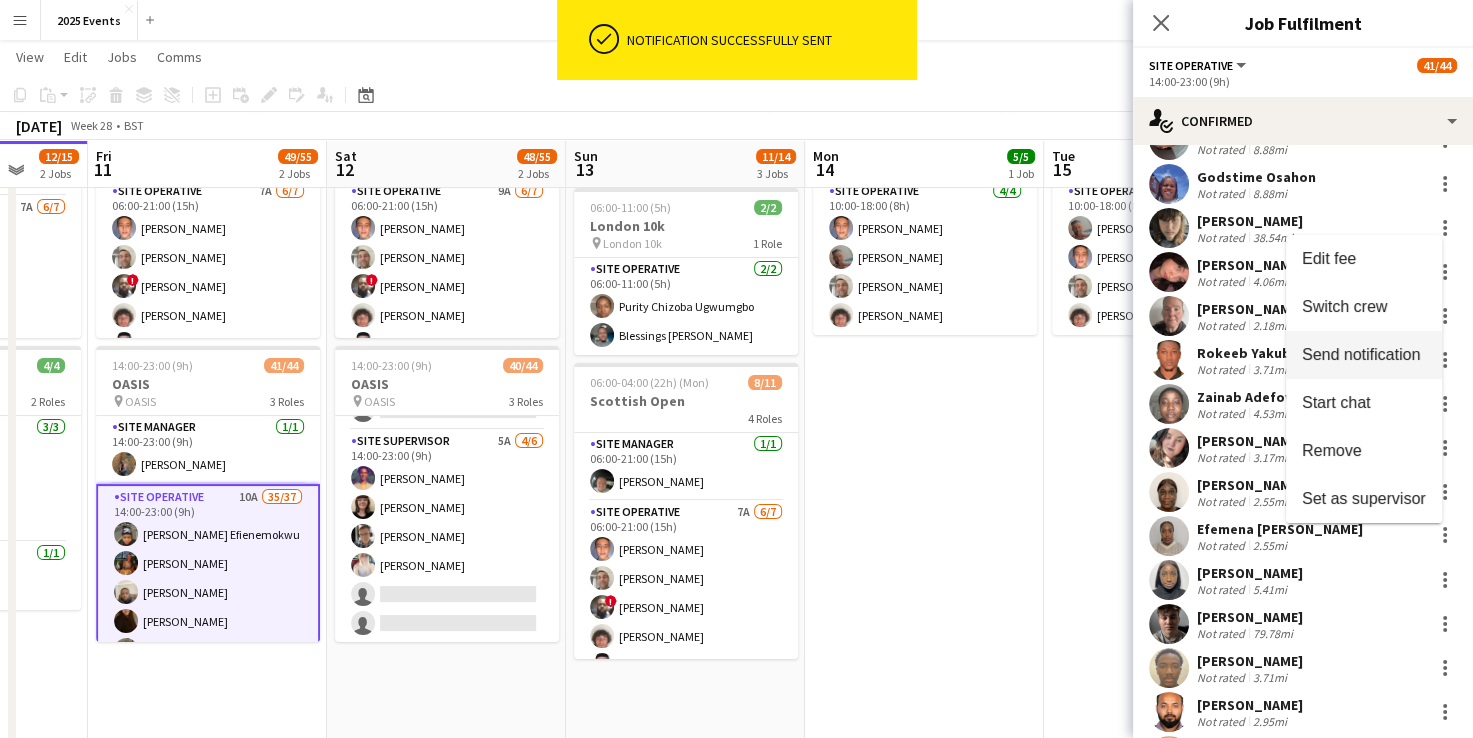 click on "Send notification" at bounding box center (1361, 353) 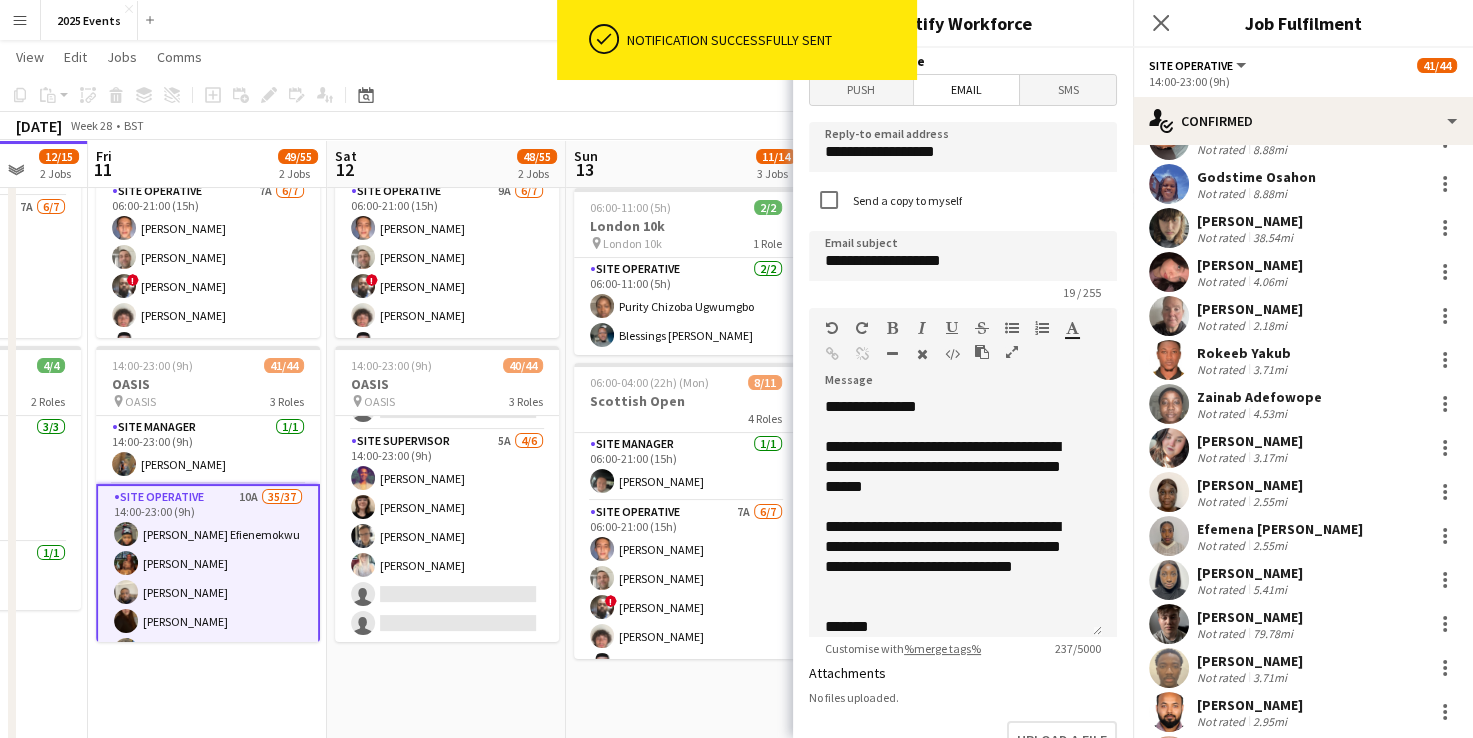 scroll, scrollTop: 36, scrollLeft: 0, axis: vertical 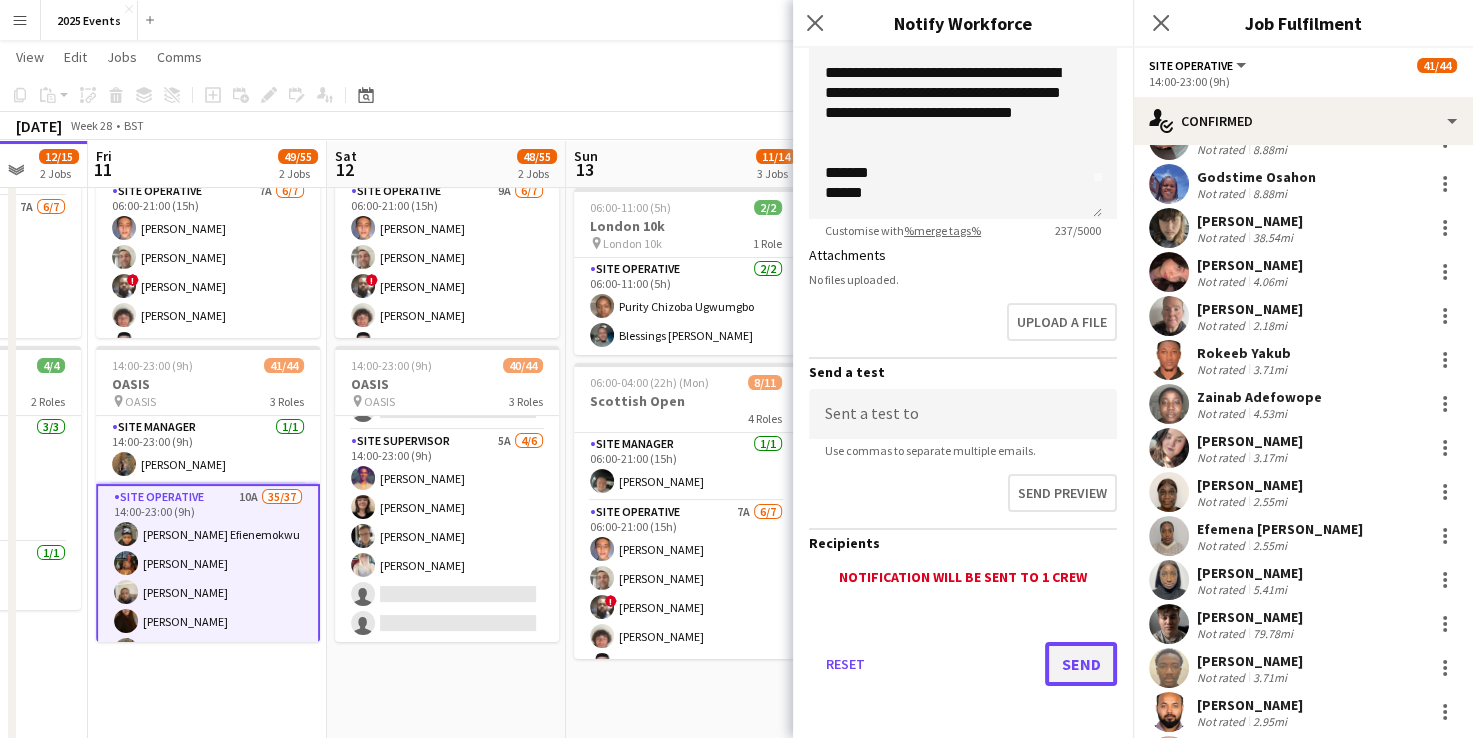 click on "Send" 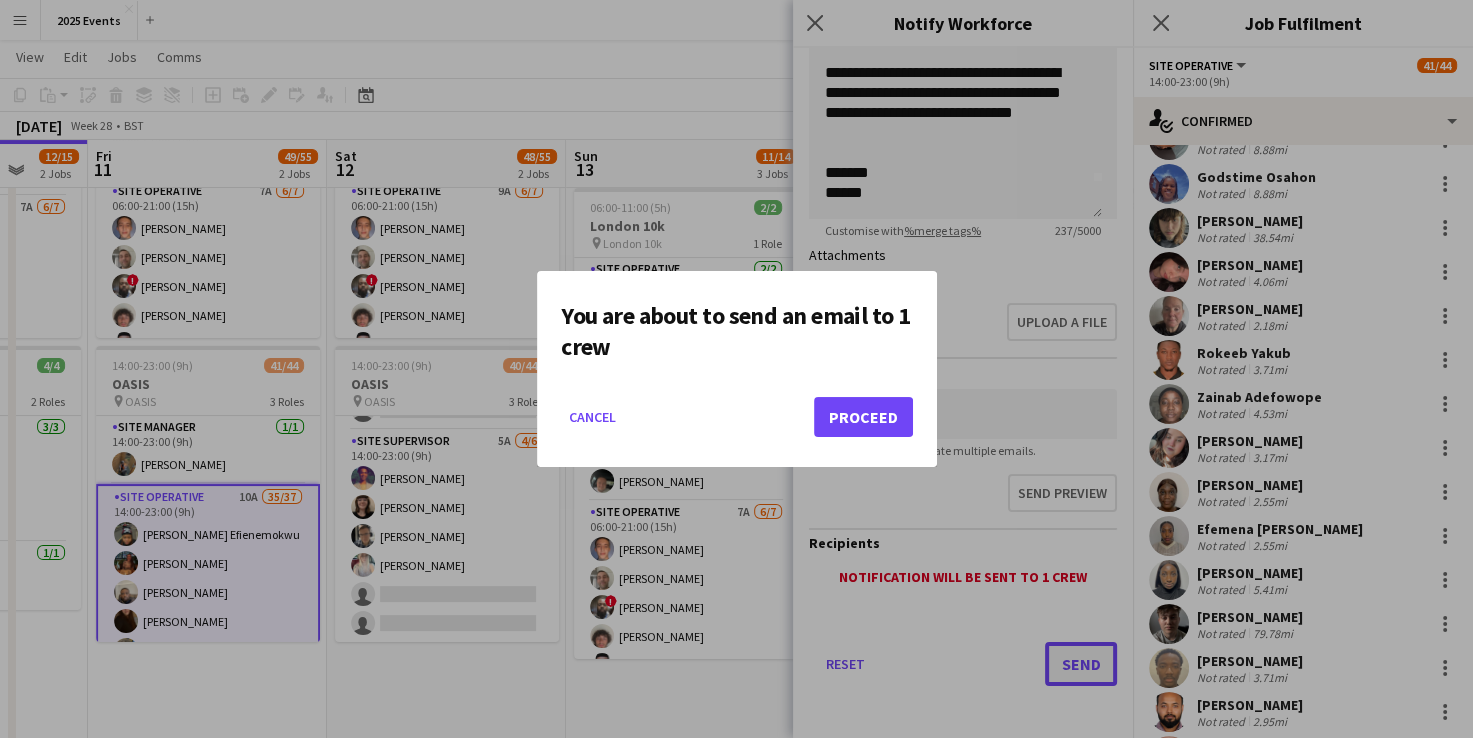 scroll, scrollTop: 0, scrollLeft: 0, axis: both 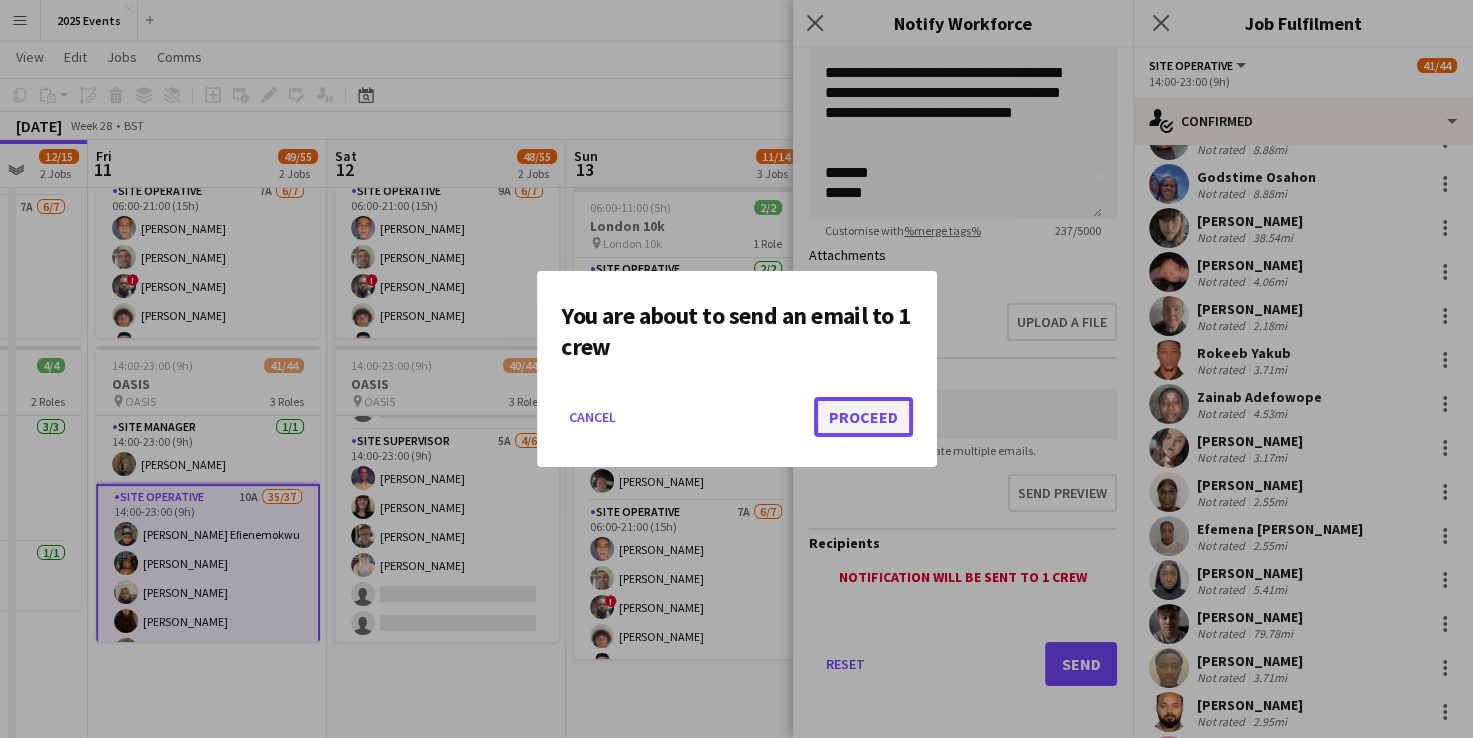 click on "Proceed" 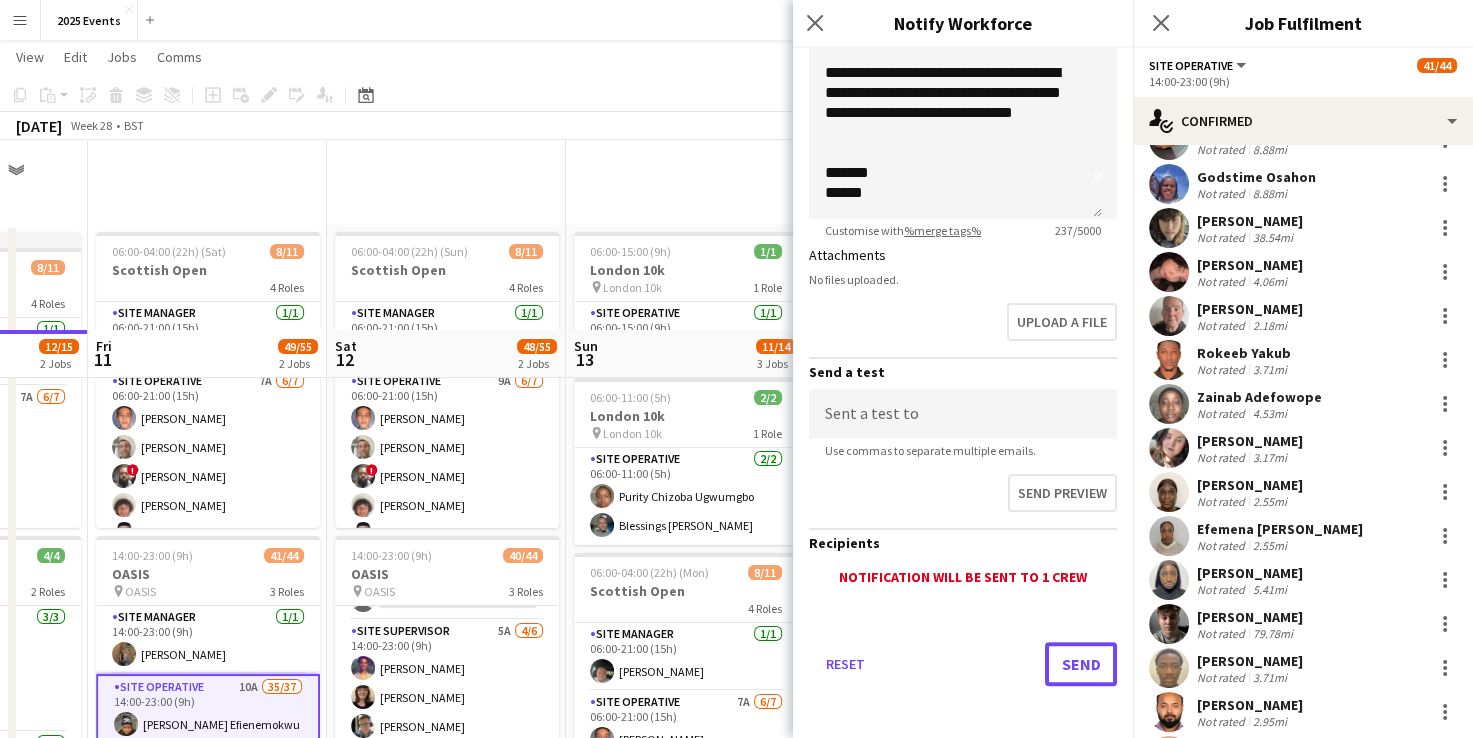 scroll, scrollTop: 190, scrollLeft: 0, axis: vertical 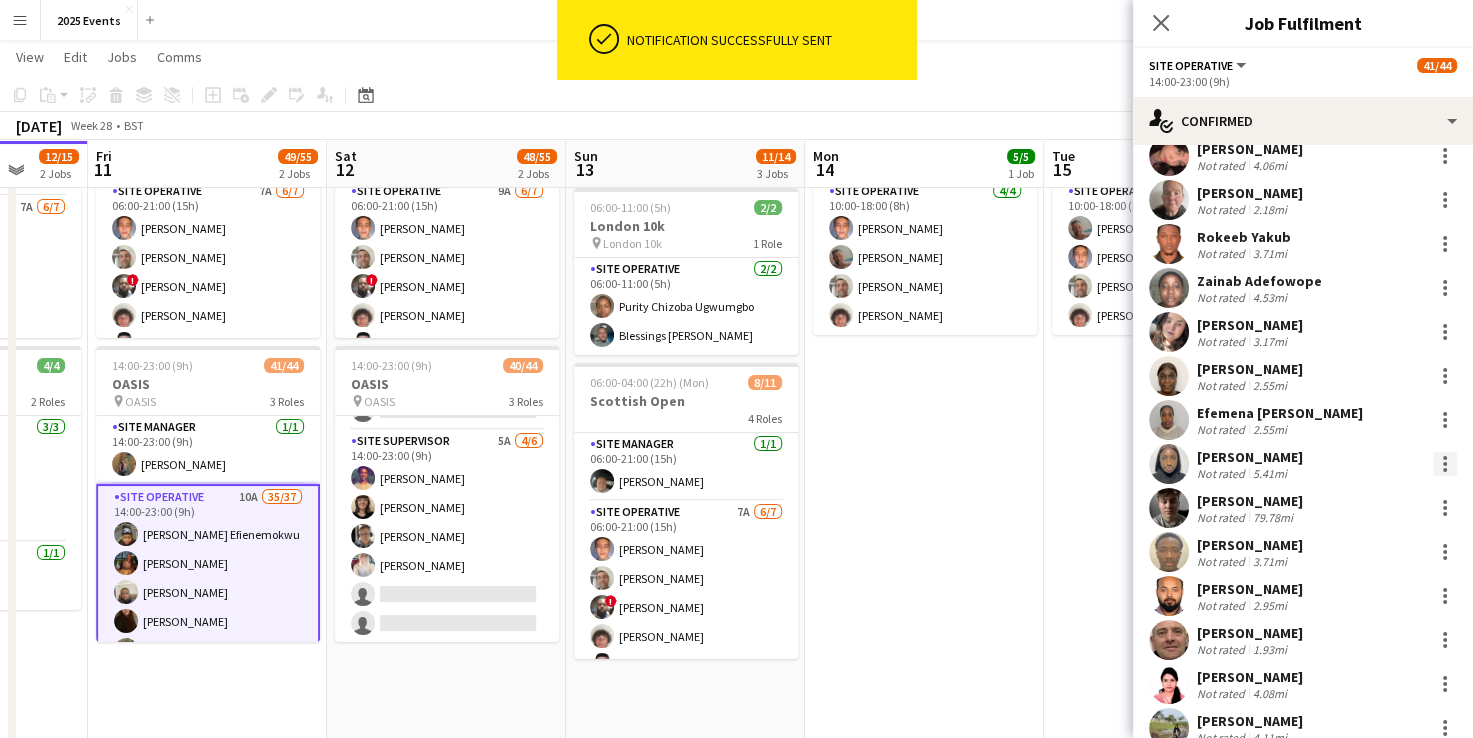 click at bounding box center (1445, 464) 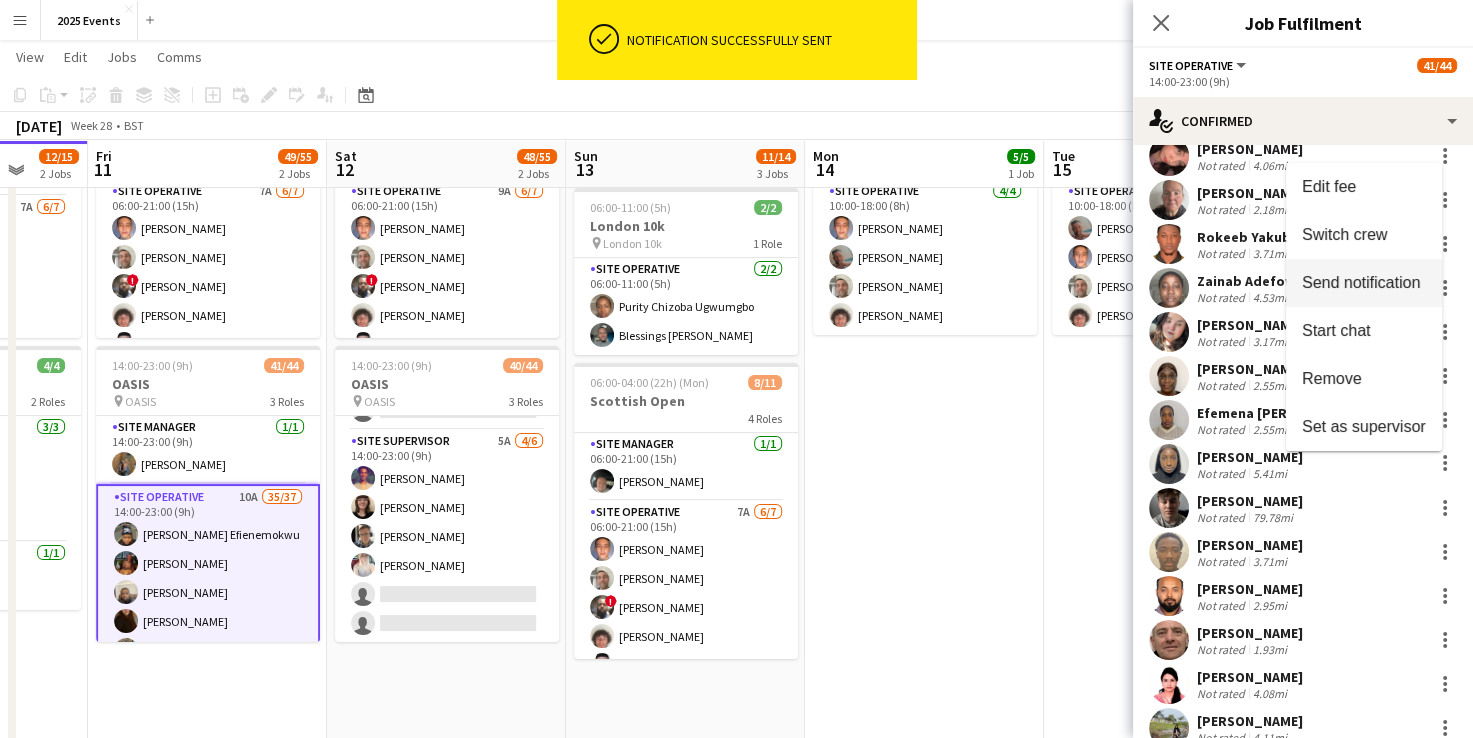 click on "Send notification" at bounding box center (1361, 281) 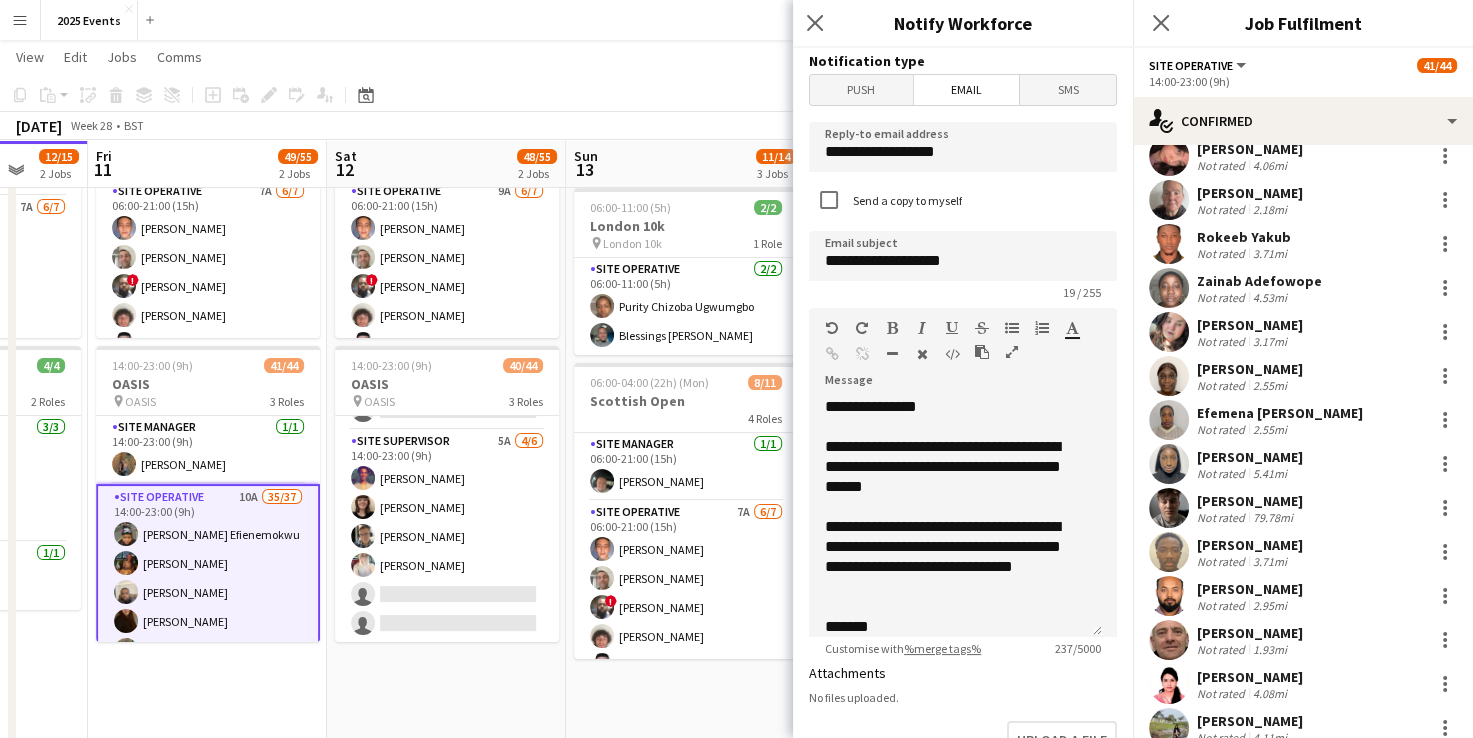 scroll, scrollTop: 36, scrollLeft: 0, axis: vertical 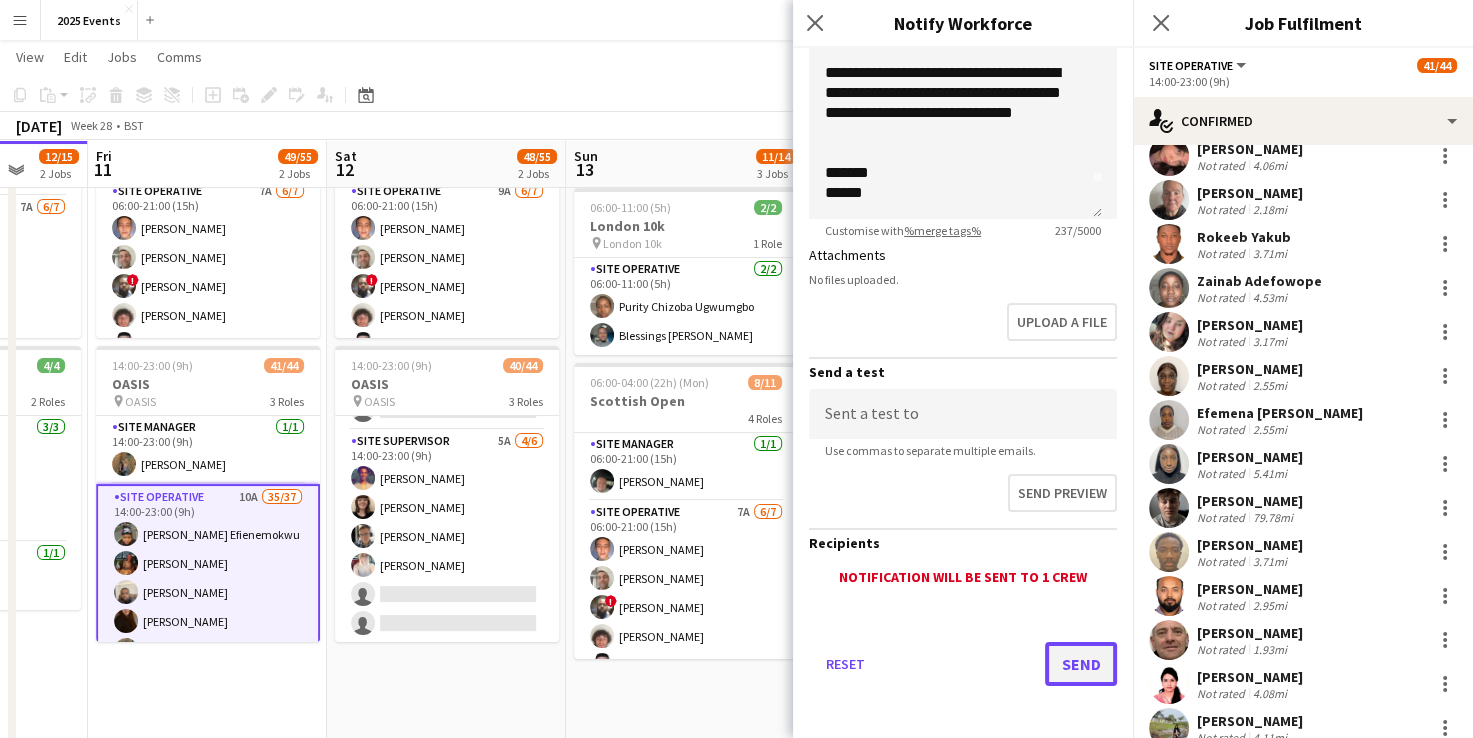 click on "Send" 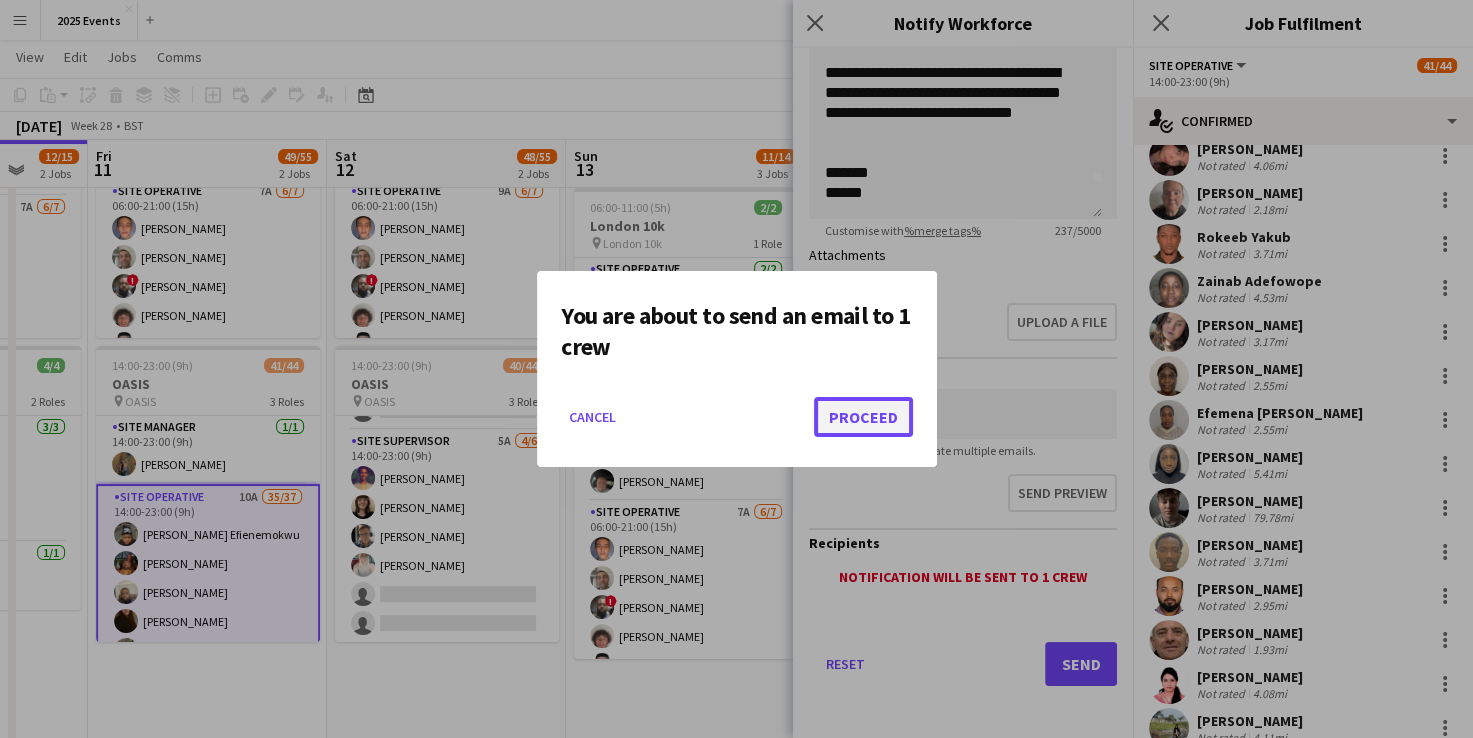 click on "Proceed" 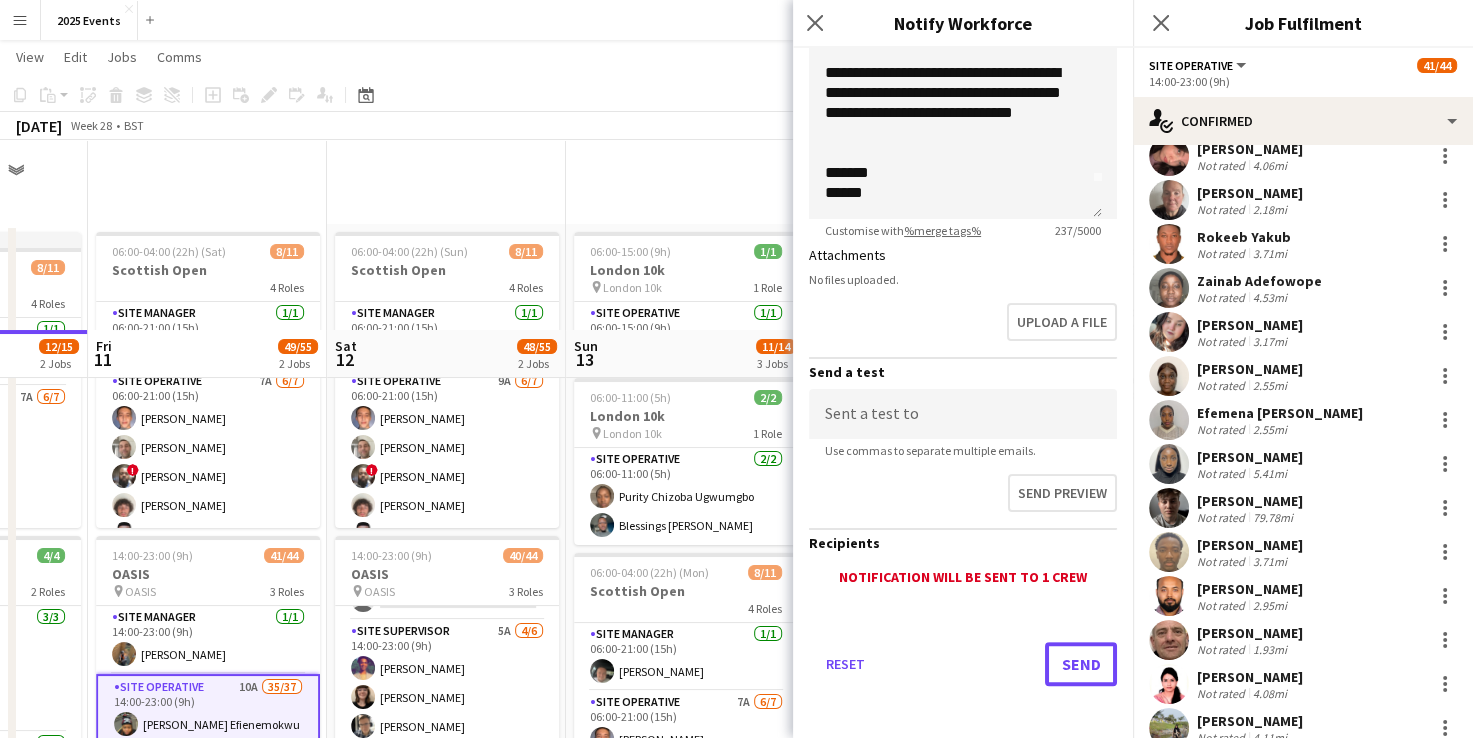 scroll, scrollTop: 190, scrollLeft: 0, axis: vertical 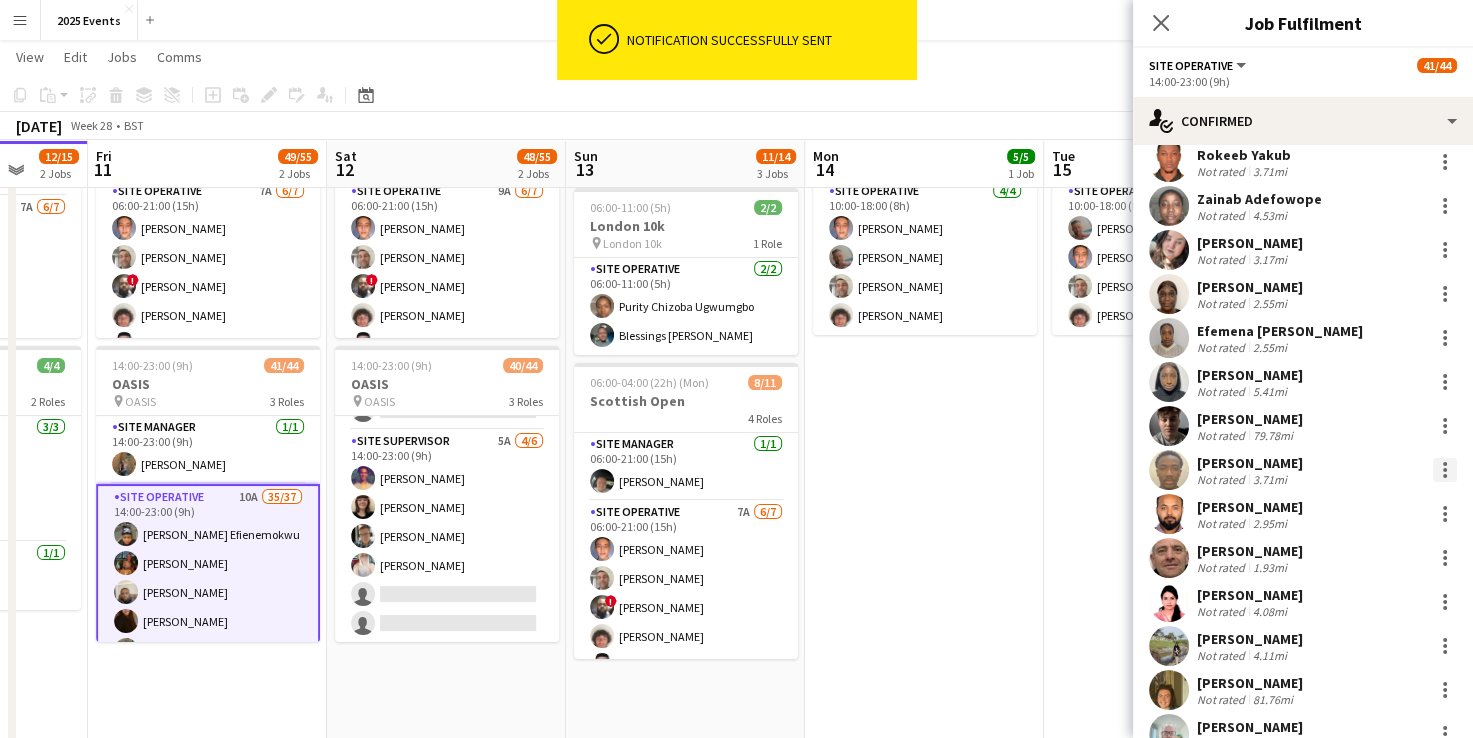 click at bounding box center (1445, 470) 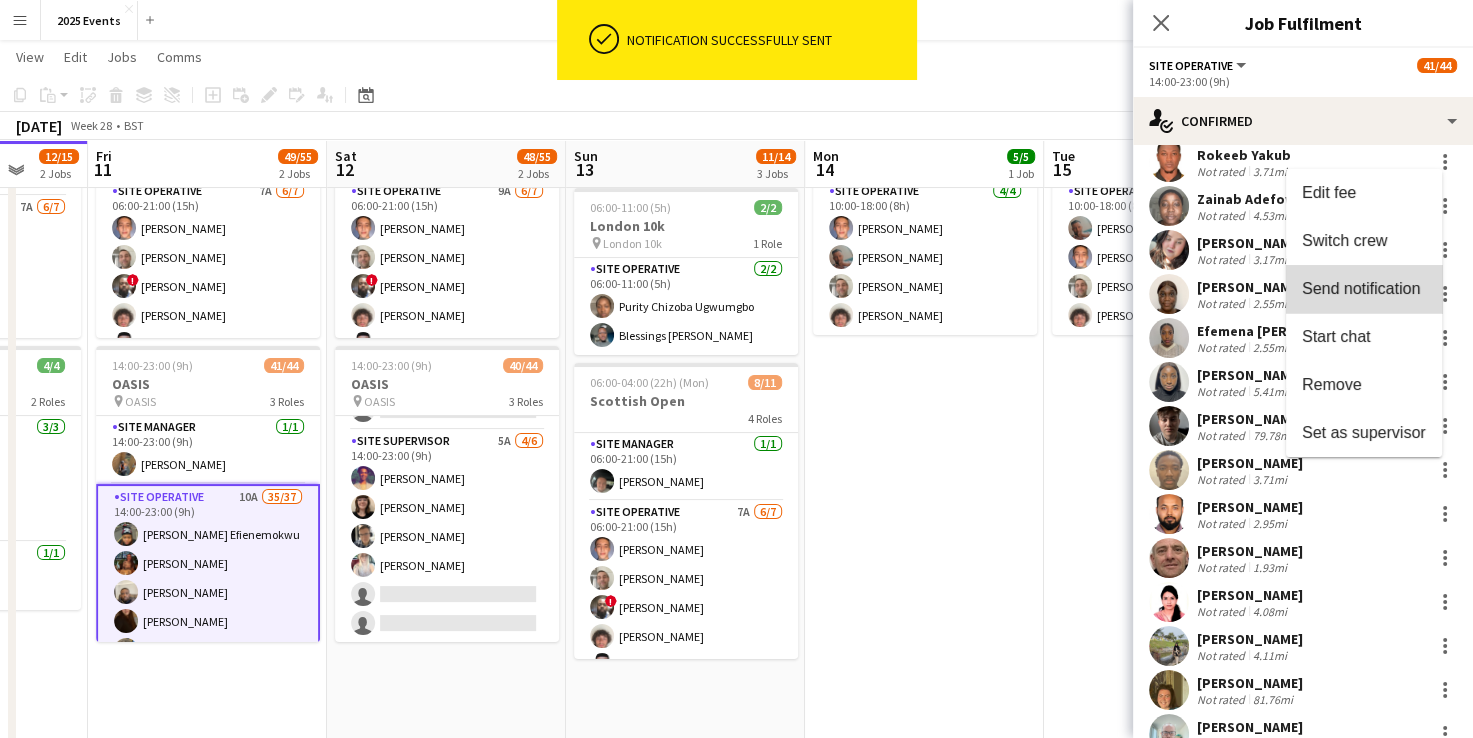 click on "Send notification" at bounding box center [1361, 288] 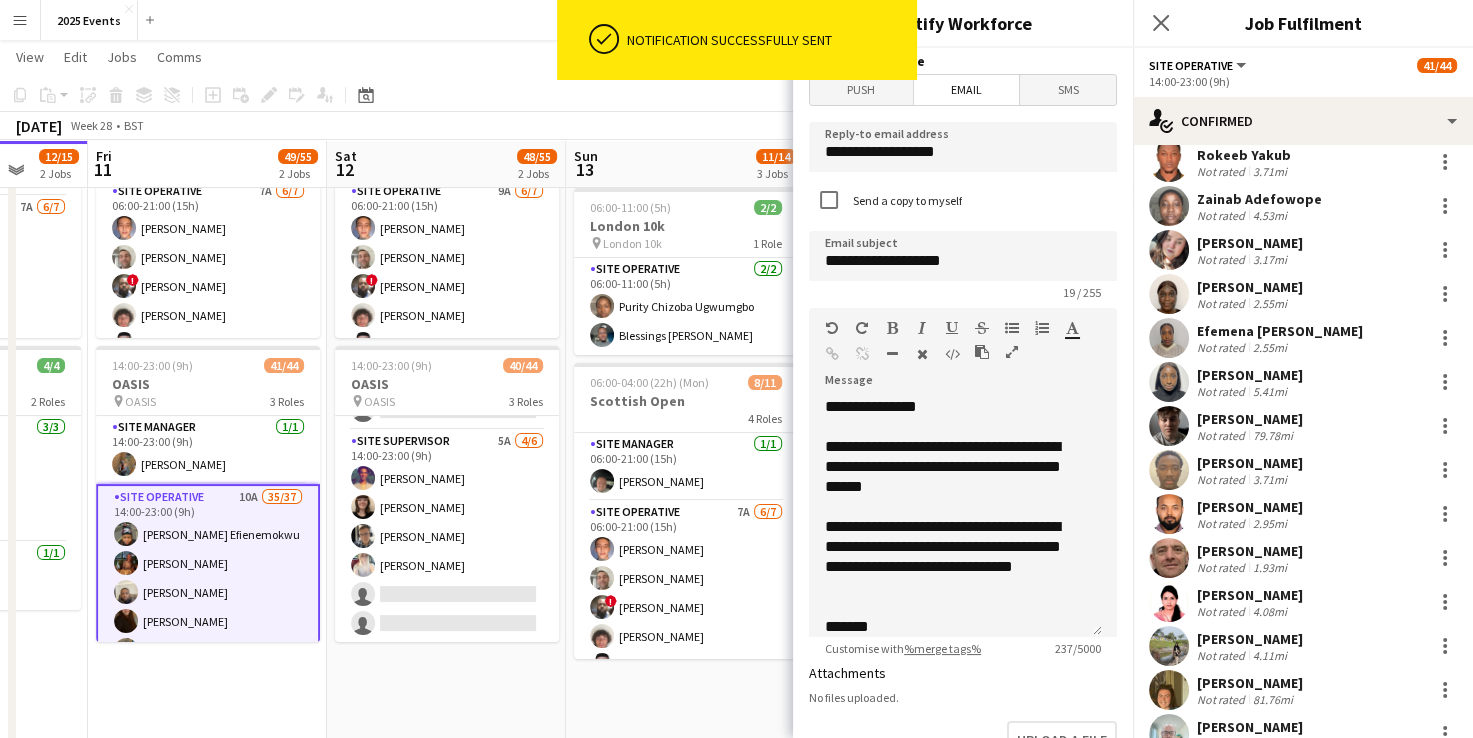 scroll, scrollTop: 36, scrollLeft: 0, axis: vertical 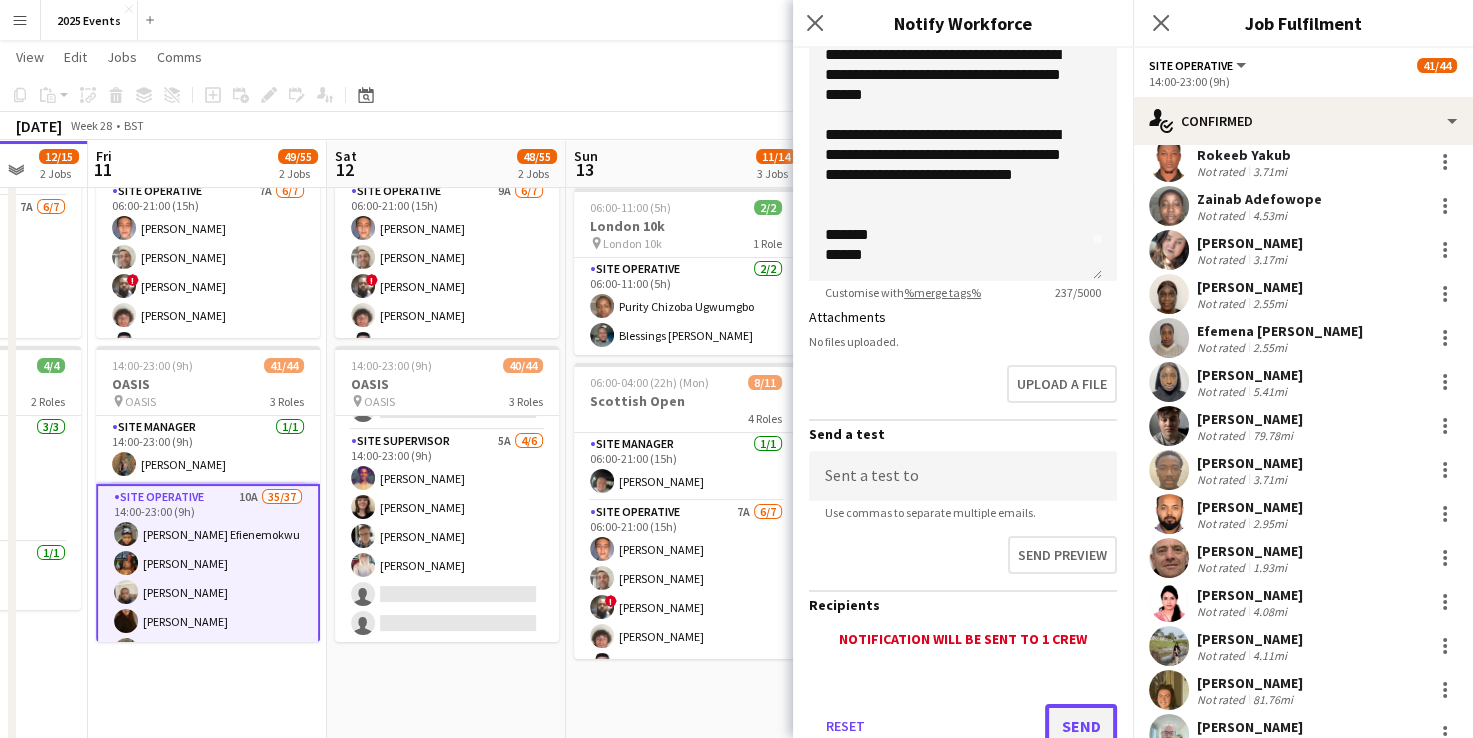 click on "Send" 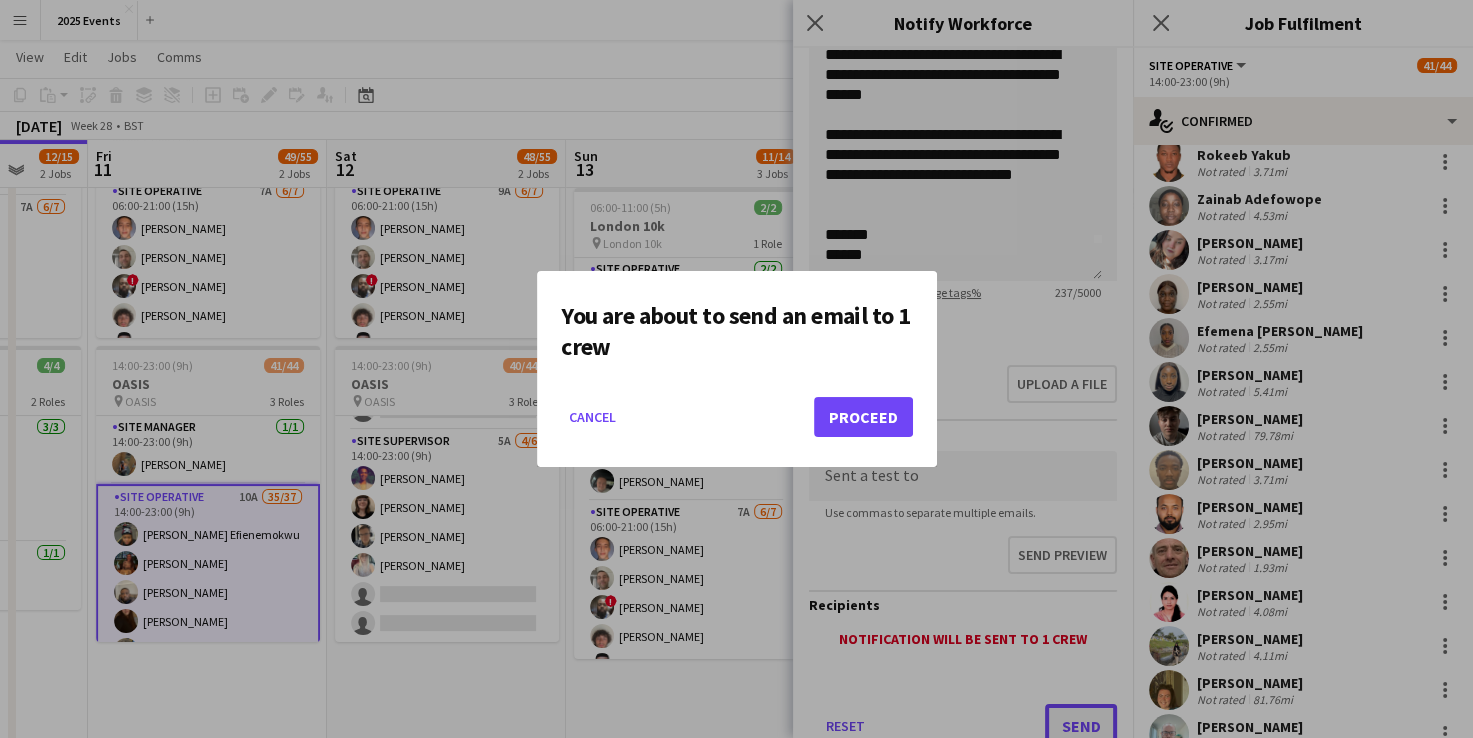 scroll, scrollTop: 0, scrollLeft: 0, axis: both 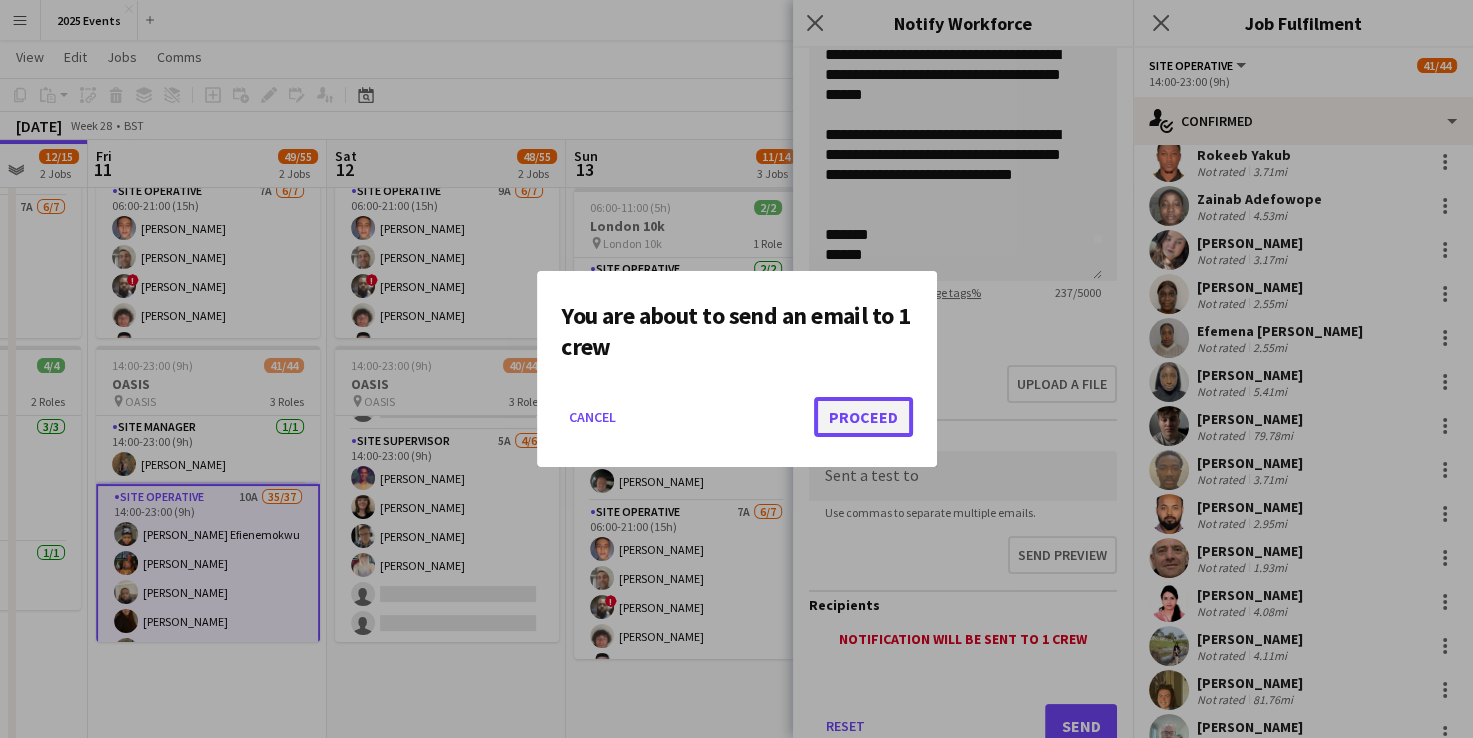 click on "Proceed" 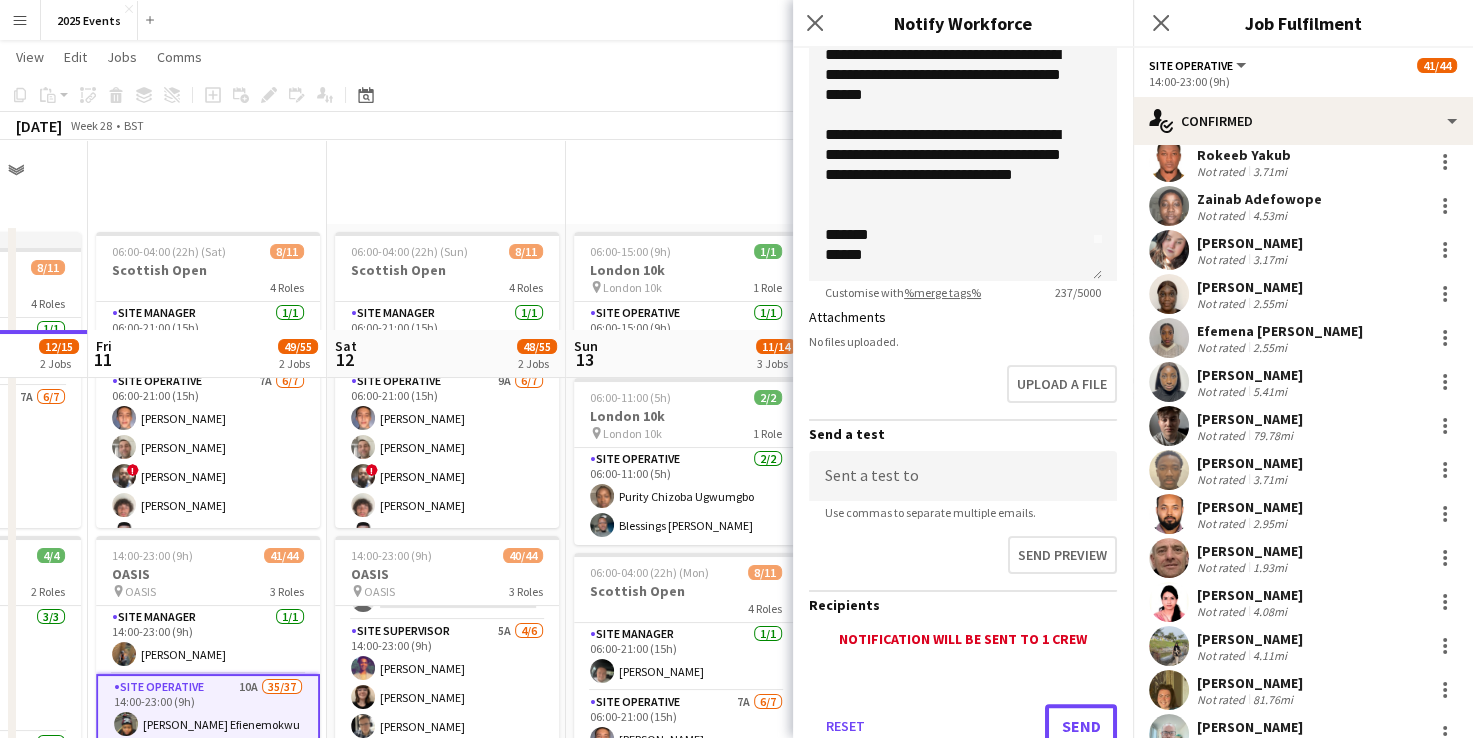 scroll, scrollTop: 190, scrollLeft: 0, axis: vertical 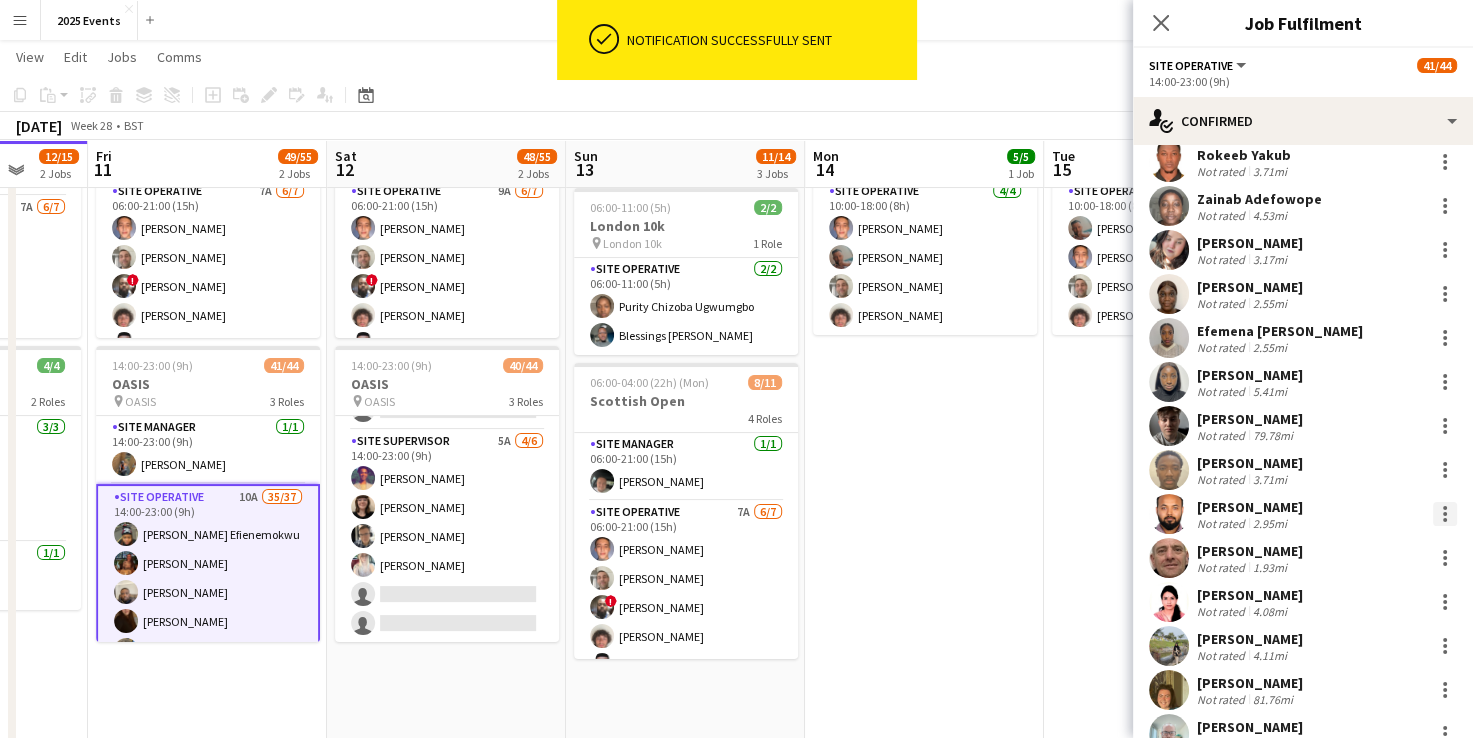 click at bounding box center [1445, 514] 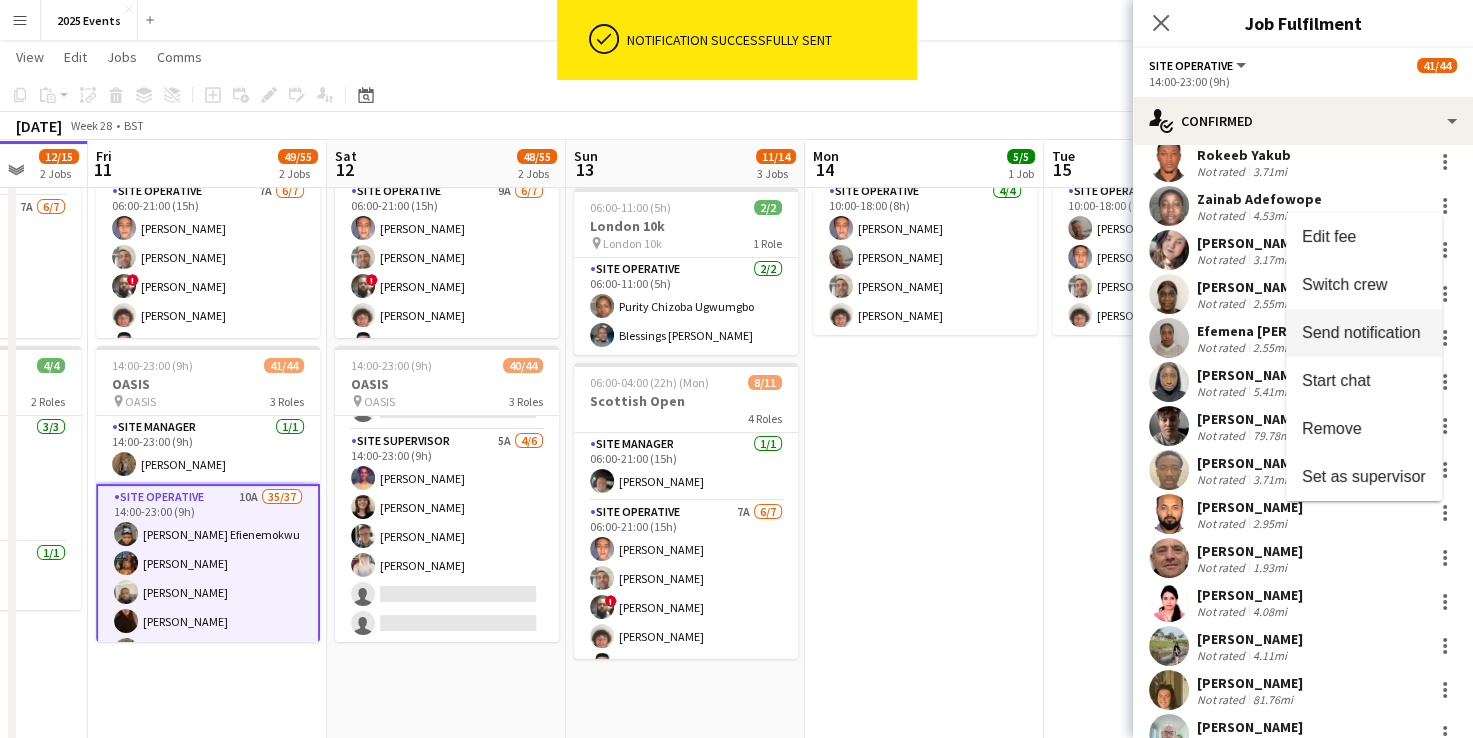 click on "Send notification" at bounding box center (1361, 332) 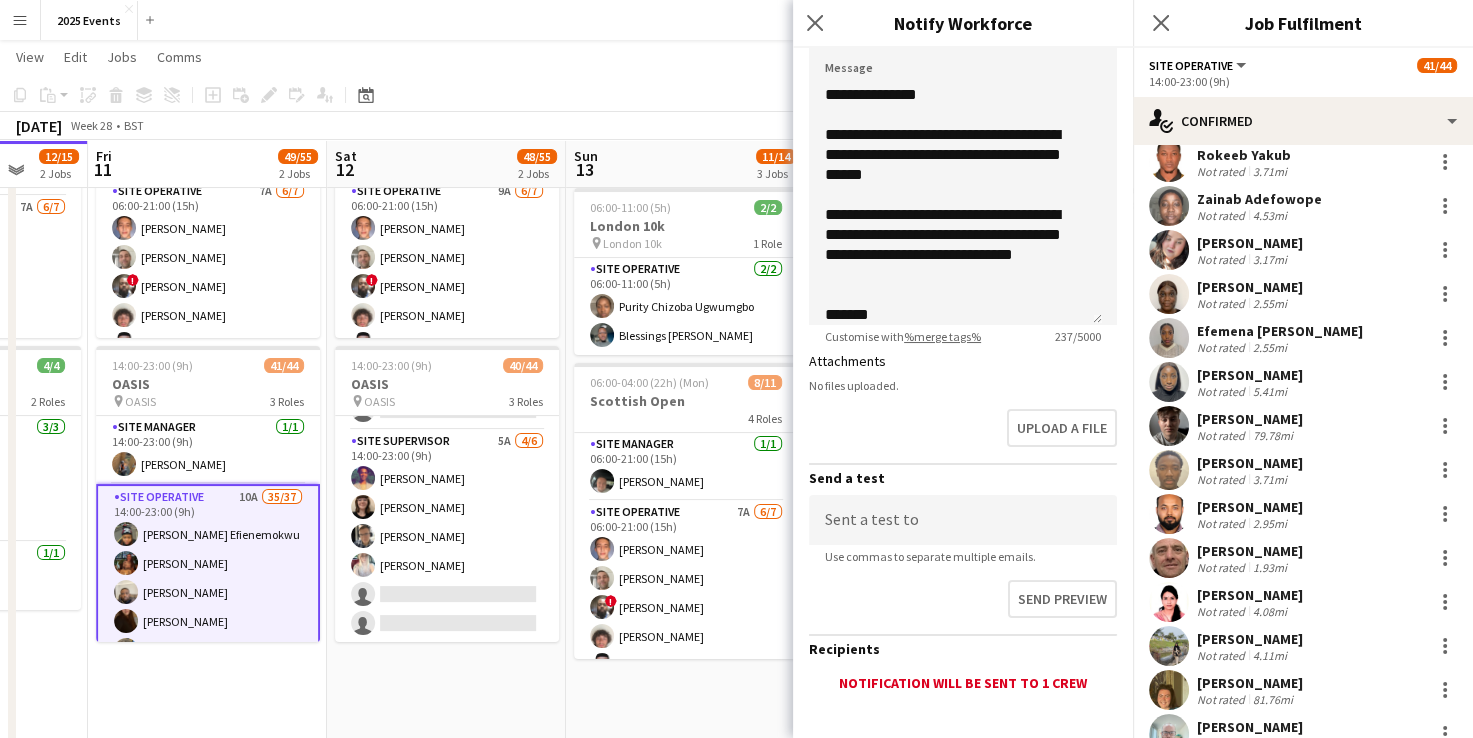 scroll, scrollTop: 418, scrollLeft: 0, axis: vertical 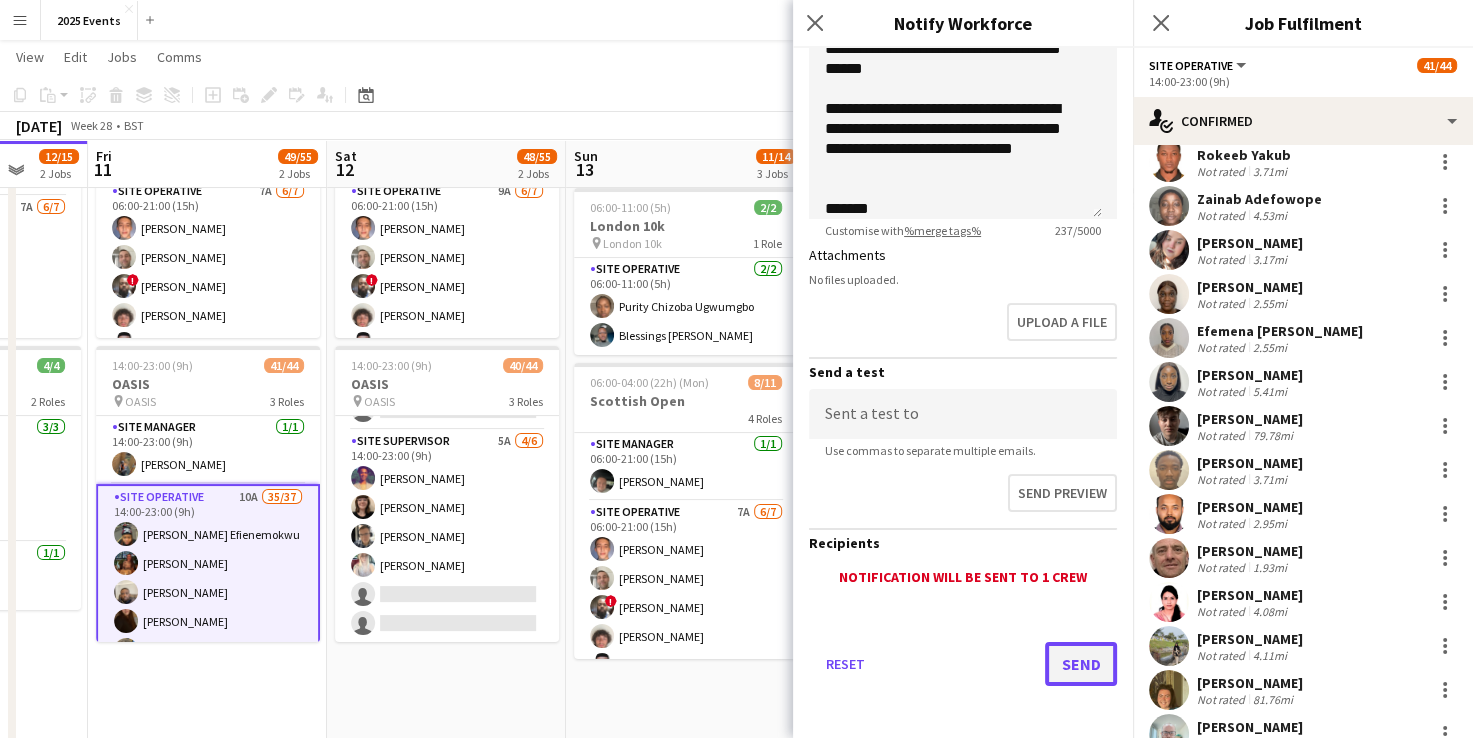 click on "Send" 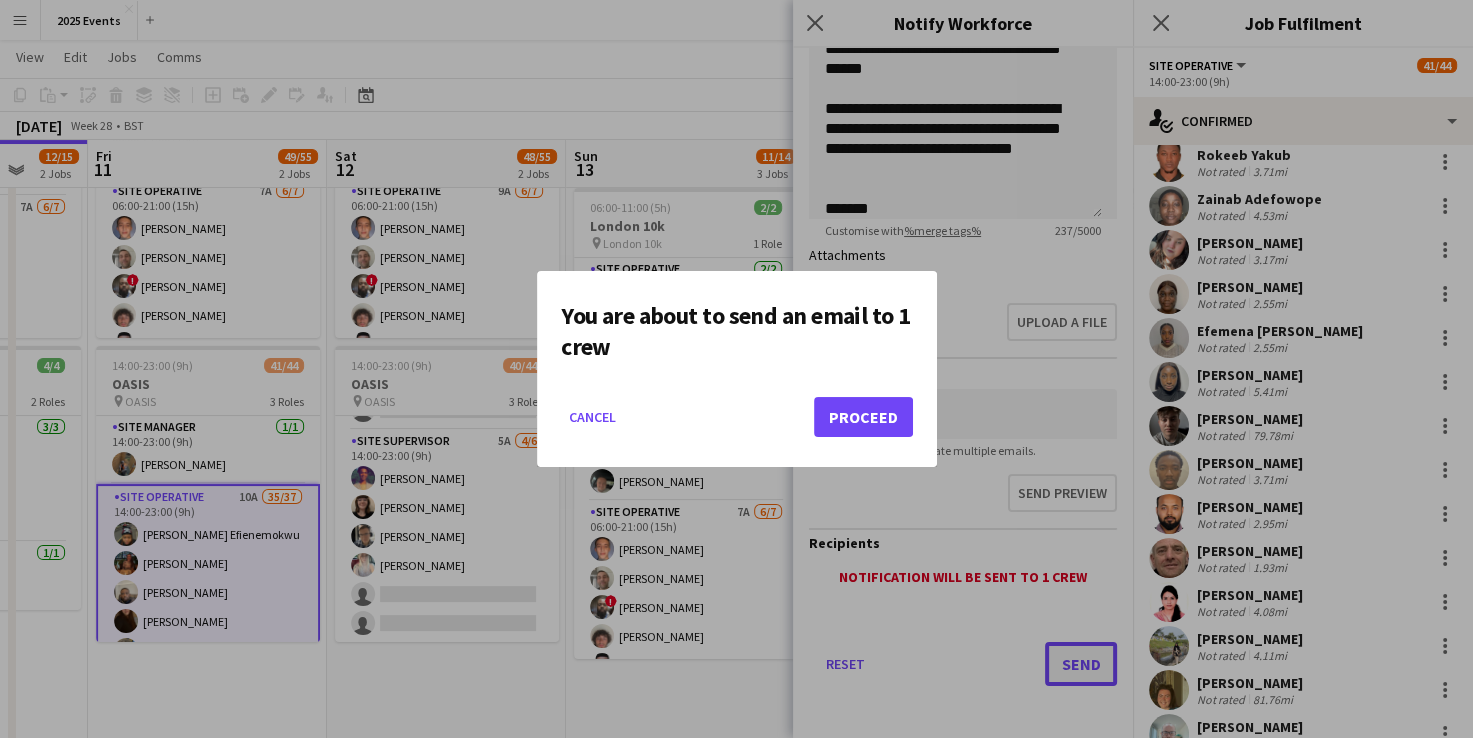 scroll, scrollTop: 0, scrollLeft: 0, axis: both 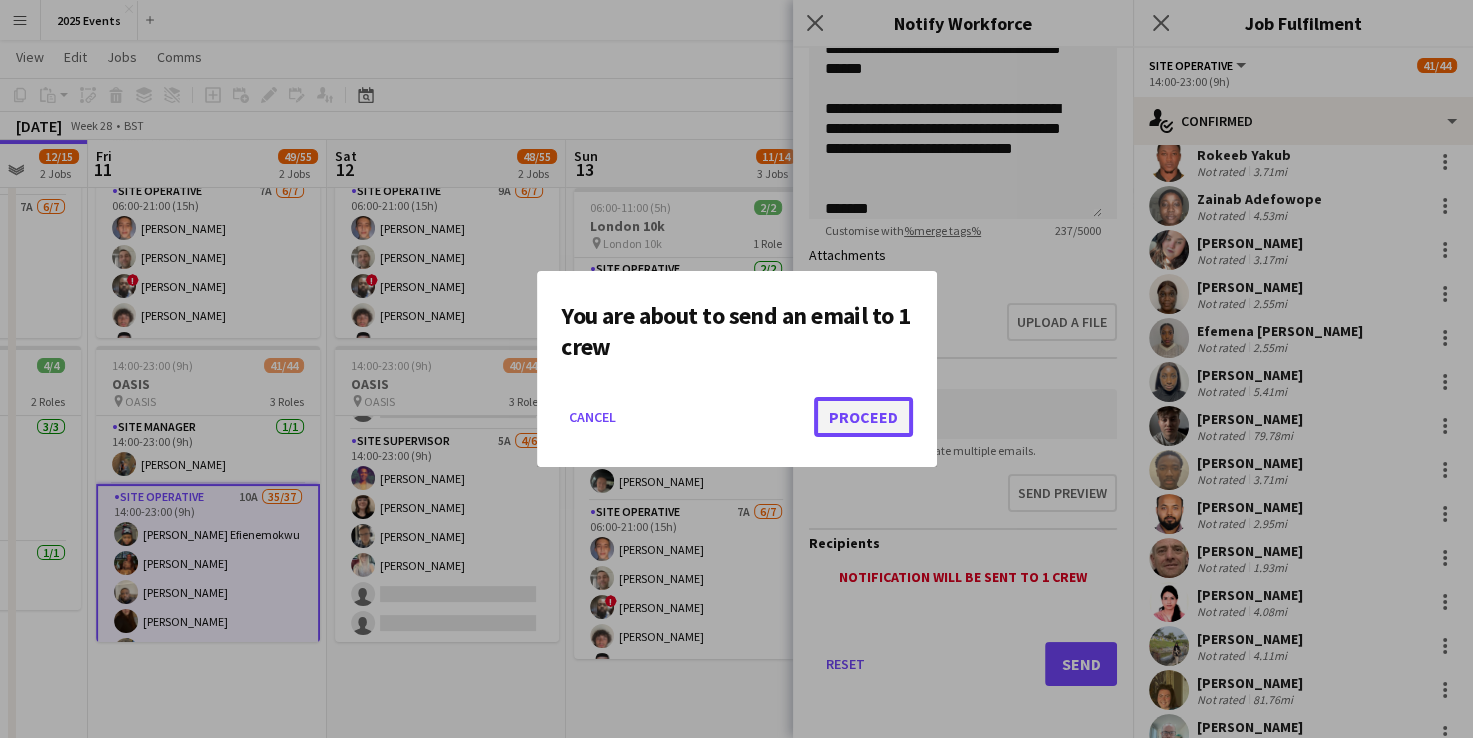 click on "Proceed" 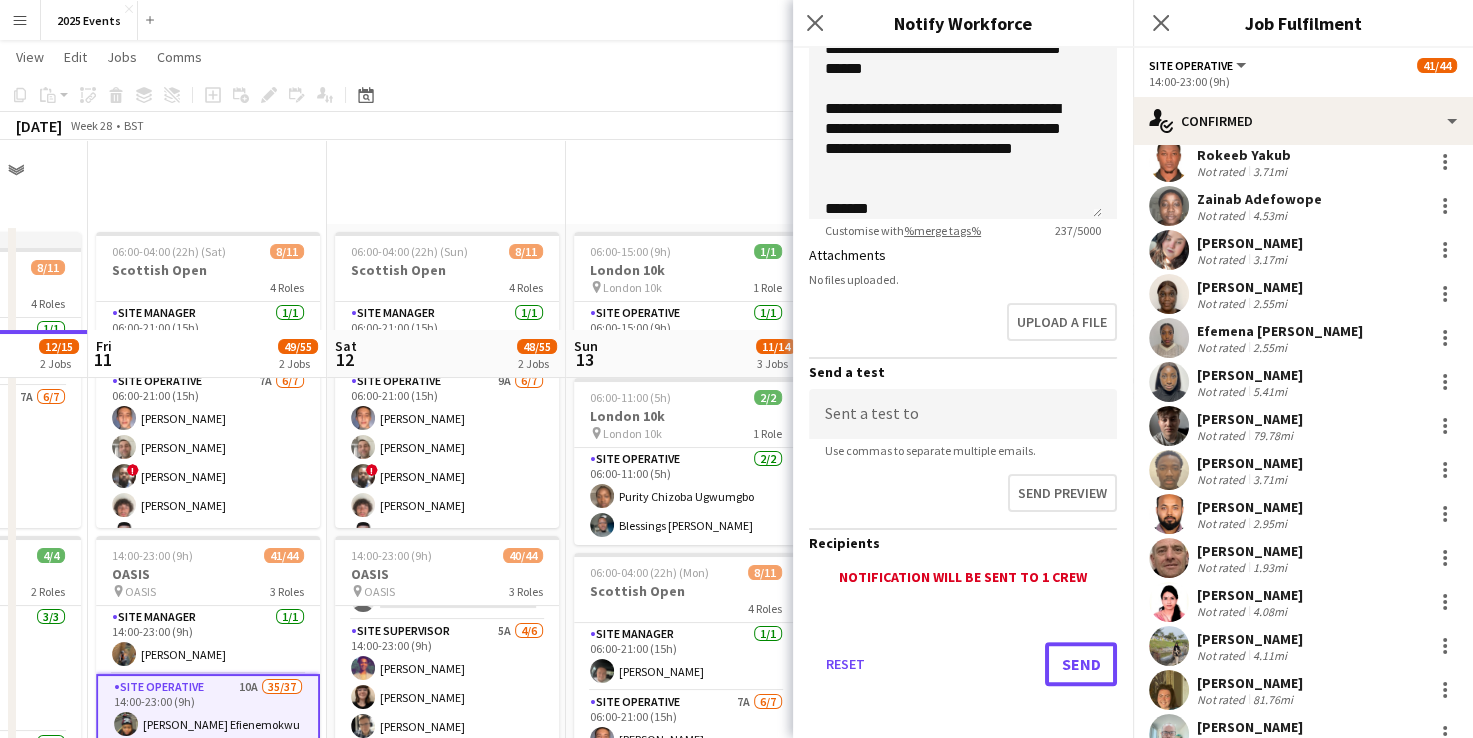 scroll, scrollTop: 190, scrollLeft: 0, axis: vertical 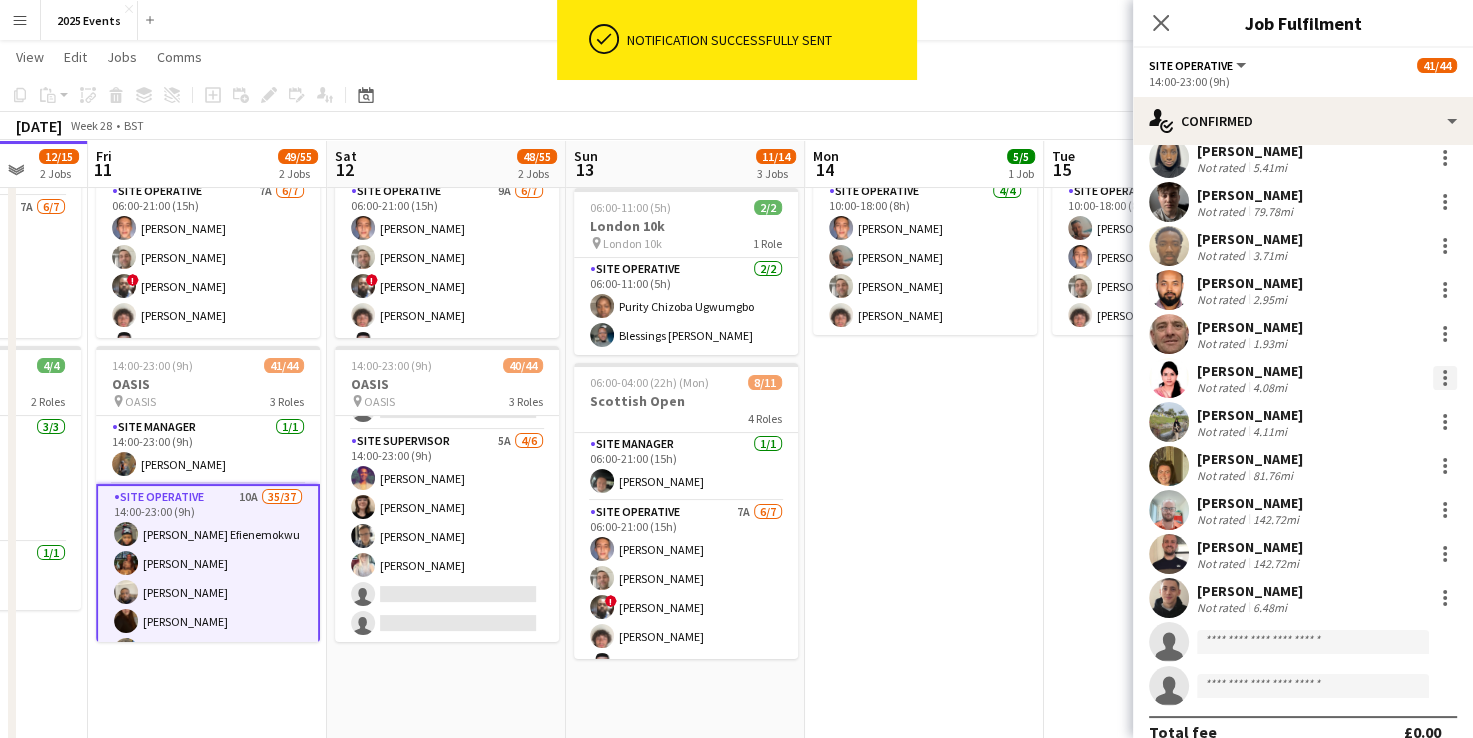 click on "Sadia Afrin   Not rated   4.08mi" at bounding box center (1303, 378) 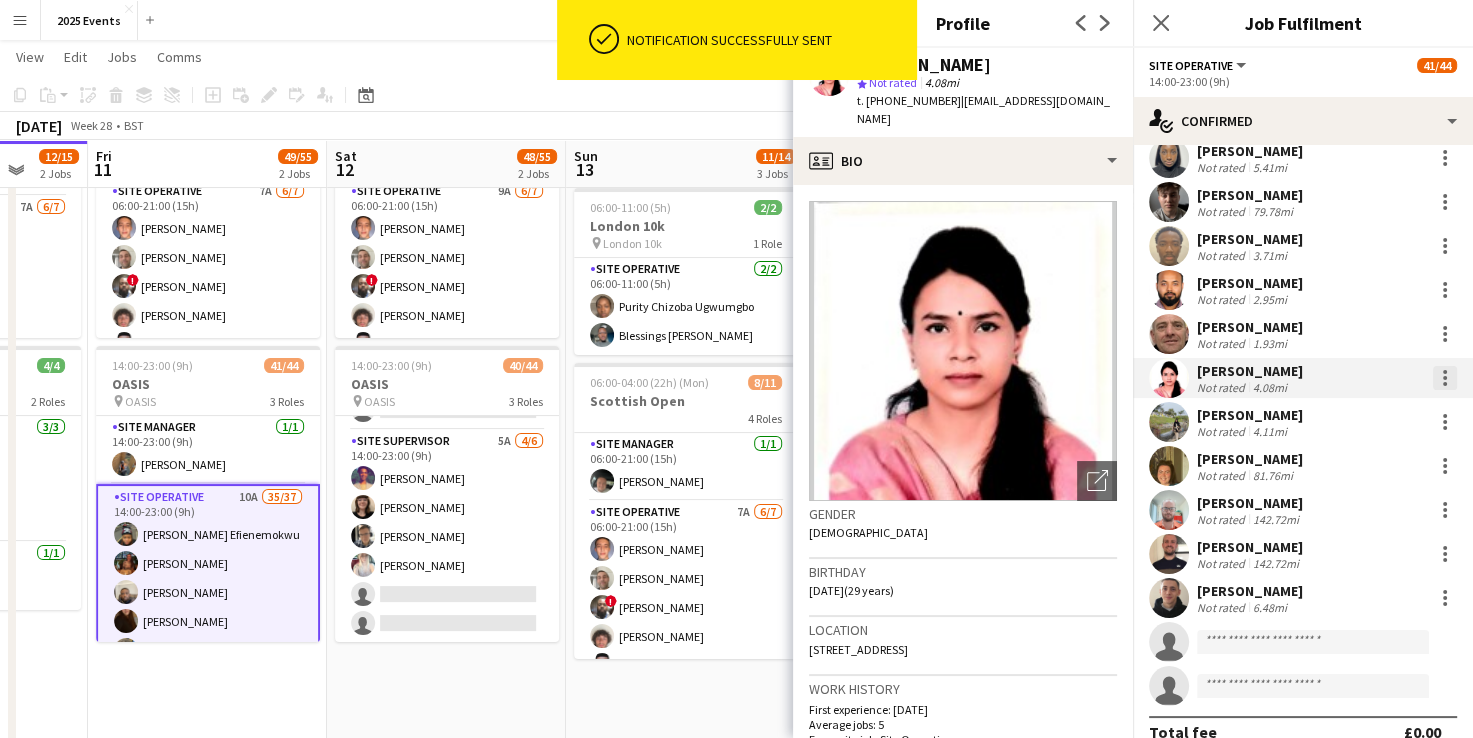 click at bounding box center (1445, 372) 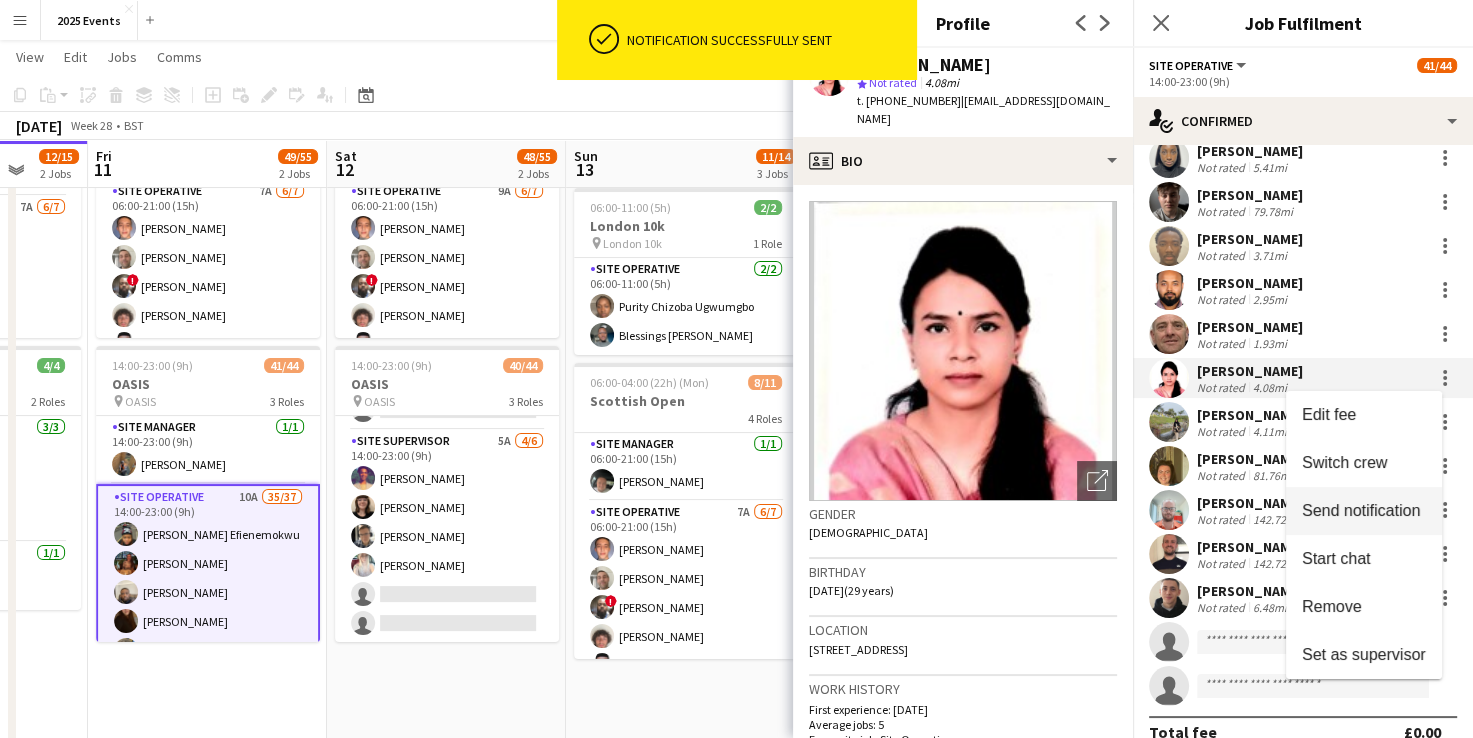 click on "Send notification" at bounding box center (1361, 510) 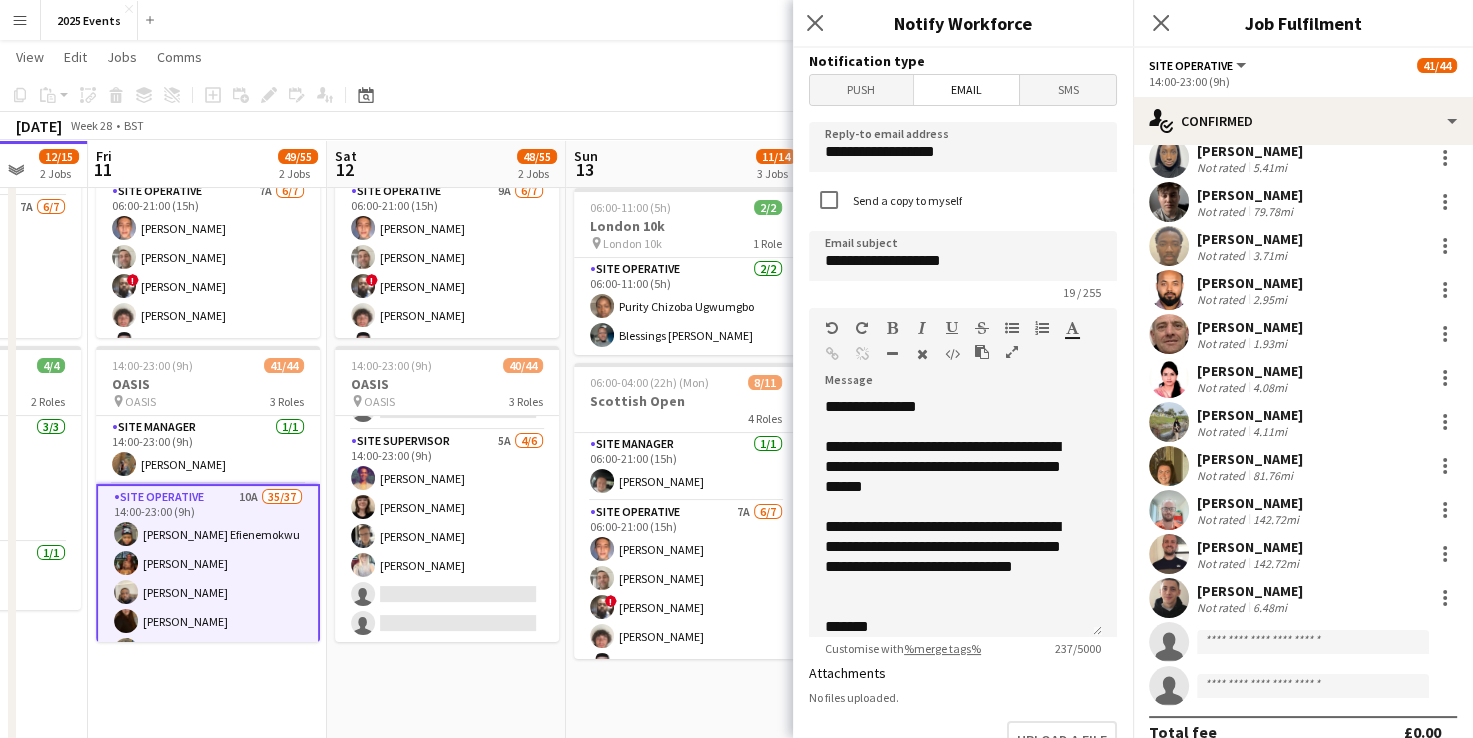 scroll, scrollTop: 36, scrollLeft: 0, axis: vertical 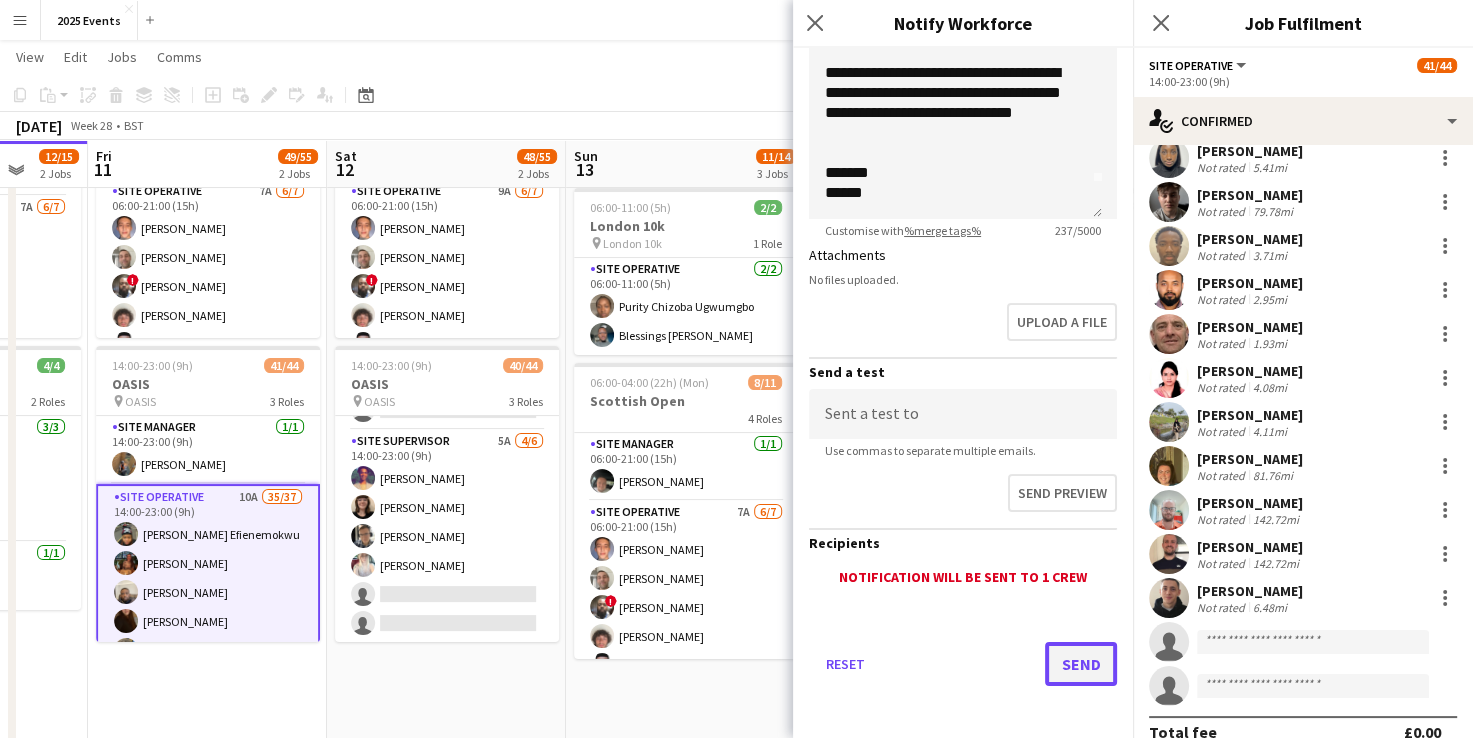 click on "Send" 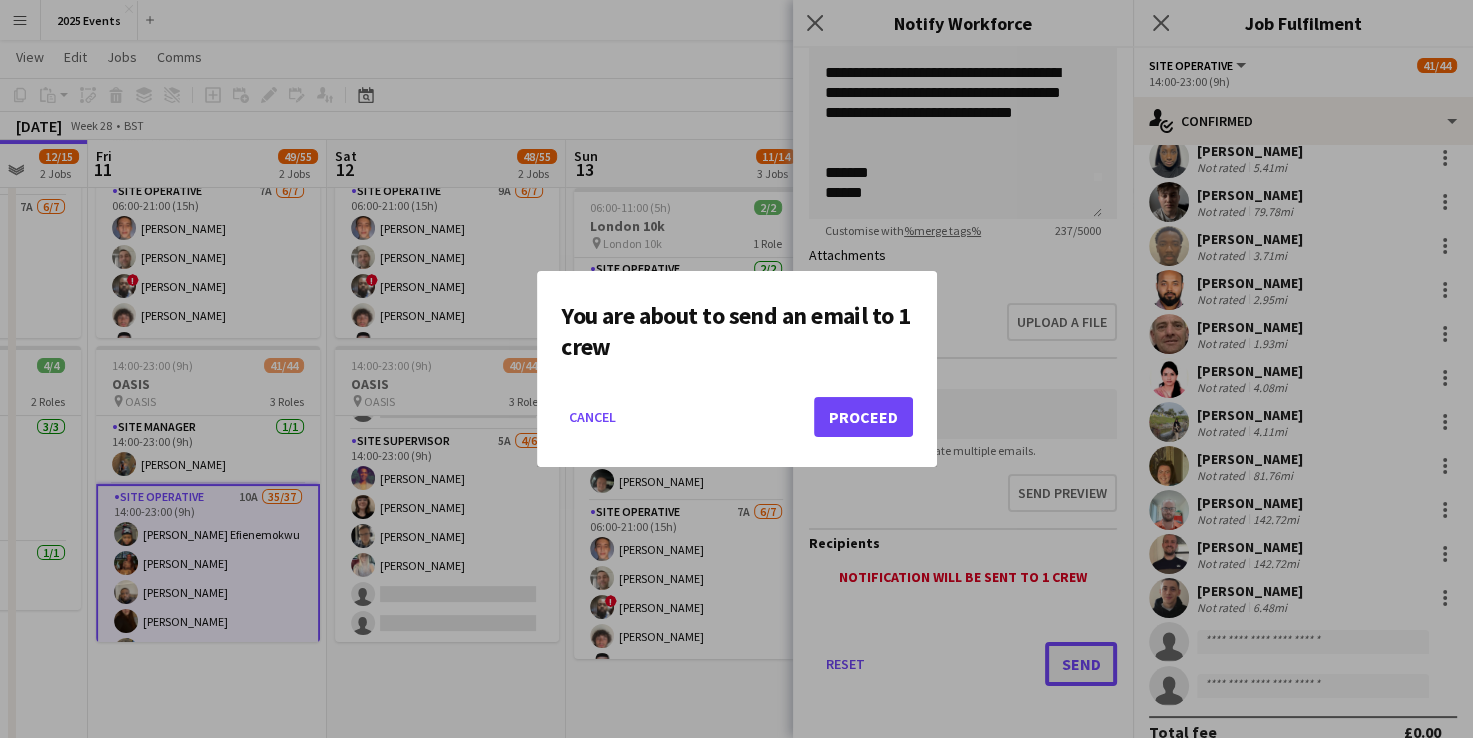 scroll, scrollTop: 0, scrollLeft: 0, axis: both 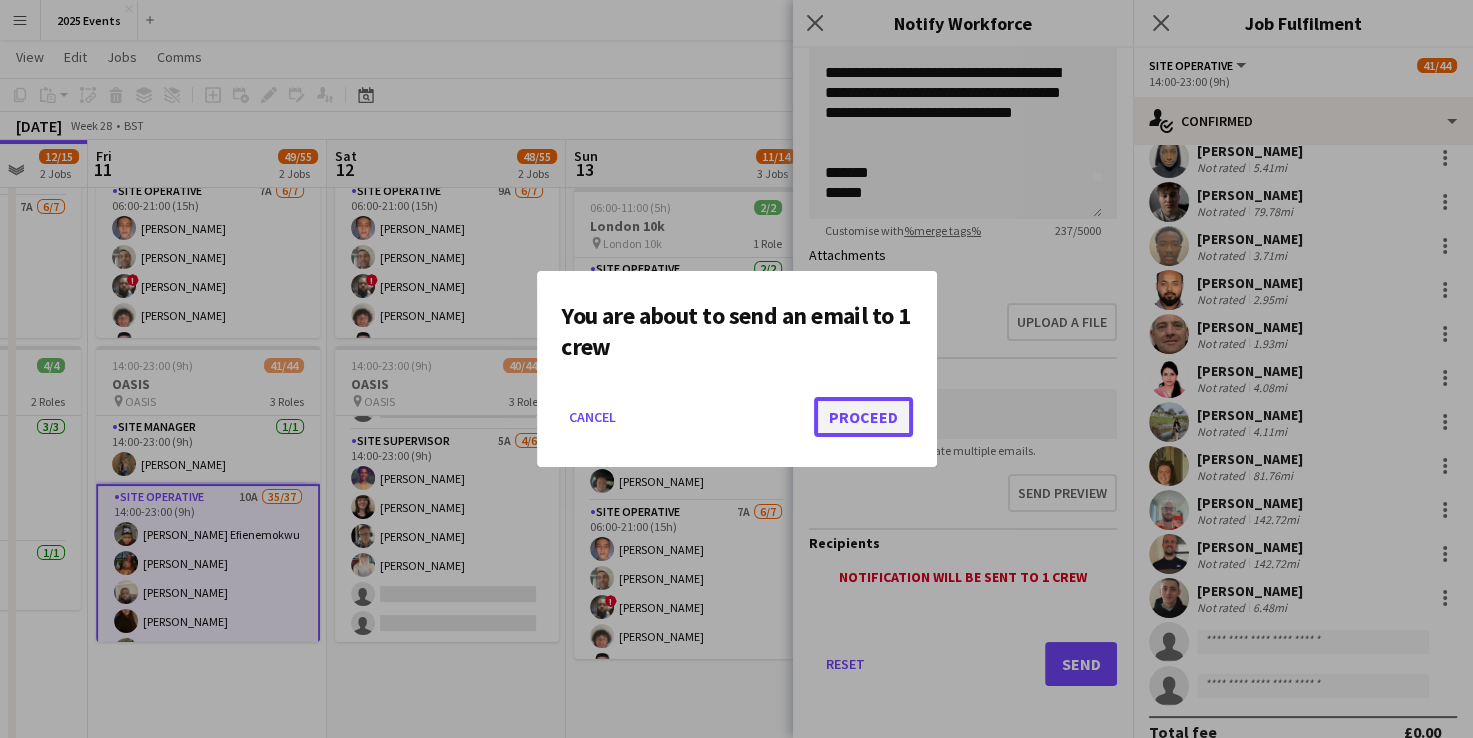 click on "Proceed" 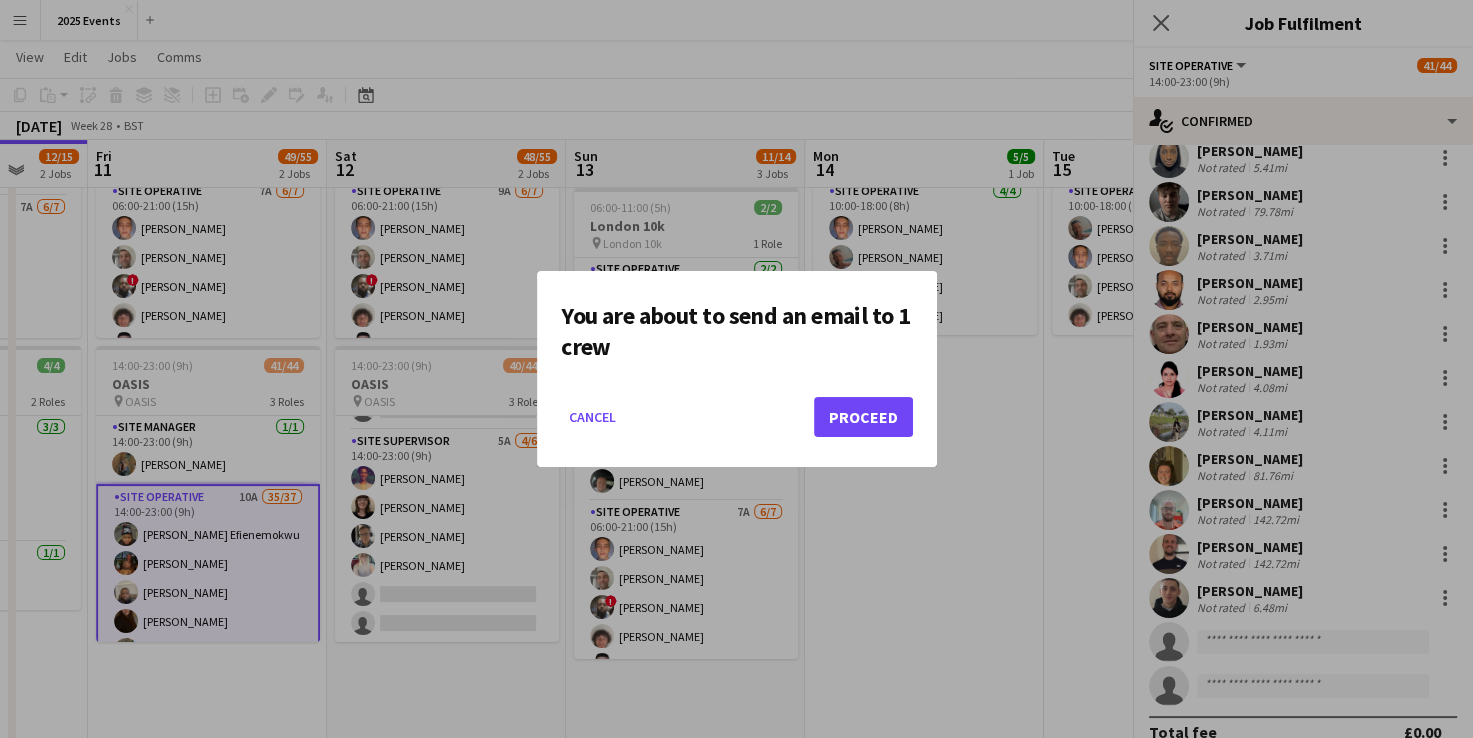 scroll, scrollTop: 190, scrollLeft: 0, axis: vertical 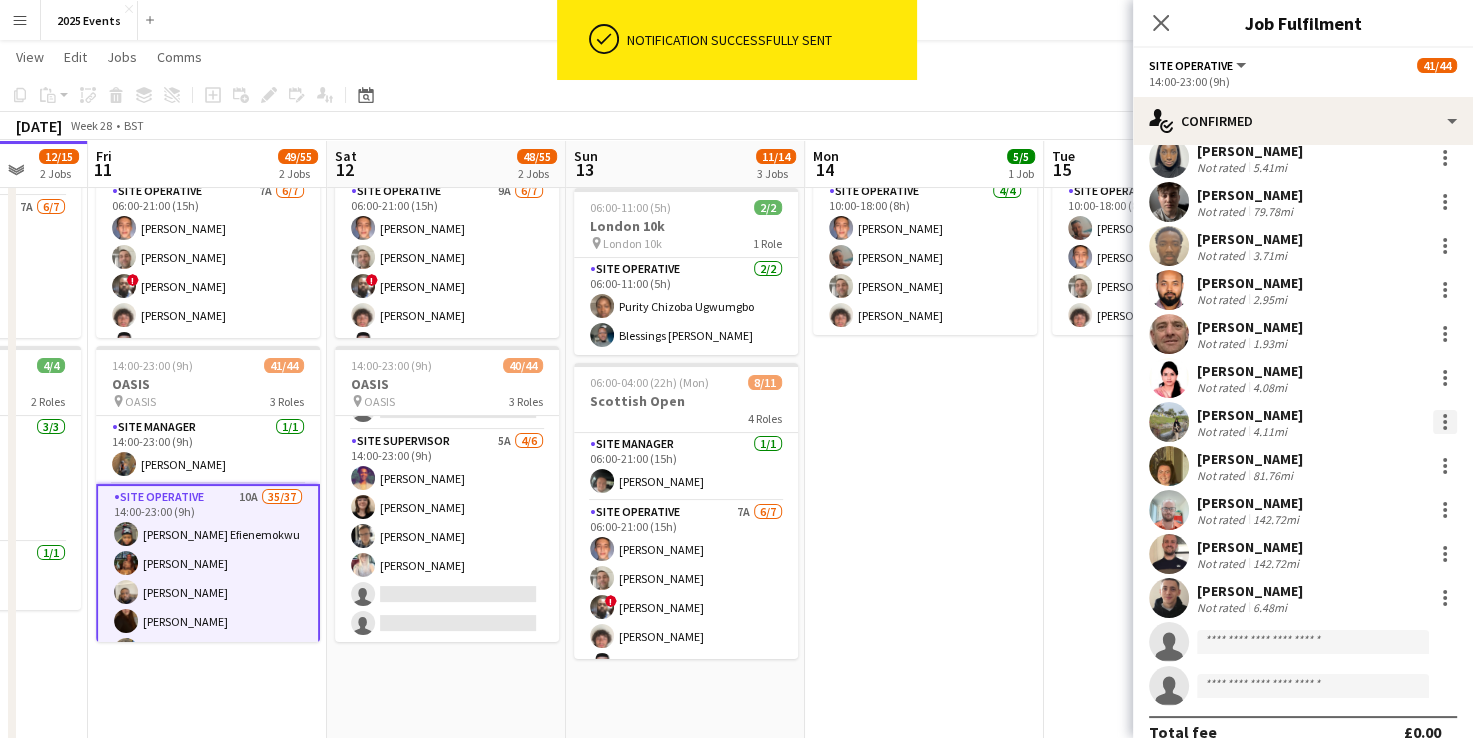 click at bounding box center (1445, 422) 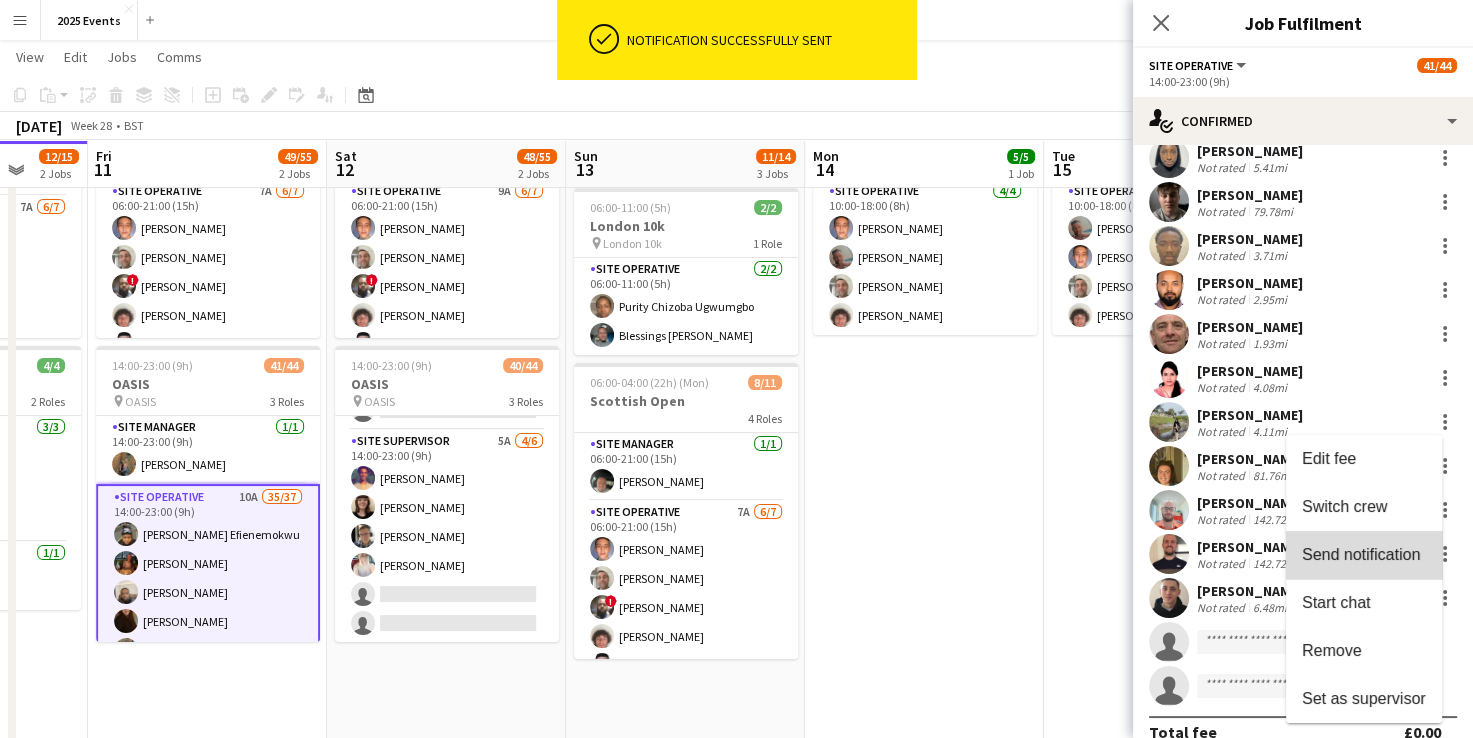 click on "Send notification" at bounding box center [1364, 555] 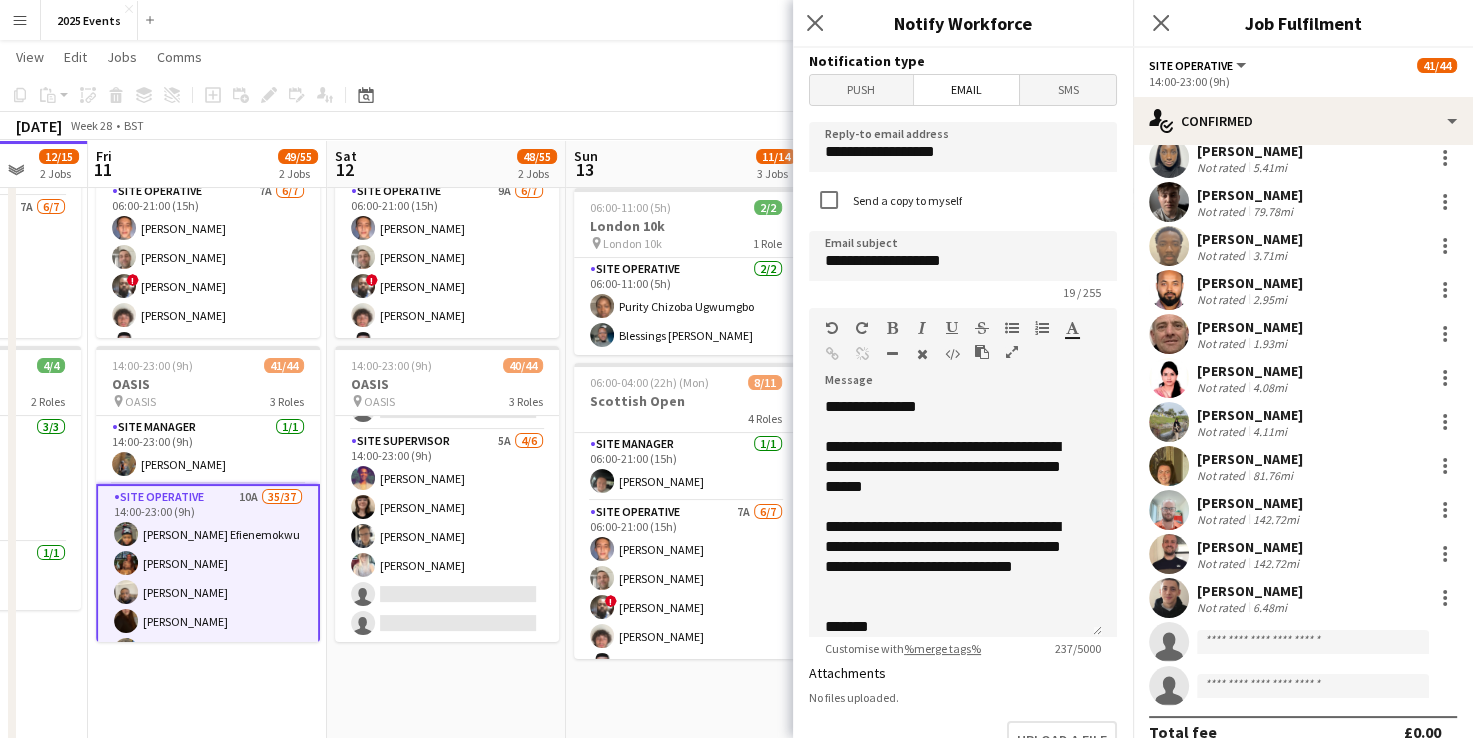 scroll, scrollTop: 36, scrollLeft: 0, axis: vertical 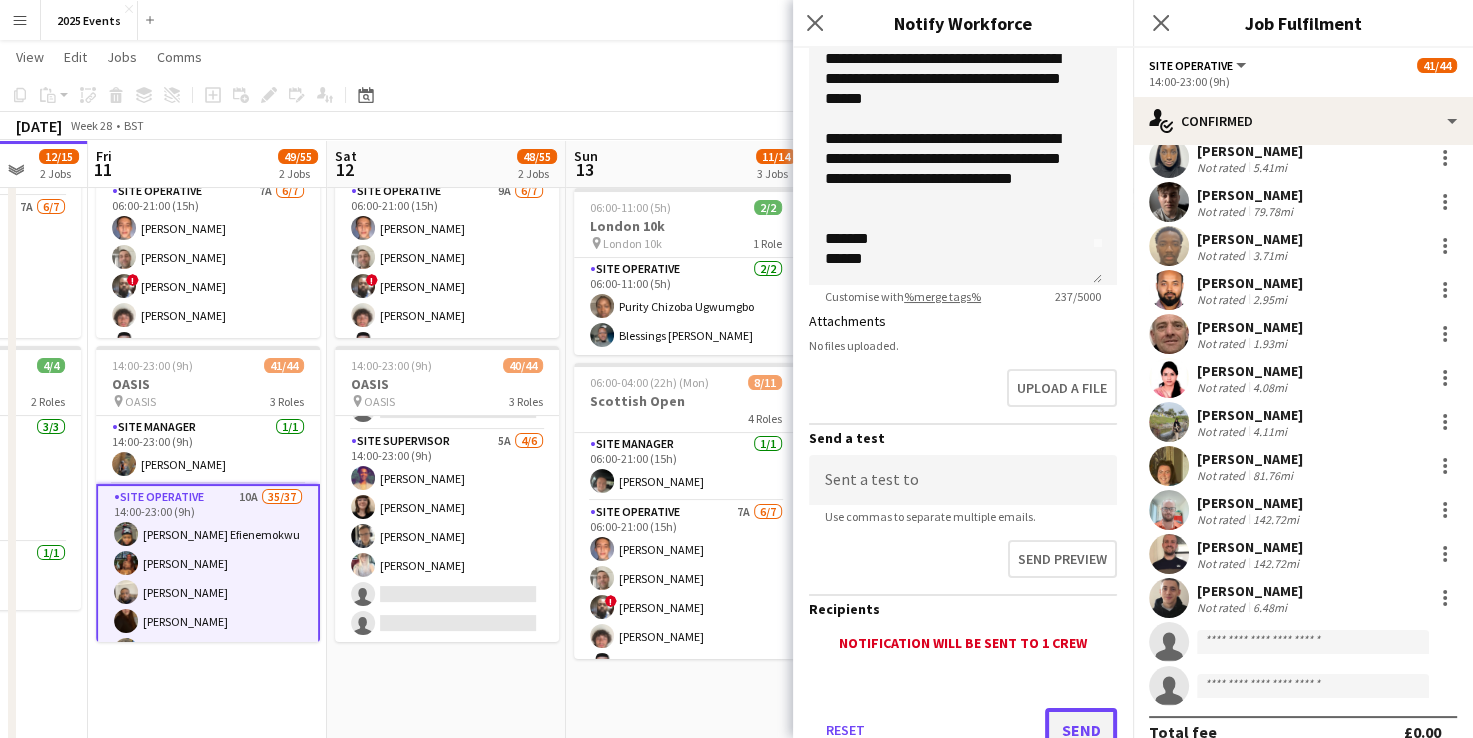 click on "Send" 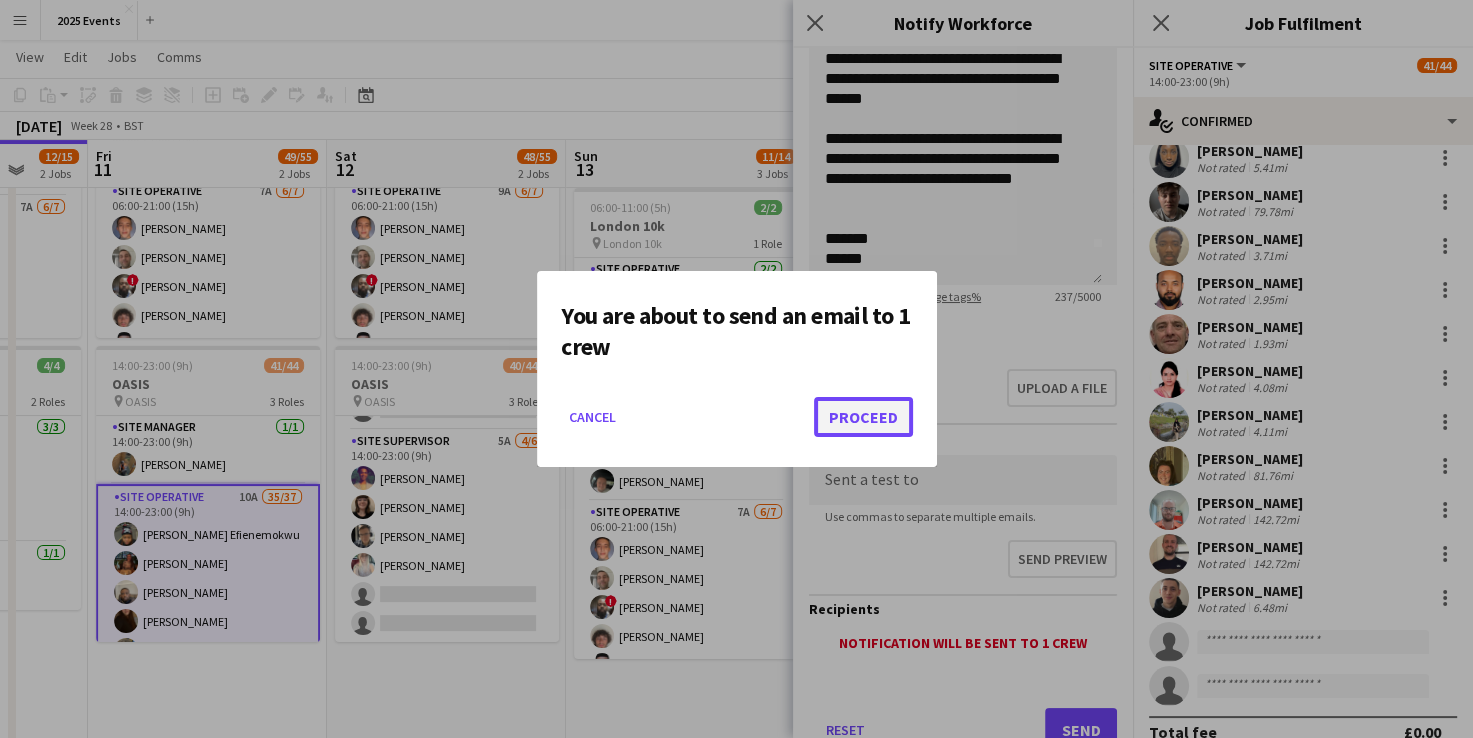 click on "Proceed" 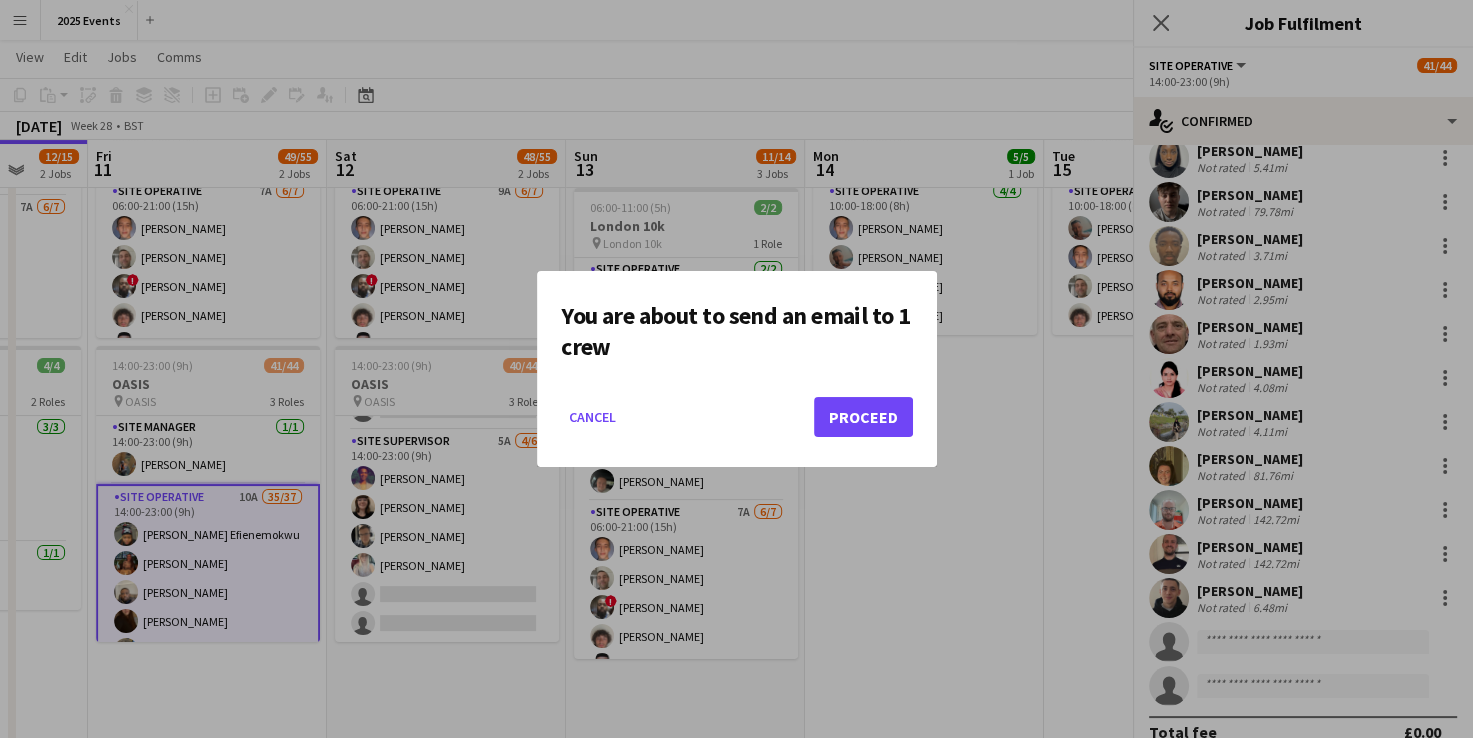 scroll, scrollTop: 190, scrollLeft: 0, axis: vertical 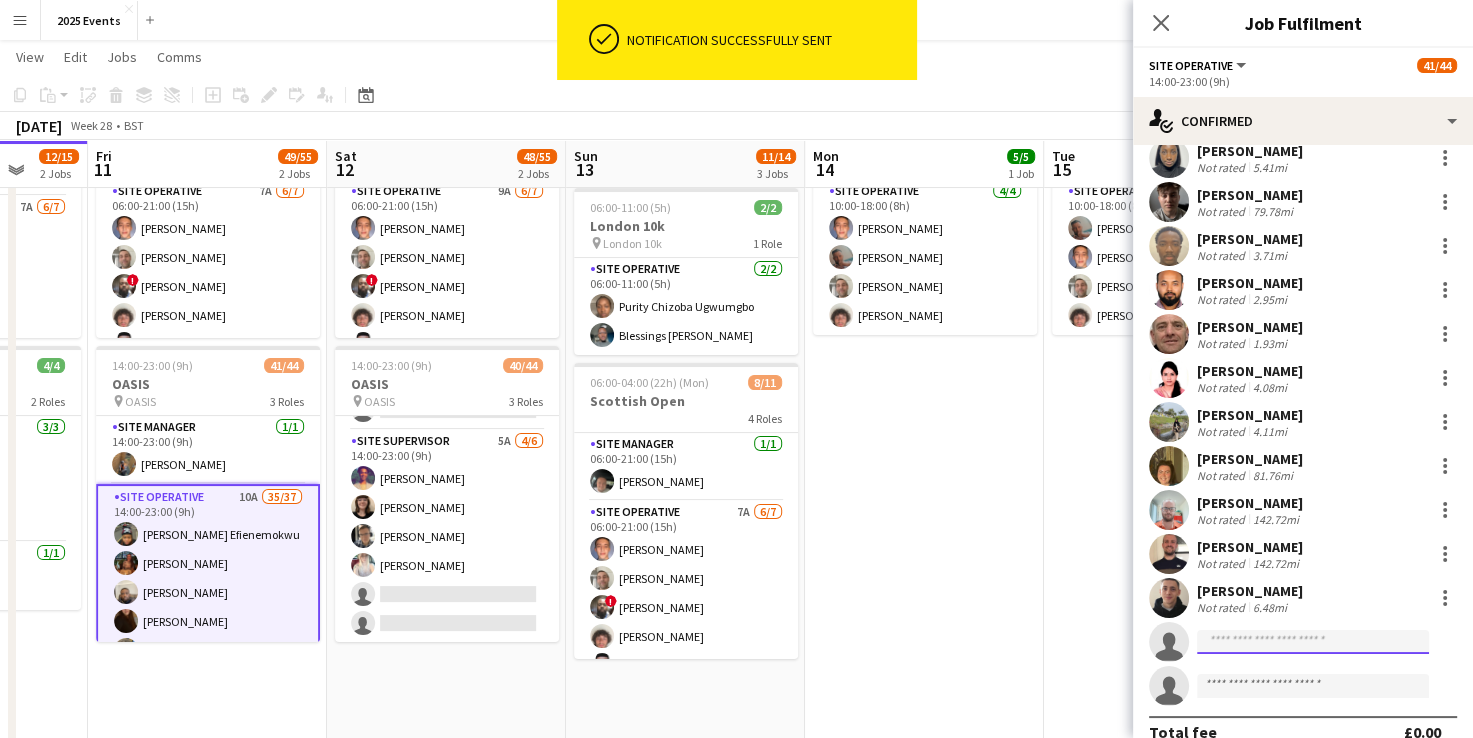 click 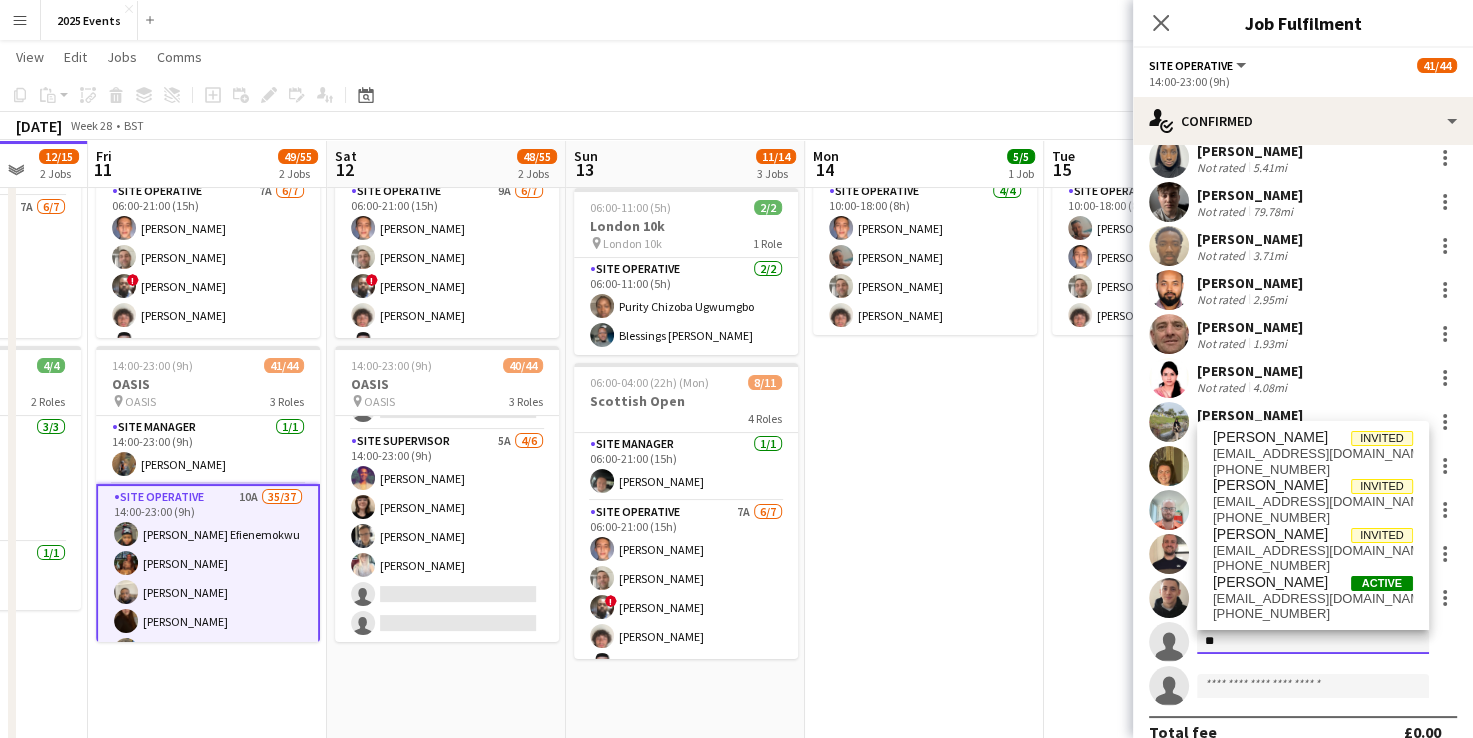 type on "*" 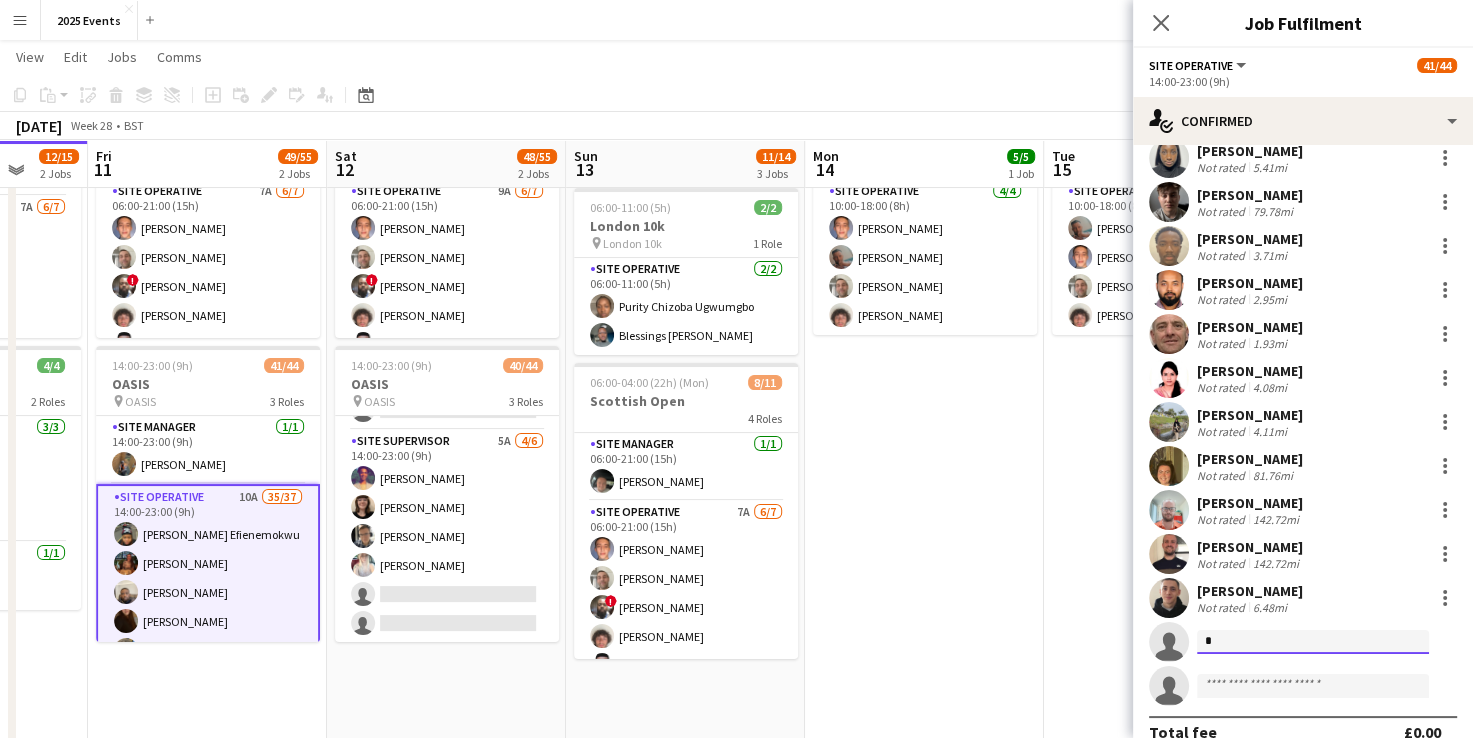 type on "*" 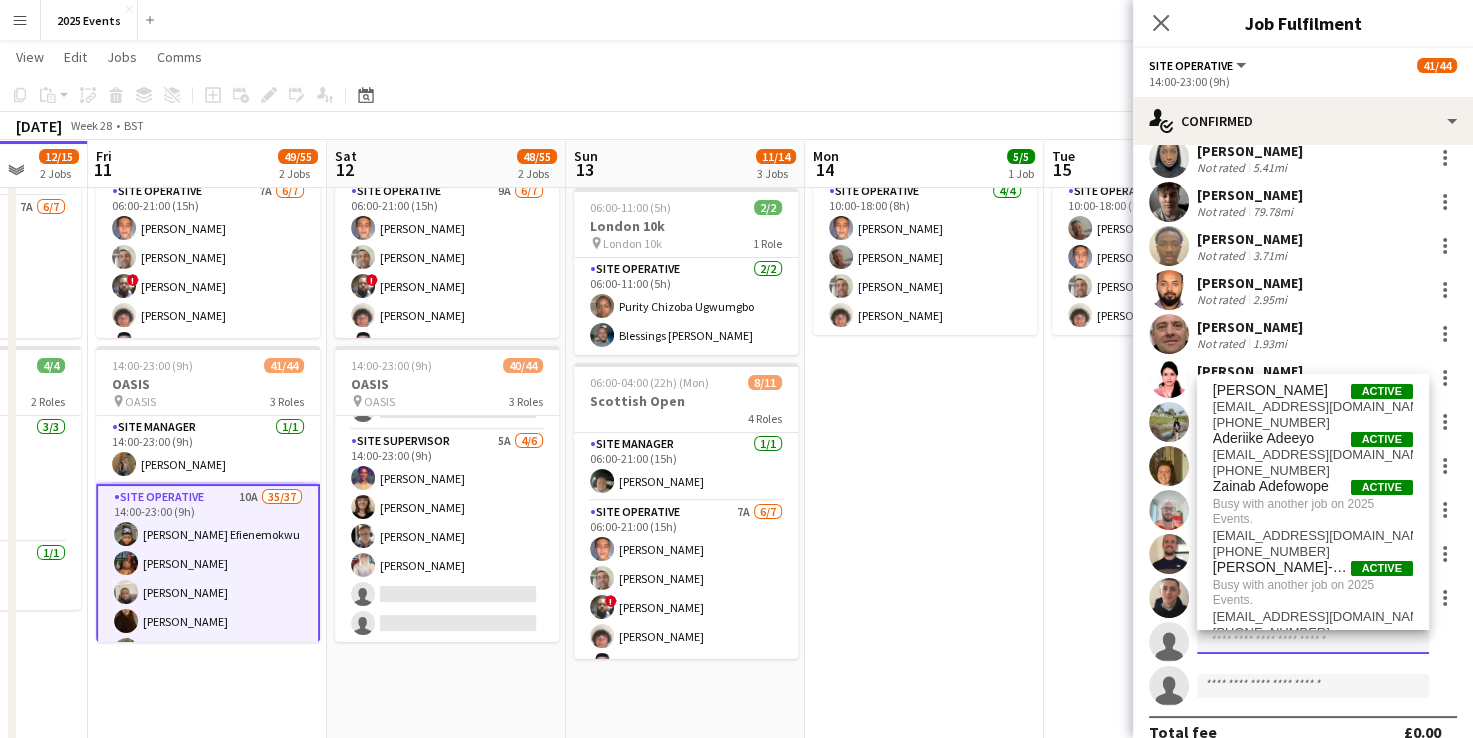 paste on "**********" 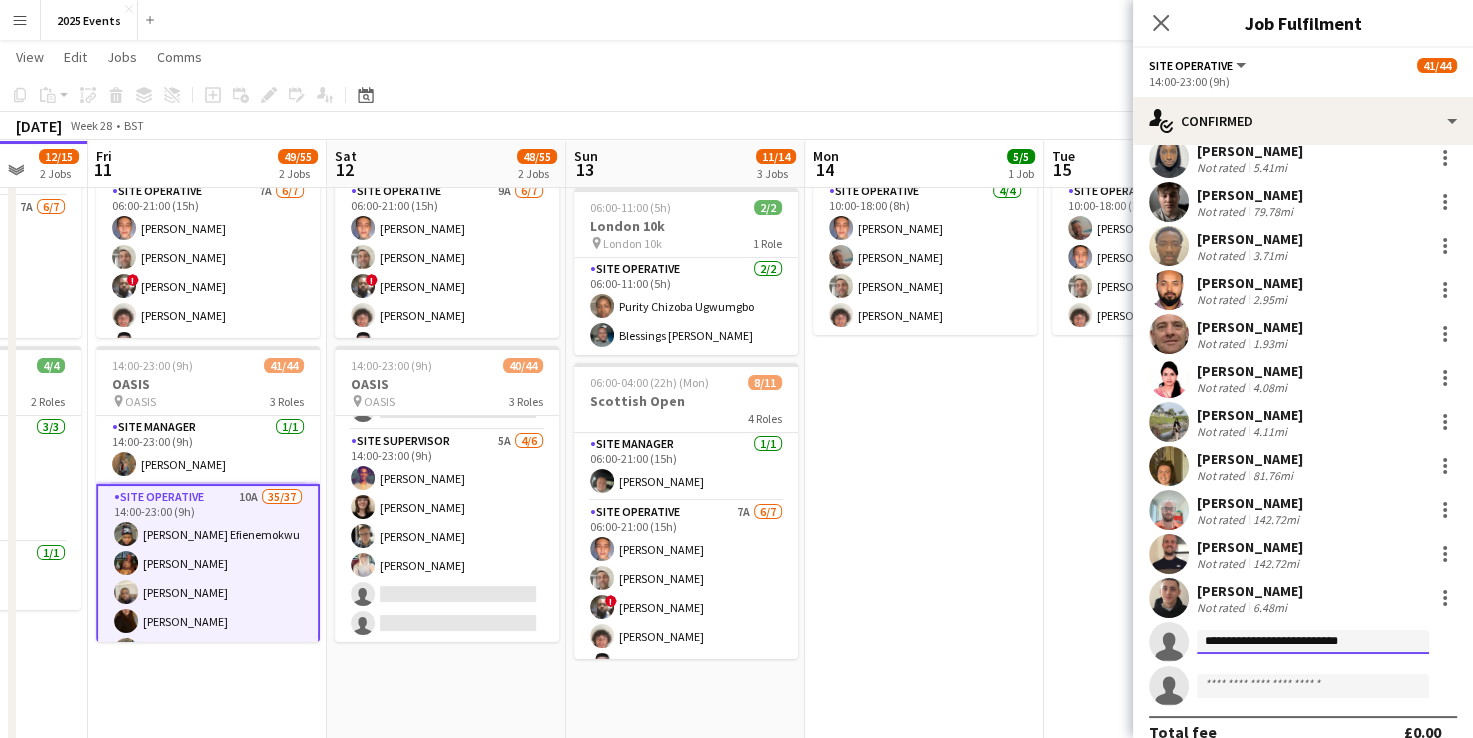 type on "**********" 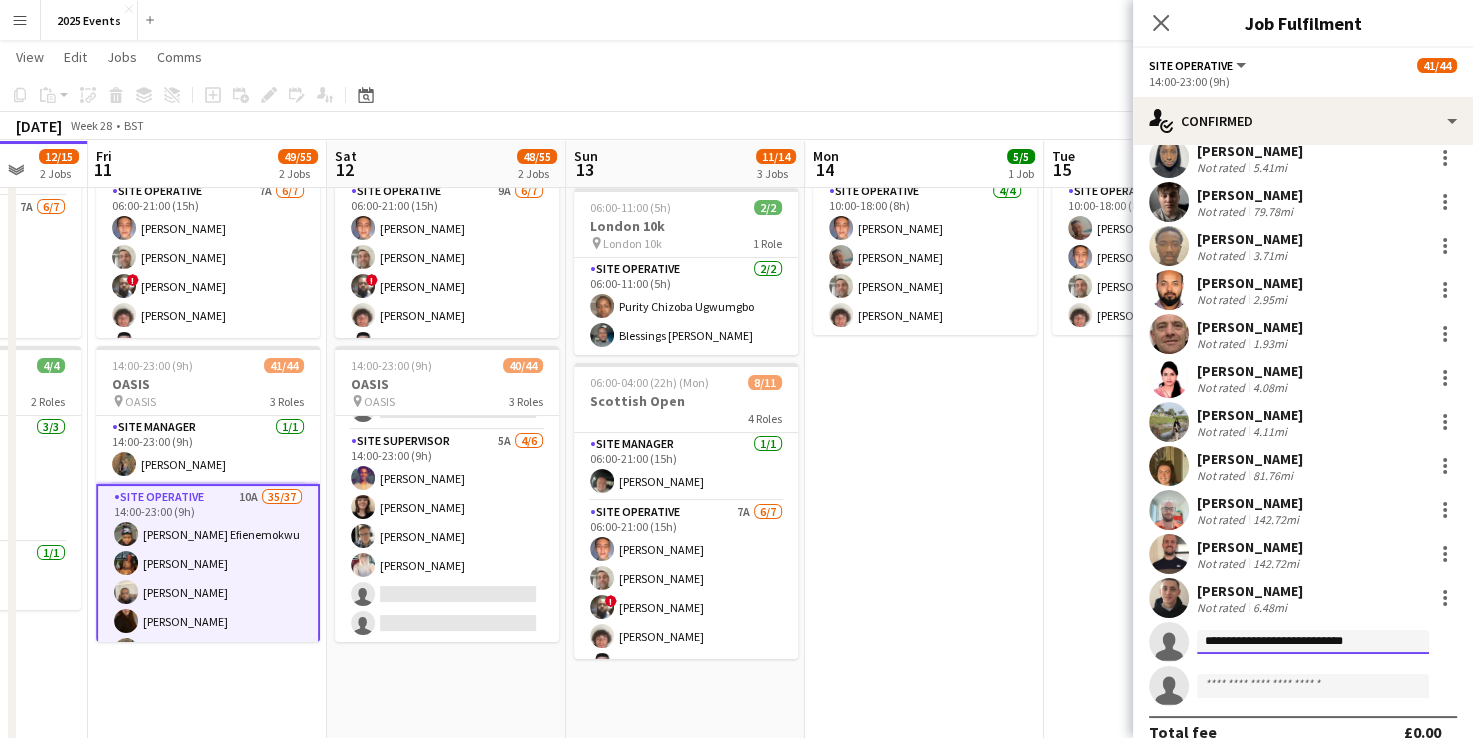 drag, startPoint x: 1384, startPoint y: 640, endPoint x: 1173, endPoint y: 638, distance: 211.00948 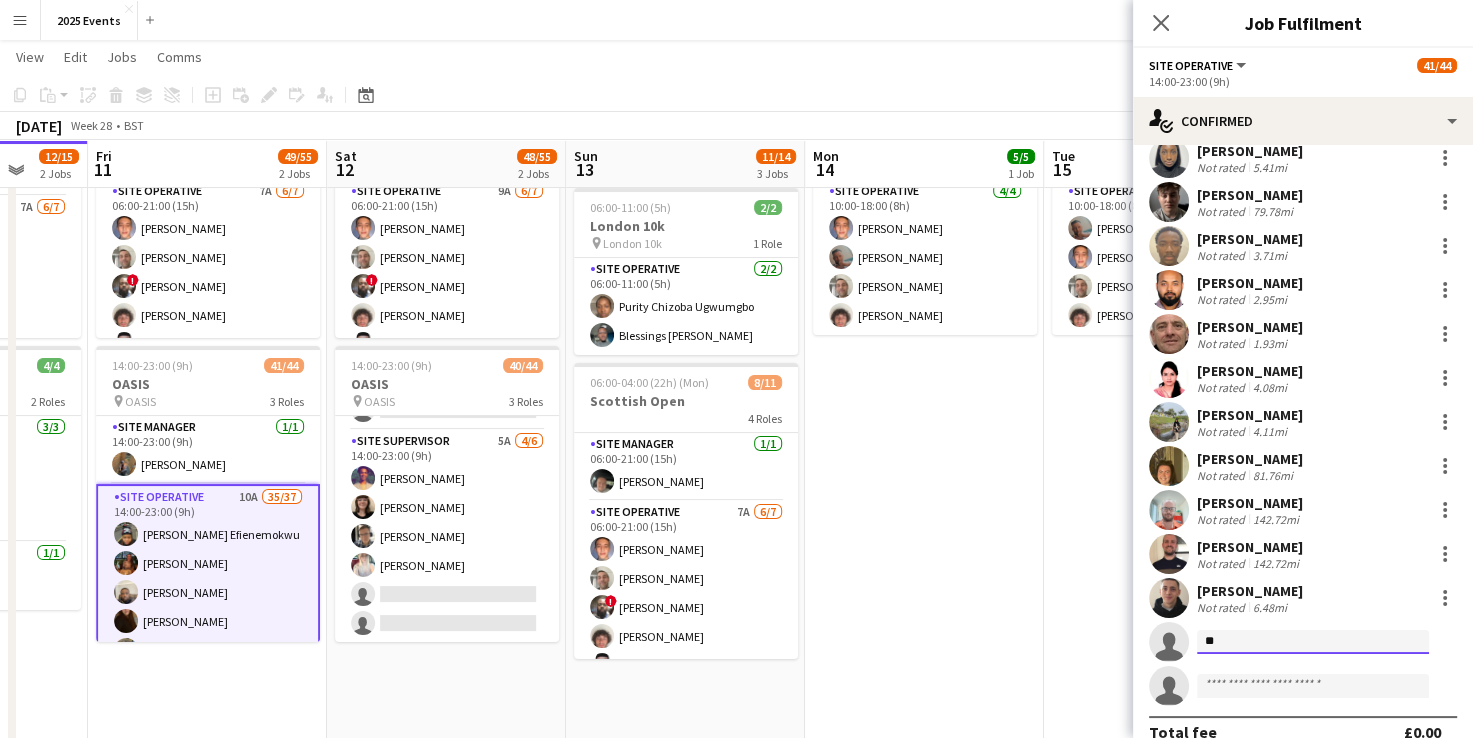 type on "*" 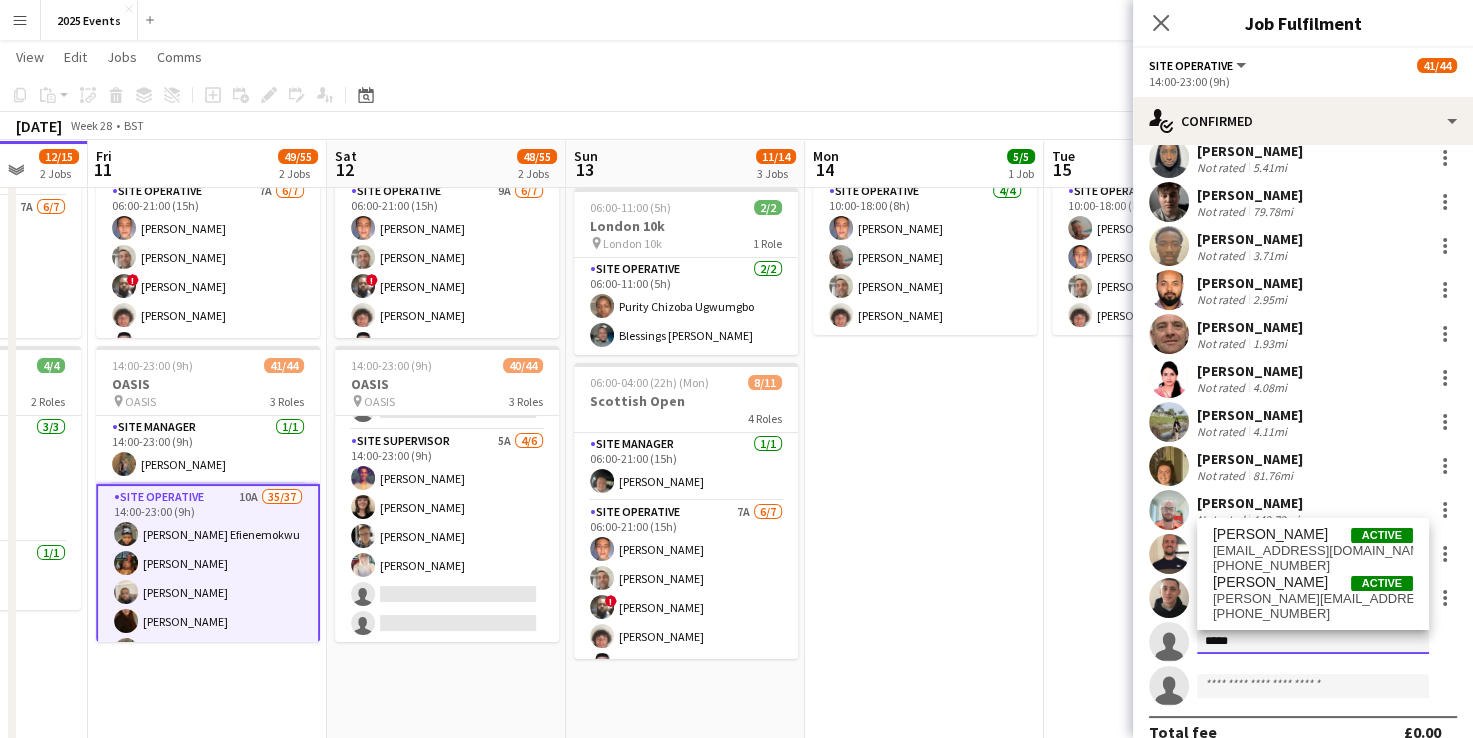 type on "*****" 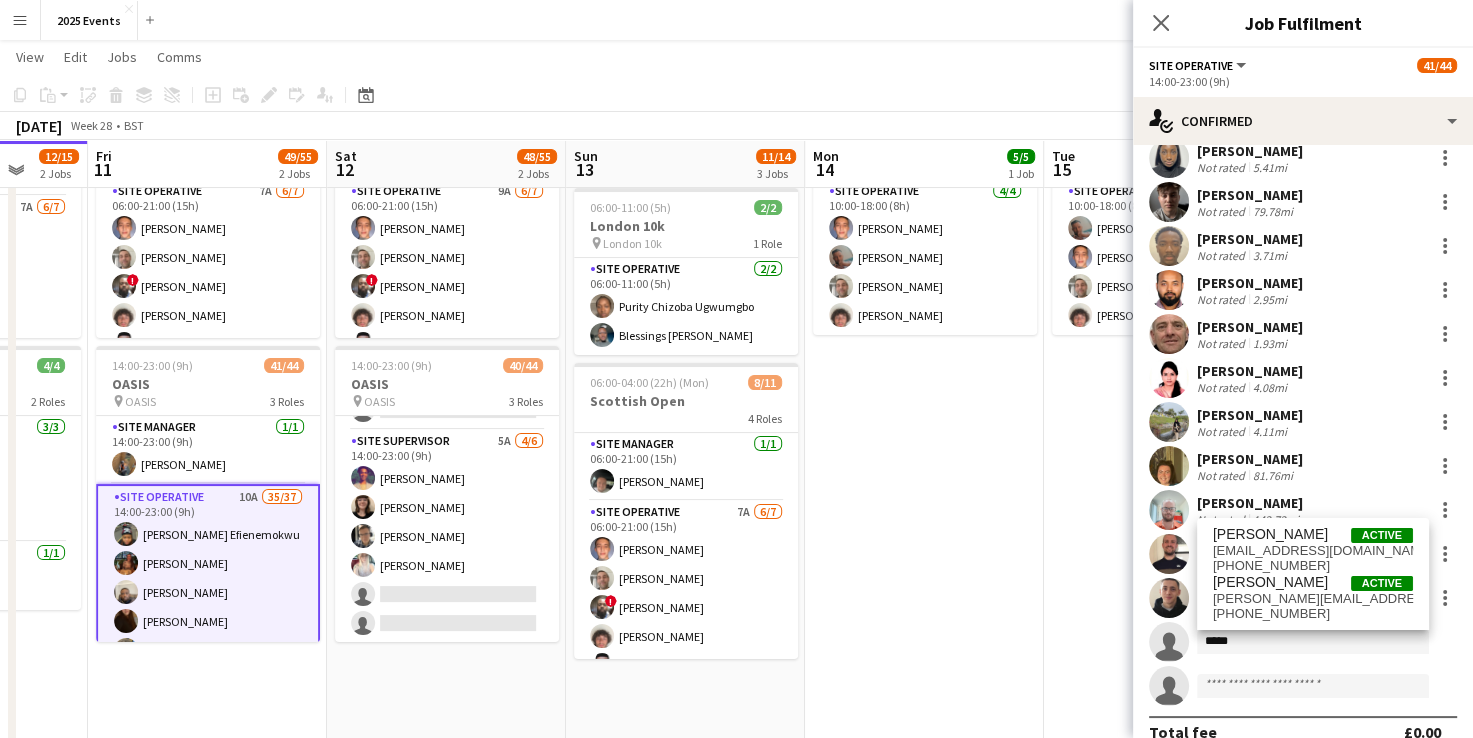 click on "10:00-18:00 (8h)    5/5   Scottish Open   2 Roles   Site Manager   1/1   10:00-18:00 (8h)
Josh Tutty  Site Operative   4/4   10:00-18:00 (8h)
Billy Bartholomew Alfie Day Scott Holmes Thomas Roberts" at bounding box center [924, 1006] 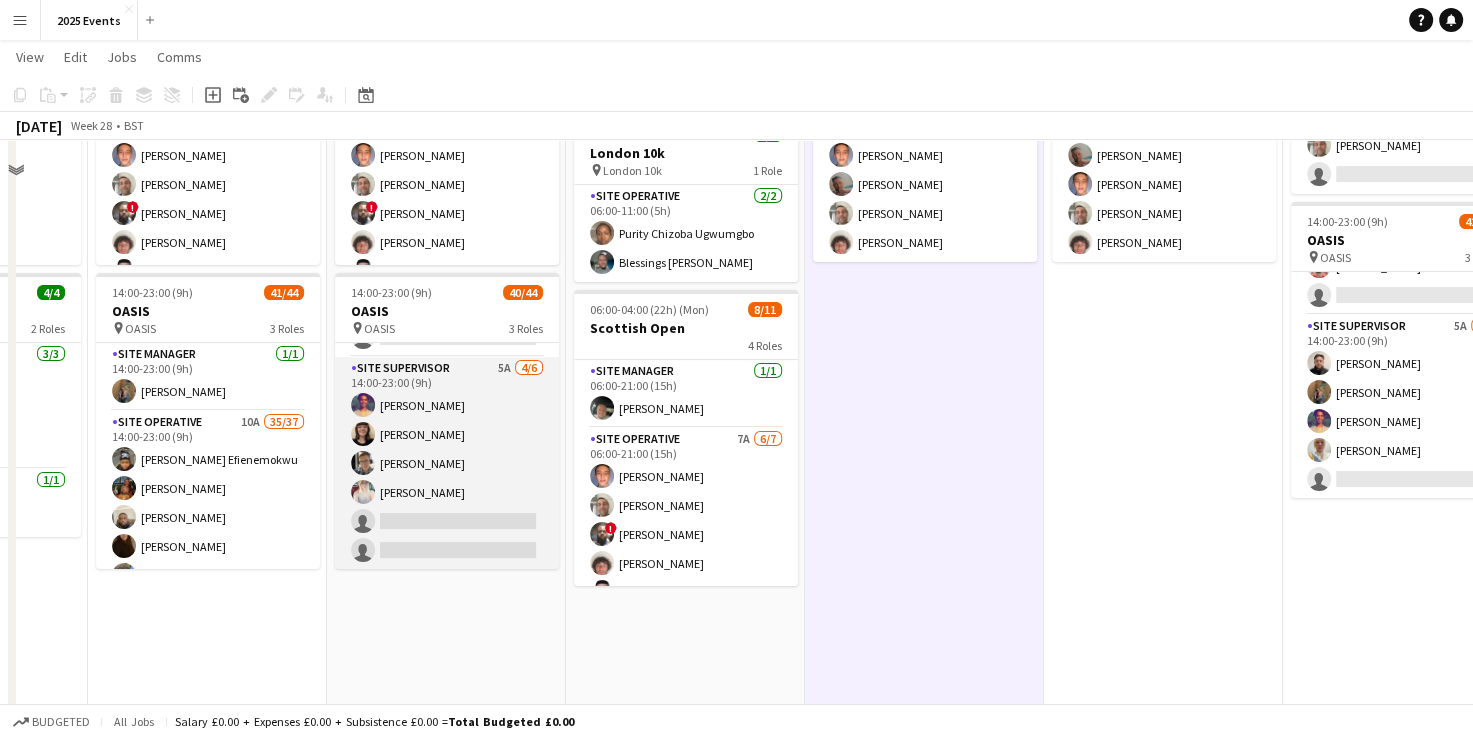 scroll, scrollTop: 265, scrollLeft: 0, axis: vertical 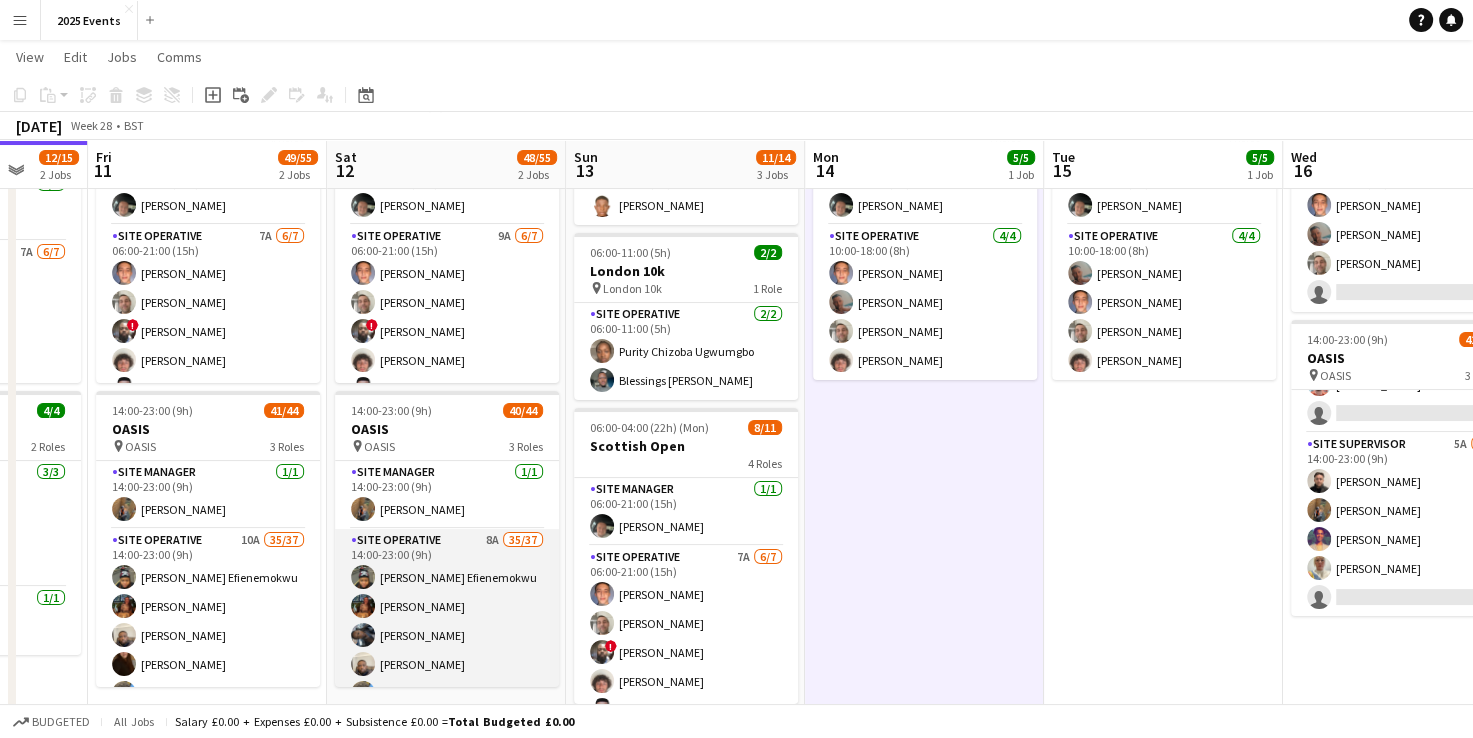 click on "Site Operative   8A   35/37   14:00-23:00 (9h)
Ijeoma Efienemokwu Chloe Rowbottom Eva Yeboah Anthony Odeh Heth Makumbe Abigail Ayorinde Harley Evans Victoria Adeyemo-Eleyode ADEKEMI SADE OMOTOSHO Joshua Fidelis Viktoria Stetsenko Oguzie Onyeyirim Leonardo Scott Ofonime Gabriel Godstime Osahon Toluwalase Samuel AYENI Levi Wilbourn katie turner Neil Skinner Erin Chatburn Rokeeb Yakub Zainab Adefowope Jessica Ballard Voke Emmanuella Opuama Oluwakemisola Osasuyi Dan Jefferies Taofeek Kazeem Reduanur Rahman Anthony Cleaver Sadia Afrin Afsana Sharmin Jessica Jablonski Jake Regan josh martin Aaron Martin
single-neutral-actions
single-neutral-actions" at bounding box center (447, 1085) 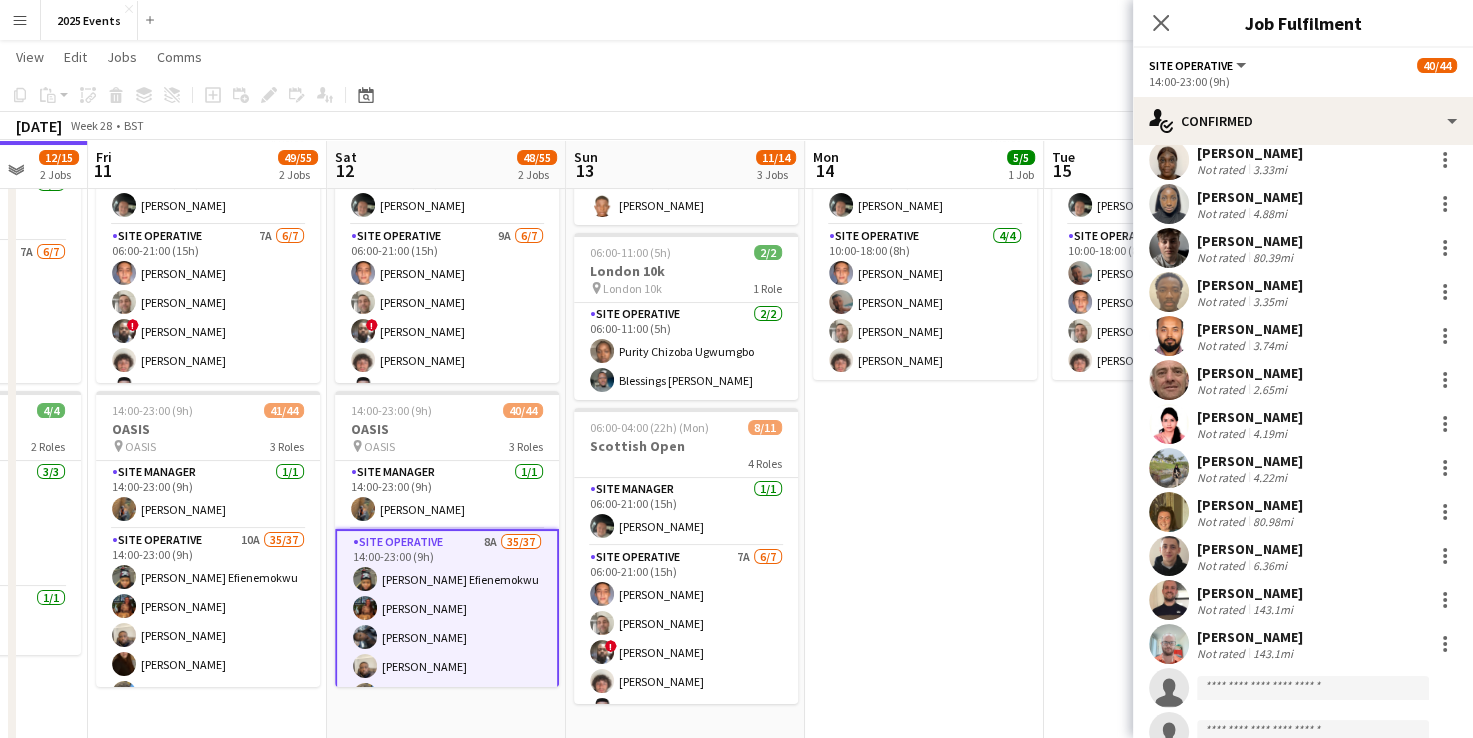 scroll, scrollTop: 1075, scrollLeft: 0, axis: vertical 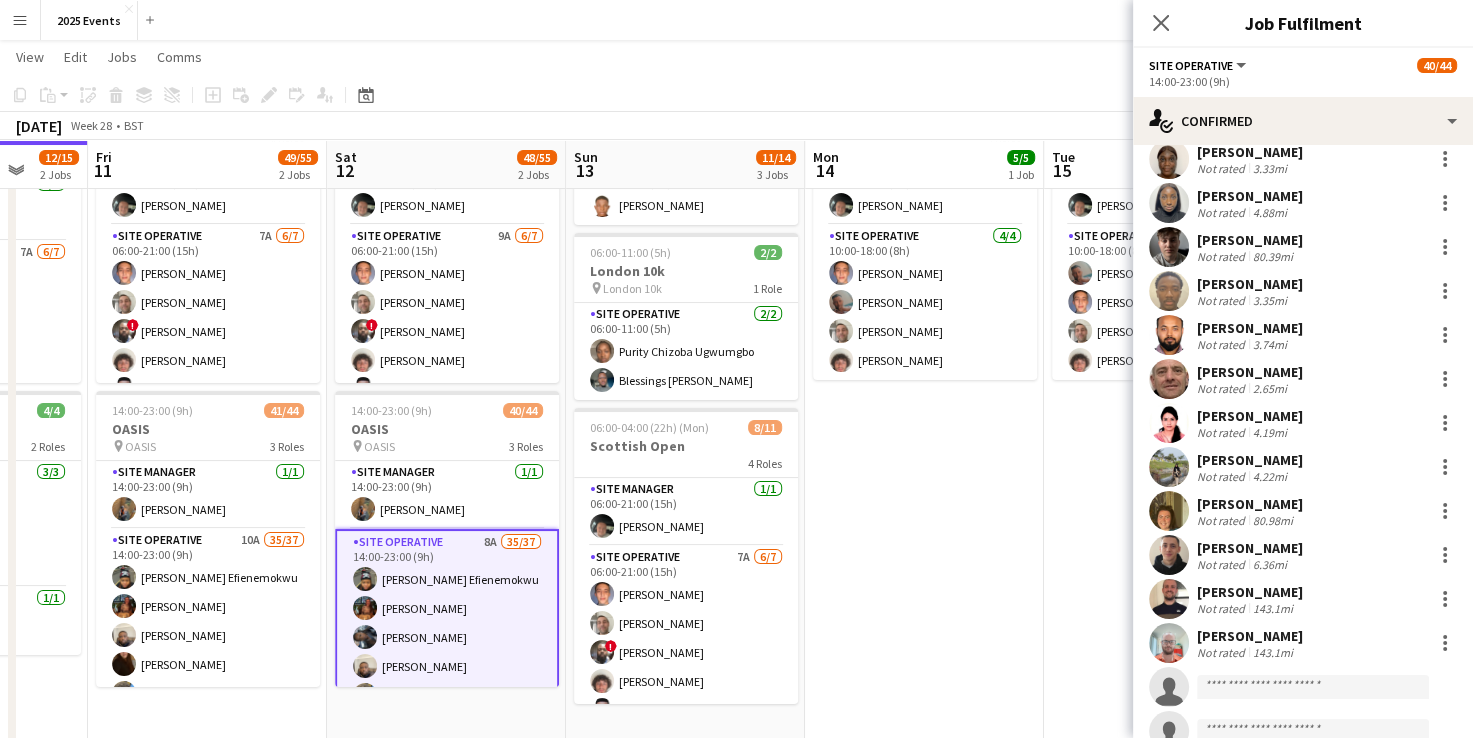 click on "10:00-18:00 (8h)    5/5   Scottish Open   2 Roles   Site Manager   1/1   10:00-18:00 (8h)
Josh Tutty  Site Operative   4/4   10:00-18:00 (8h)
Billy Bartholomew Alfie Day Scott Holmes Thomas Roberts" at bounding box center [924, 1051] 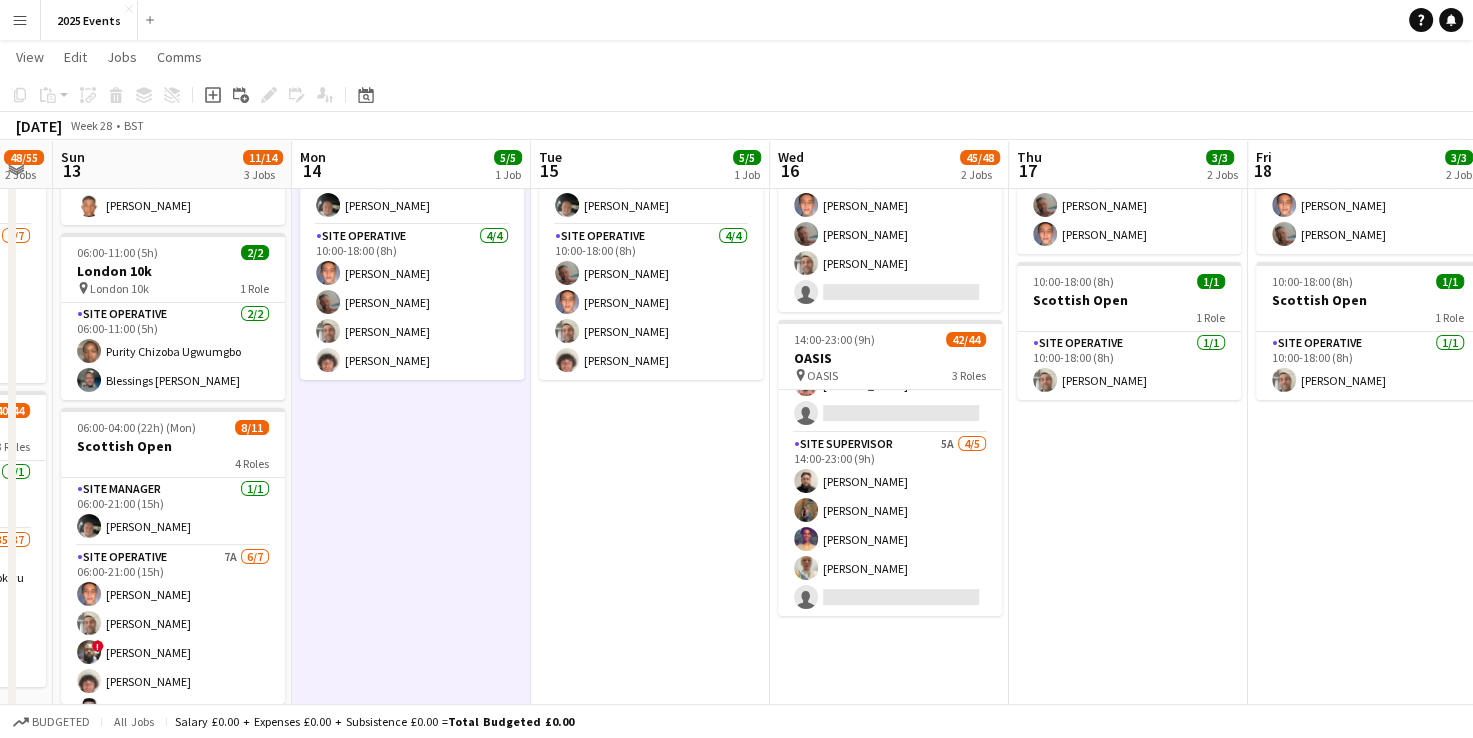 scroll, scrollTop: 0, scrollLeft: 664, axis: horizontal 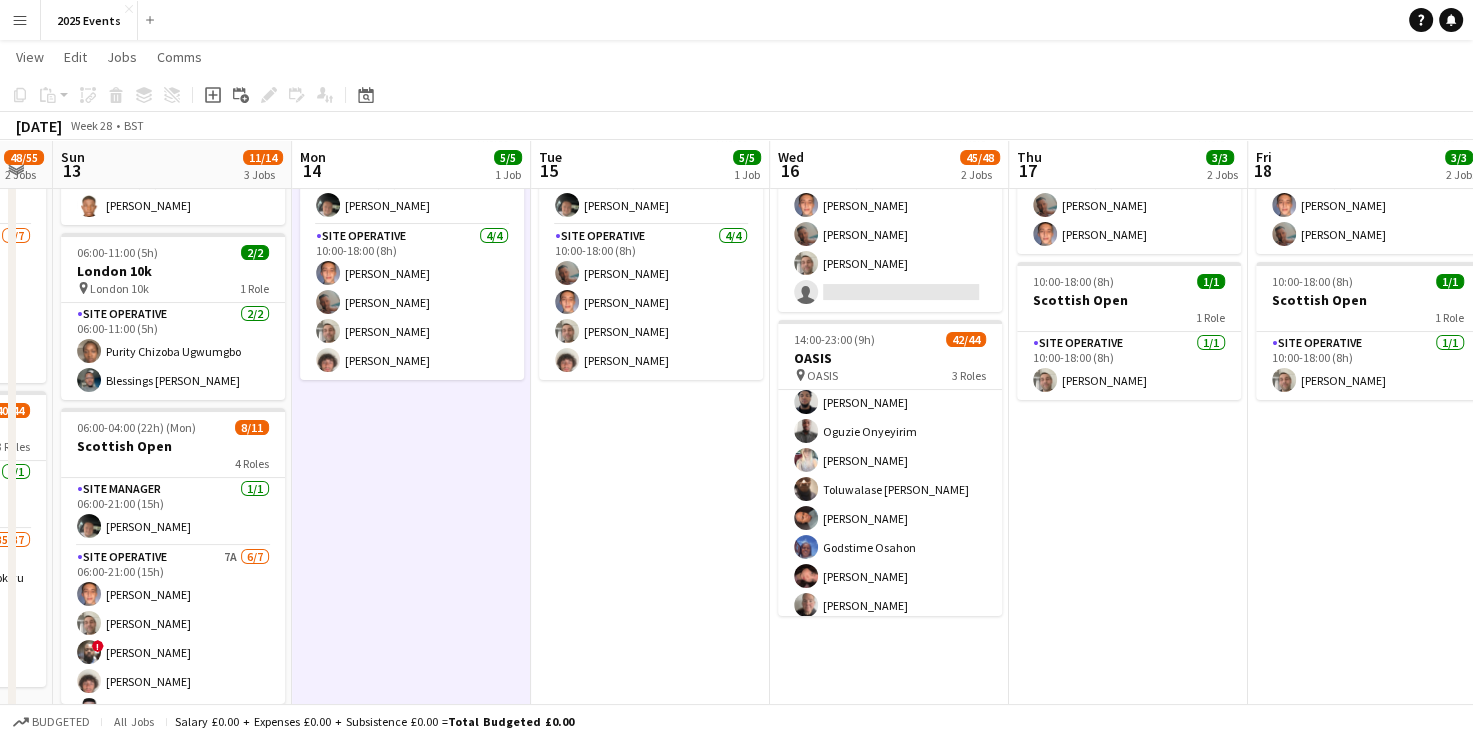 click on "09:00-16:00 (7h)    2/2   Senior Open   1 Role   Site Operative   2/2   09:00-16:00 (7h)
Alfie Day Billy Bartholomew     10:00-18:00 (8h)    1/1   Scottish Open   1 Role   Site Operative   1/1   10:00-18:00 (8h)
Scott Holmes" at bounding box center [1128, 1051] 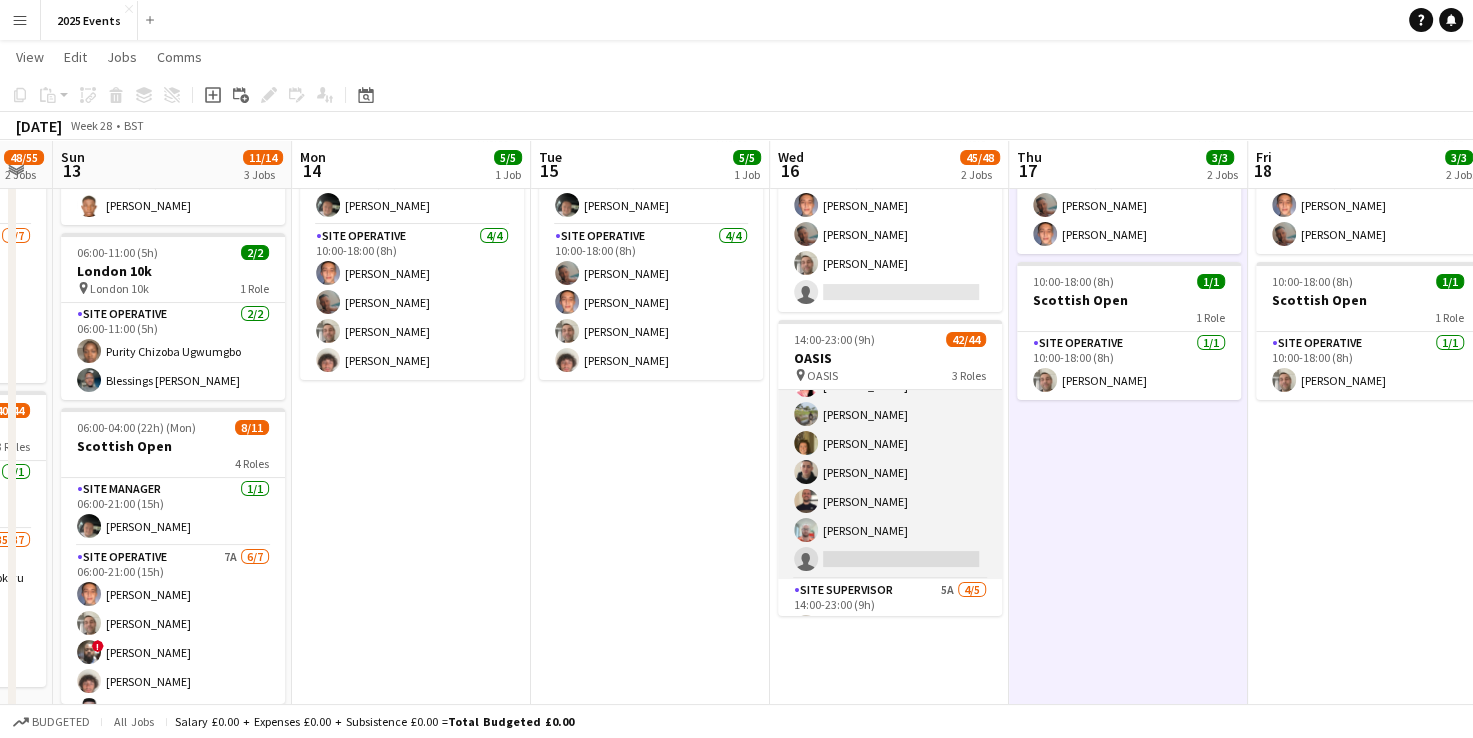 scroll, scrollTop: 1023, scrollLeft: 0, axis: vertical 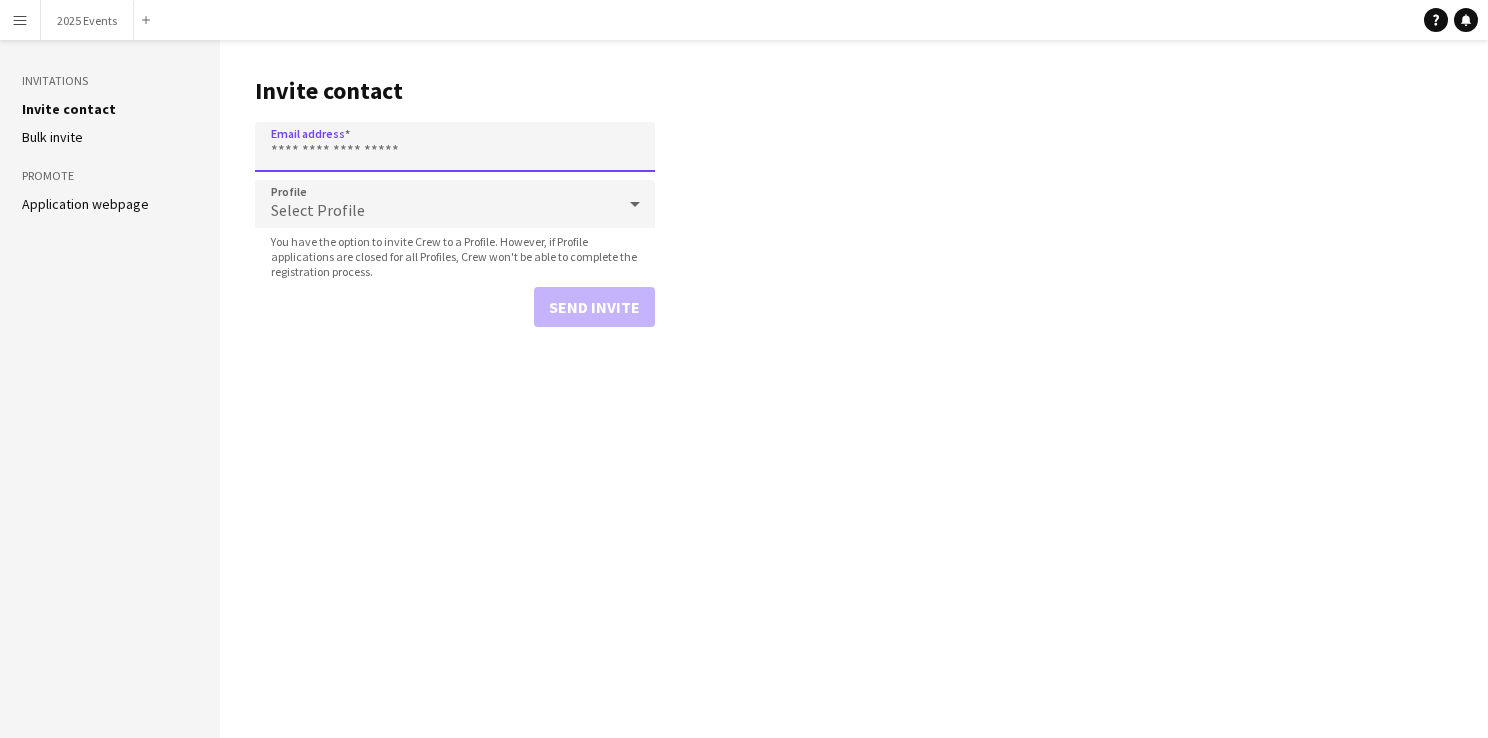click on "Email address" at bounding box center [455, 147] 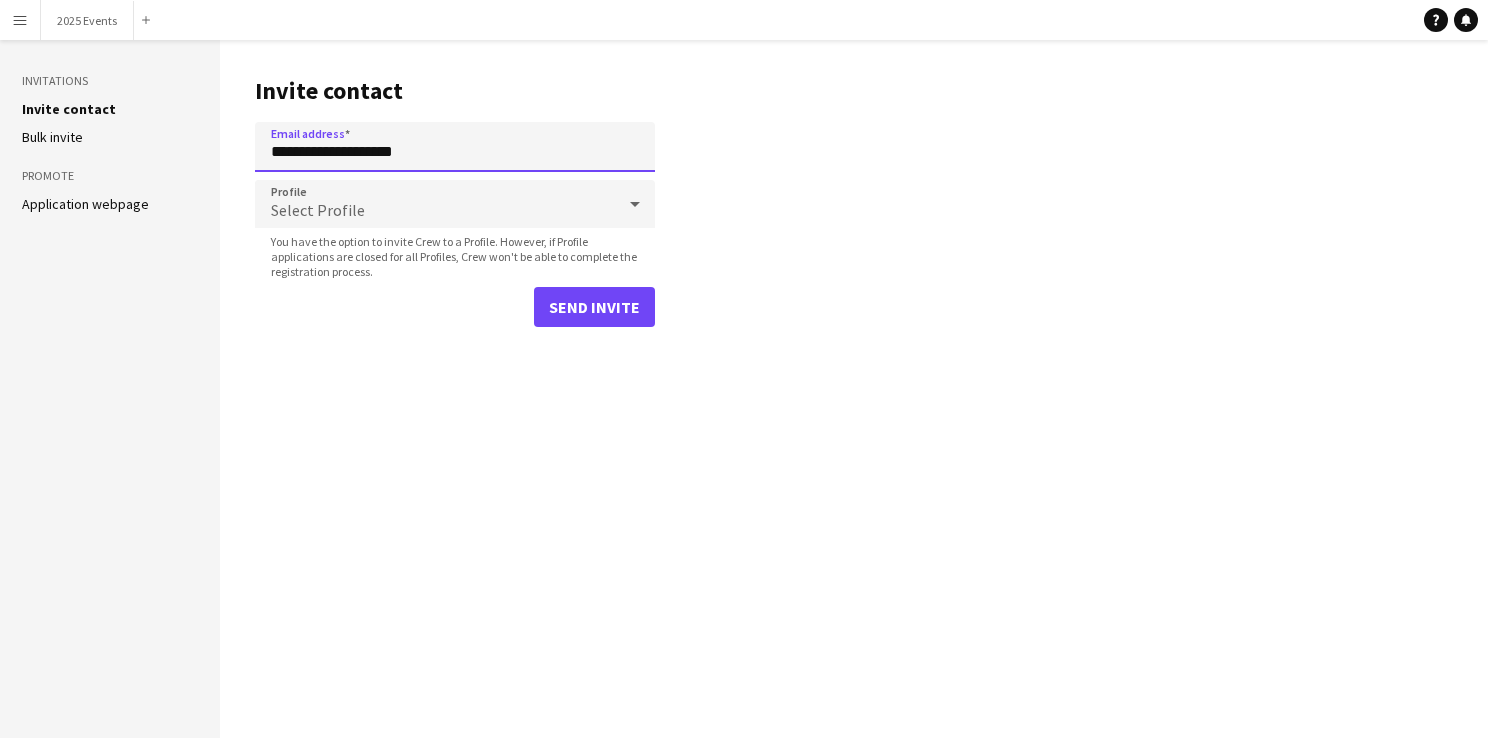 click on "**********" at bounding box center (455, 147) 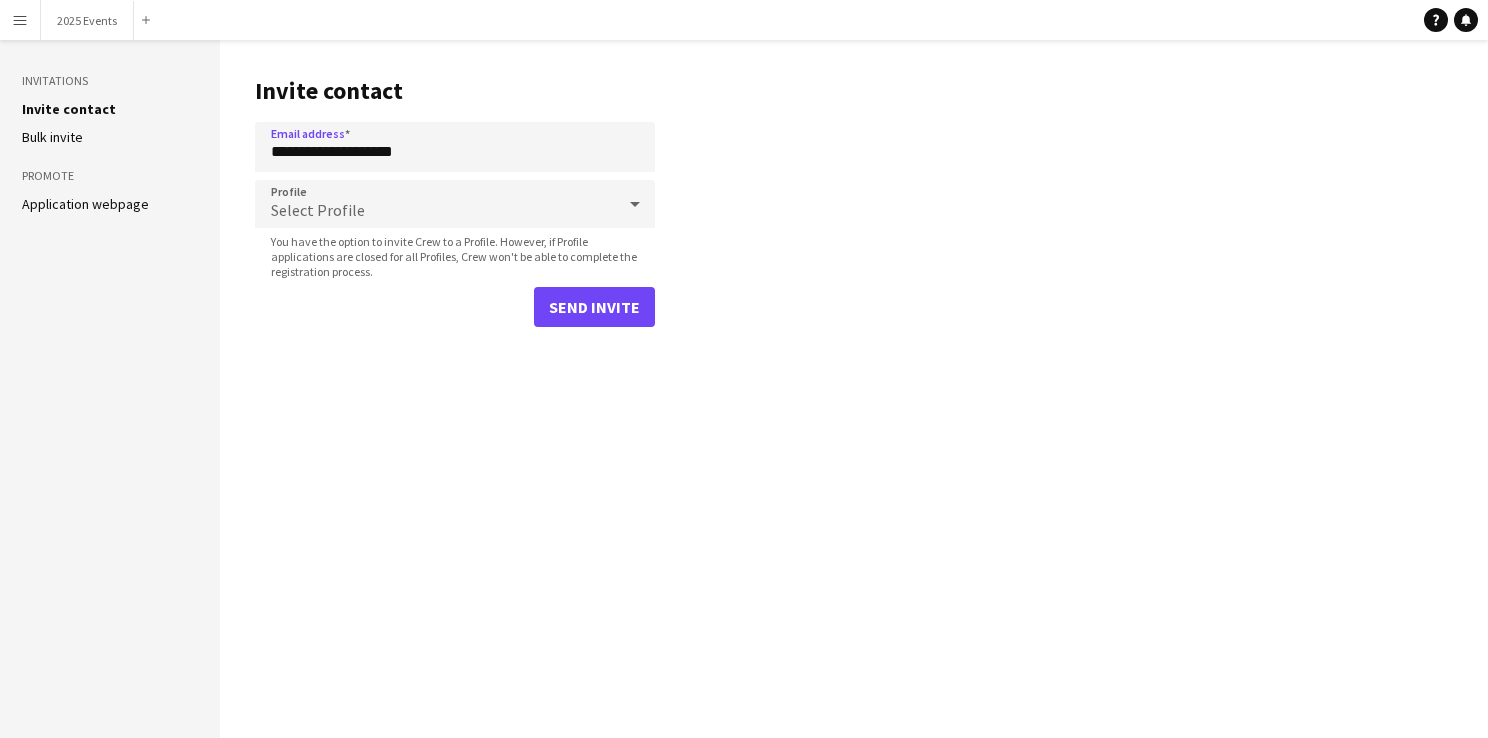 click on "Select Profile" at bounding box center (435, 204) 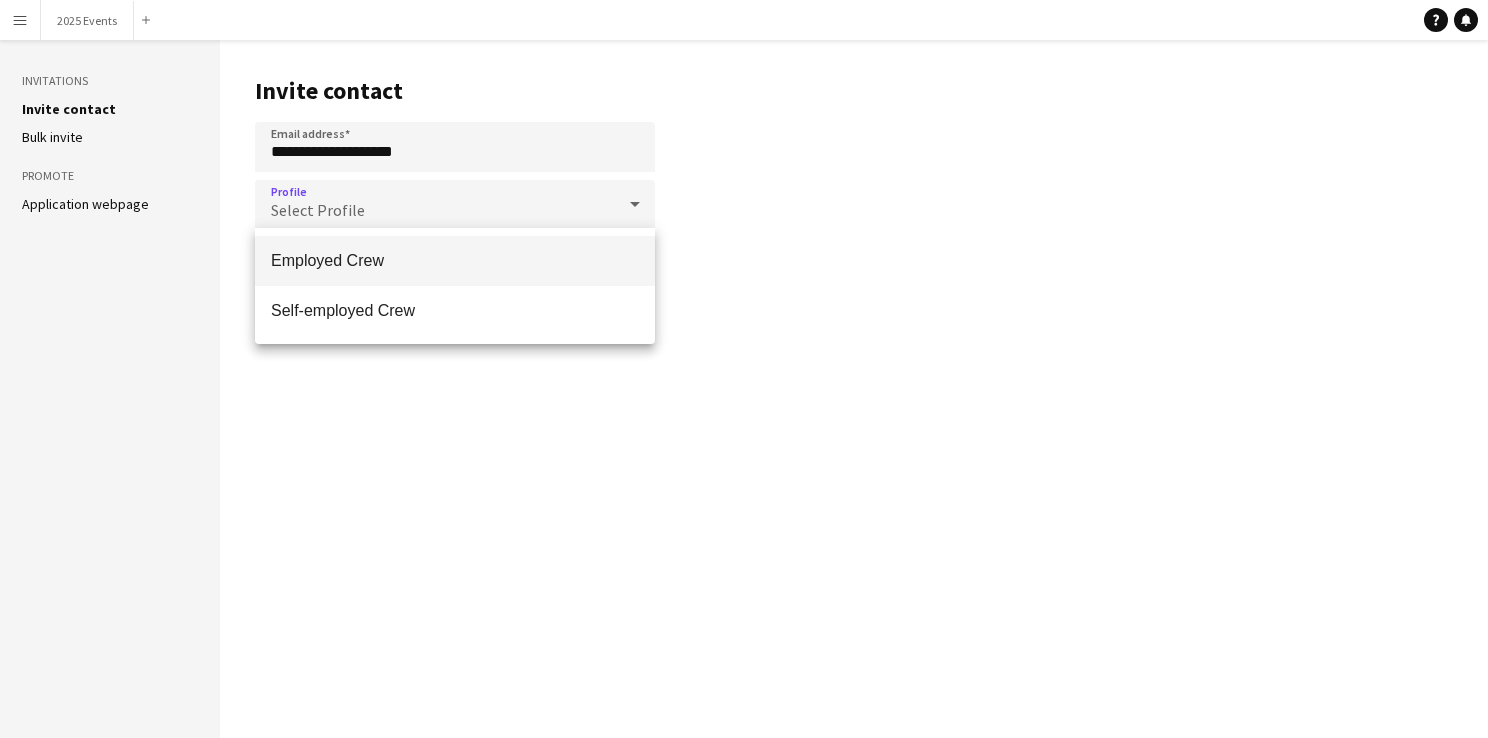 click on "Employed Crew" at bounding box center (455, 261) 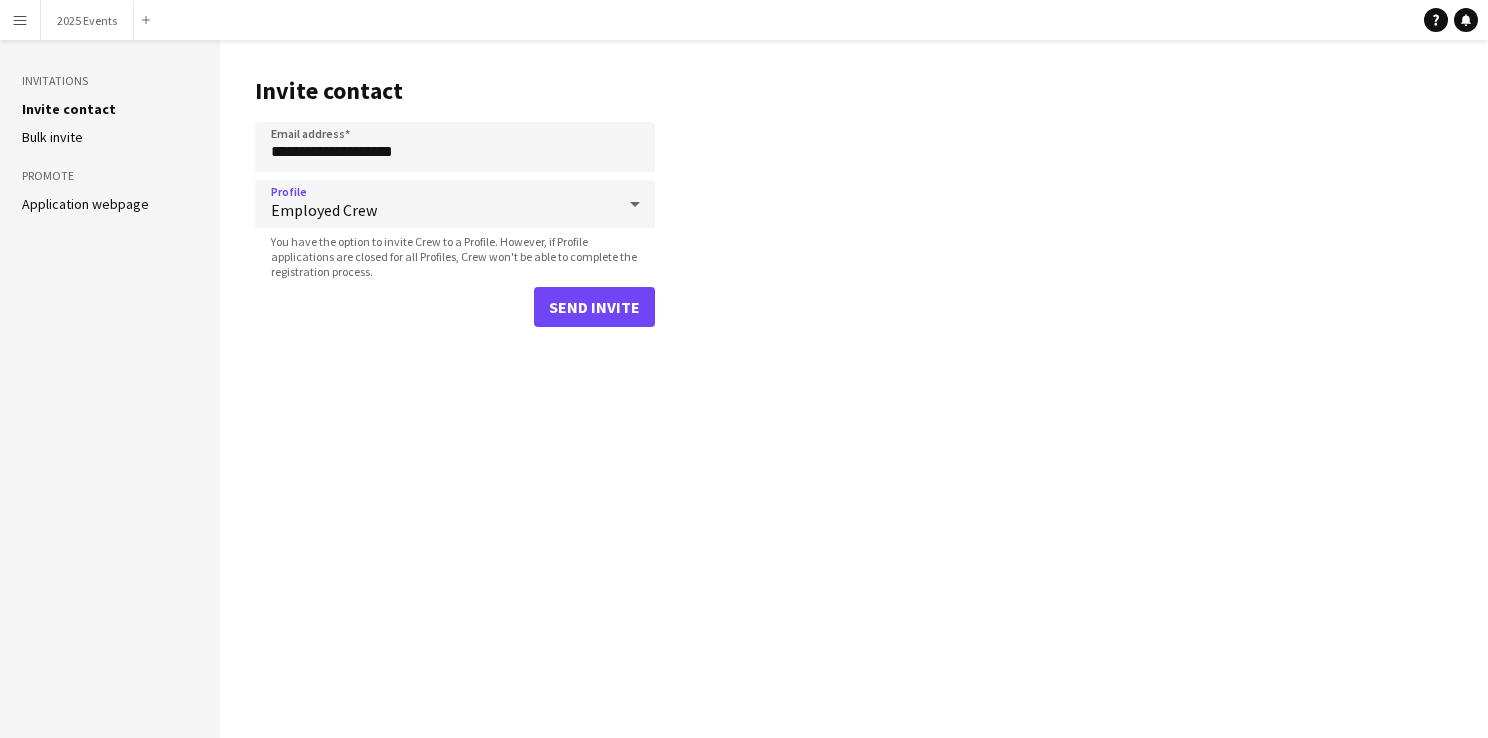 click on "Employed Crew" at bounding box center (443, 210) 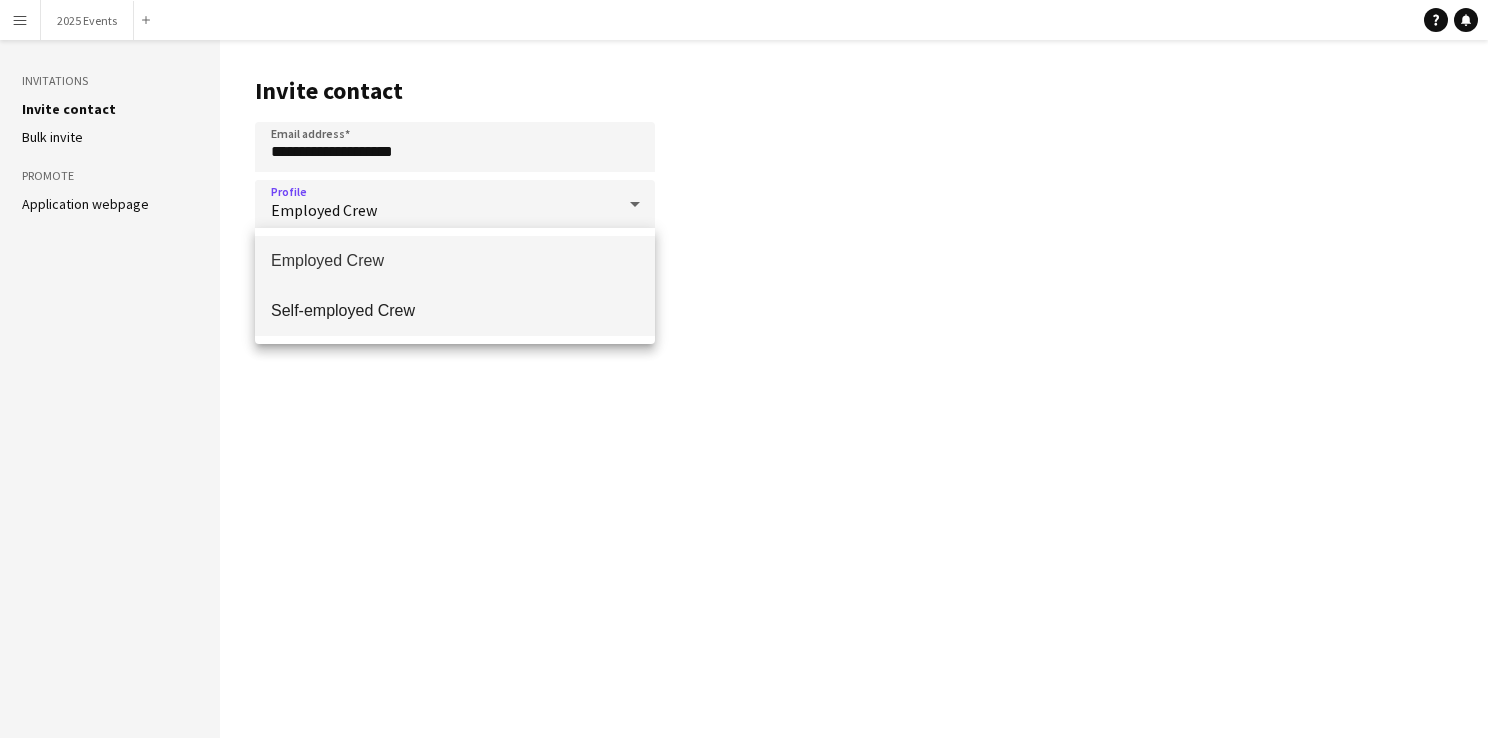 click on "Self-employed Crew" at bounding box center [455, 310] 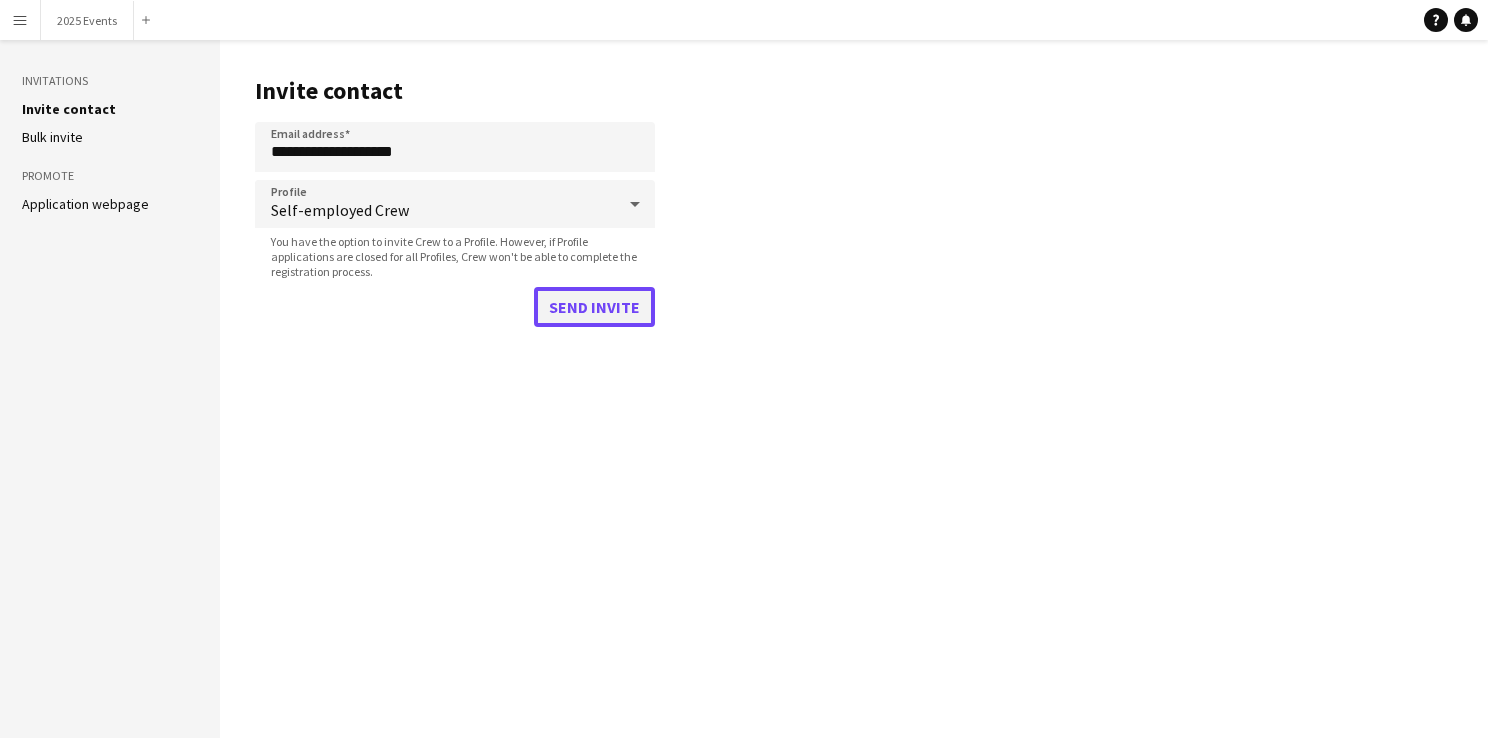 click on "Send invite" 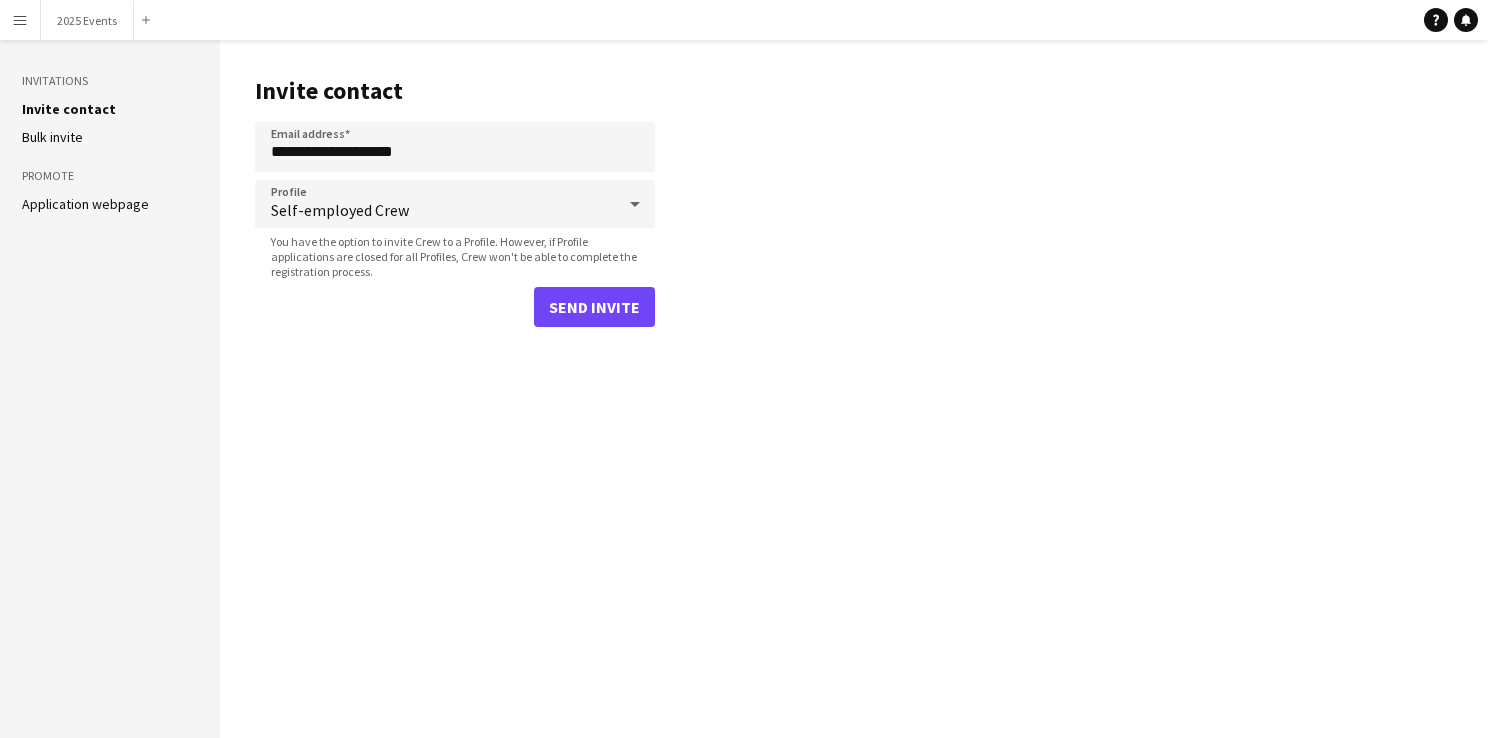 type 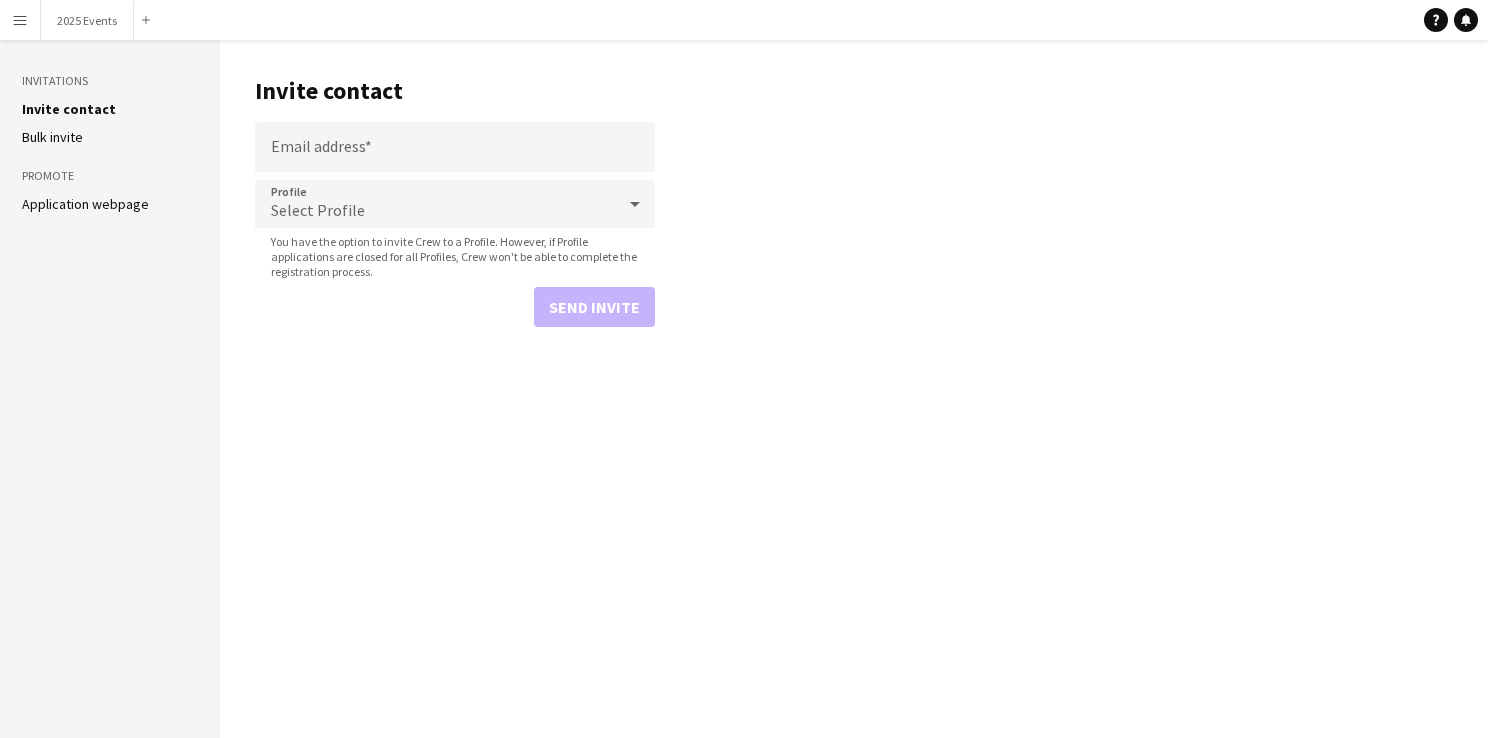 scroll, scrollTop: 0, scrollLeft: 0, axis: both 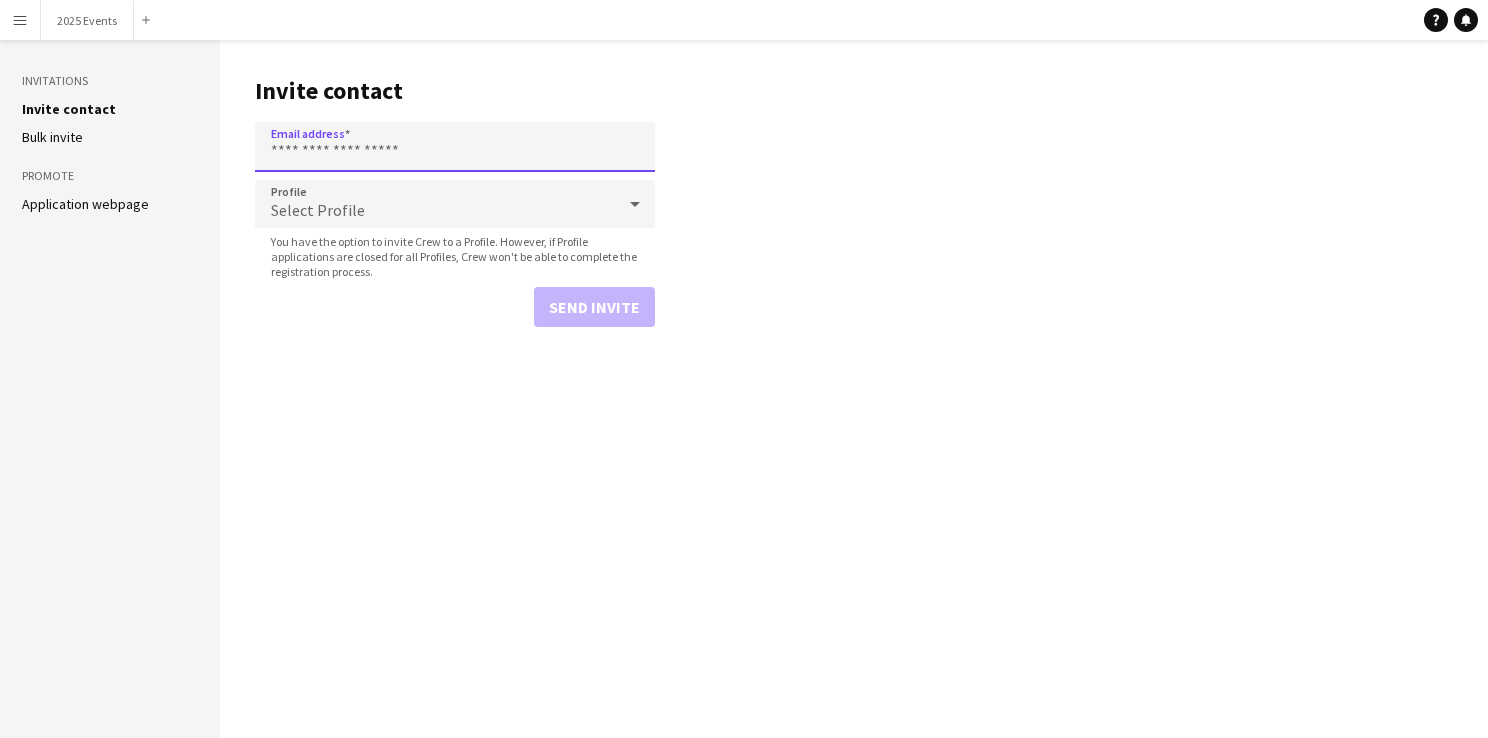 click on "Email address" at bounding box center [455, 147] 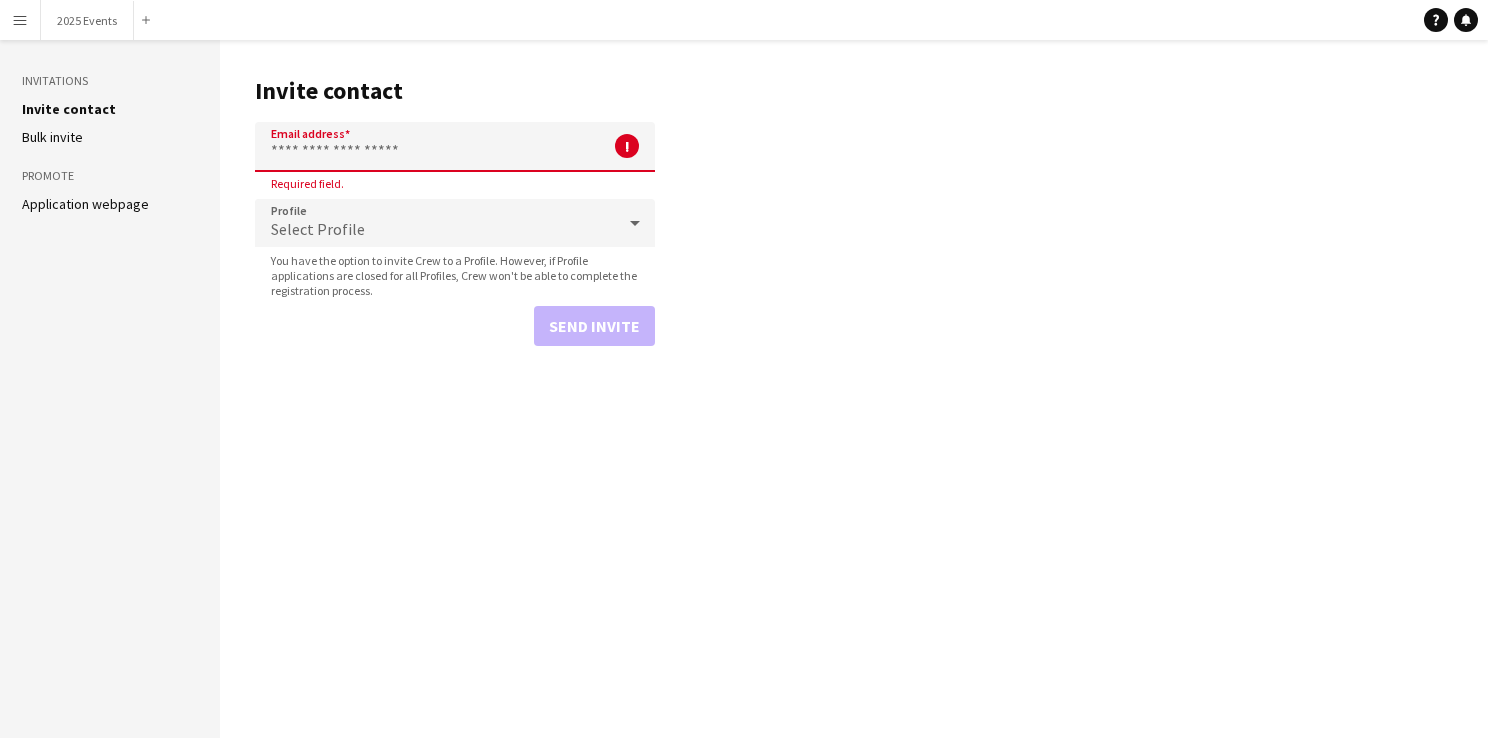 click on "Email address" at bounding box center [455, 147] 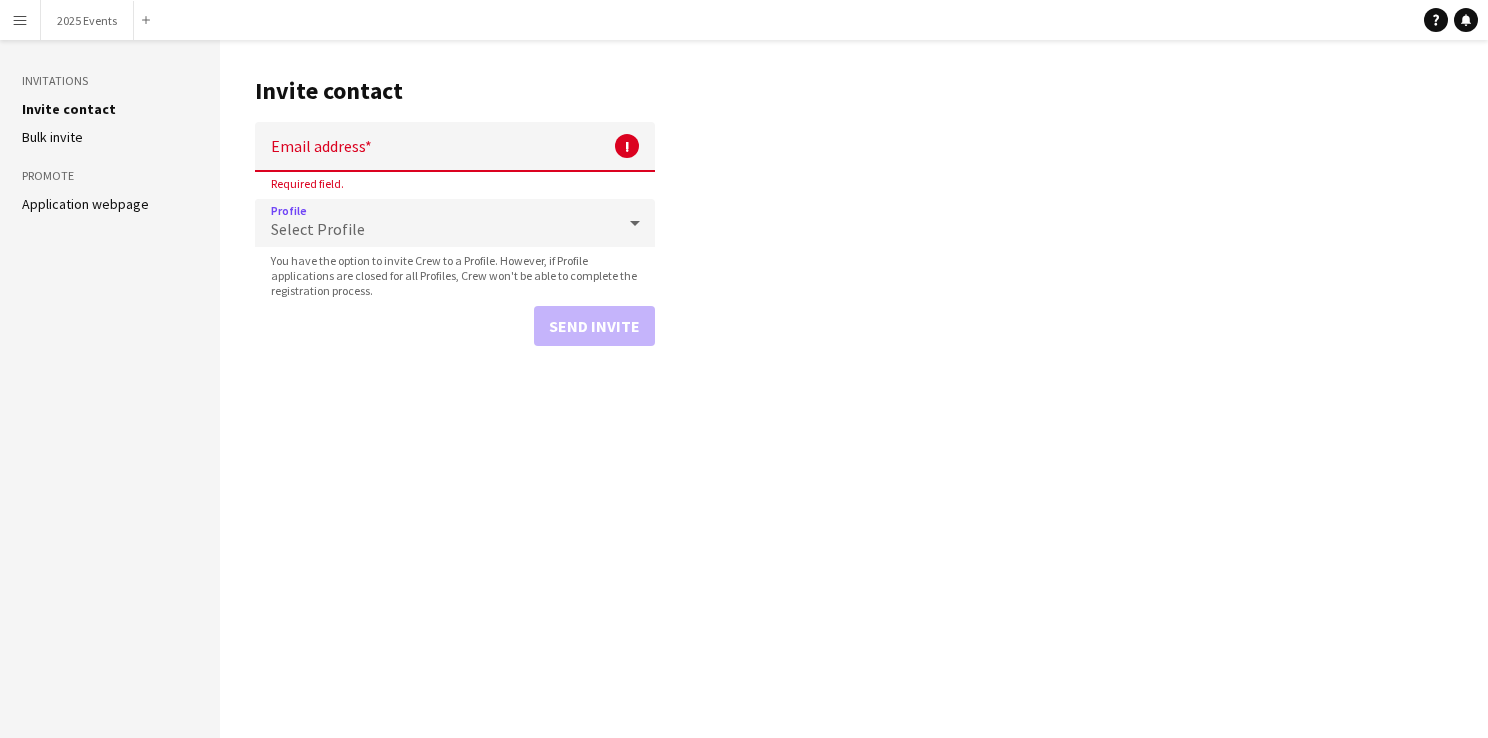 click 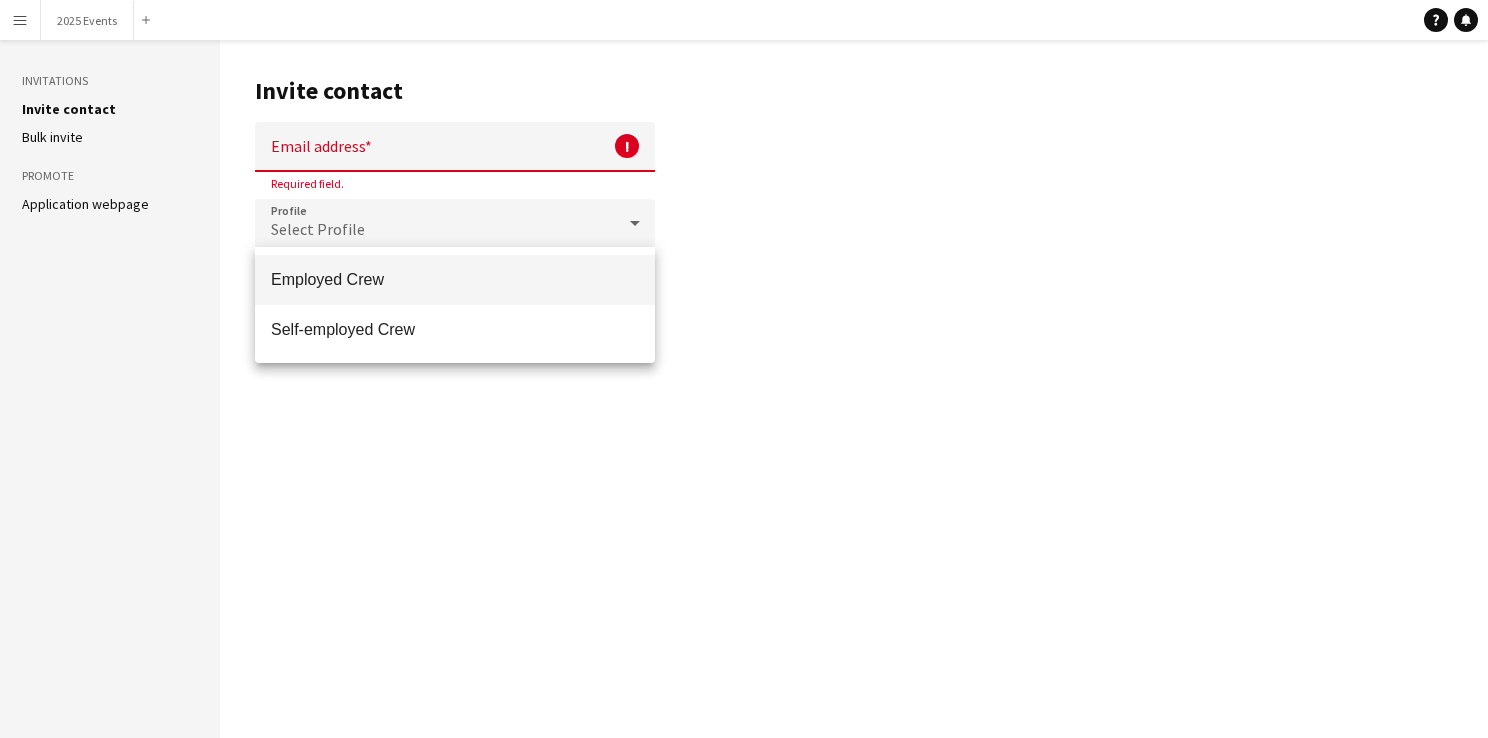 click at bounding box center (744, 369) 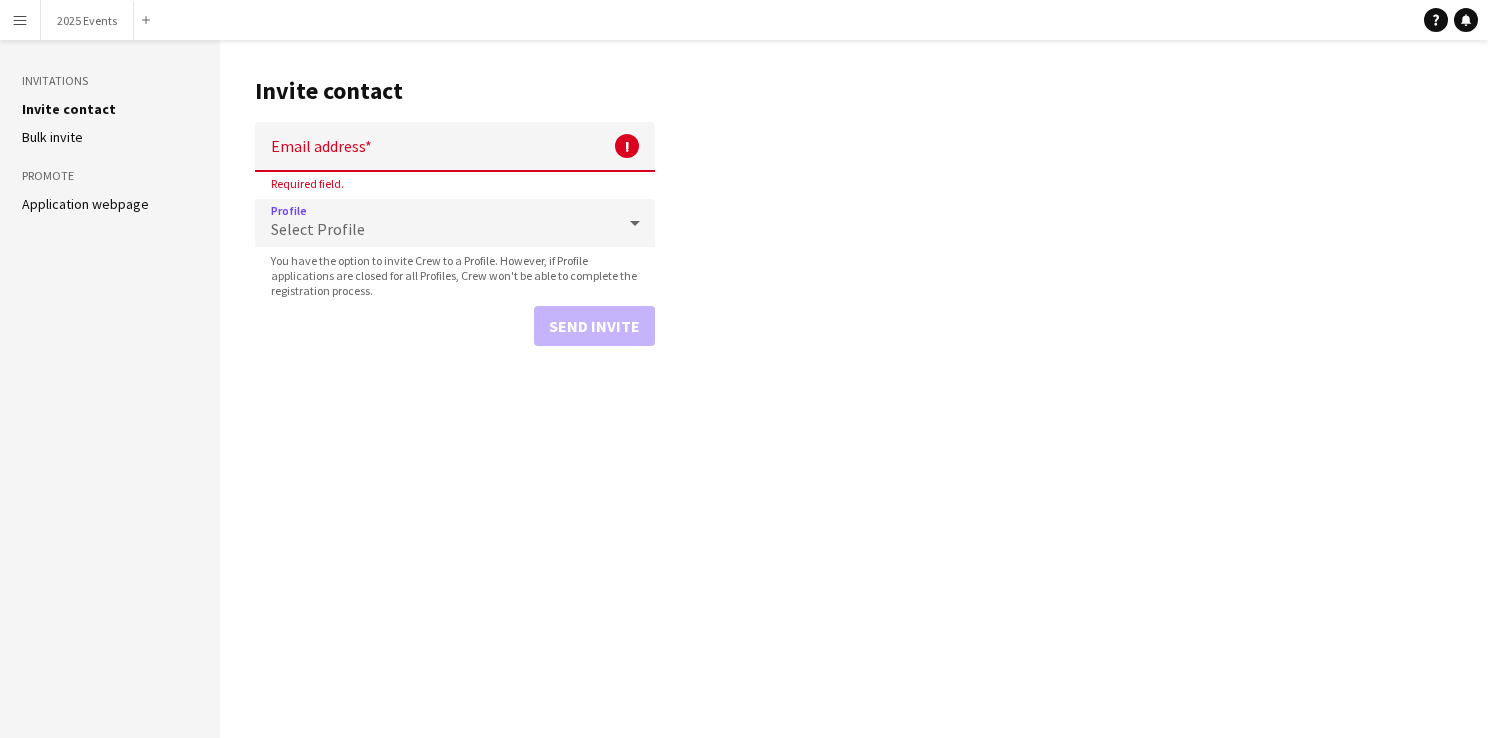 click at bounding box center [635, 223] 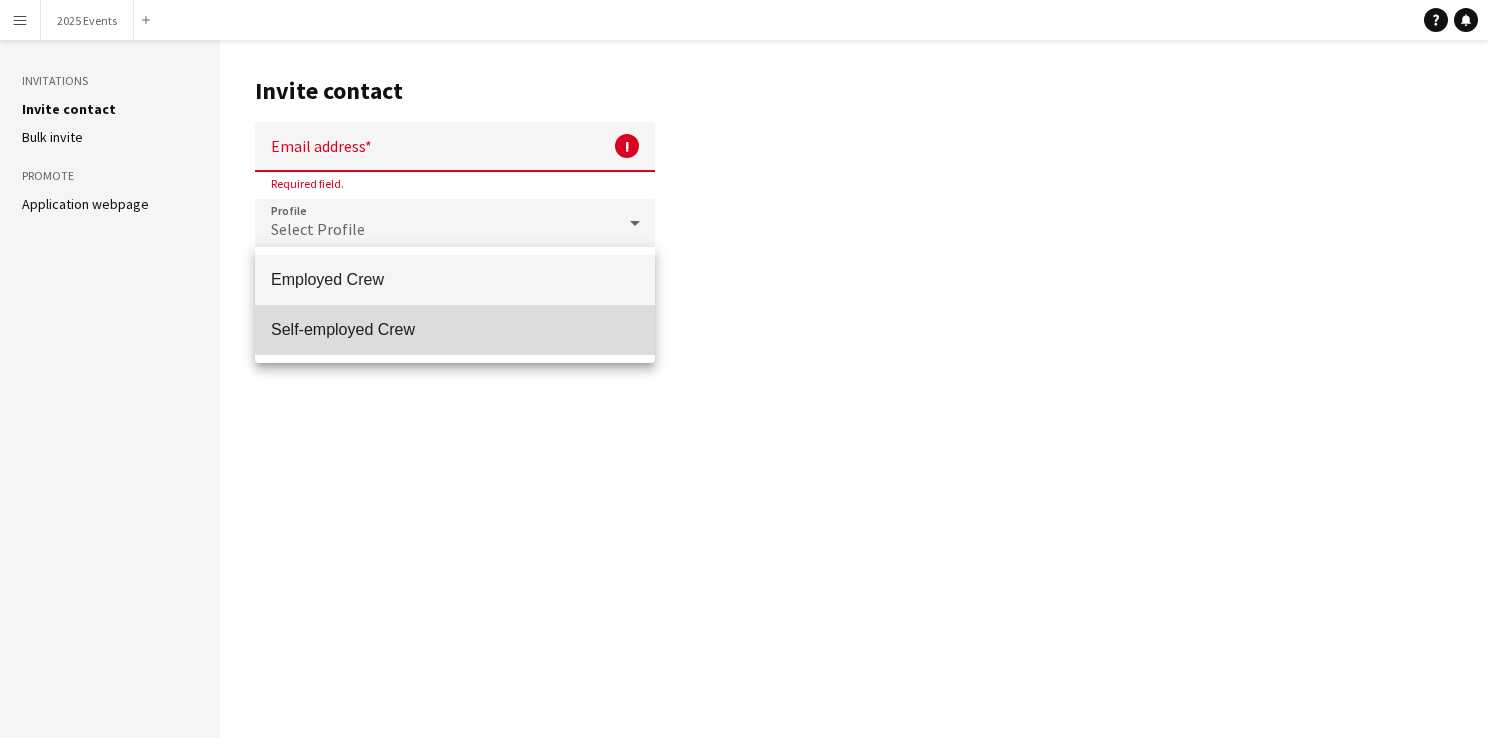 click on "Self-employed Crew" at bounding box center (455, 330) 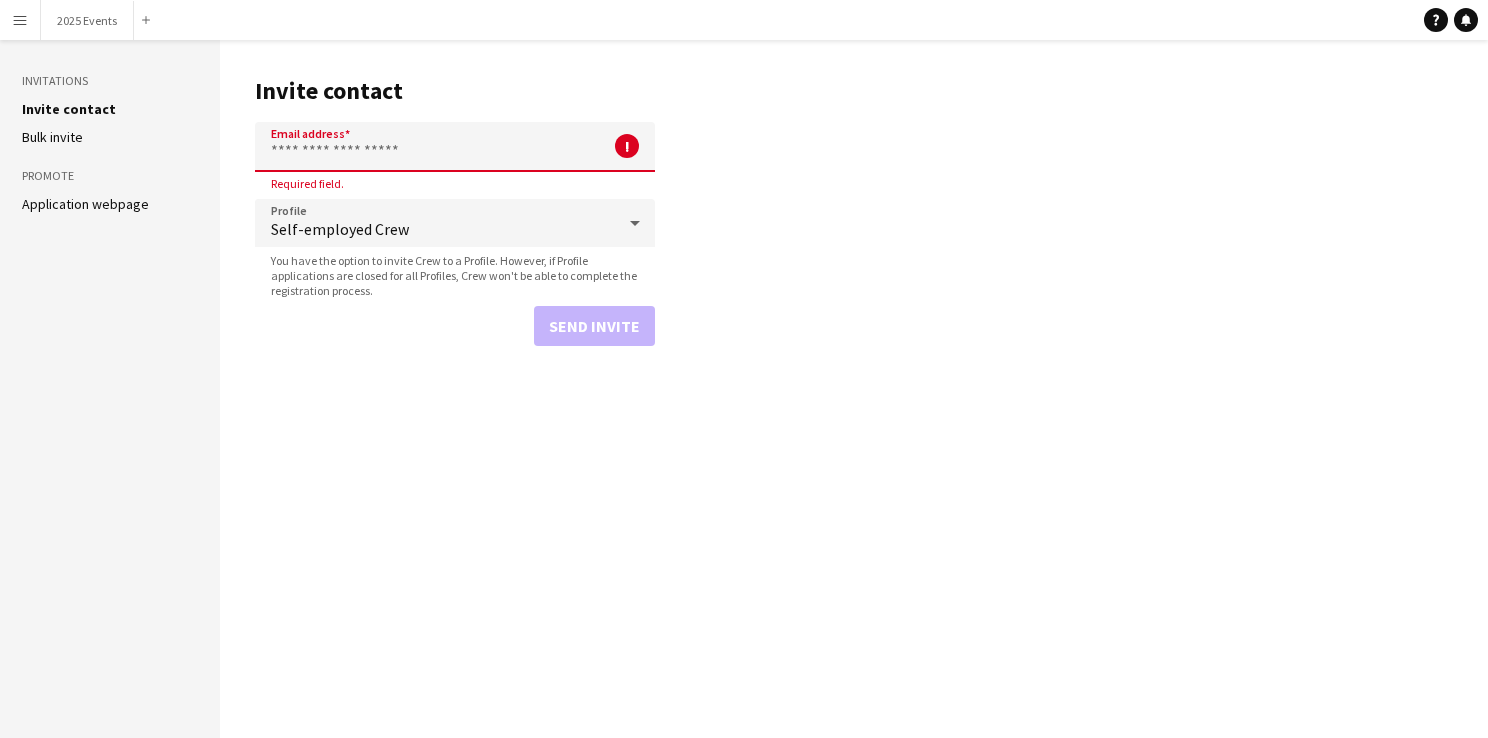 click on "Email address" at bounding box center (455, 147) 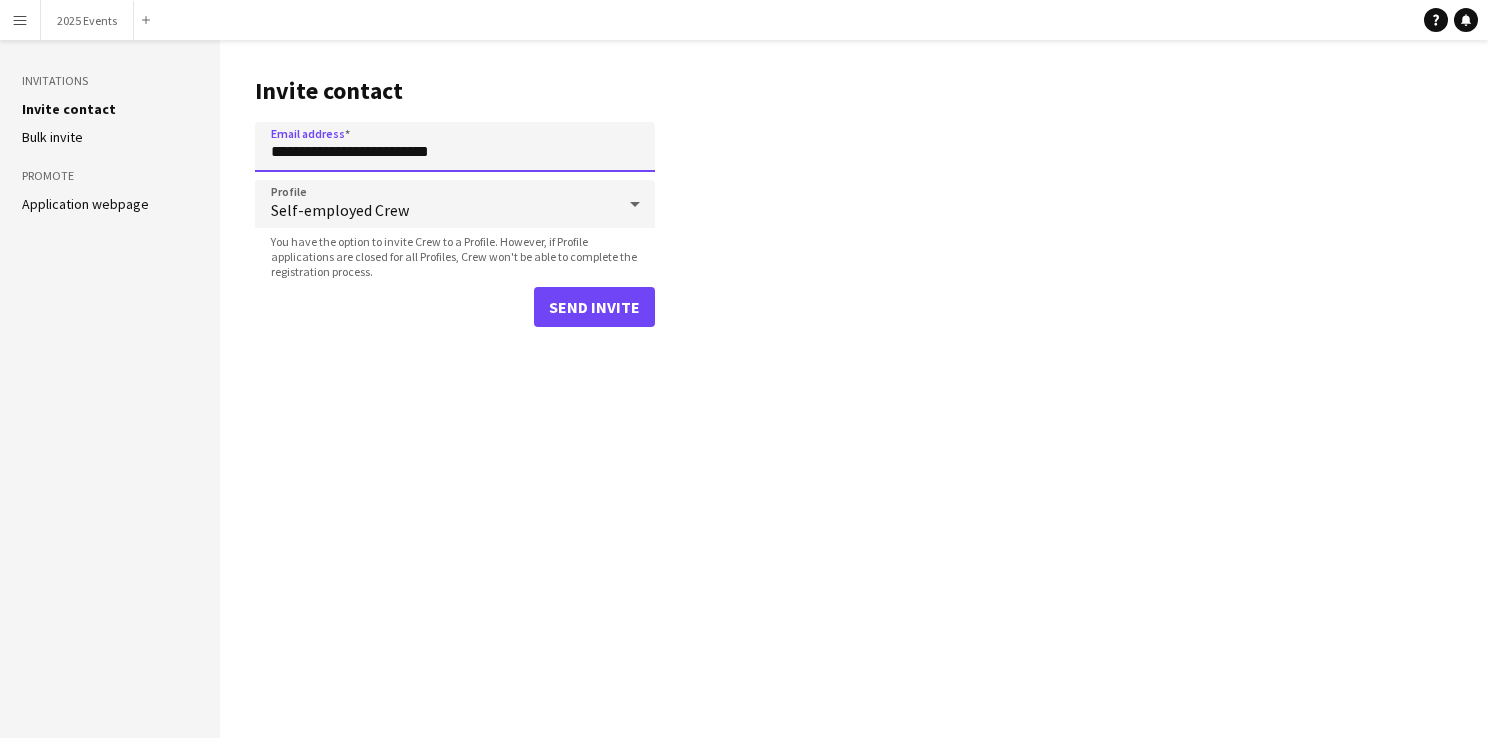 type on "**********" 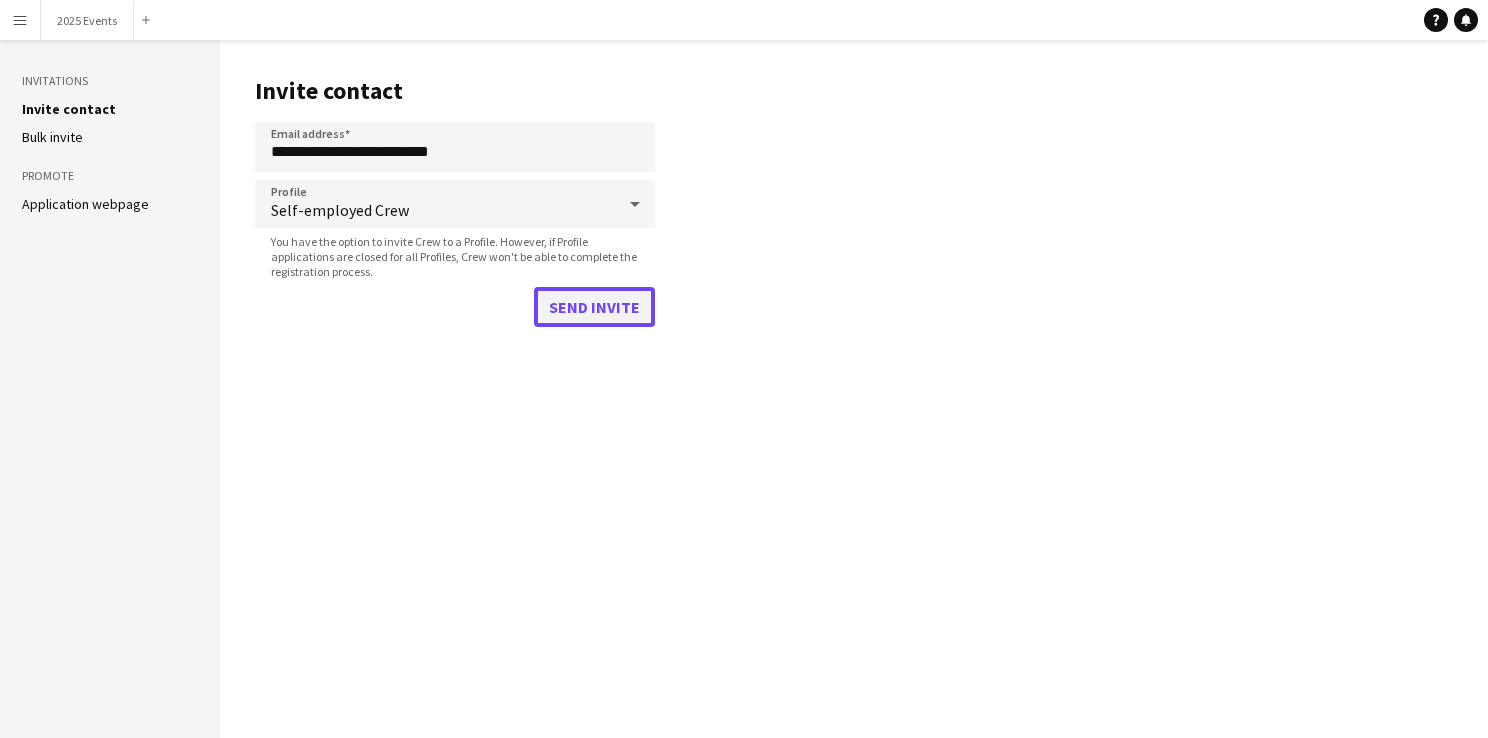 click on "Send invite" 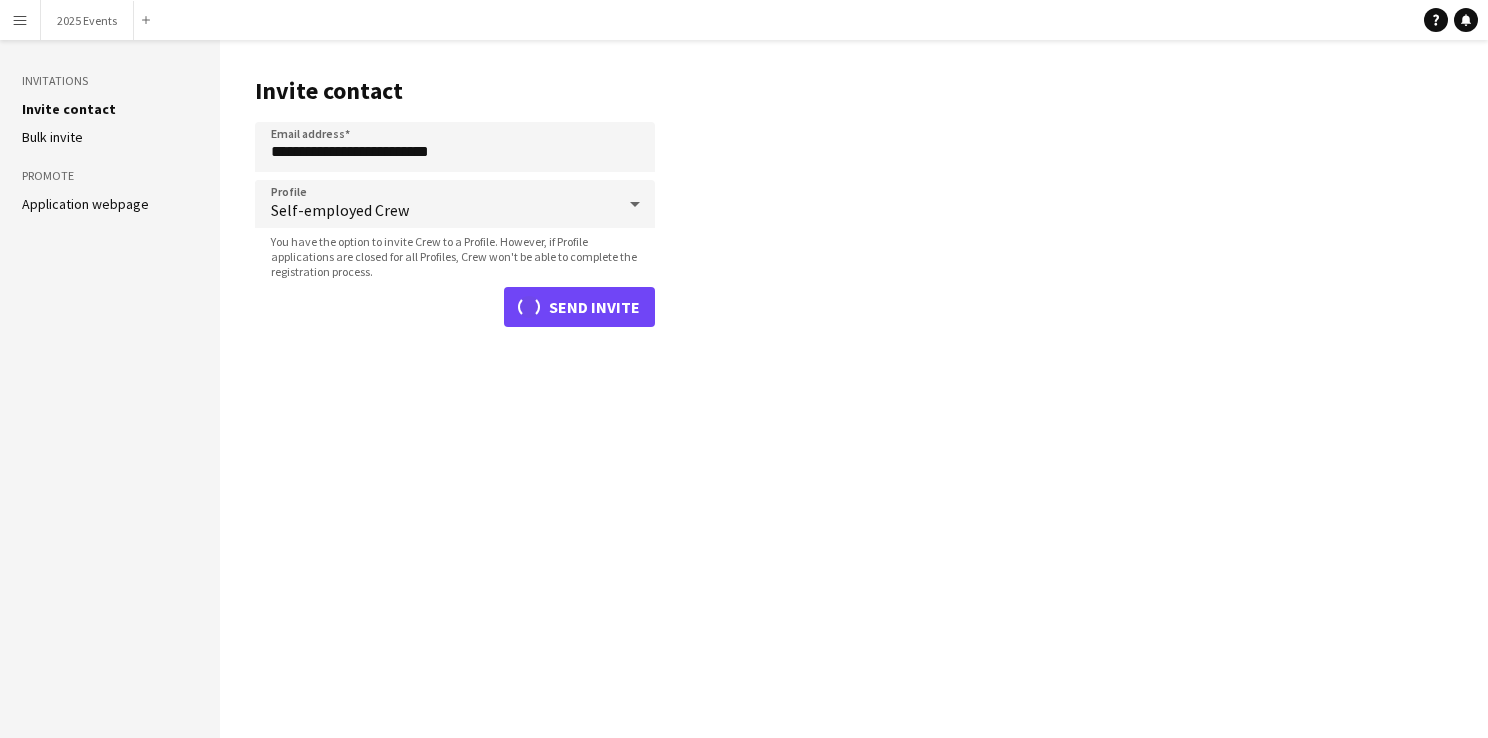 type 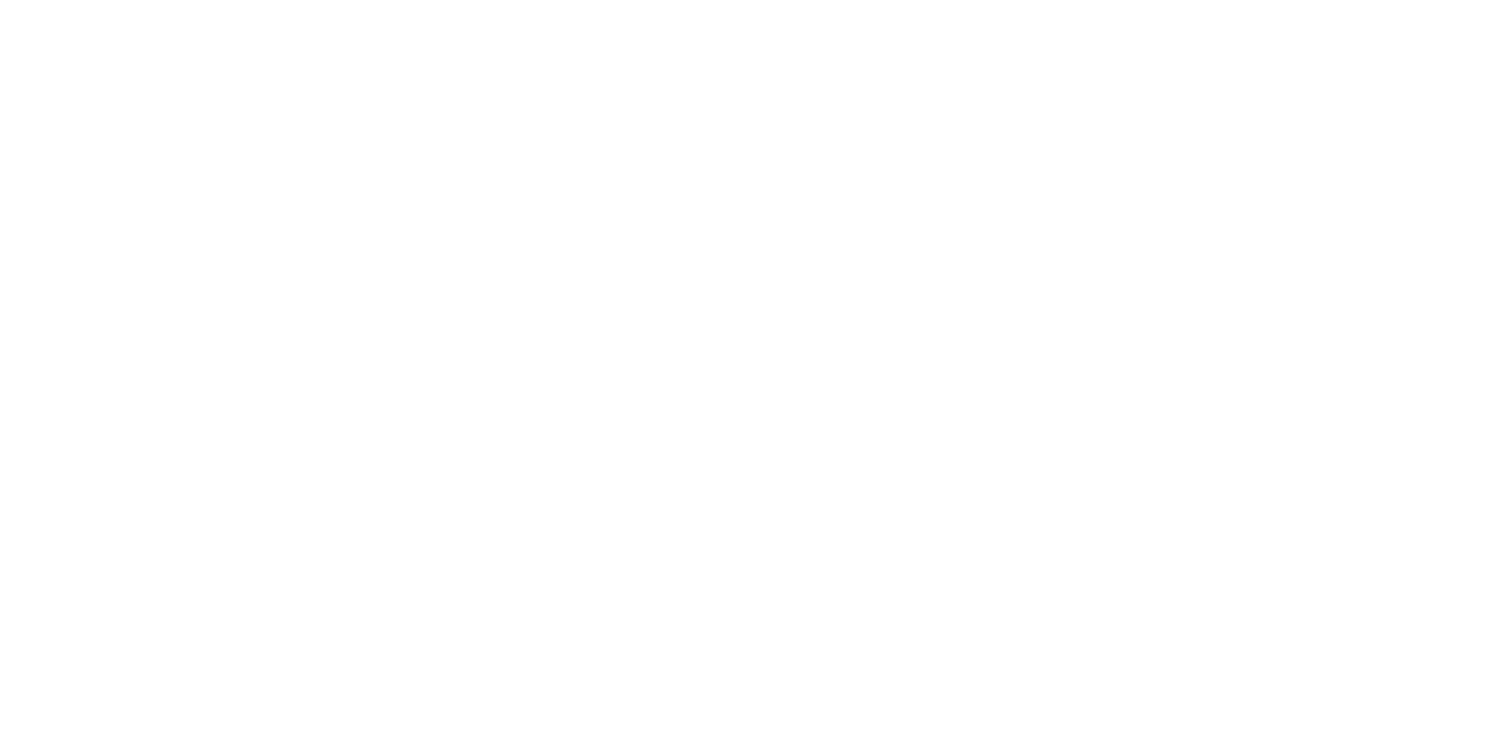 scroll, scrollTop: 0, scrollLeft: 0, axis: both 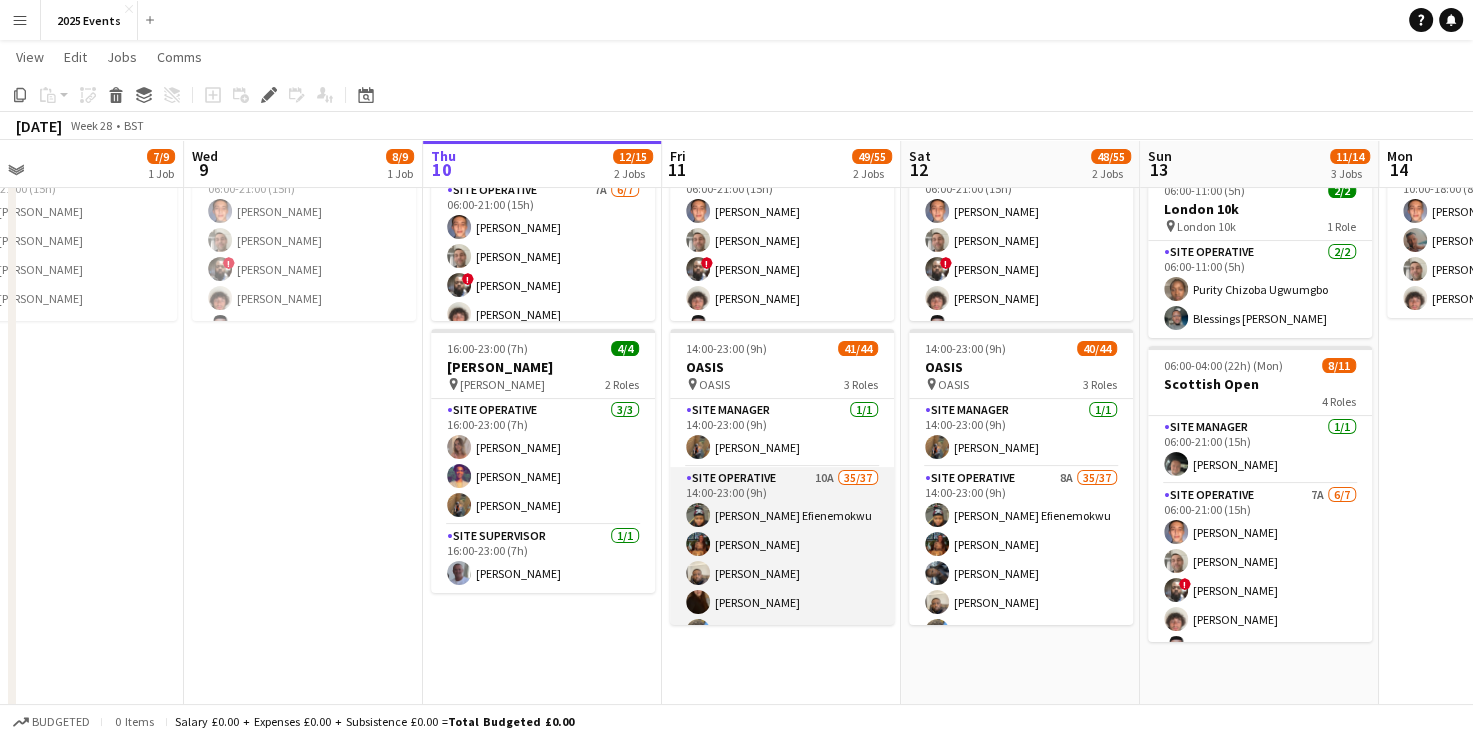 click on "Site Operative   10A   35/37   14:00-23:00 (9h)
Ijeoma Efienemokwu Chloe Rowbottom Anthony Odeh Veronika Plhalova Heth Makumbe Abigail Ayorinde ADEKEMI SADE OMOTOSHO Harley Evans Victoria Adeyemo-Eleyode Leonardo Scott Joshua Fidelis Viktoria Stetsenko Oguzie Onyeyirim Toluwalase Samuel AYENI Ofonime Gabriel Godstime Osahon Levi Wilbourn katie turner Erin Chatburn Rokeeb Yakub Zainab Adefowope Jessica Ballard Voke Emmanuella Opuama Efemena Victoria Opuama Oluwakemisola Osasuyi Dan Jefferies Taofeek Kazeem Reduanur Rahman Anthony Cleaver Sadia Afrin Afsana Sharmin Jessica Jablonski Aaron Martin josh martin Jake Regan
single-neutral-actions
single-neutral-actions" at bounding box center [782, 1023] 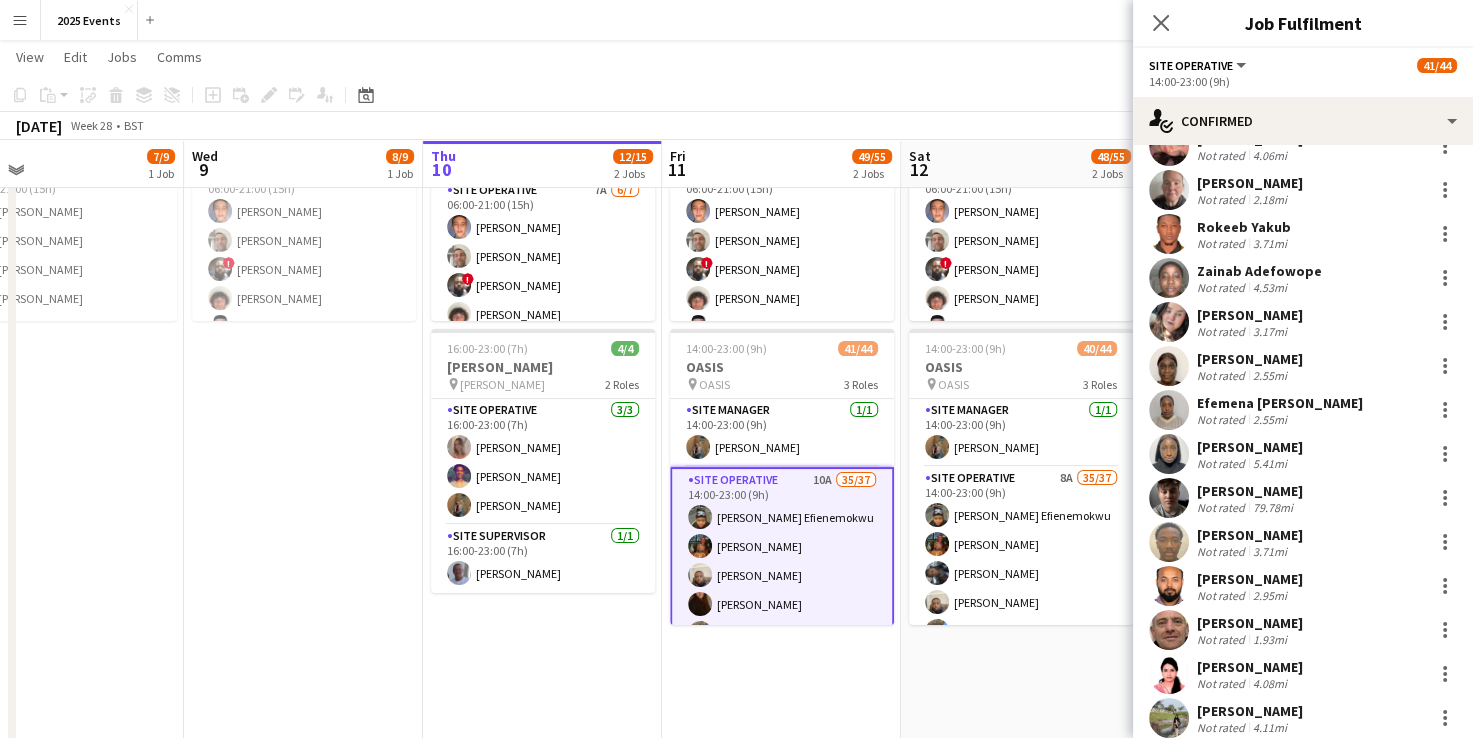 scroll, scrollTop: 1145, scrollLeft: 0, axis: vertical 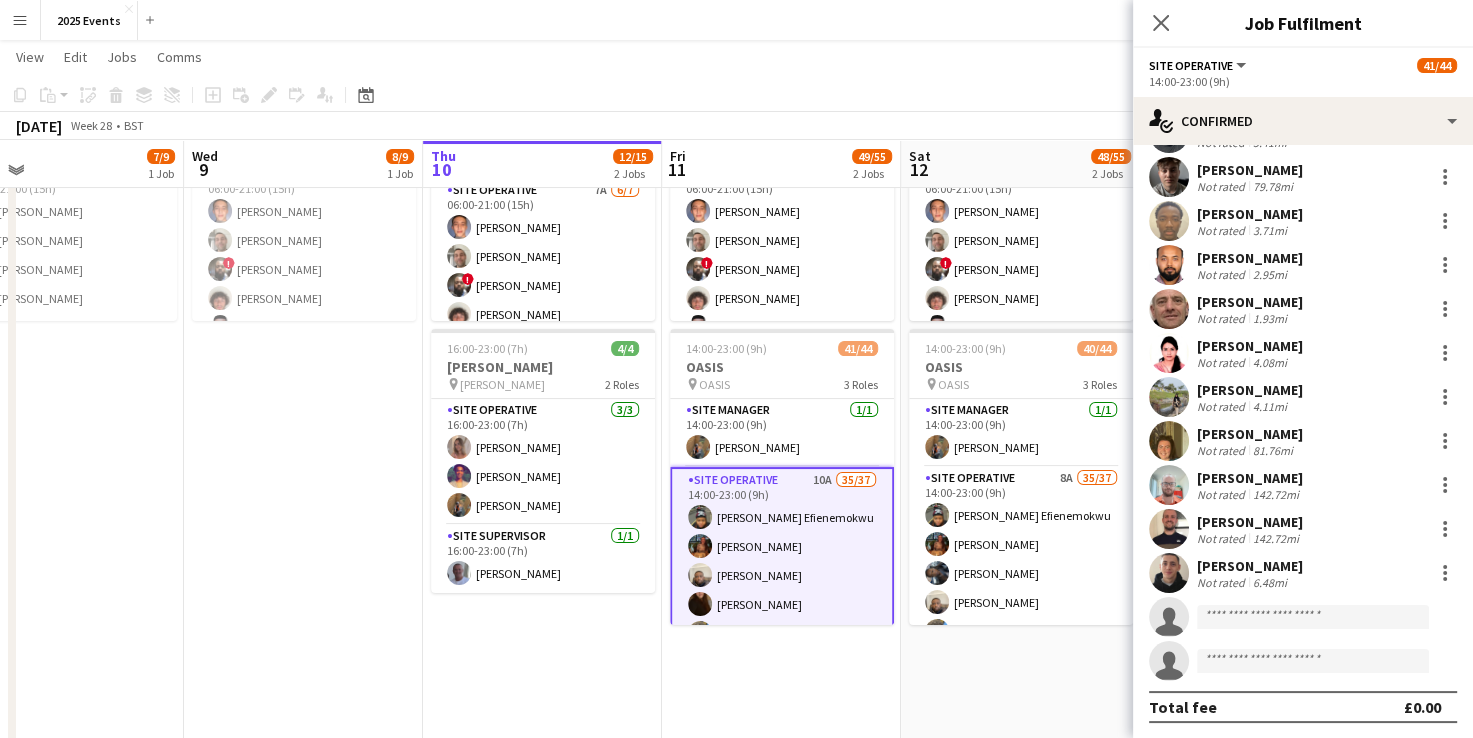 click on "single-neutral-actions" 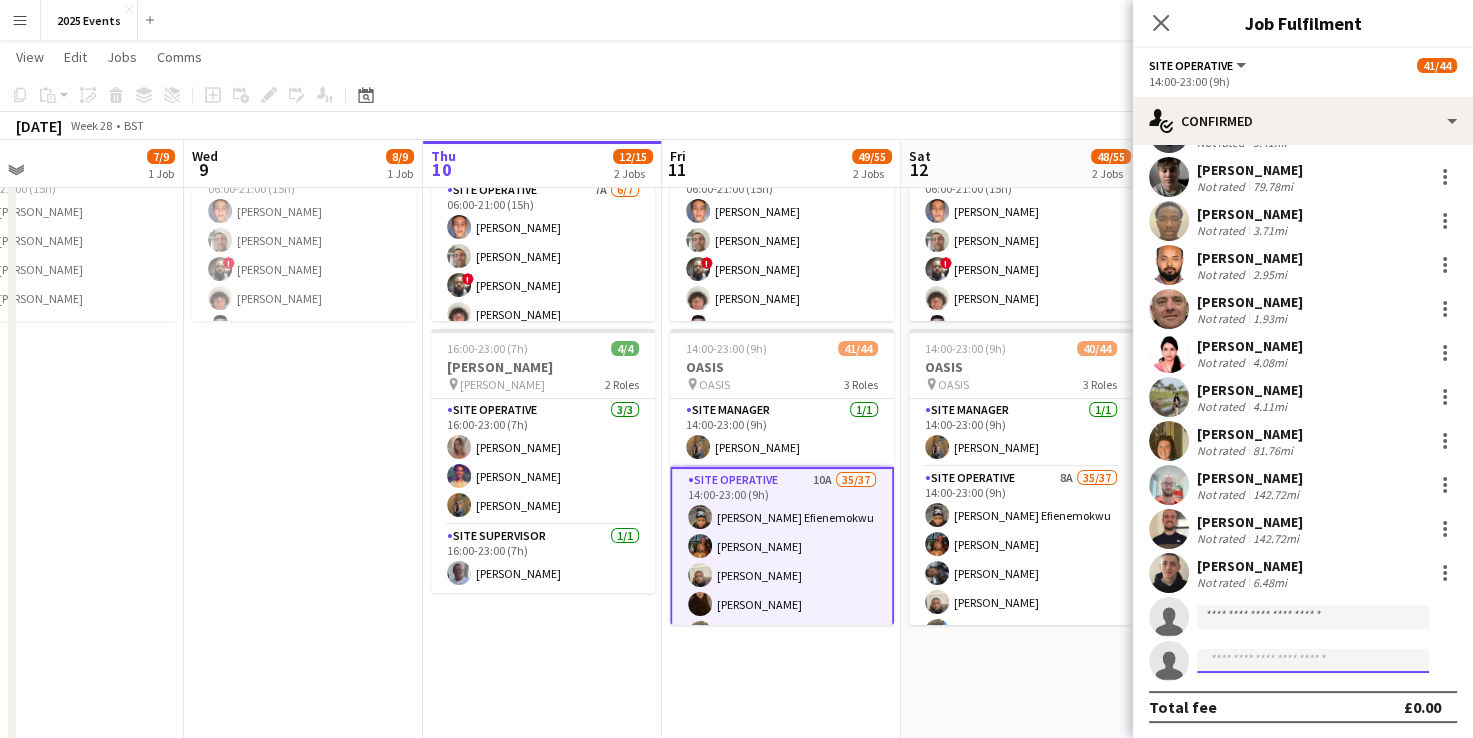 click 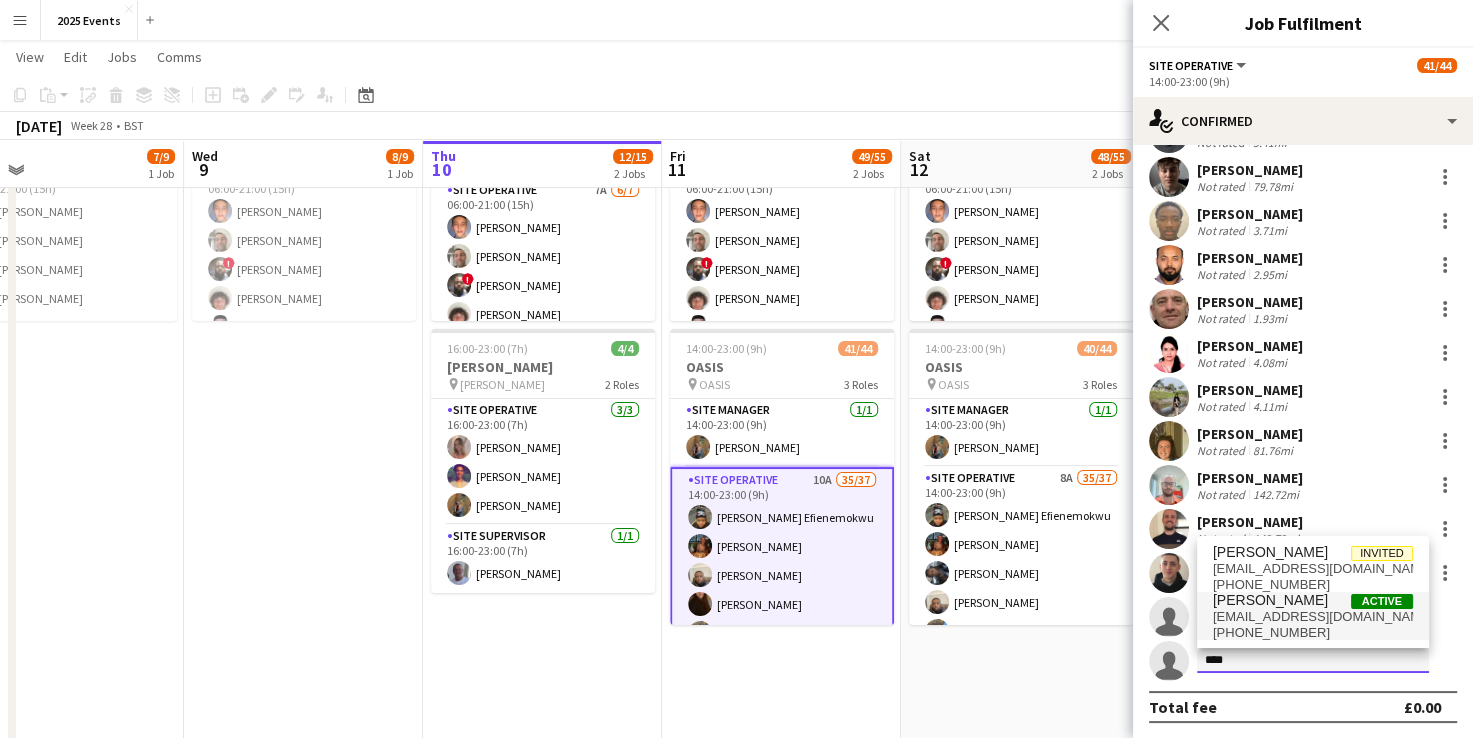 type on "****" 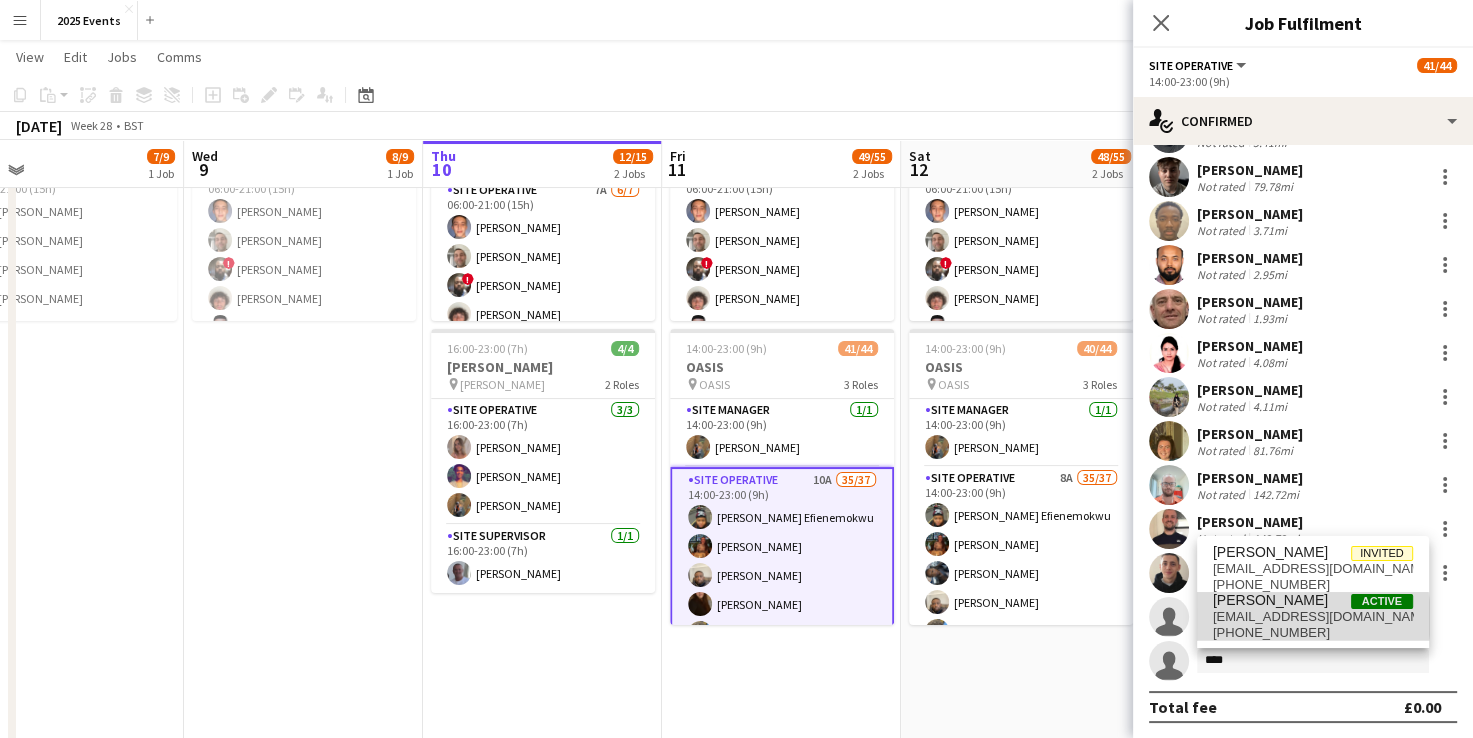 click on "damilolaomopo6@gmail.com" at bounding box center (1313, 617) 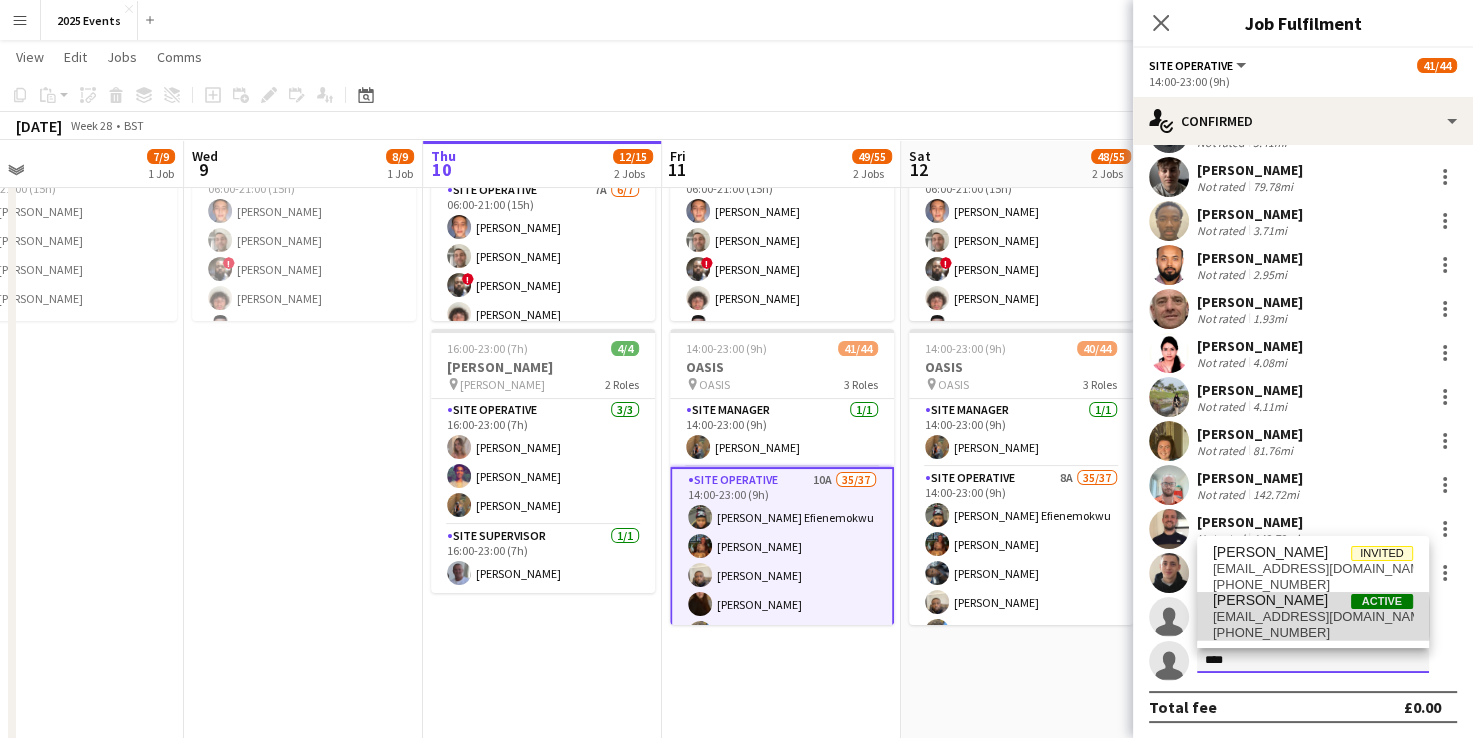 type 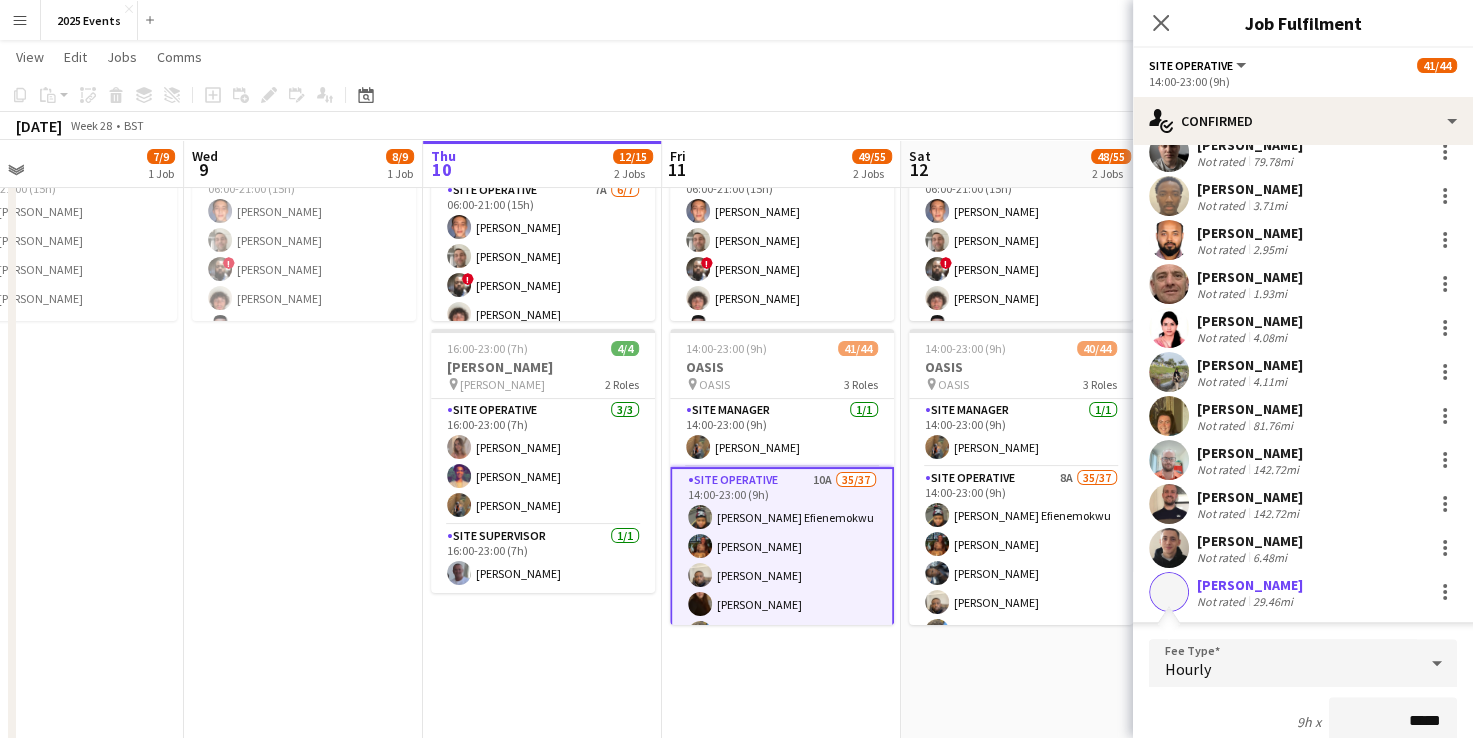 scroll, scrollTop: 1539, scrollLeft: 0, axis: vertical 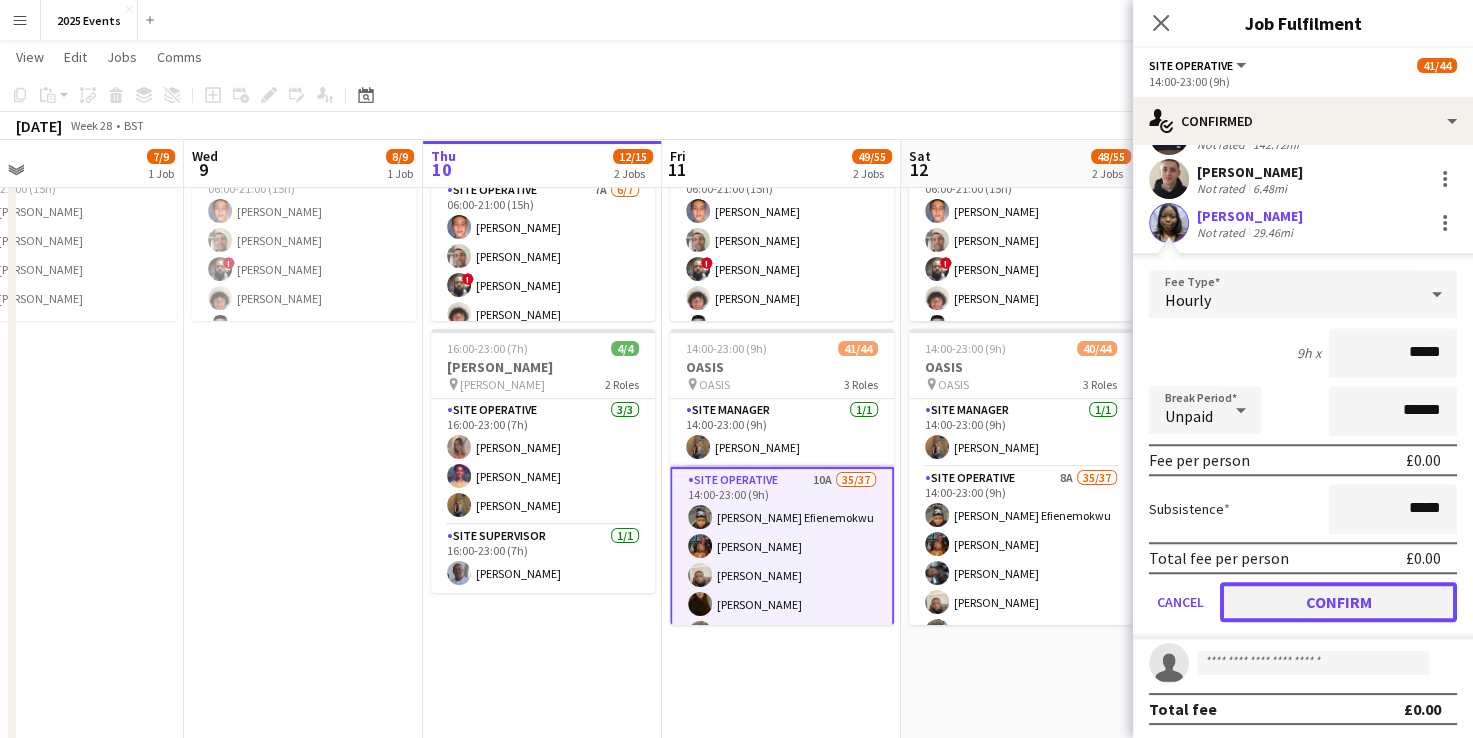 click on "Confirm" at bounding box center [1338, 602] 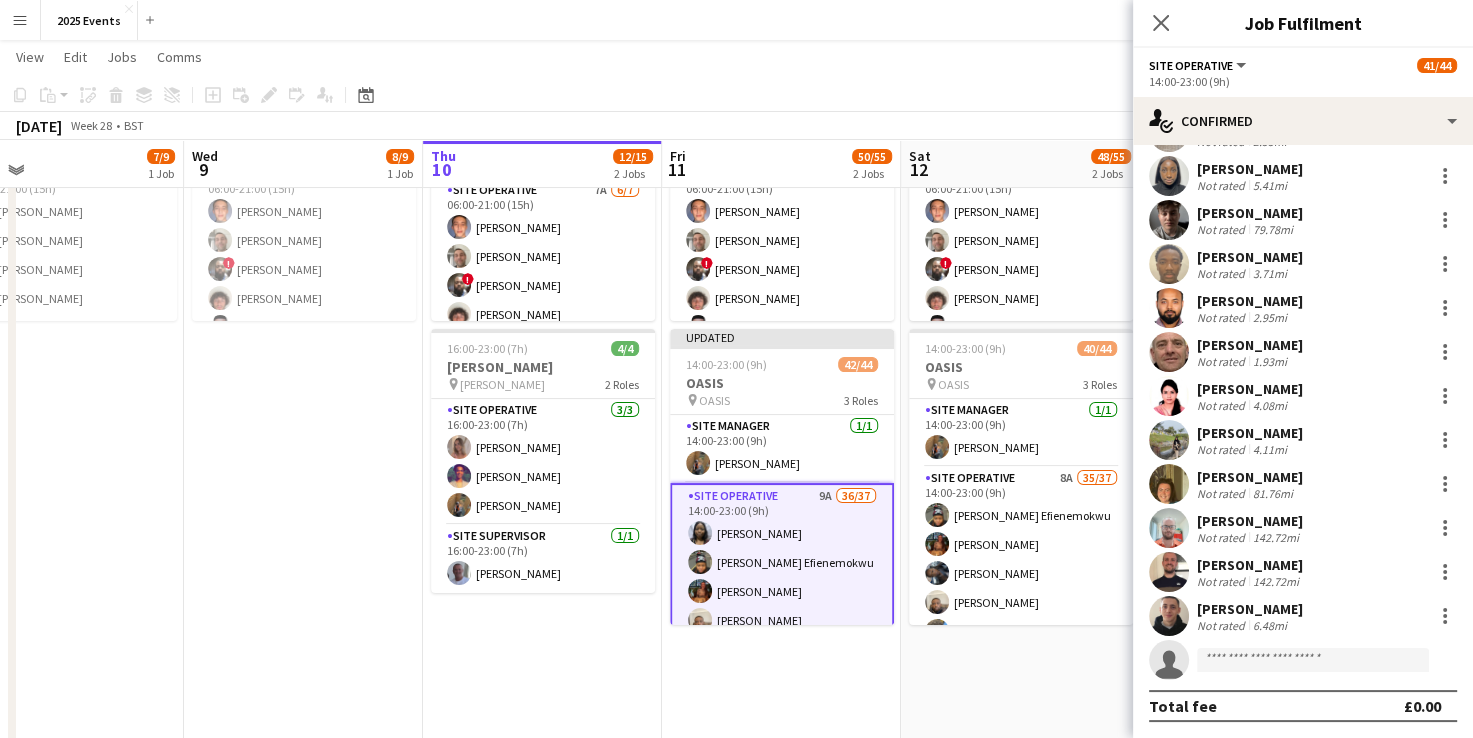 scroll, scrollTop: 1145, scrollLeft: 0, axis: vertical 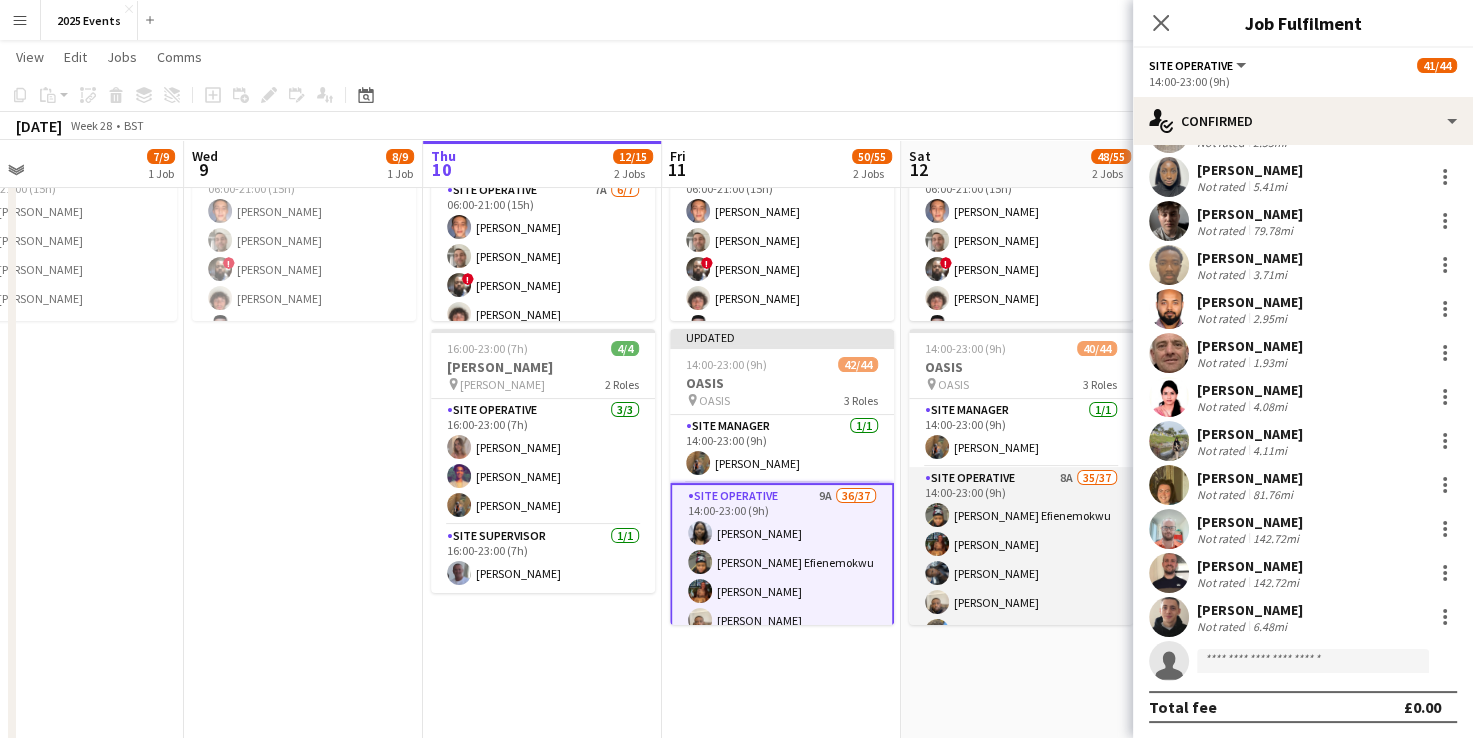 click on "Site Operative   8A   35/37   14:00-23:00 (9h)
Ijeoma Efienemokwu Chloe Rowbottom Eva Yeboah Anthony Odeh Heth Makumbe Abigail Ayorinde Harley Evans Victoria Adeyemo-Eleyode ADEKEMI SADE OMOTOSHO Joshua Fidelis Viktoria Stetsenko Oguzie Onyeyirim Leonardo Scott Ofonime Gabriel Godstime Osahon Toluwalase Samuel AYENI Levi Wilbourn katie turner Neil Skinner Erin Chatburn Rokeeb Yakub Zainab Adefowope Jessica Ballard Voke Emmanuella Opuama Oluwakemisola Osasuyi Dan Jefferies Taofeek Kazeem Reduanur Rahman Anthony Cleaver Sadia Afrin Afsana Sharmin Jessica Jablonski Aaron Martin Jake Regan josh martin
single-neutral-actions
single-neutral-actions" at bounding box center (1021, 1023) 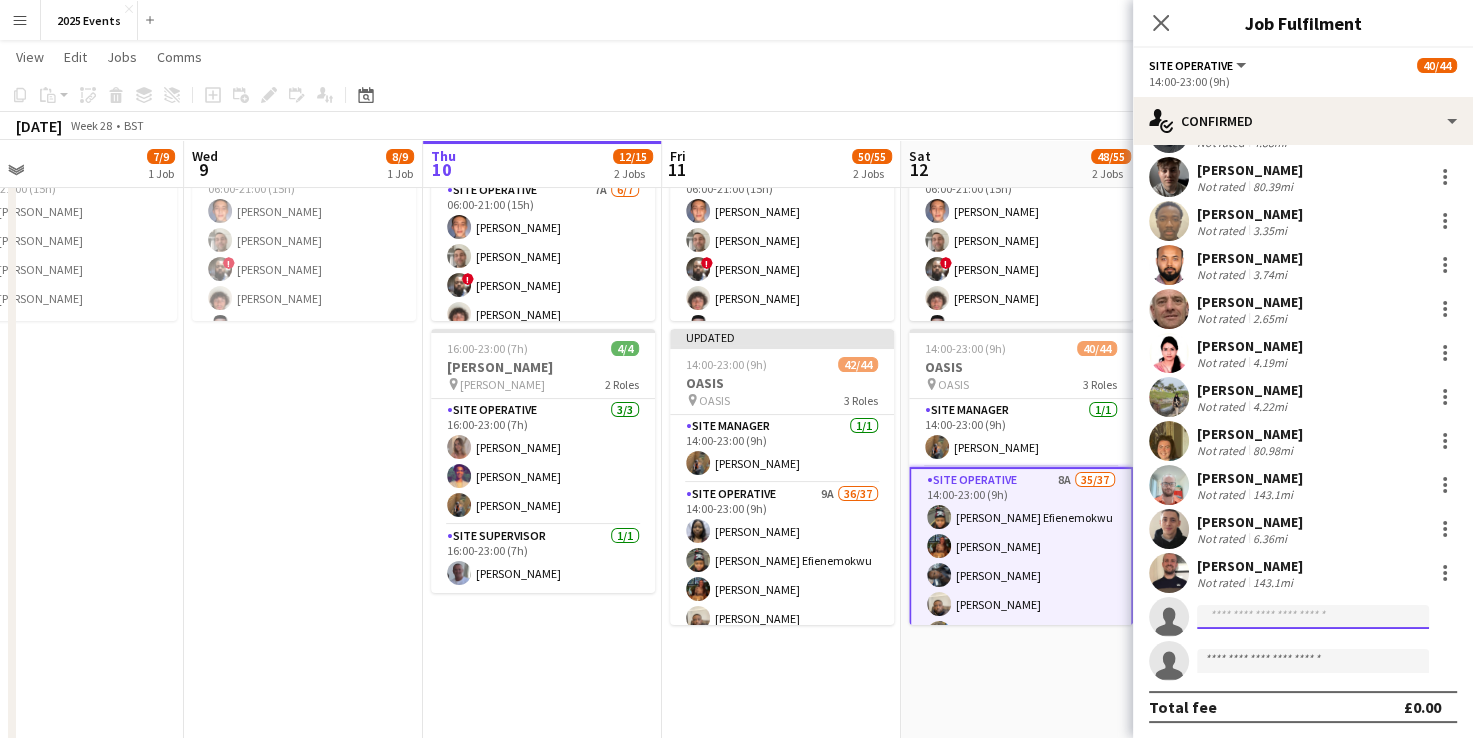 click 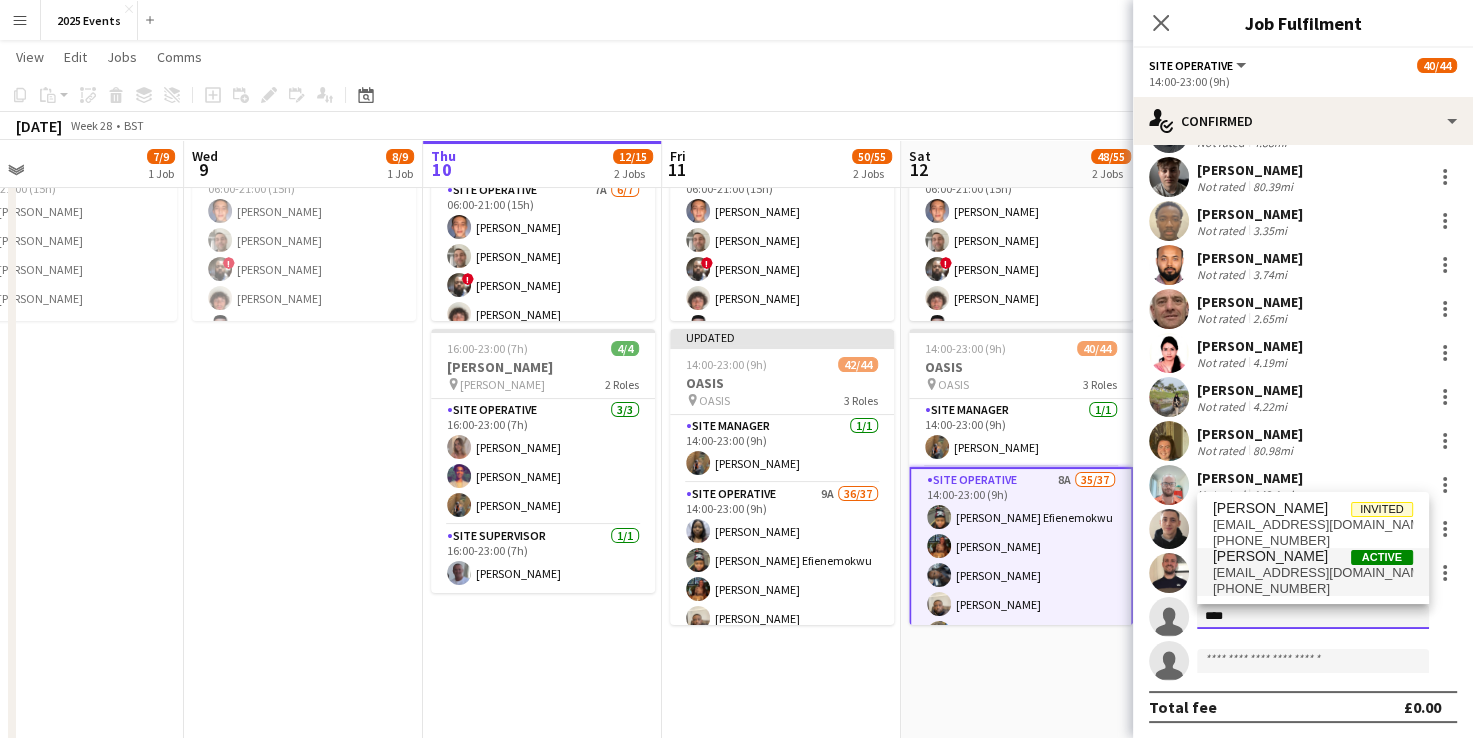 type on "****" 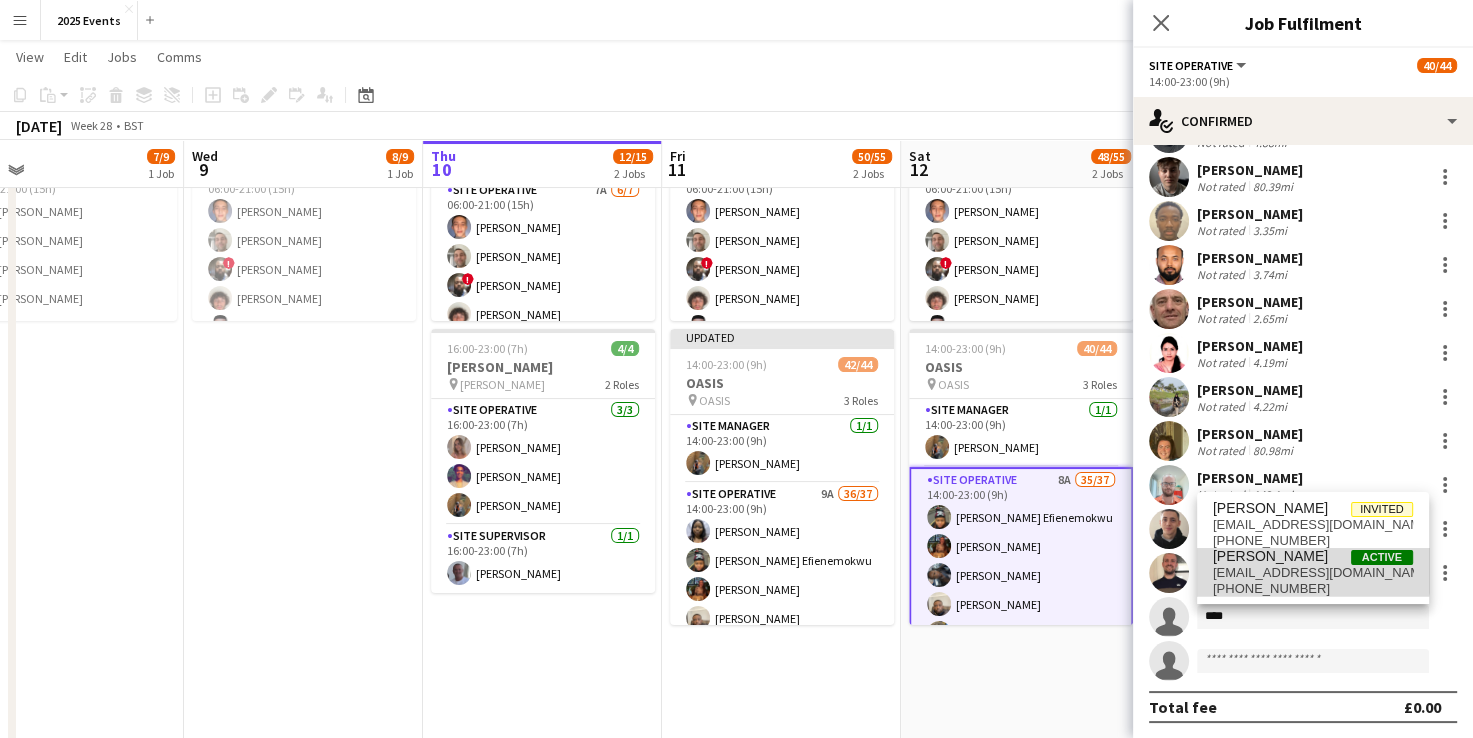 click on "Damilola Omopo" at bounding box center [1270, 556] 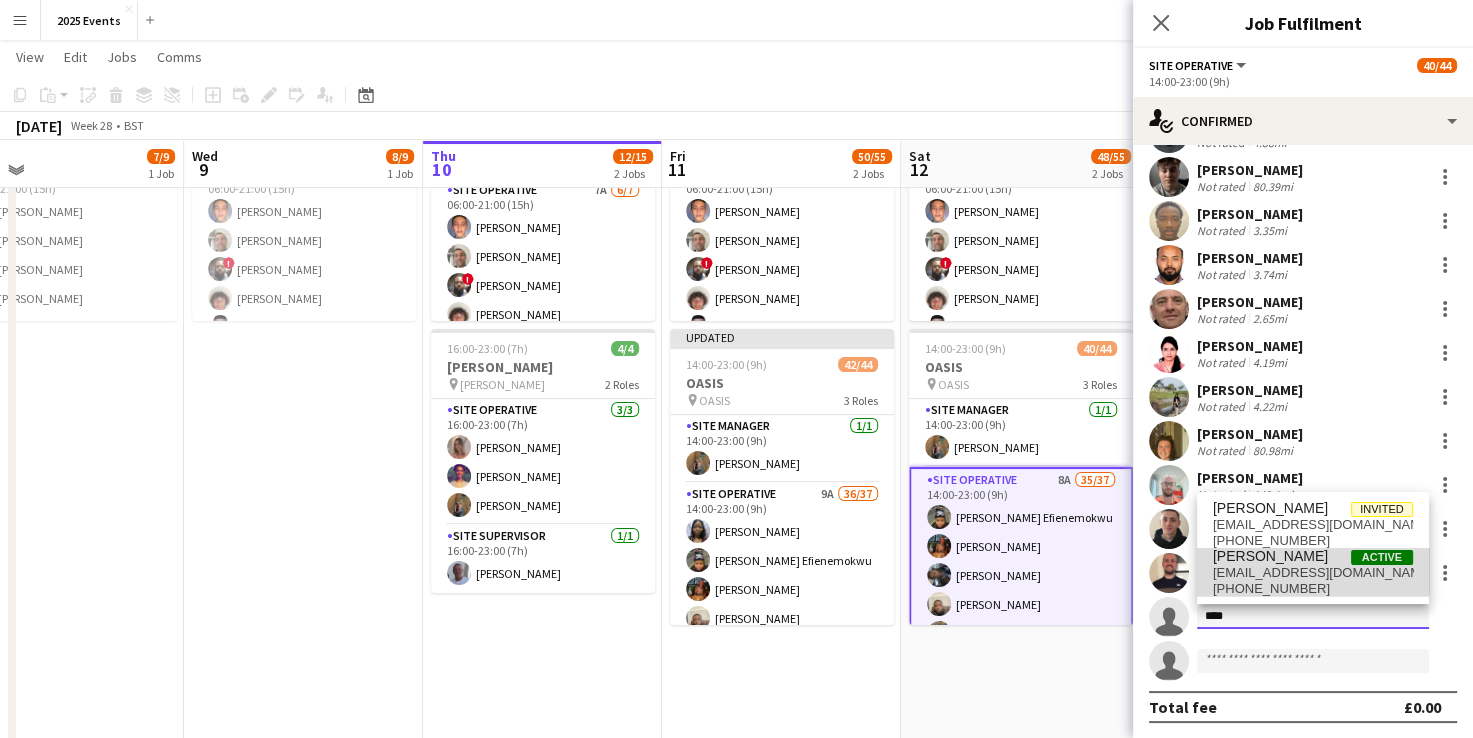 type 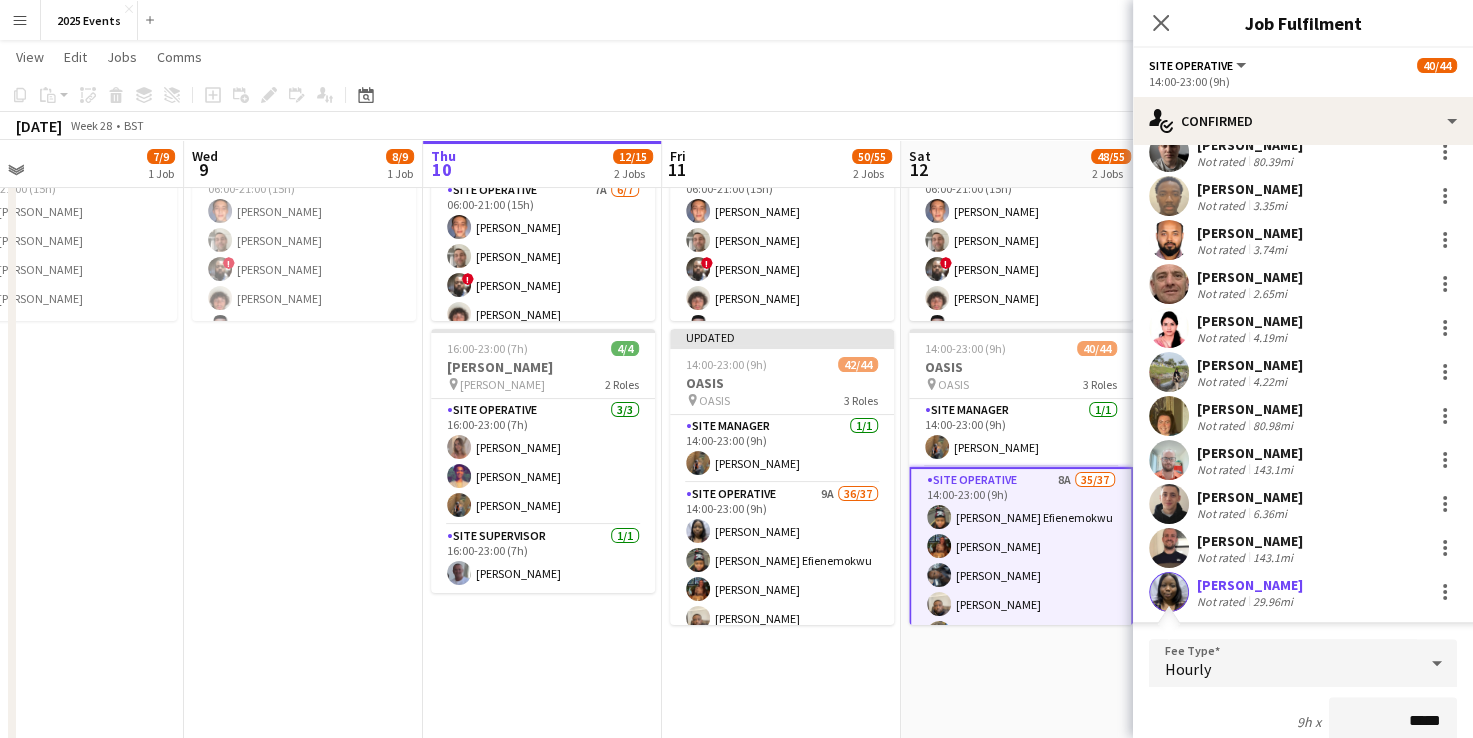 scroll, scrollTop: 1539, scrollLeft: 0, axis: vertical 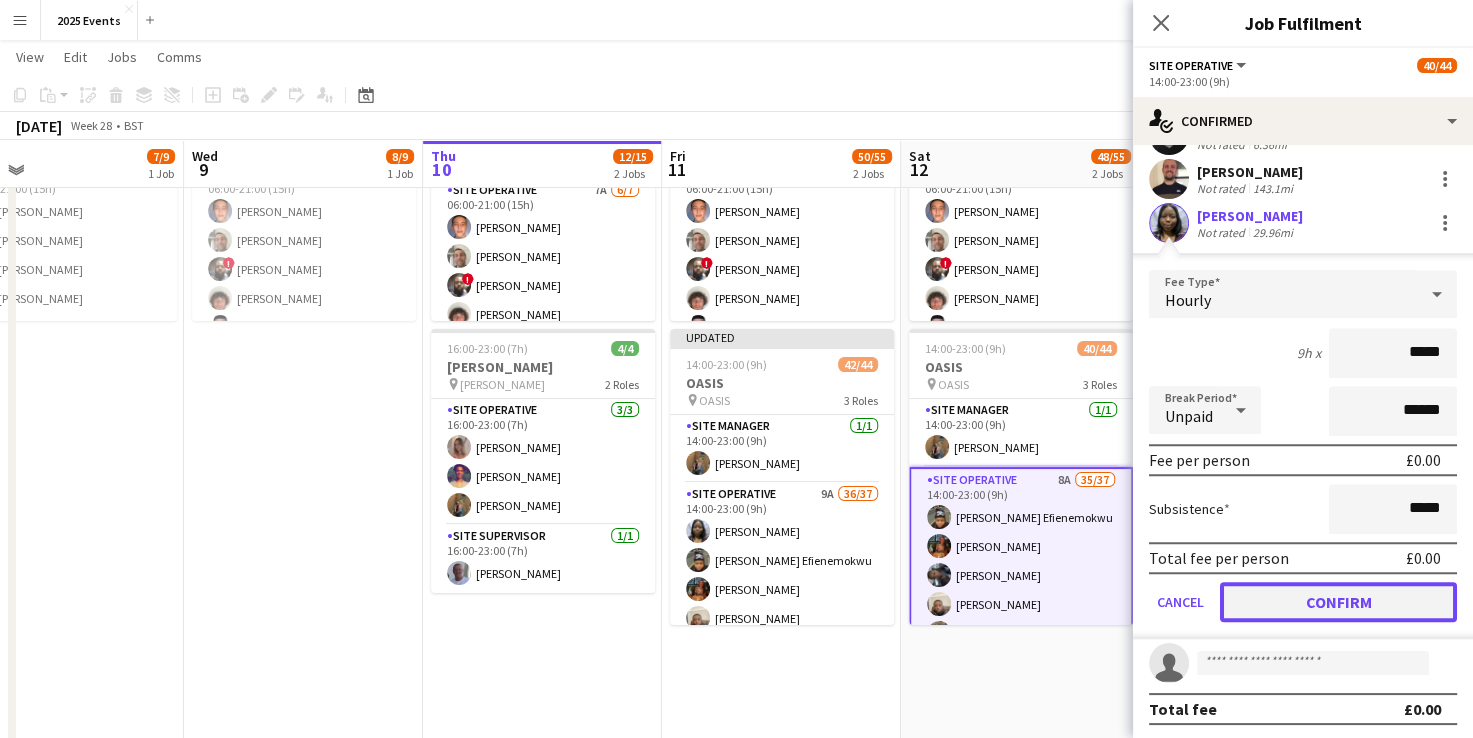 click on "Confirm" at bounding box center (1338, 602) 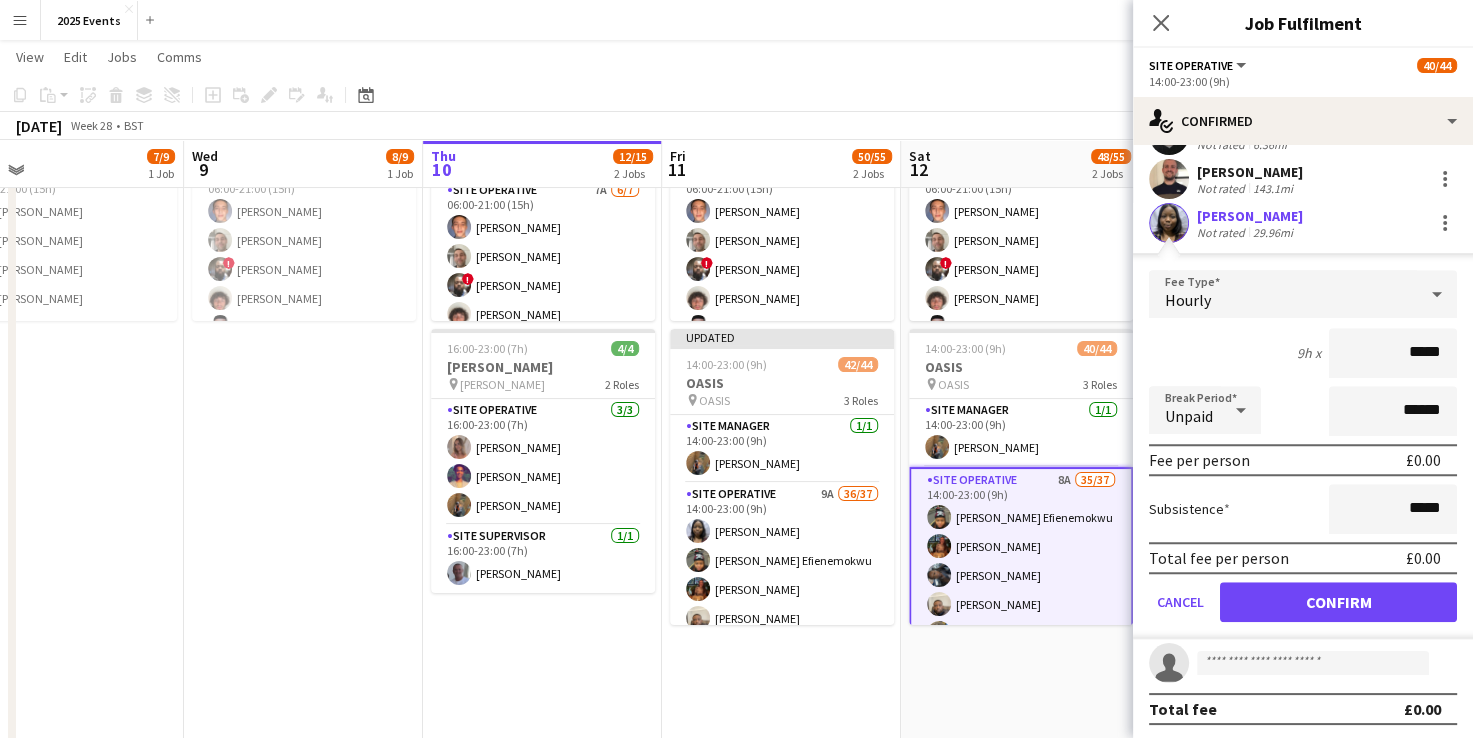 scroll, scrollTop: 1145, scrollLeft: 0, axis: vertical 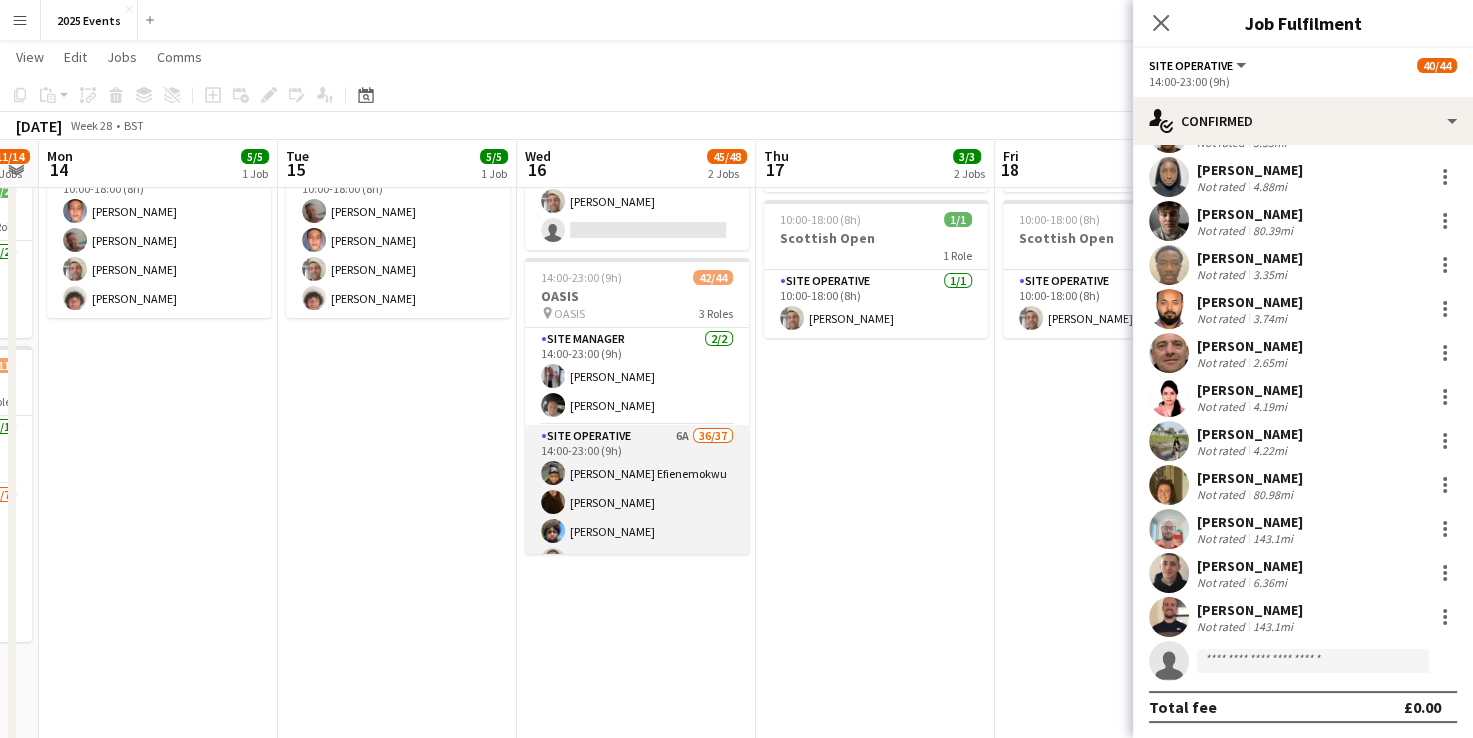 click on "Site Operative   6A   36/37   14:00-23:00 (9h)
Ijeoma Efienemokwu Veronika Plhalova Heth Makumbe Abigail Ayorinde Chloe Rowbottom Georgina Hayes Anthony Odeh Harley Evans Ryan Ashton Victoria Adeyemo-Eleyode Leonardo Scott Amy Cooper Thomas Roberts Joshua Fidelis Oguzie Onyeyirim Amber-Leigh Waring Toluwalase Samuel AYENI Ofonime Gabriel Godstime Osahon katie turner Erin Chatburn Rokeeb Yakub Zainab Adefowope Jessica Ballard Voke Emmanuella Opuama Efemena Victoria Opuama Oluwakemisola Osasuyi Taofeek Kazeem Dan Jefferies Anthony Cleaver Sadia Afrin Afsana Sharmin Jessica Jablonski Aaron Martin josh martin Jake Regan
single-neutral-actions" at bounding box center [637, 981] 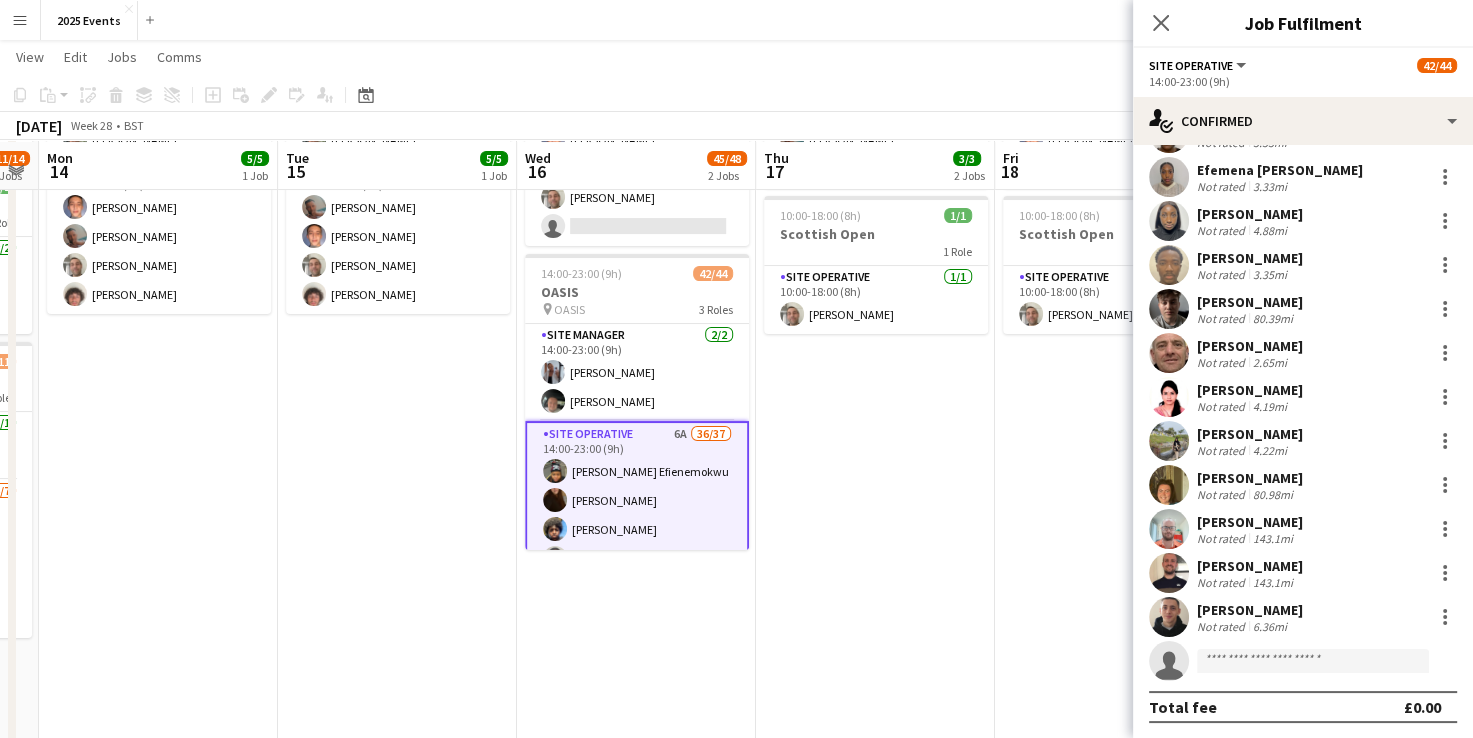 scroll, scrollTop: 212, scrollLeft: 0, axis: vertical 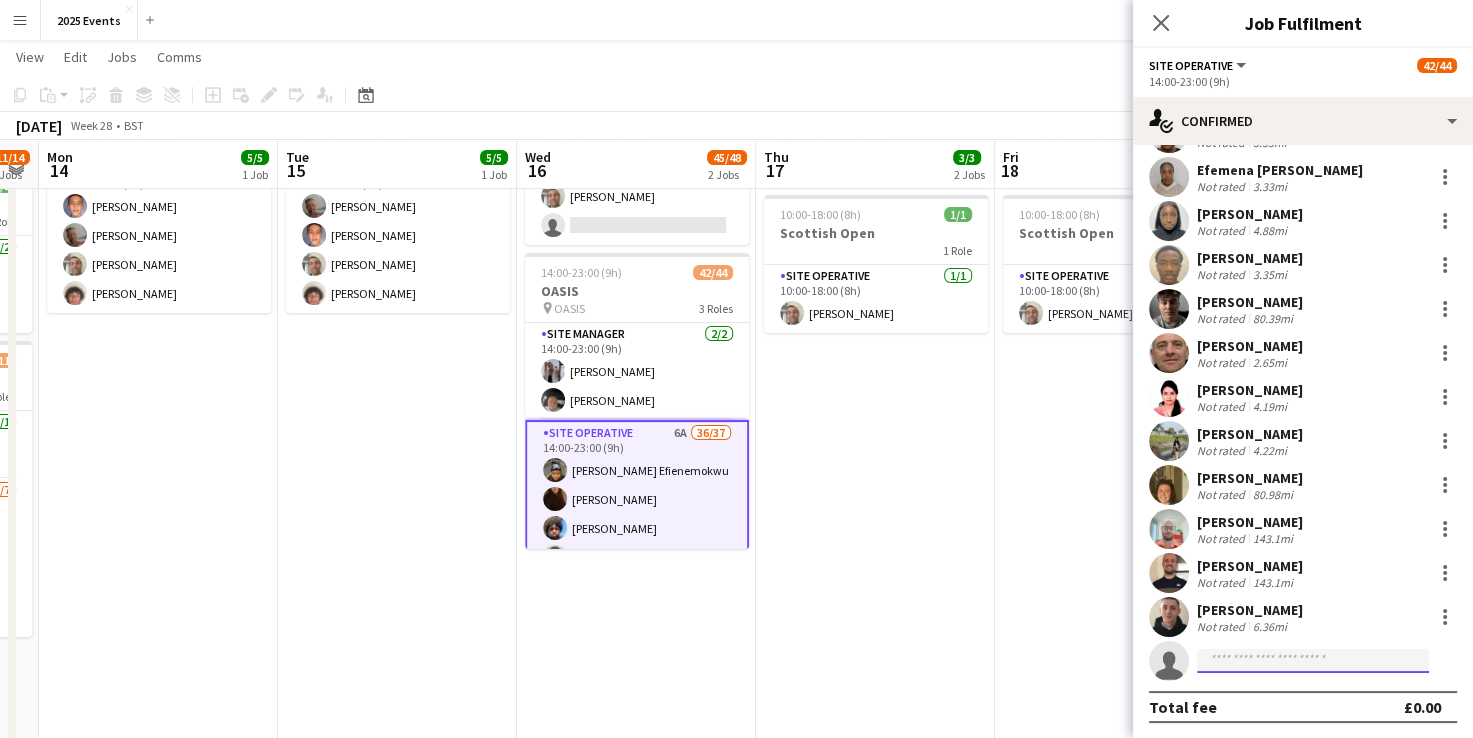 click 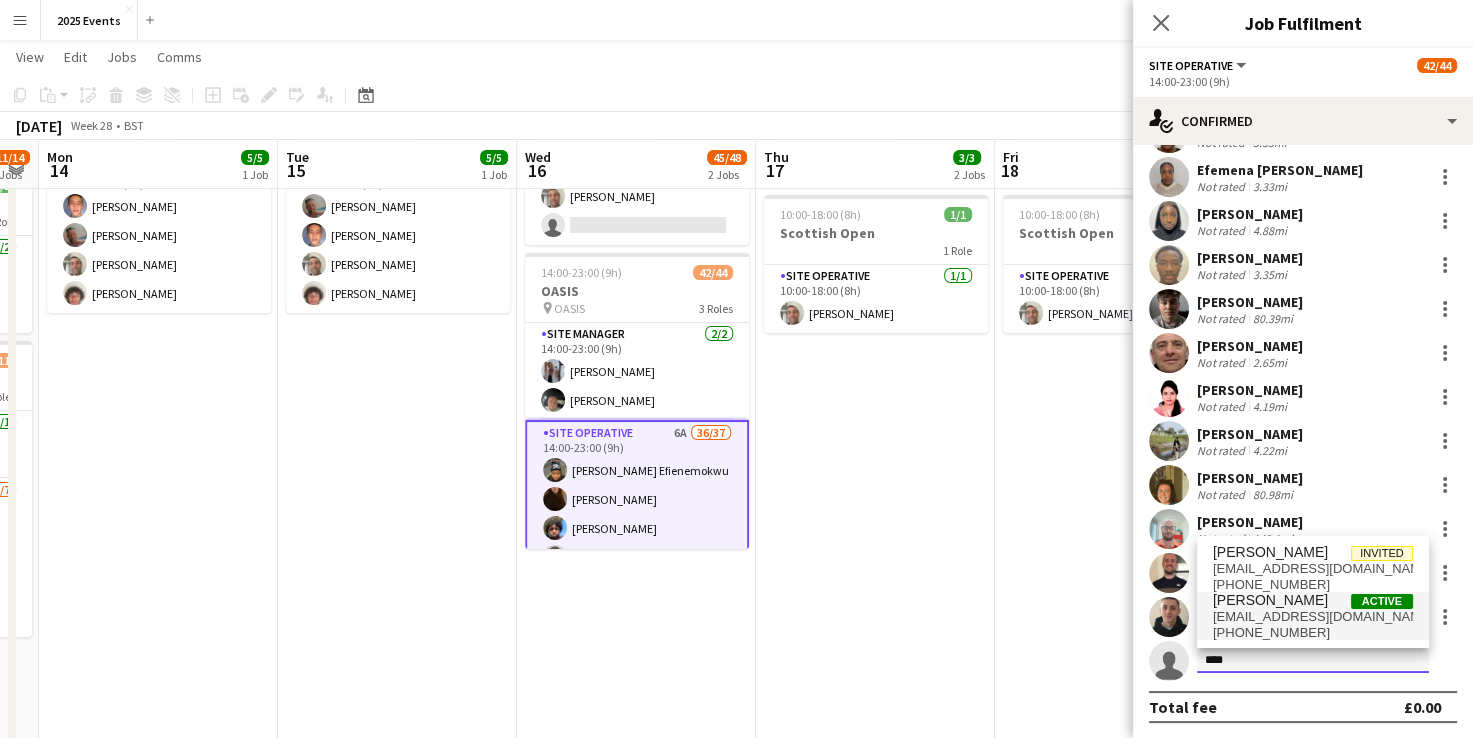 type on "****" 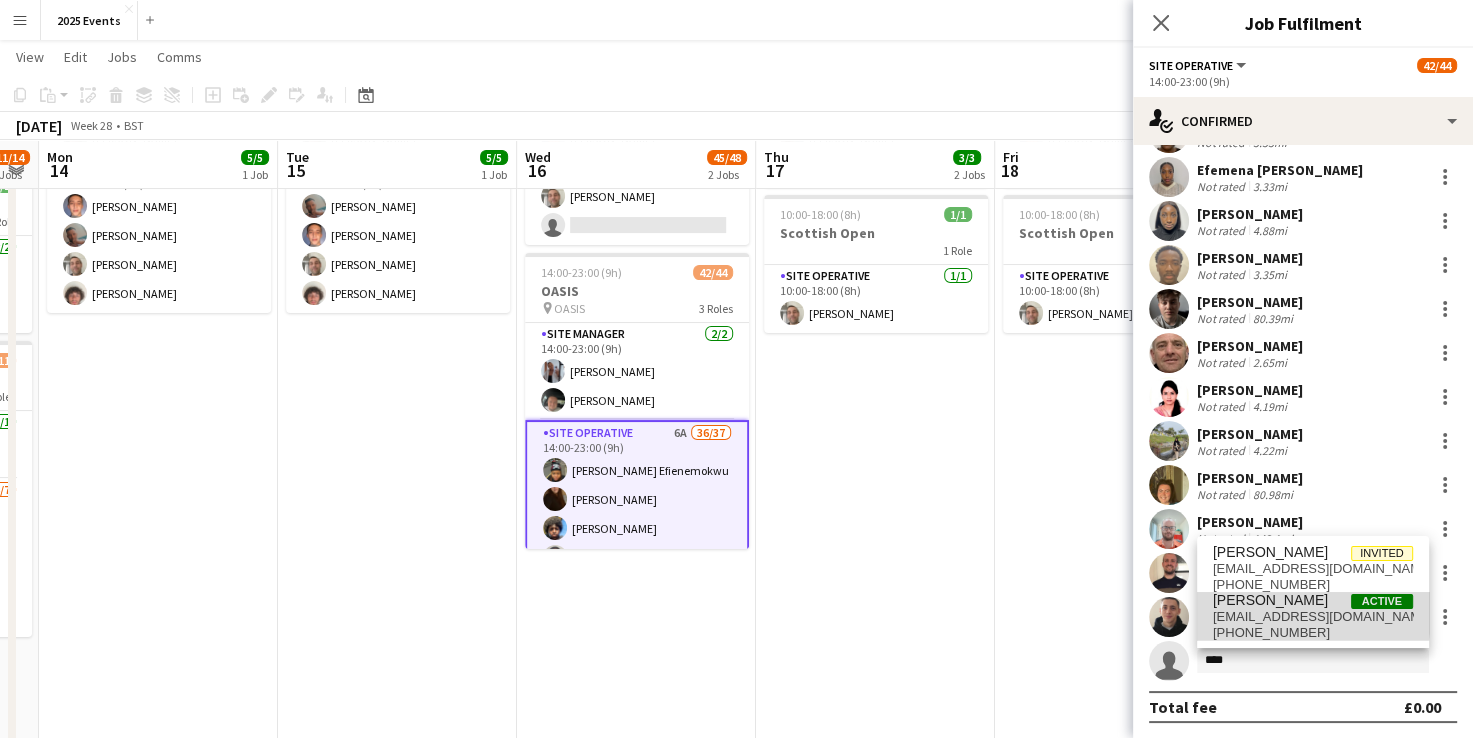 click on "damilolaomopo6@gmail.com" at bounding box center (1313, 617) 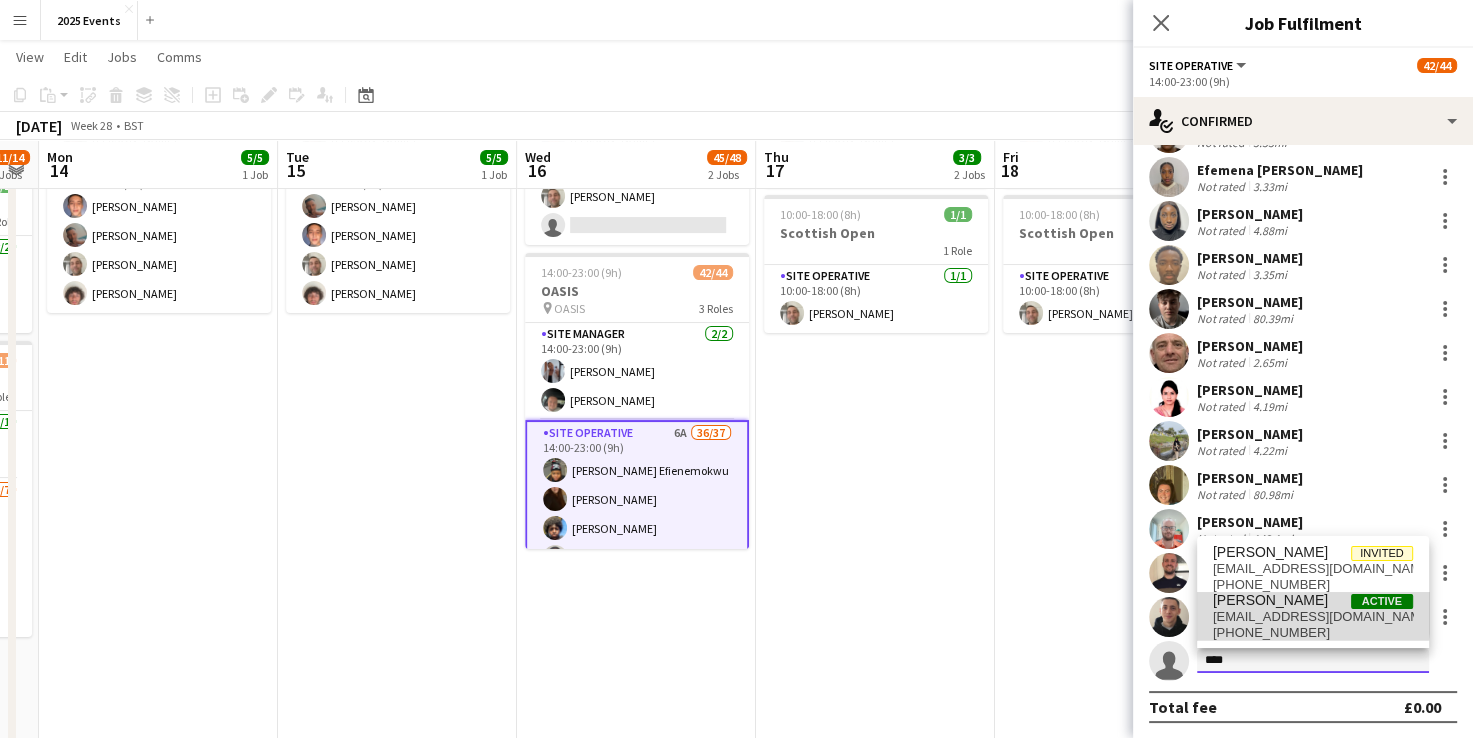 type 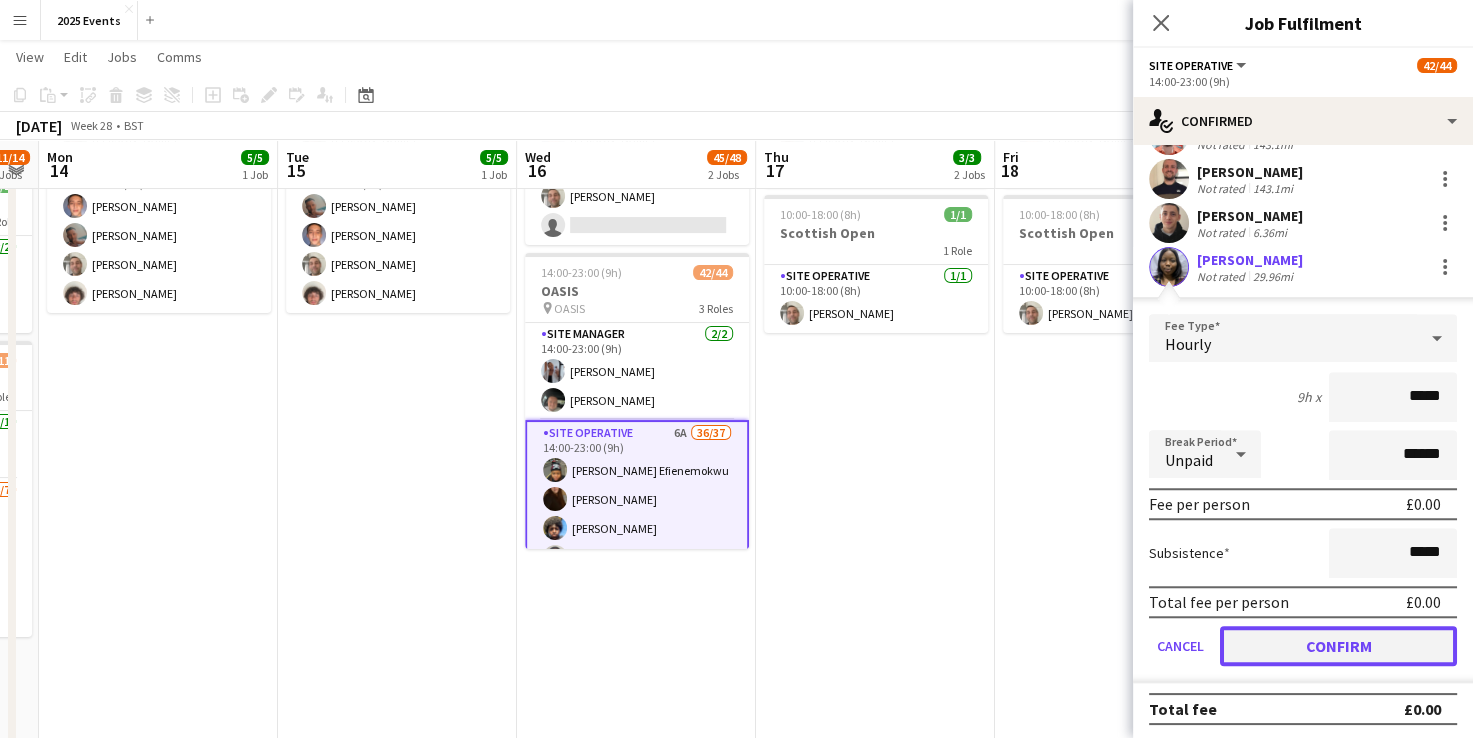 click on "Confirm" at bounding box center (1338, 646) 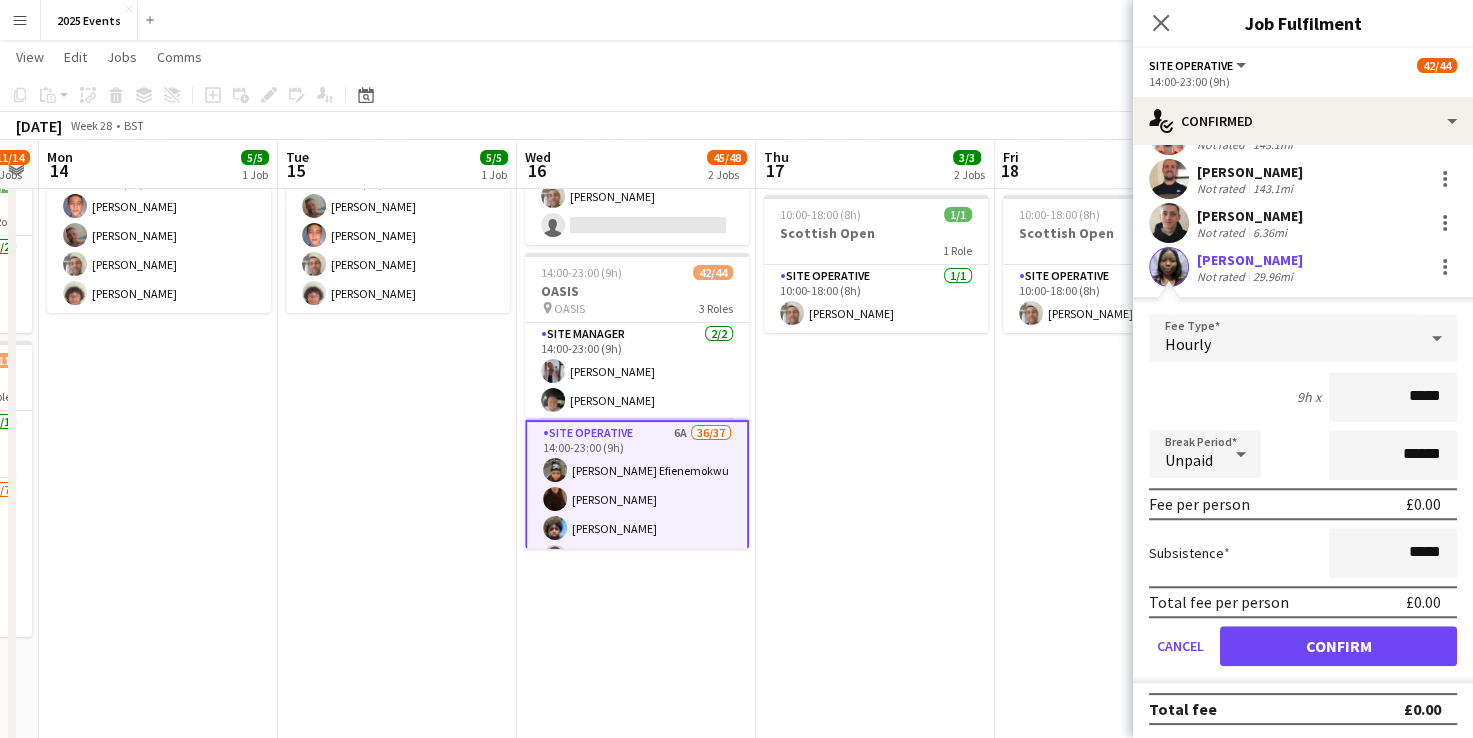 scroll, scrollTop: 1145, scrollLeft: 0, axis: vertical 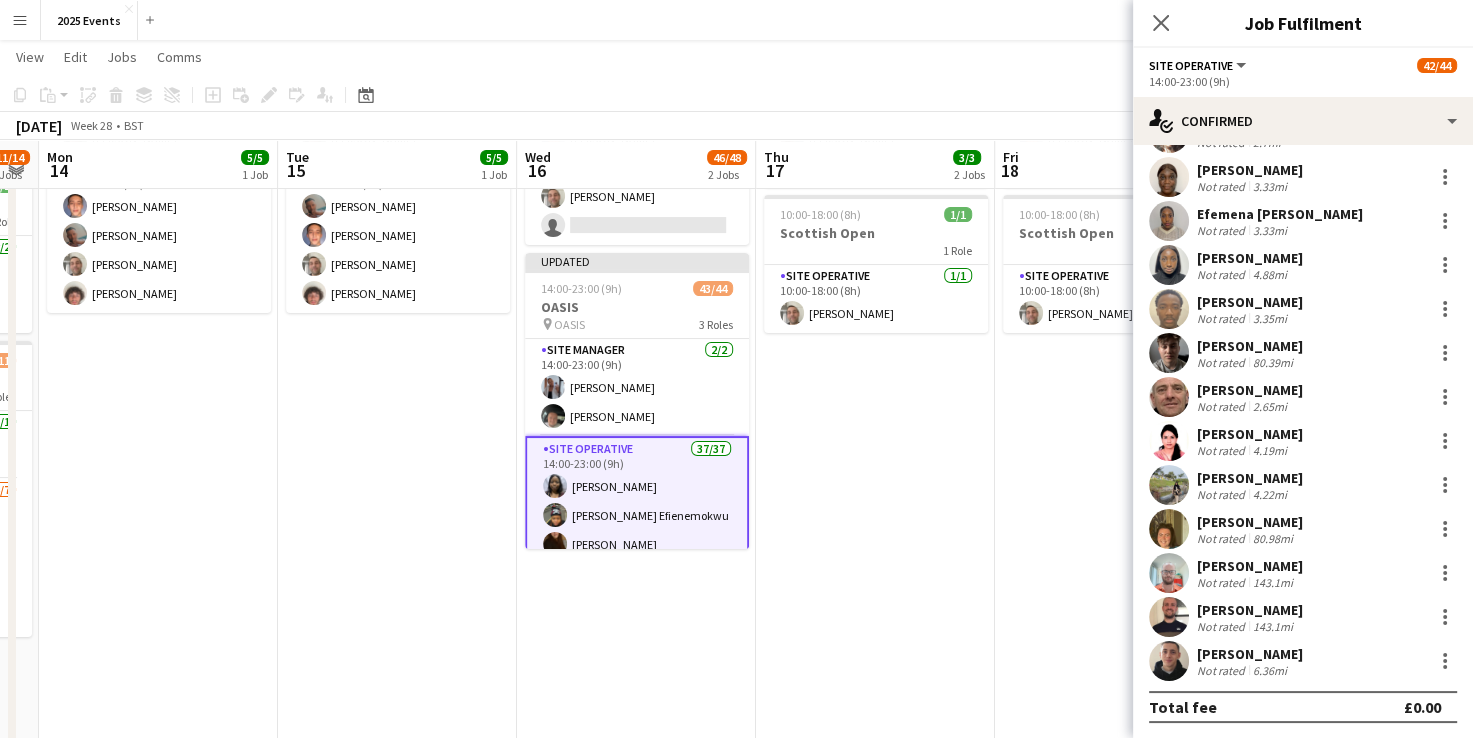 click on "09:00-16:00 (7h)    2/2   Senior Open   1 Role   Site Operative   2/2   09:00-16:00 (7h)
Alfie Day Billy Bartholomew     10:00-18:00 (8h)    1/1   Scottish Open   1 Role   Site Operative   1/1   10:00-18:00 (8h)
Scott Holmes" at bounding box center (875, 984) 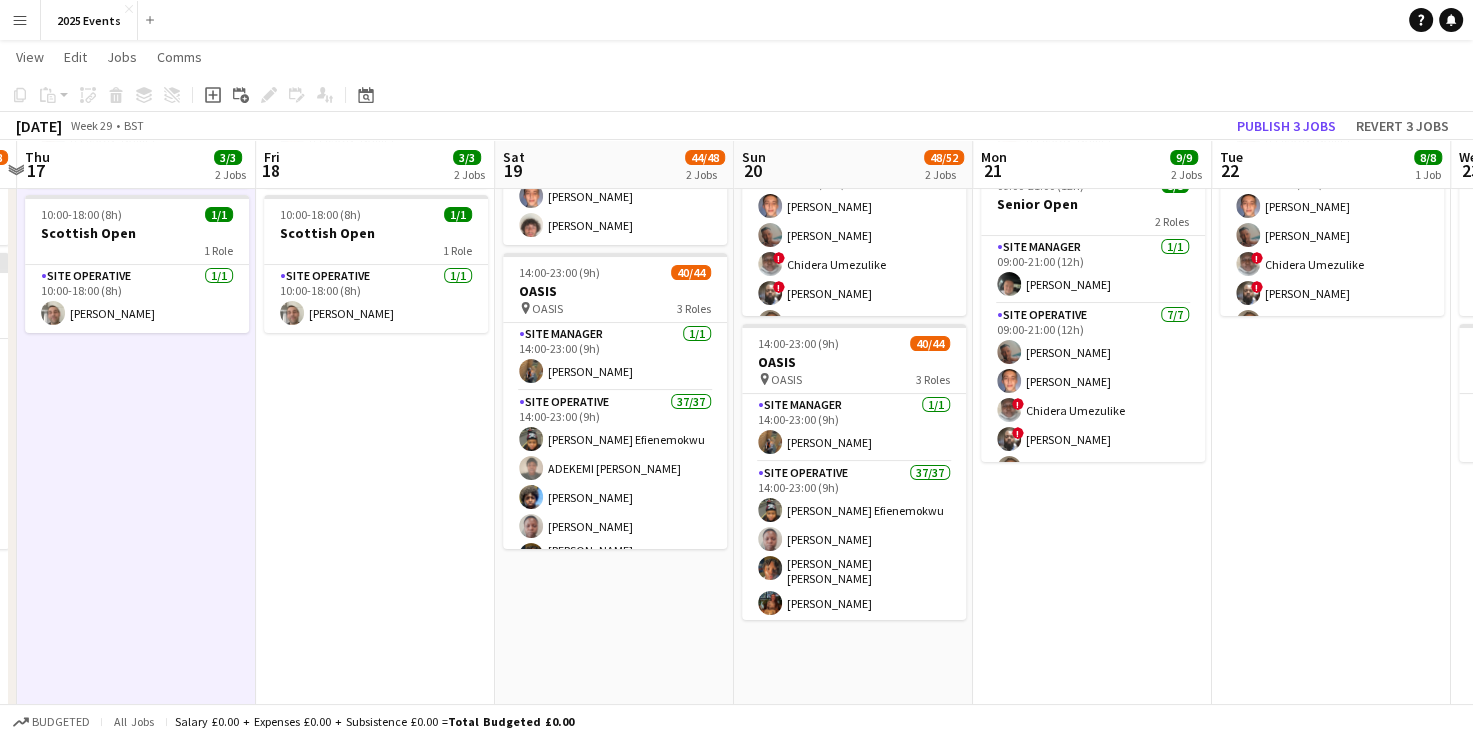 scroll, scrollTop: 0, scrollLeft: 940, axis: horizontal 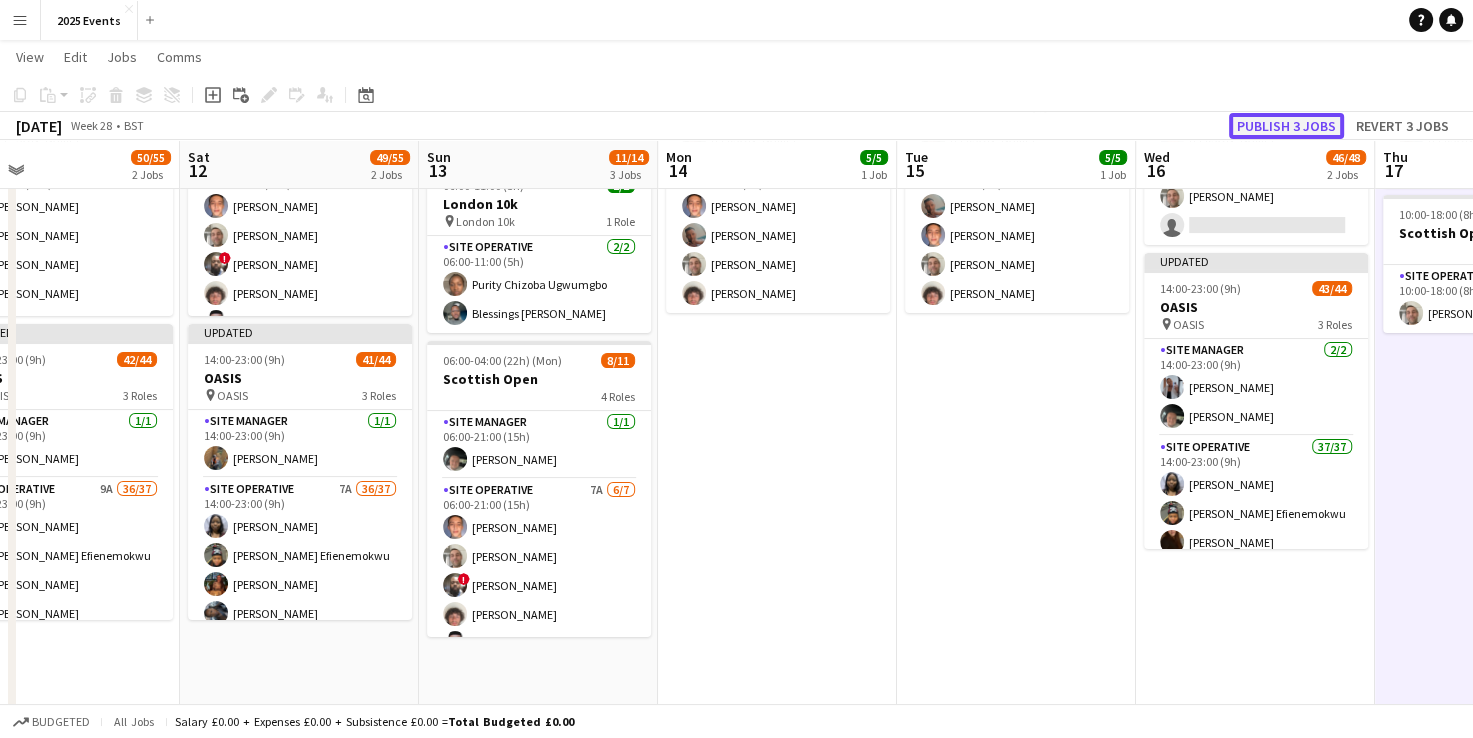 click on "Publish 3 jobs" 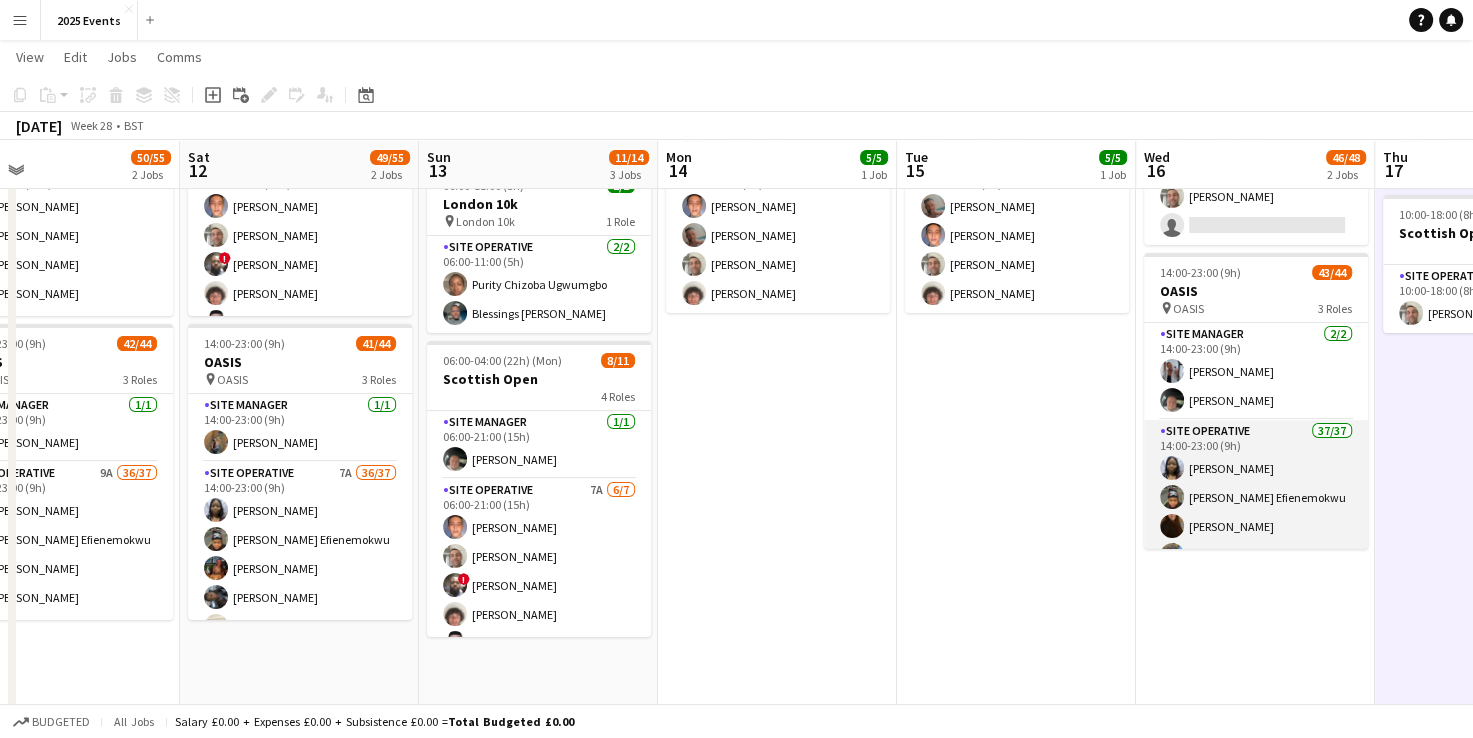 click on "Site Operative   37/37   14:00-23:00 (9h)
Damilola Omopo Ijeoma Efienemokwu Veronika Plhalova Heth Makumbe Abigail Ayorinde Chloe Rowbottom Georgina Hayes Anthony Odeh Harley Evans Ryan Ashton Victoria Adeyemo-Eleyode Leonardo Scott Amy Cooper Thomas Roberts Joshua Fidelis Oguzie Onyeyirim Amber-Leigh Waring Toluwalase Samuel AYENI Ofonime Gabriel Godstime Osahon katie turner Erin Chatburn Rokeeb Yakub Zainab Adefowope Jessica Ballard Voke Emmanuella Opuama Efemena Victoria Opuama Oluwakemisola Osasuyi Taofeek Kazeem Dan Jefferies Anthony Cleaver Sadia Afrin Afsana Sharmin Jessica Jablonski Aaron Martin josh martin Jake Regan" at bounding box center [1256, 976] 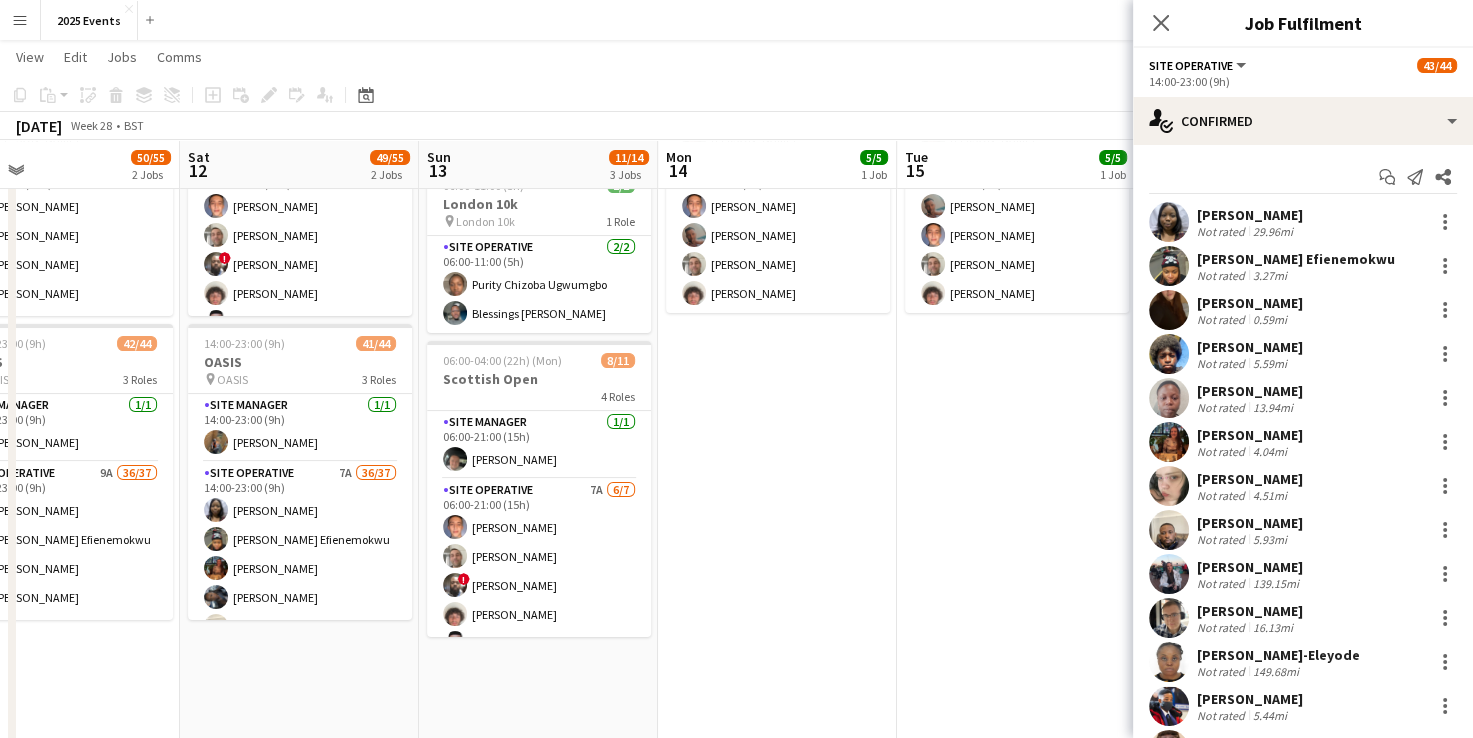 click at bounding box center (1169, 222) 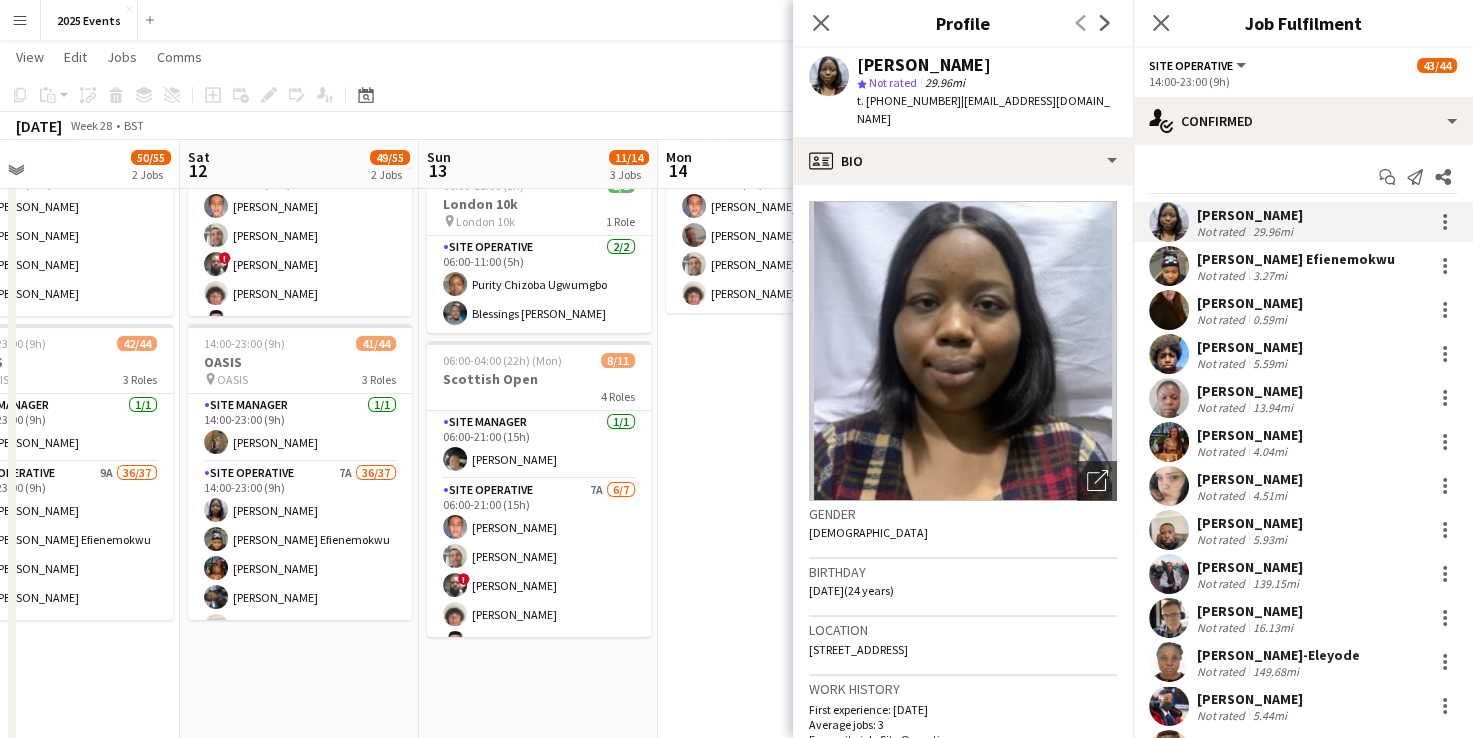 drag, startPoint x: 996, startPoint y: 65, endPoint x: 861, endPoint y: 66, distance: 135.00371 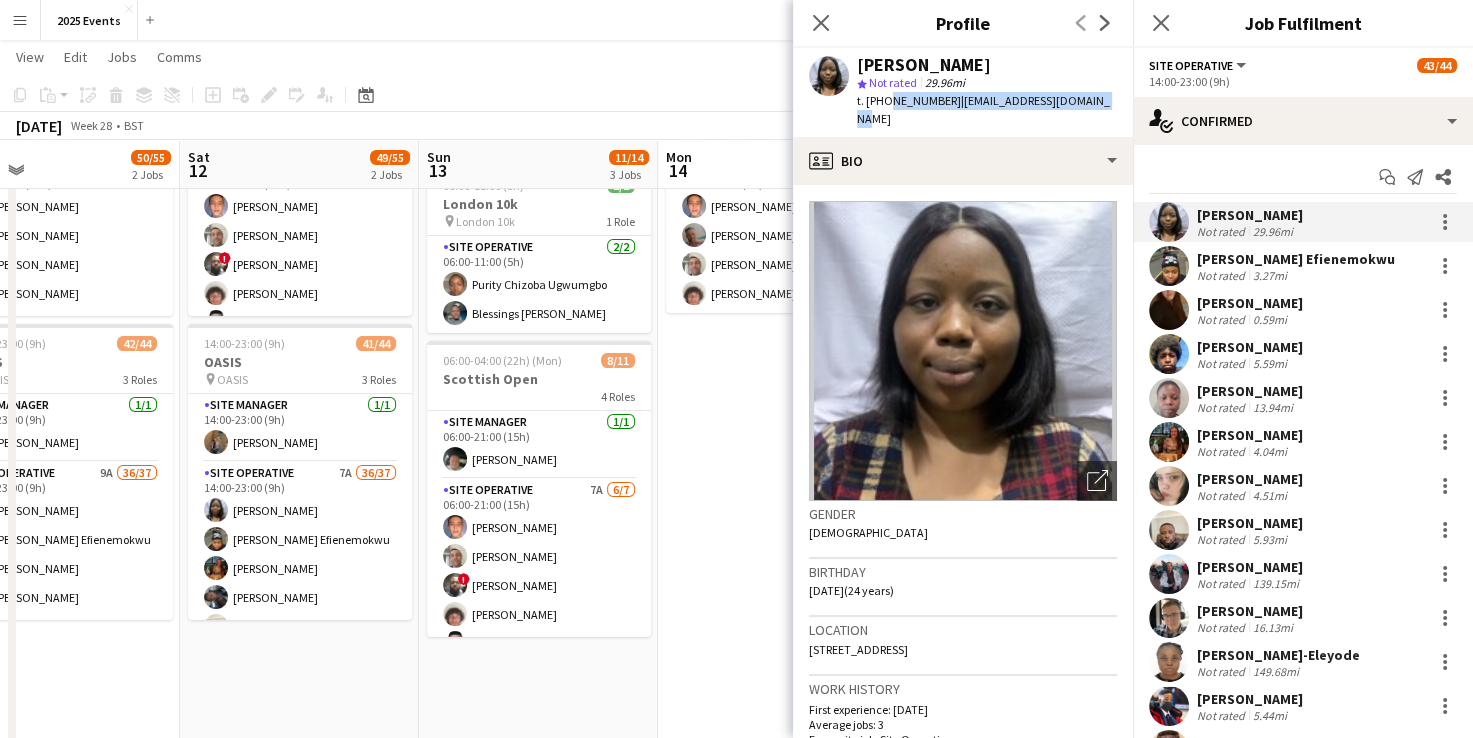 drag, startPoint x: 1107, startPoint y: 102, endPoint x: 884, endPoint y: 106, distance: 223.03587 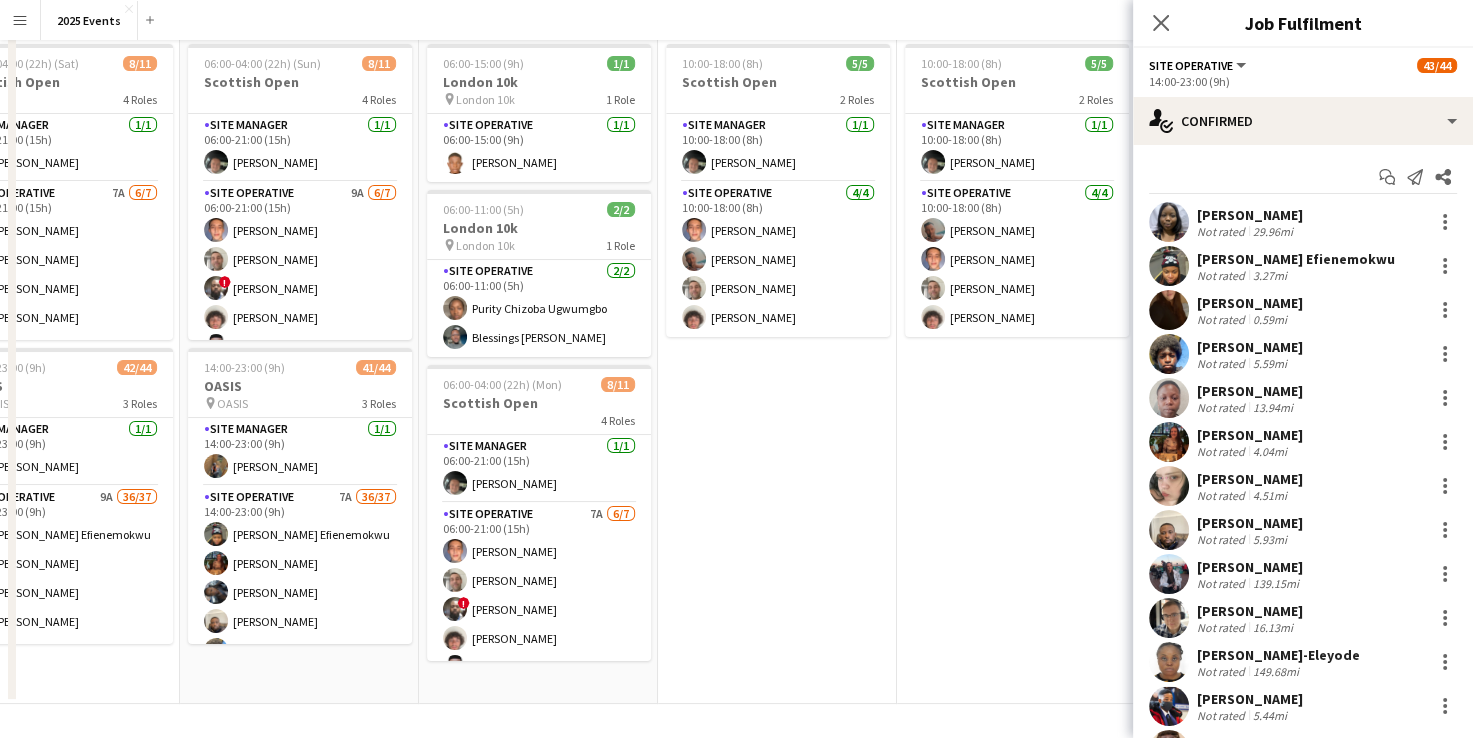 scroll, scrollTop: 0, scrollLeft: 0, axis: both 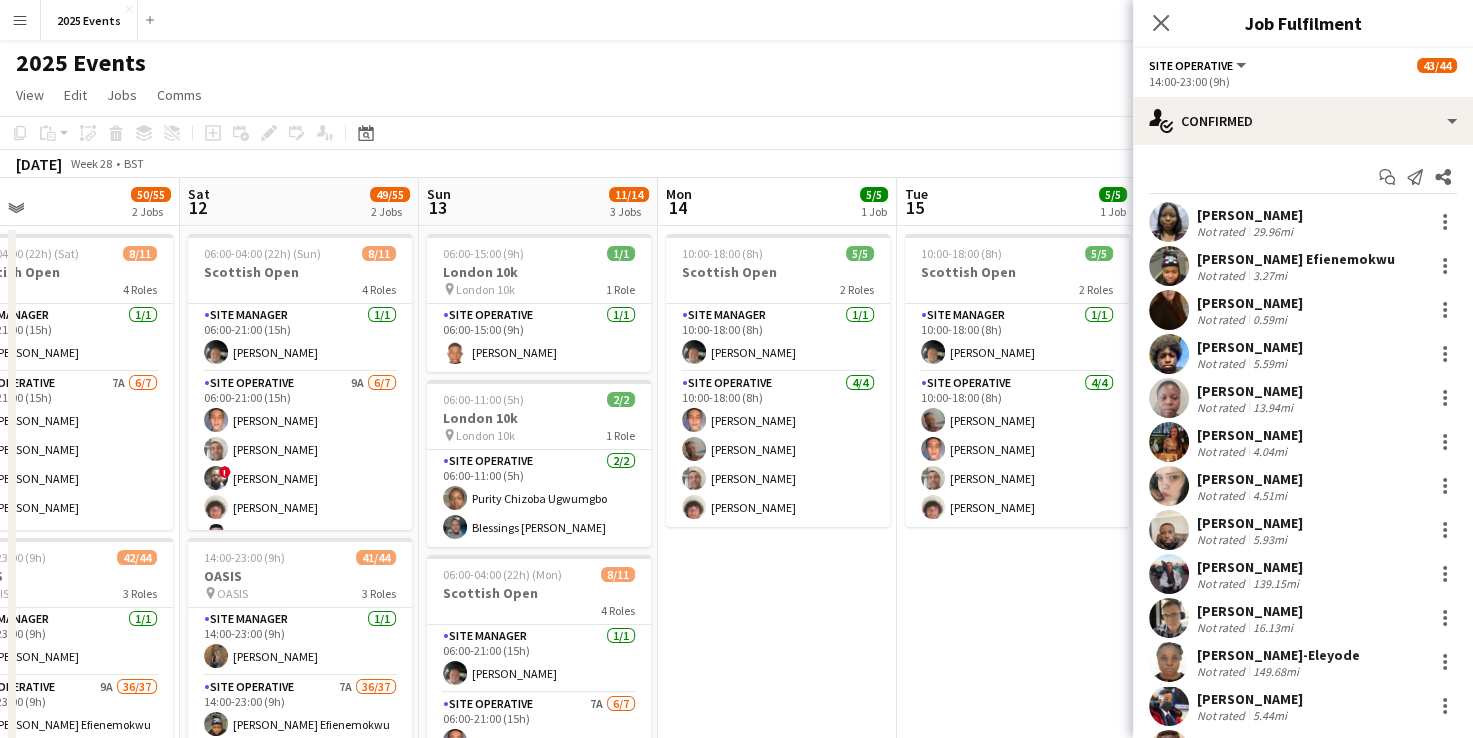 click at bounding box center (1169, 222) 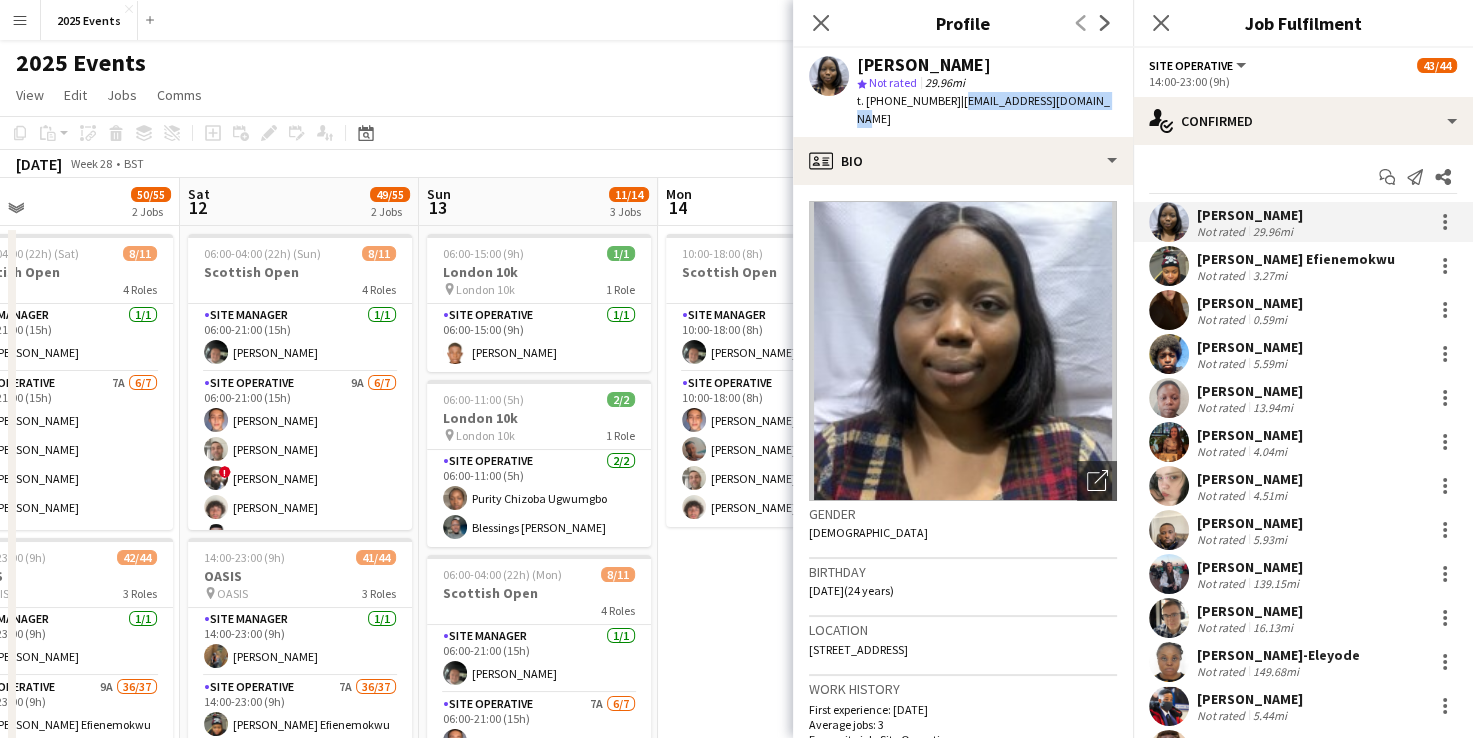 drag, startPoint x: 1112, startPoint y: 104, endPoint x: 952, endPoint y: 102, distance: 160.0125 